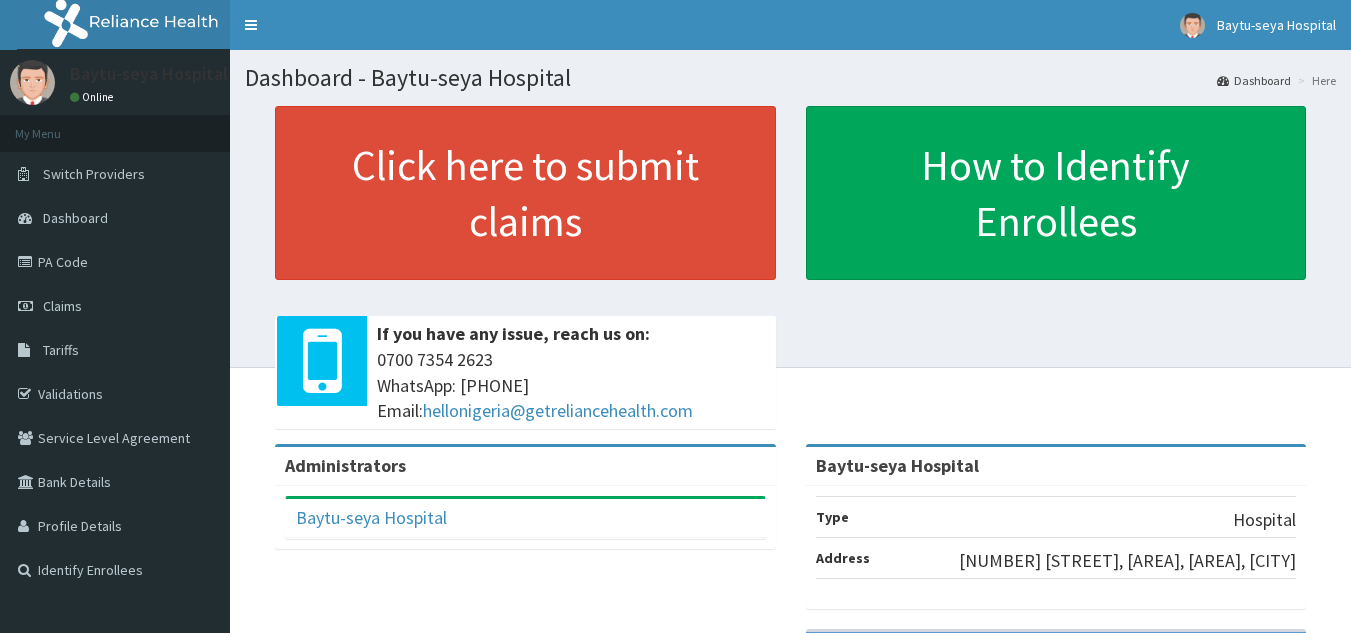 scroll, scrollTop: 0, scrollLeft: 0, axis: both 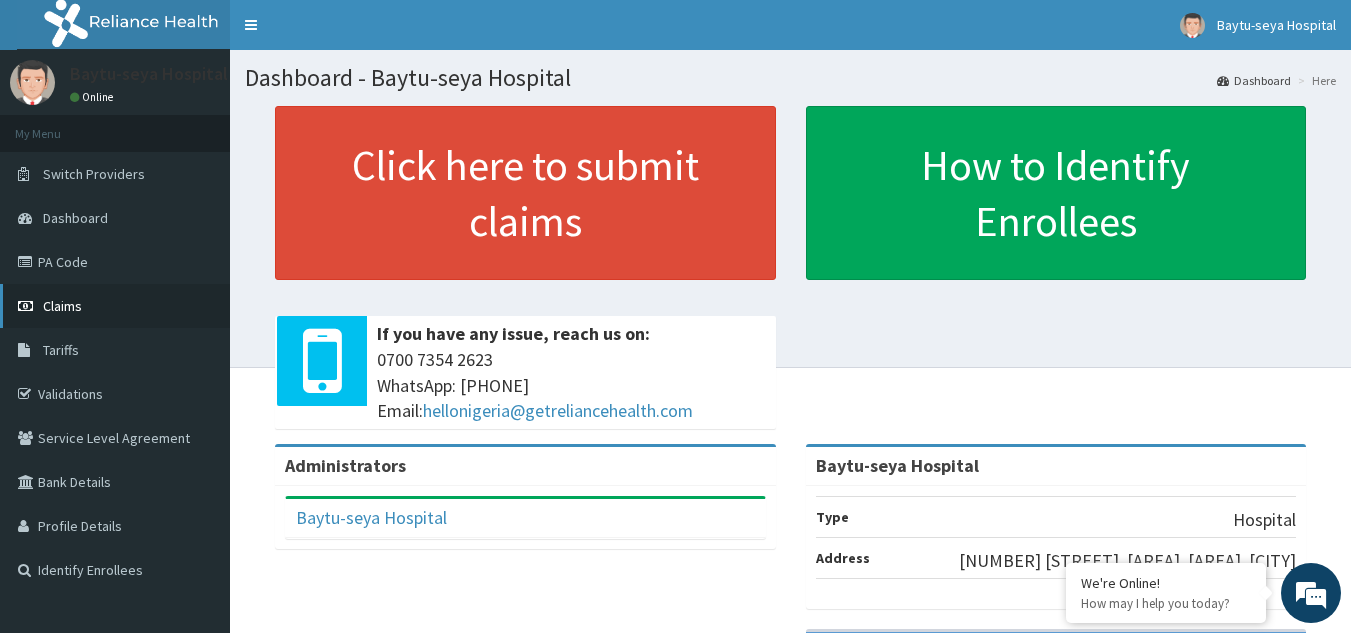 click on "Claims" at bounding box center [115, 306] 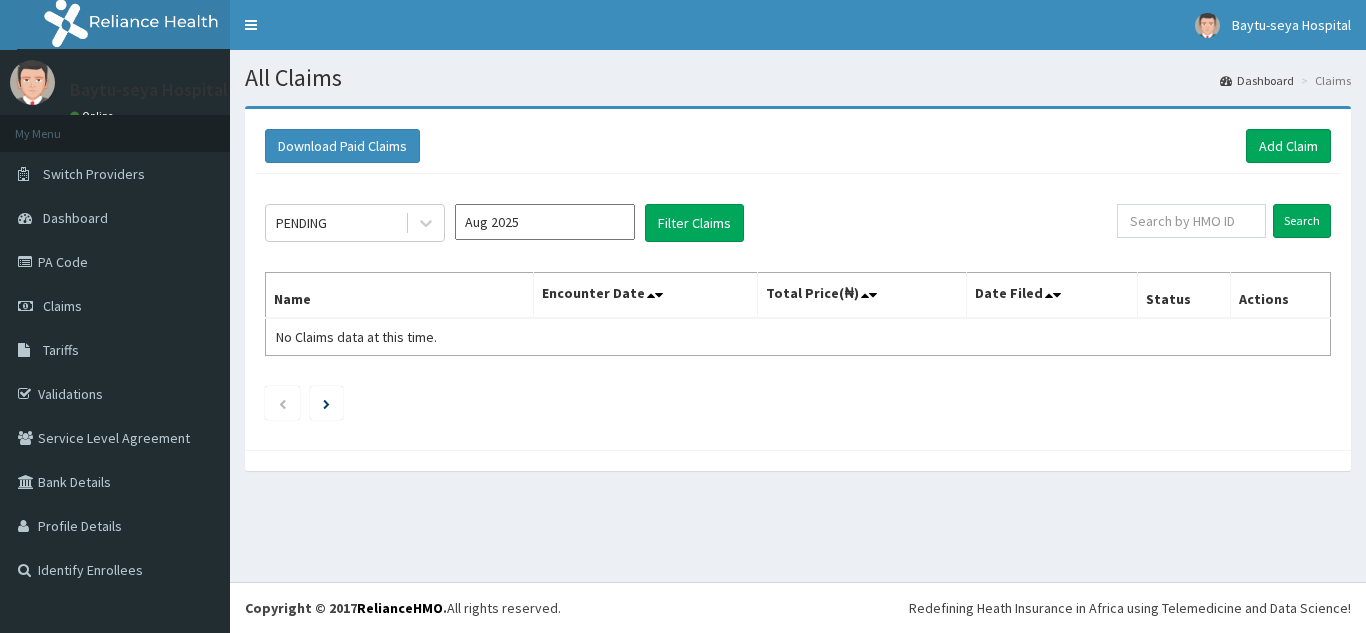 scroll, scrollTop: 0, scrollLeft: 0, axis: both 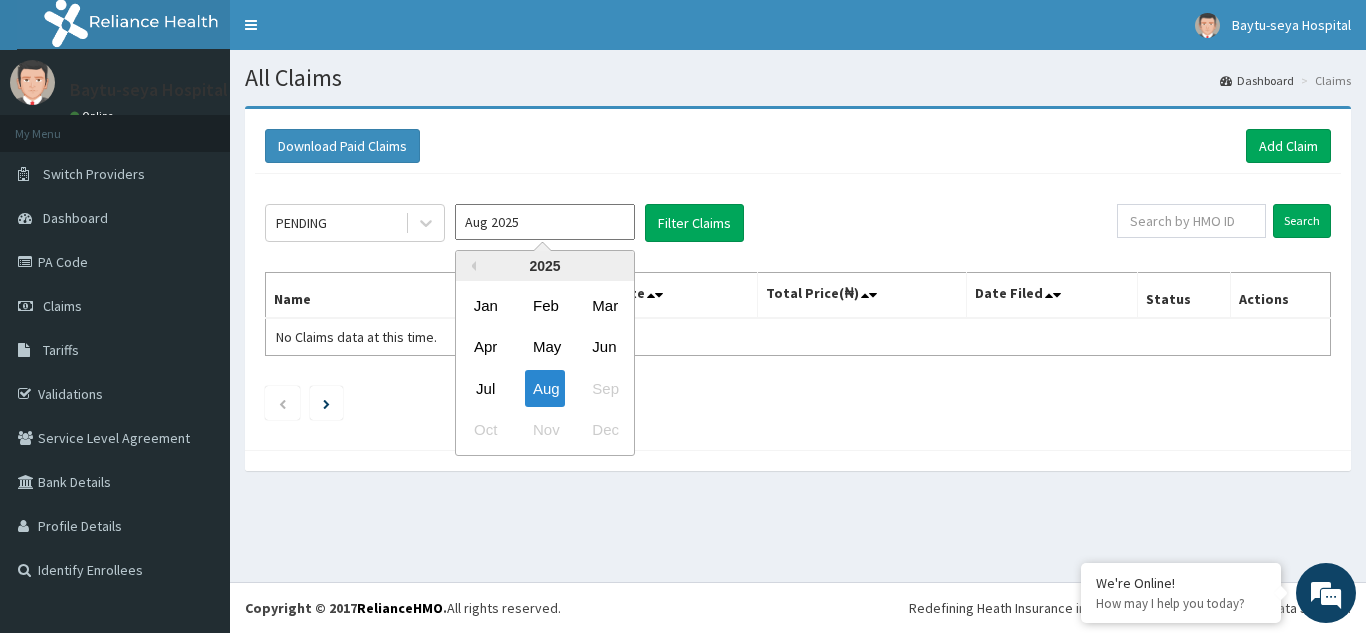click on "Aug 2025" at bounding box center [545, 222] 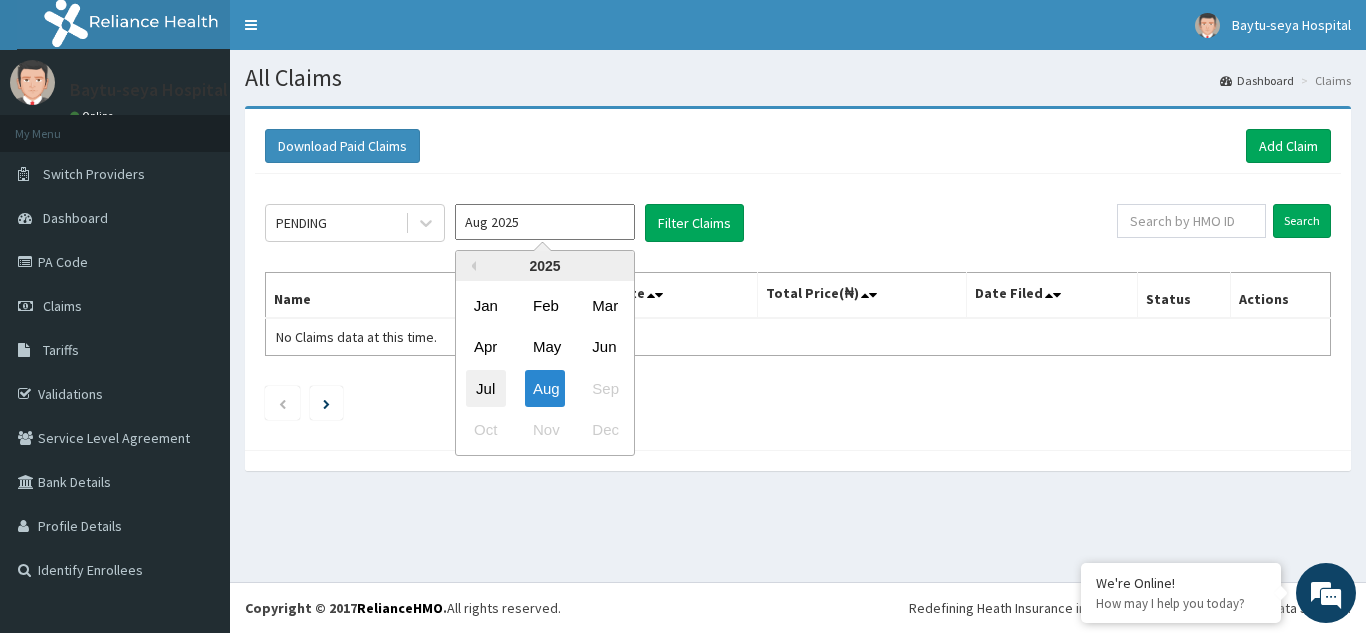 click on "Jul" at bounding box center (486, 388) 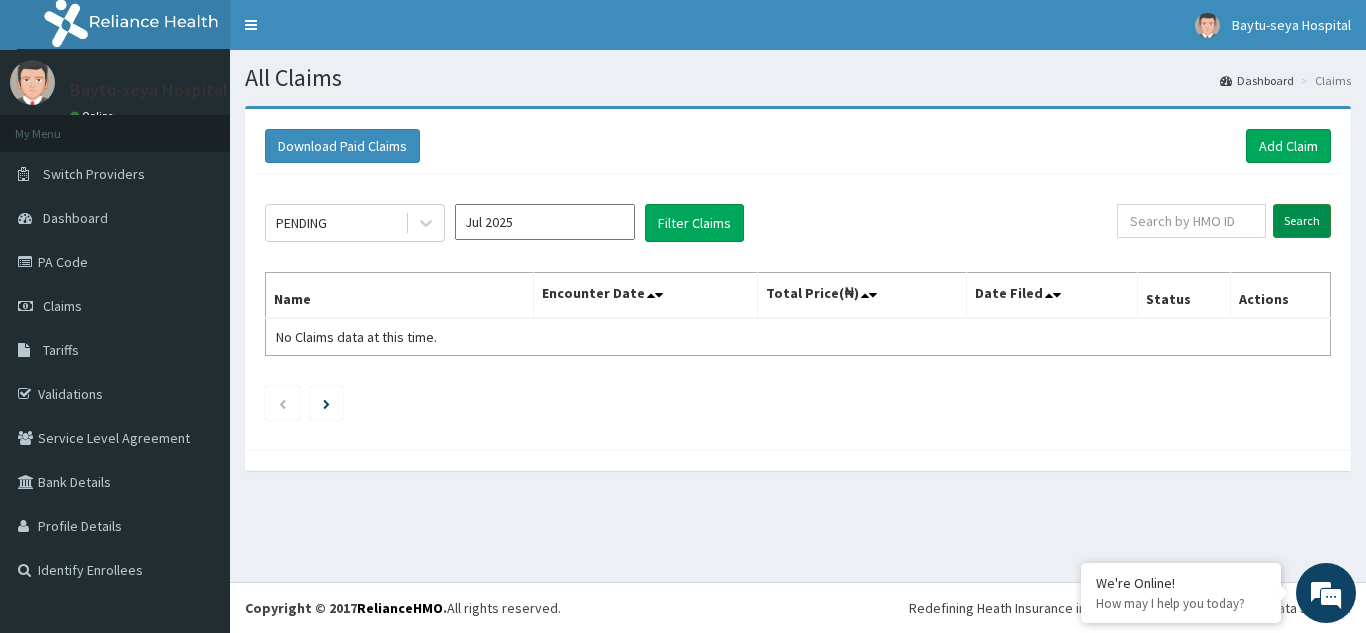 click on "Search" at bounding box center (1302, 221) 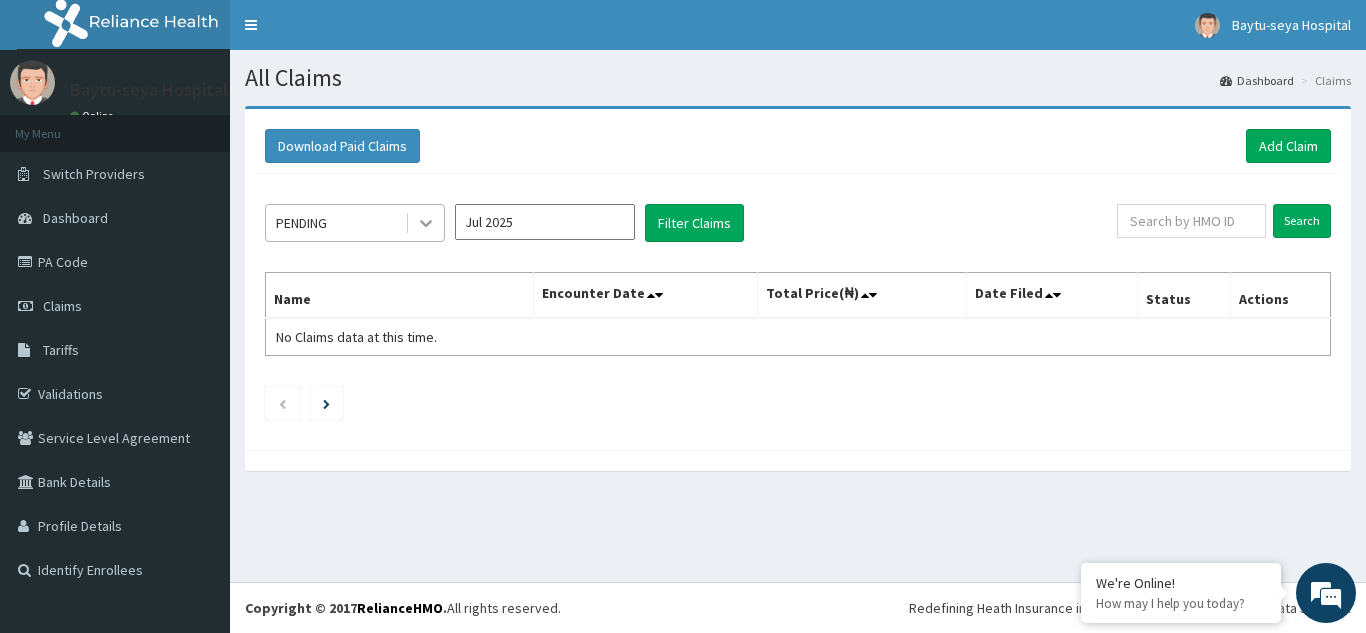 click 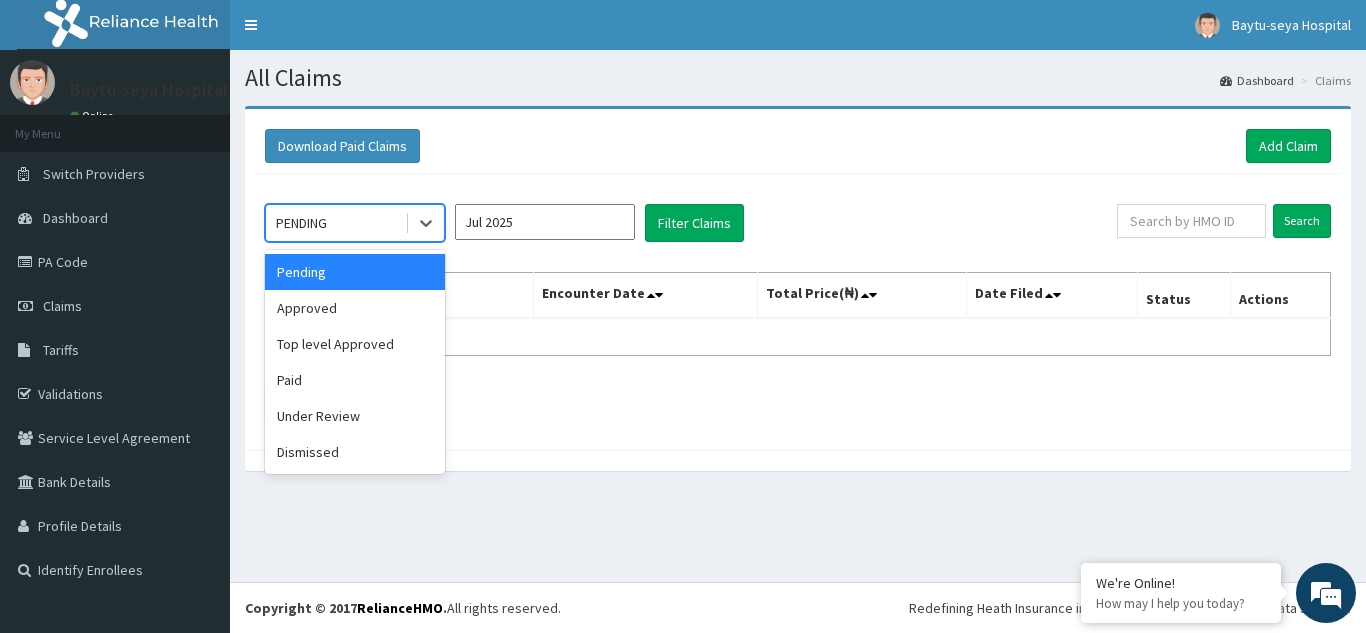 scroll, scrollTop: 0, scrollLeft: 0, axis: both 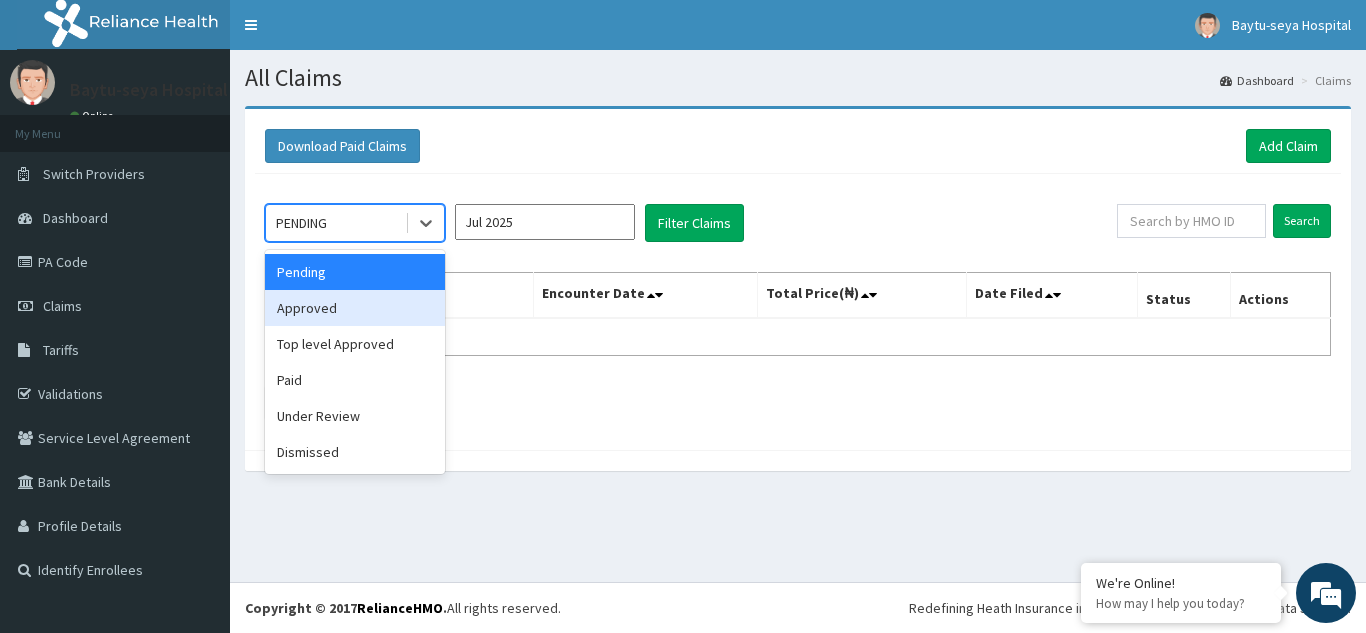 click on "Approved" at bounding box center [355, 308] 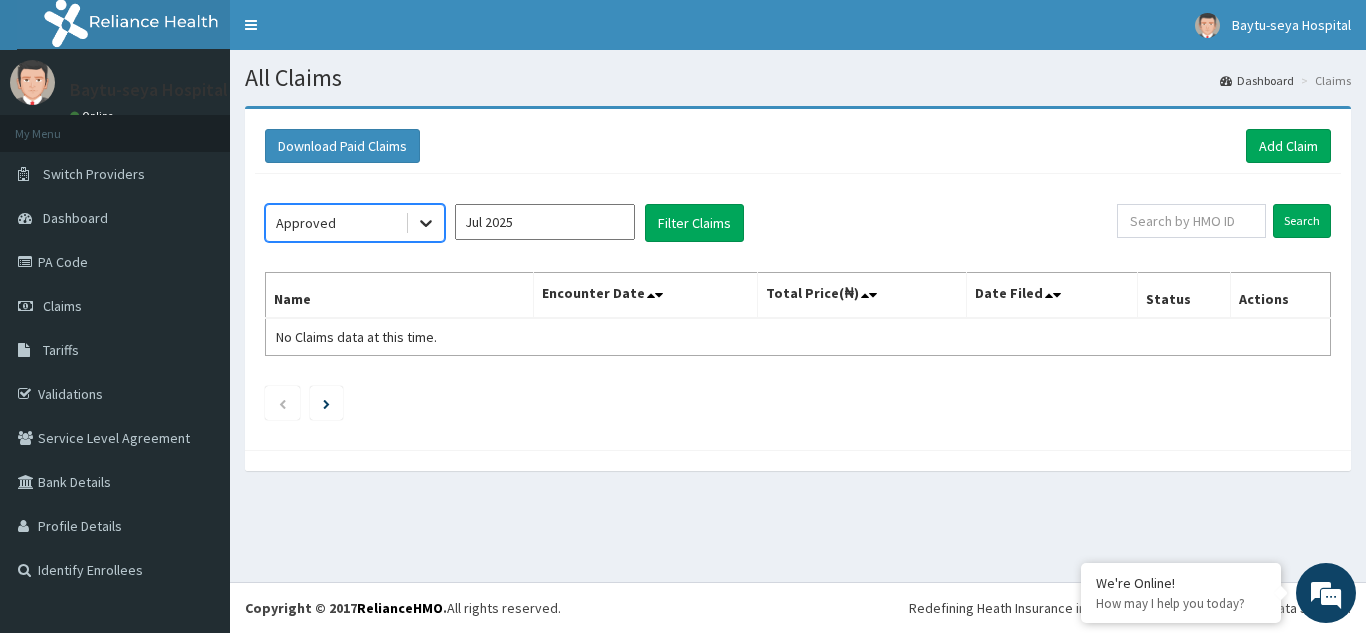 click at bounding box center [426, 223] 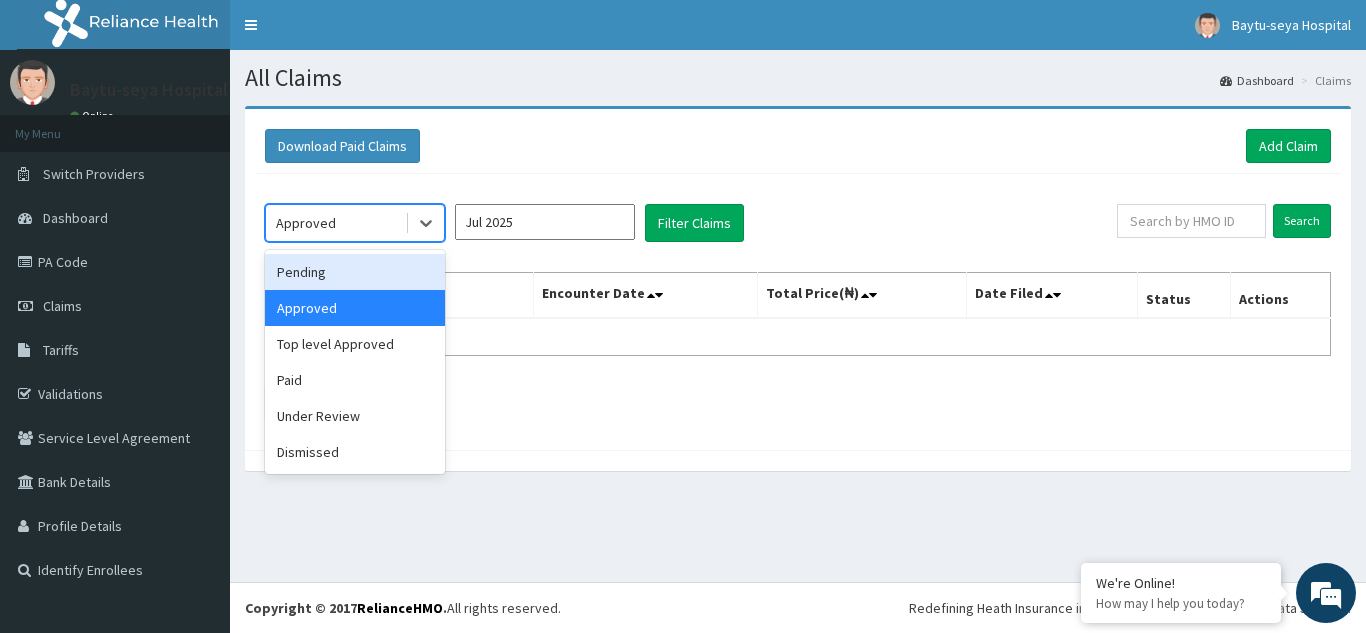click on "Pending" at bounding box center [355, 272] 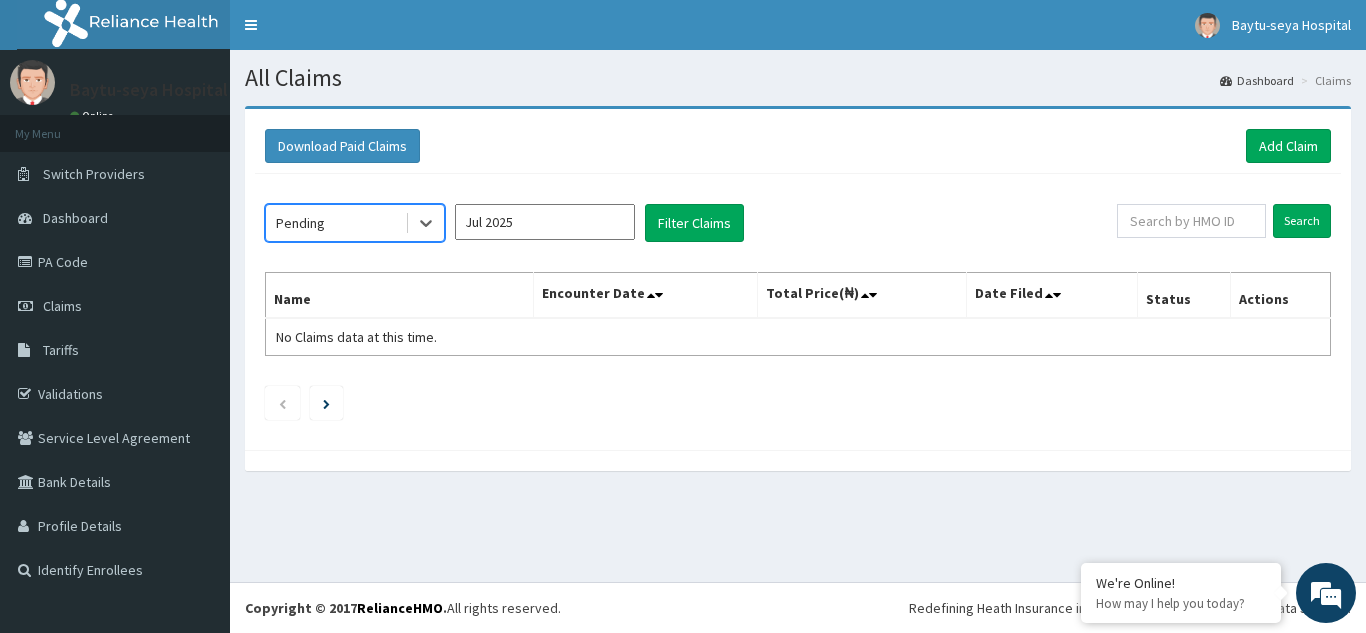 click on "Jul 2025" at bounding box center (545, 222) 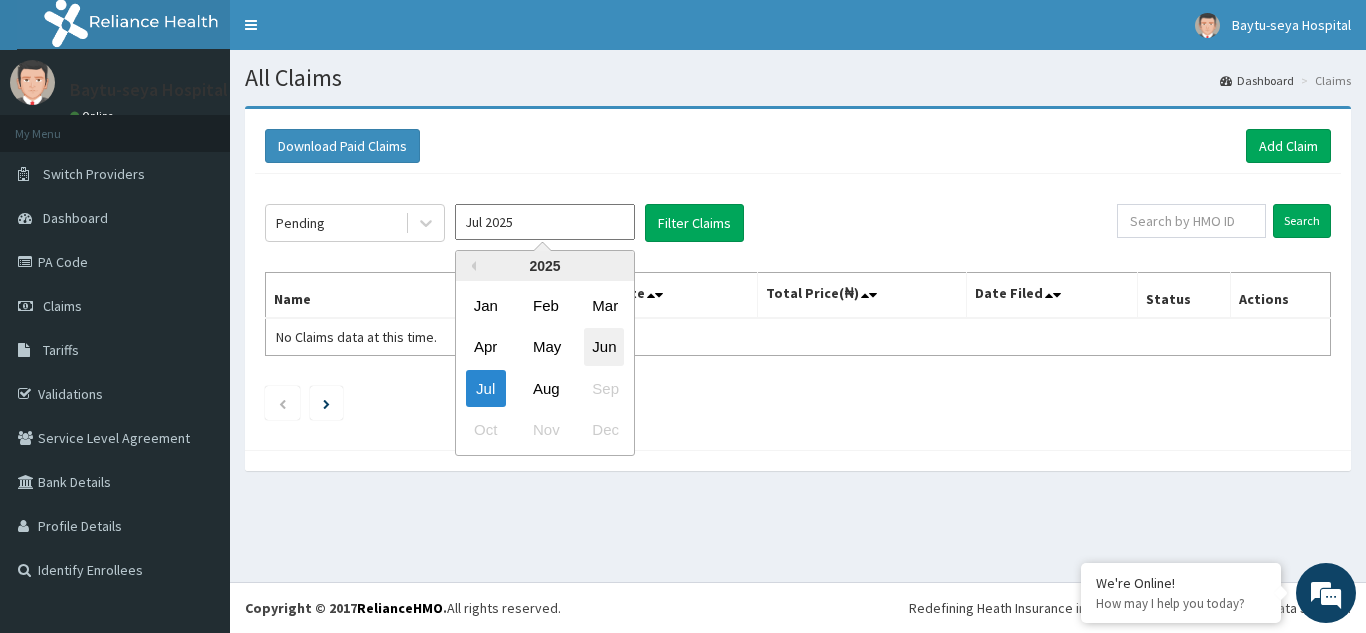 click on "Jun" at bounding box center [604, 347] 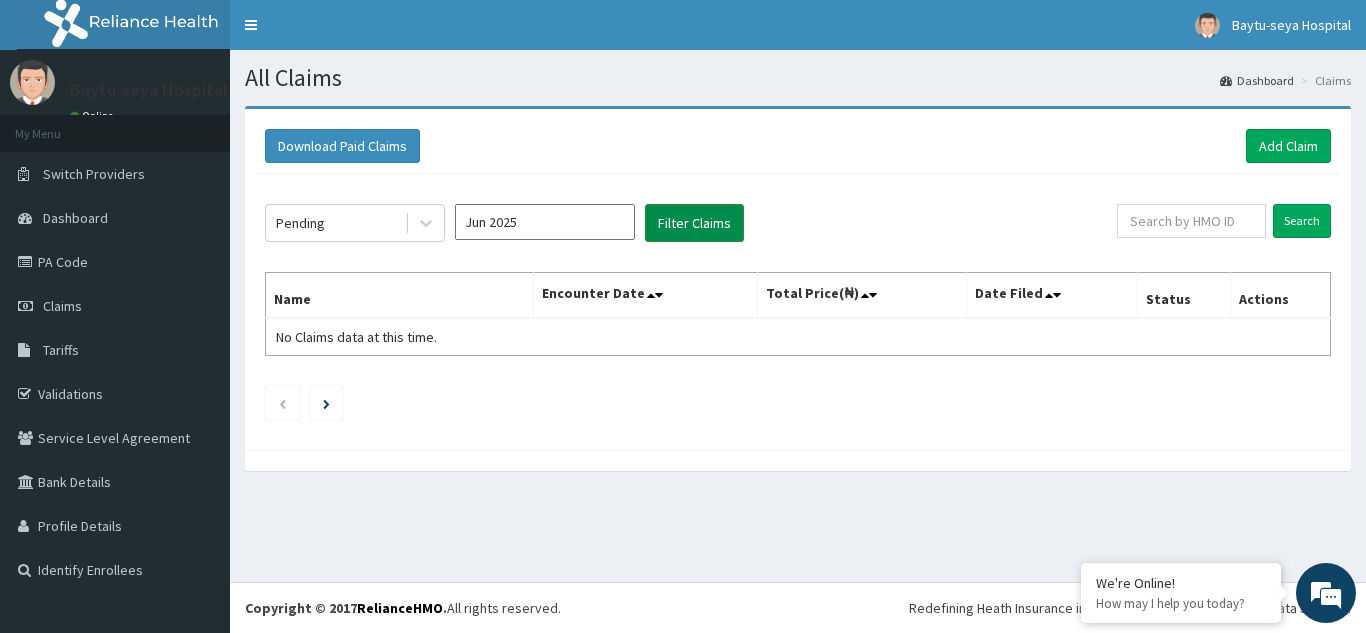 click on "Filter Claims" at bounding box center [694, 223] 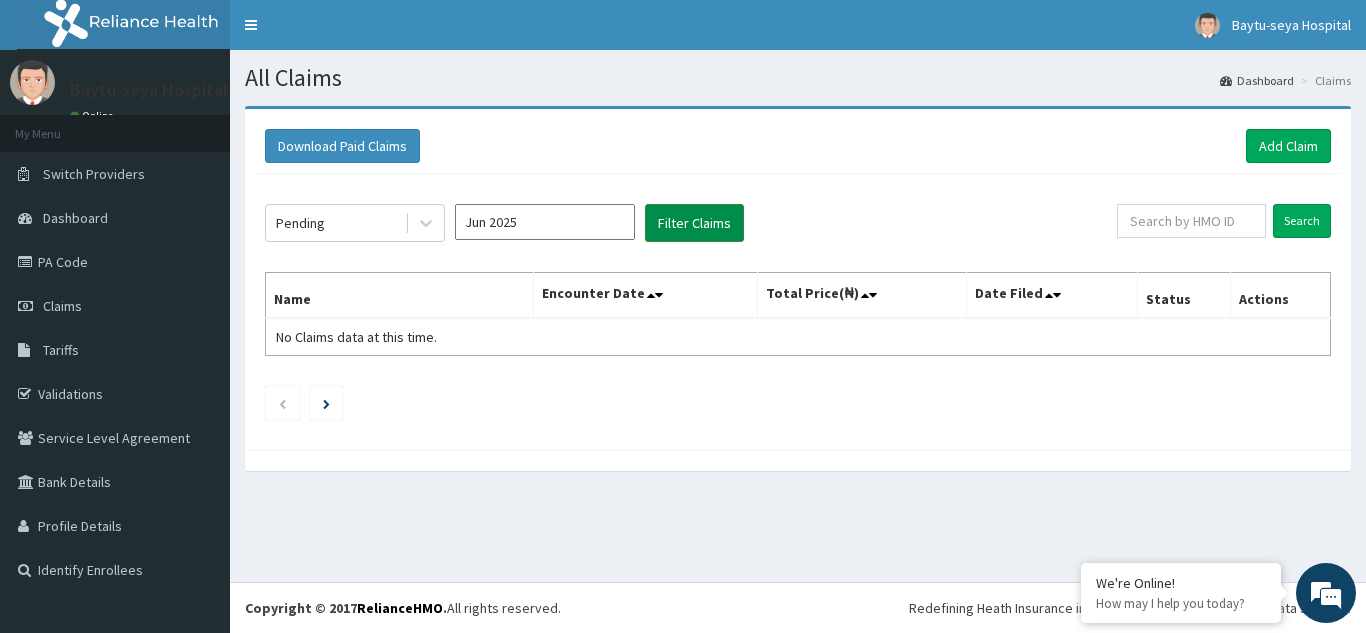 click on "Filter Claims" at bounding box center (694, 223) 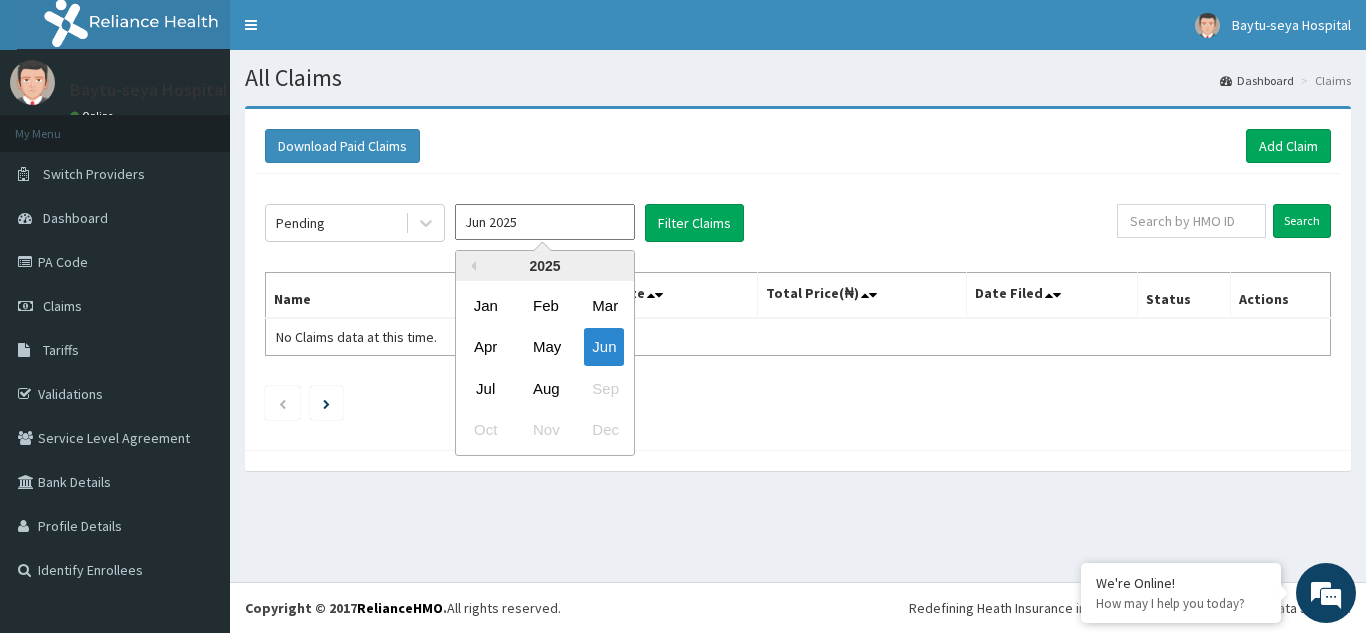click on "Jun 2025" at bounding box center (545, 222) 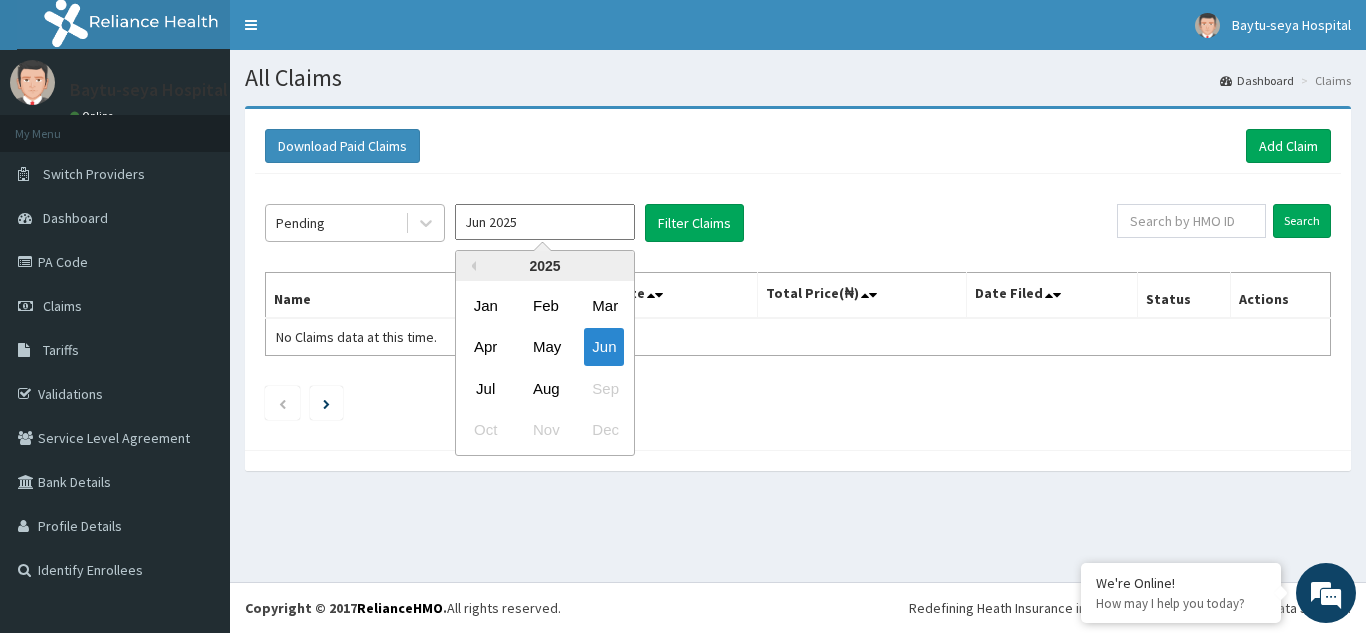click on "Pending" at bounding box center (335, 223) 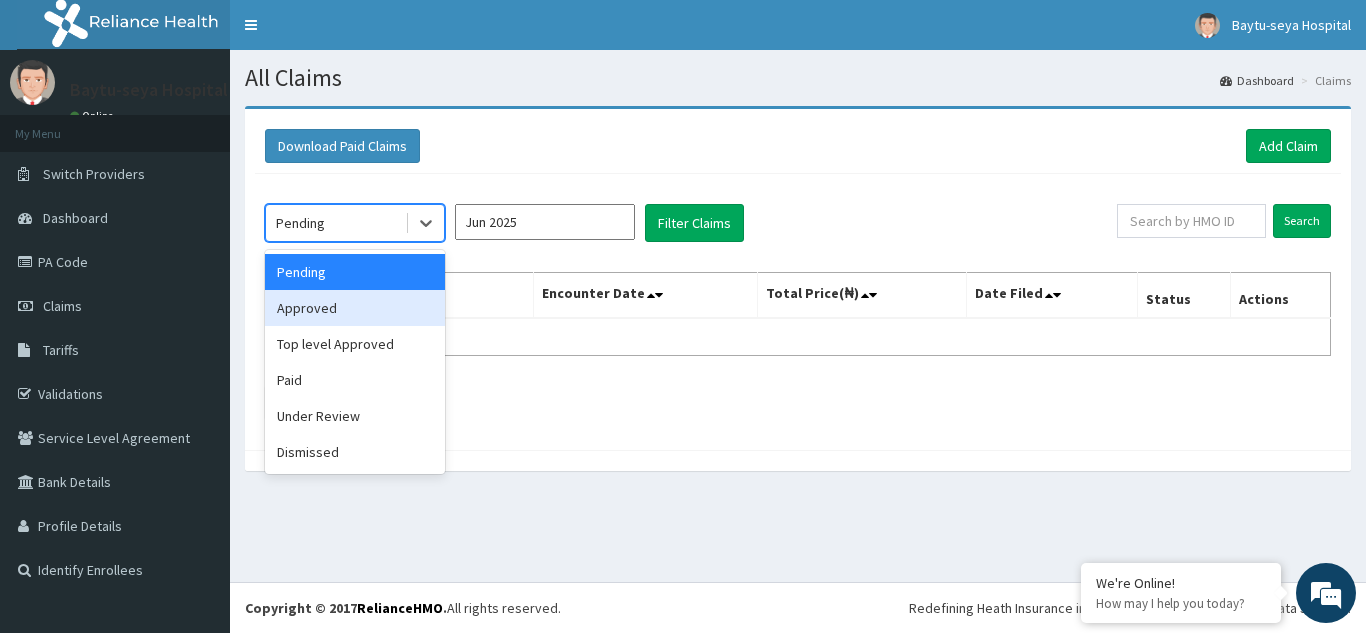 click on "Approved" at bounding box center [355, 308] 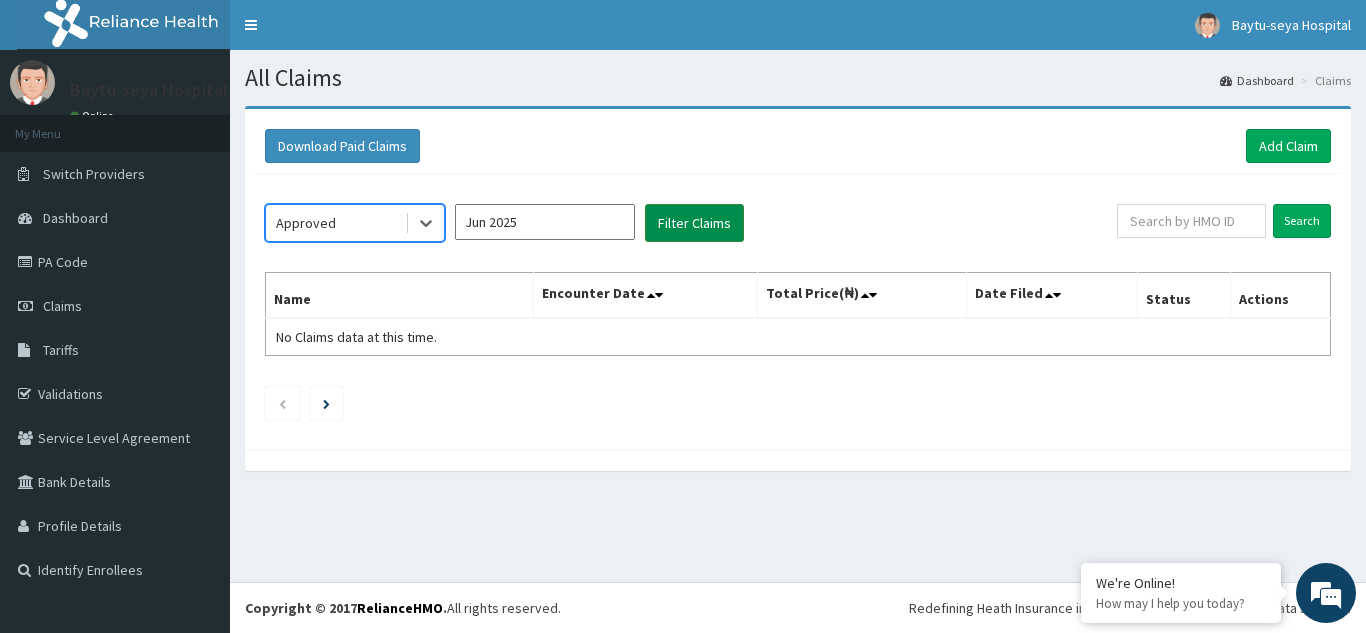 click on "Filter Claims" at bounding box center [694, 223] 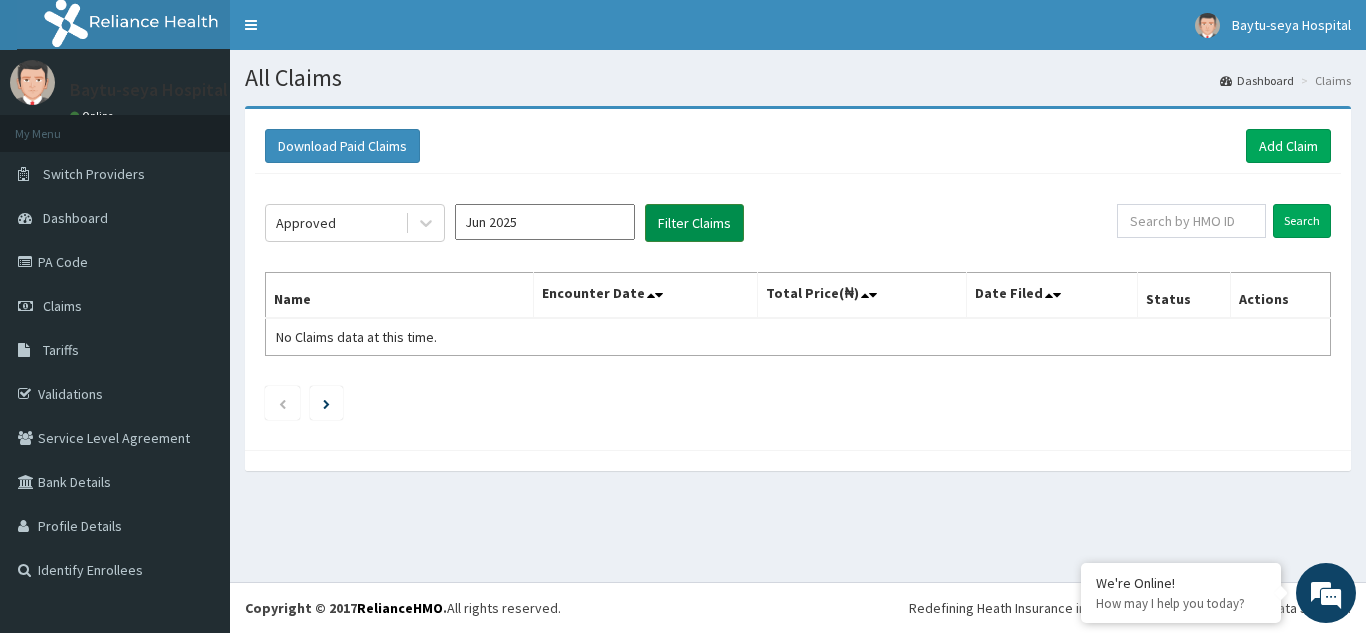 click on "Filter Claims" at bounding box center (694, 223) 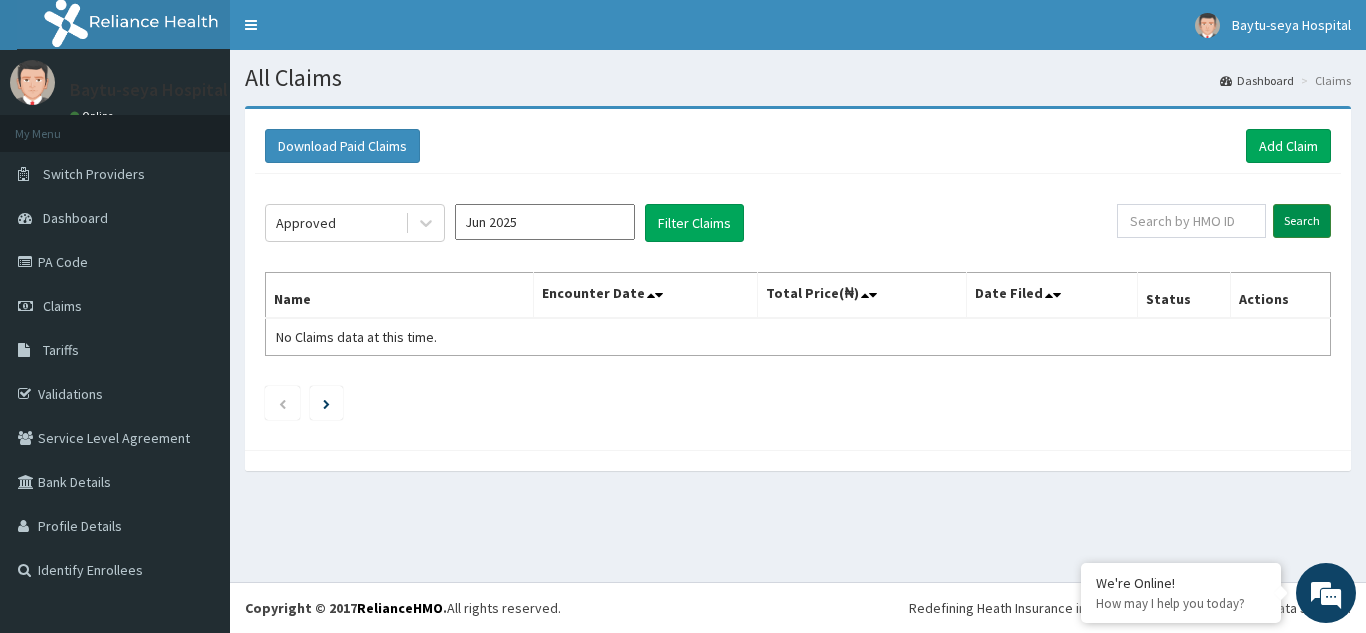click on "Search" at bounding box center (1302, 221) 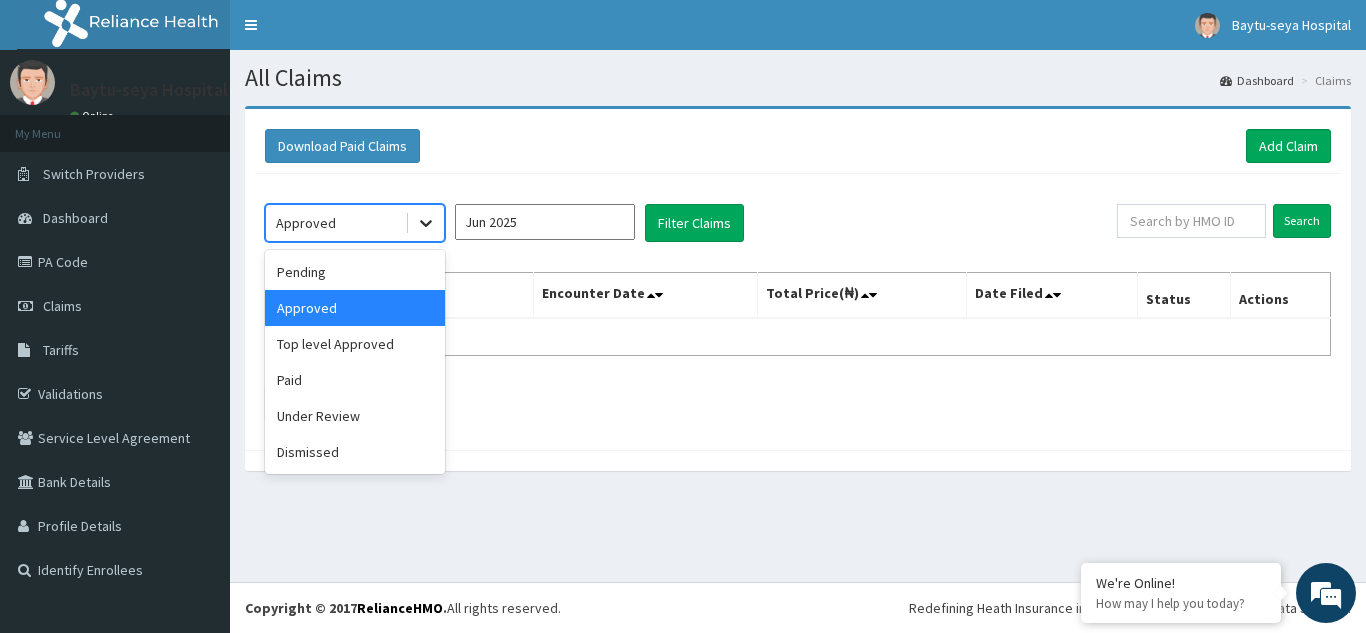 click 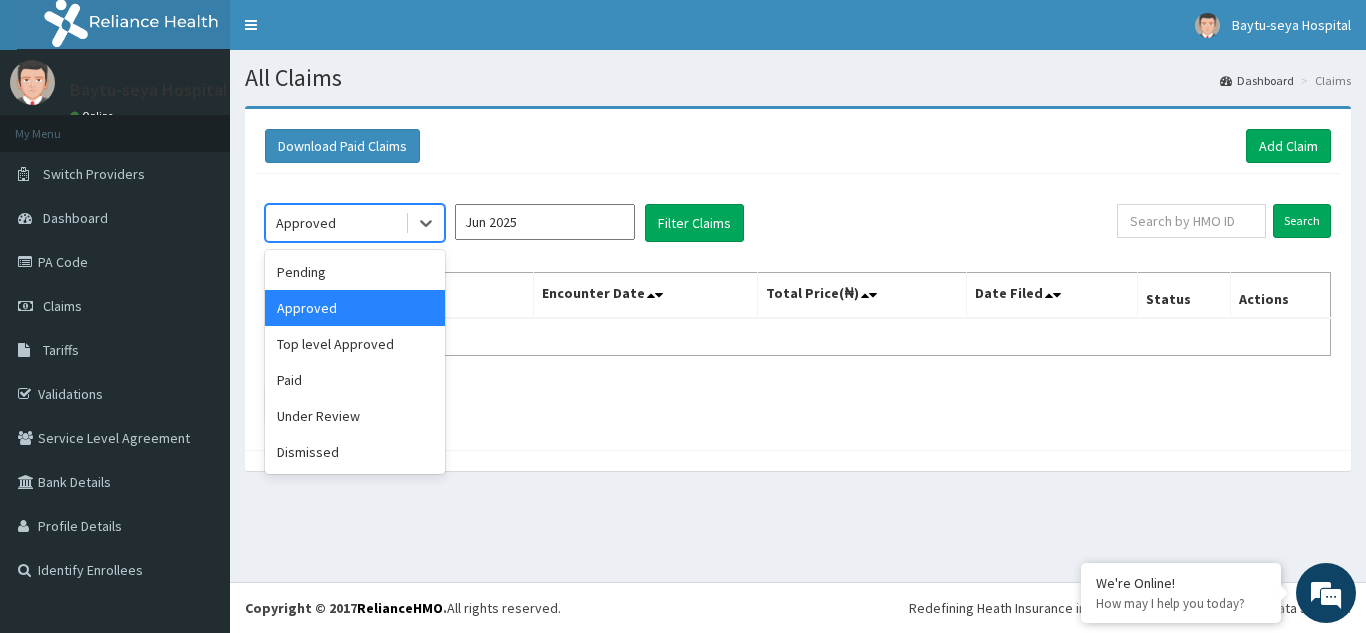 click on "Jun 2025" at bounding box center [545, 222] 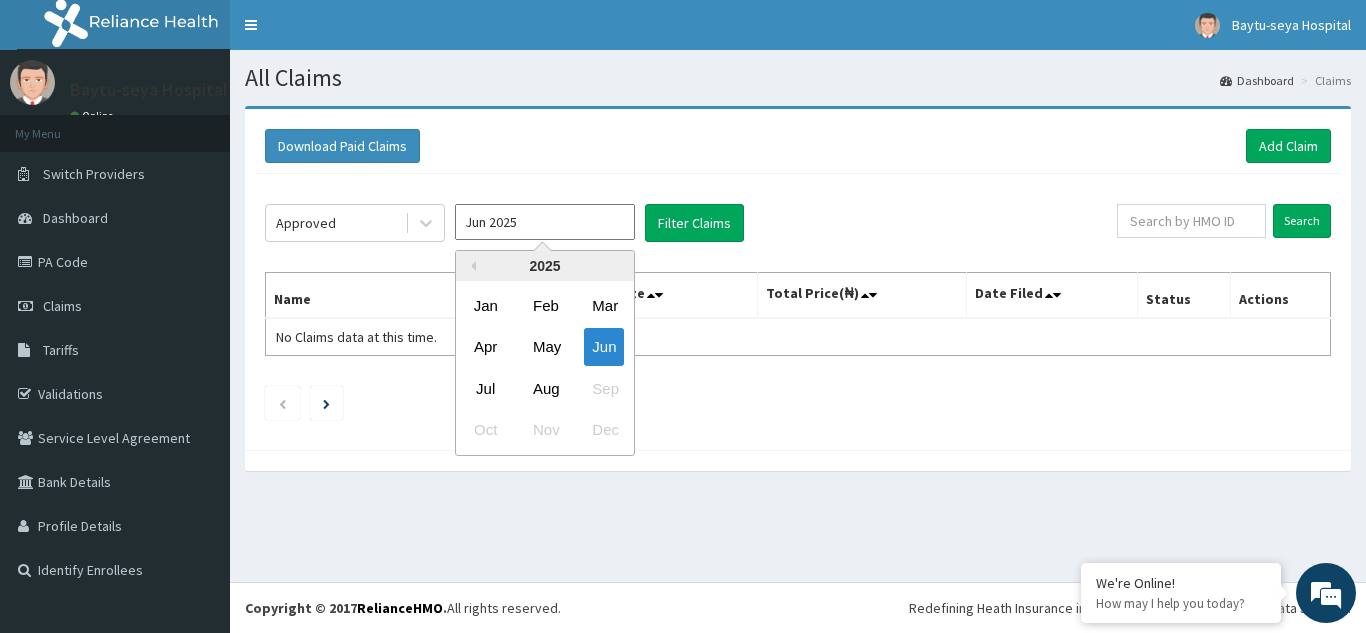 click on "May" at bounding box center [545, 347] 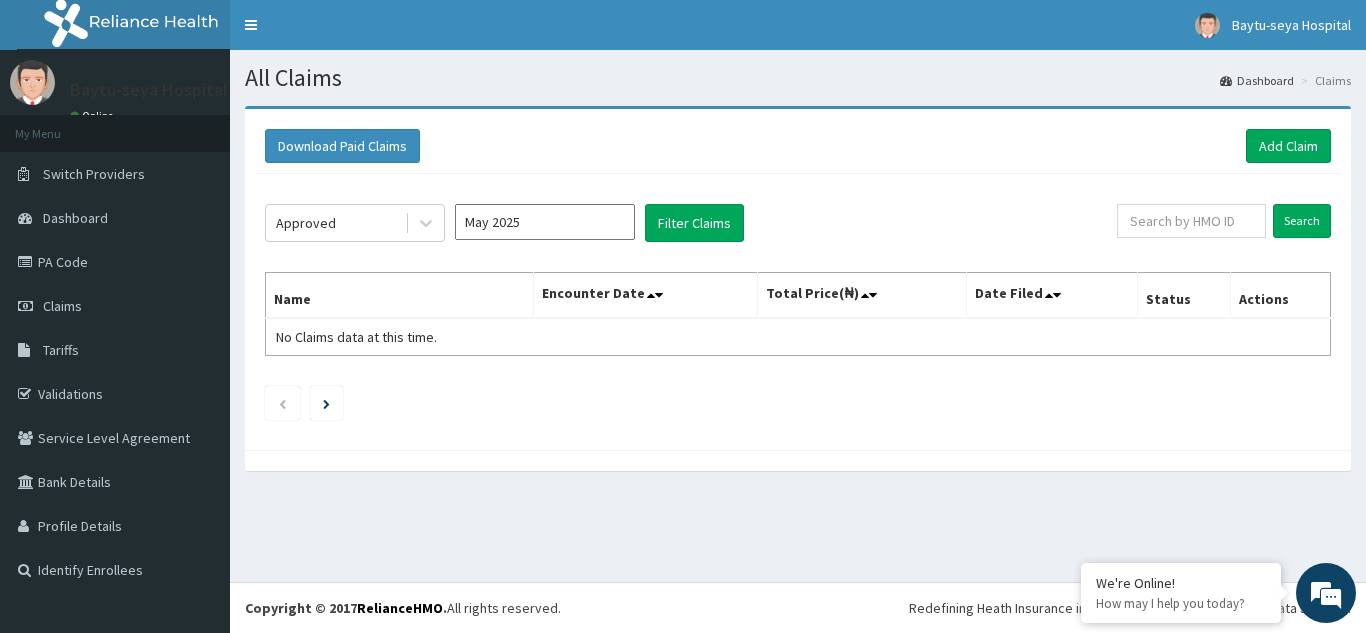click on "Approved May 2025 Filter Claims Search Name Encounter Date Total Price(₦) Date Filed Status Actions No Claims data at this time." 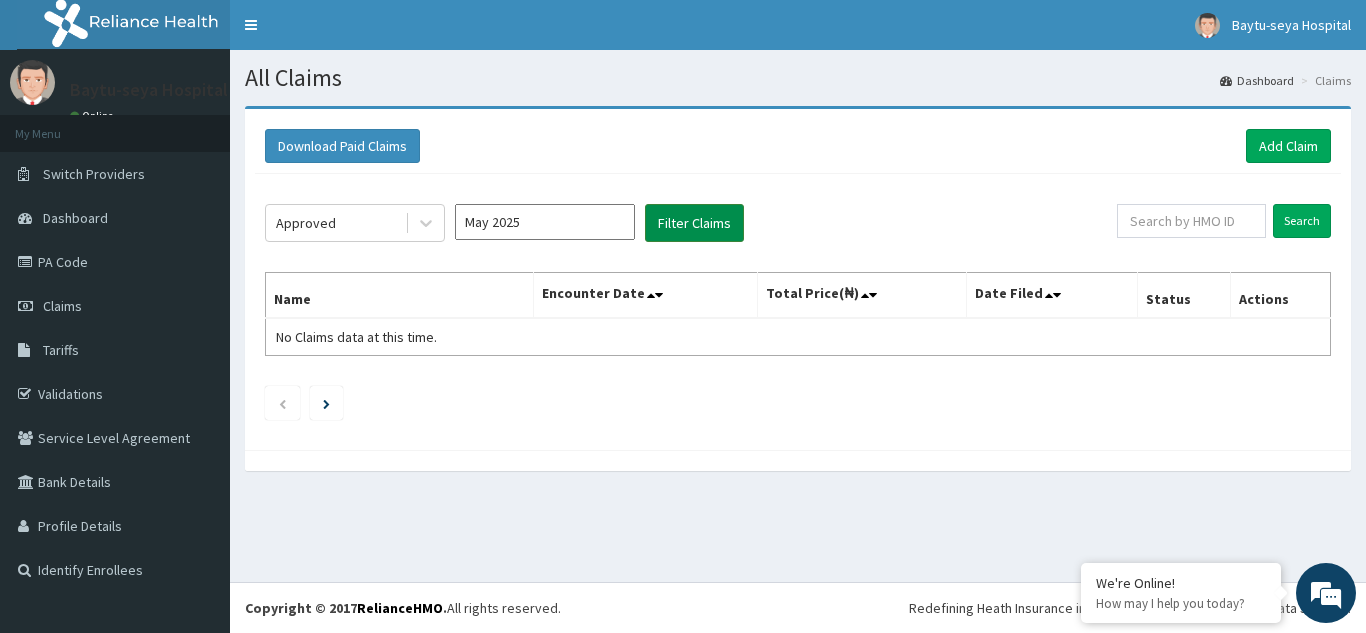 click on "Filter Claims" at bounding box center (694, 223) 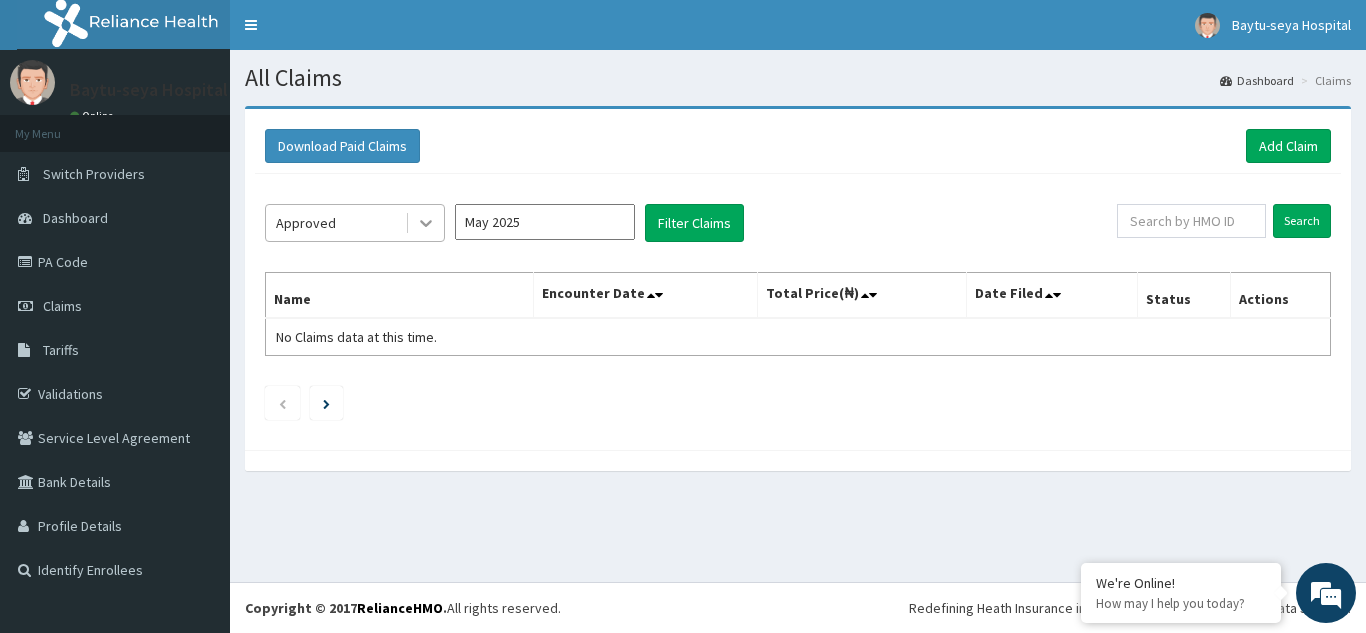 click 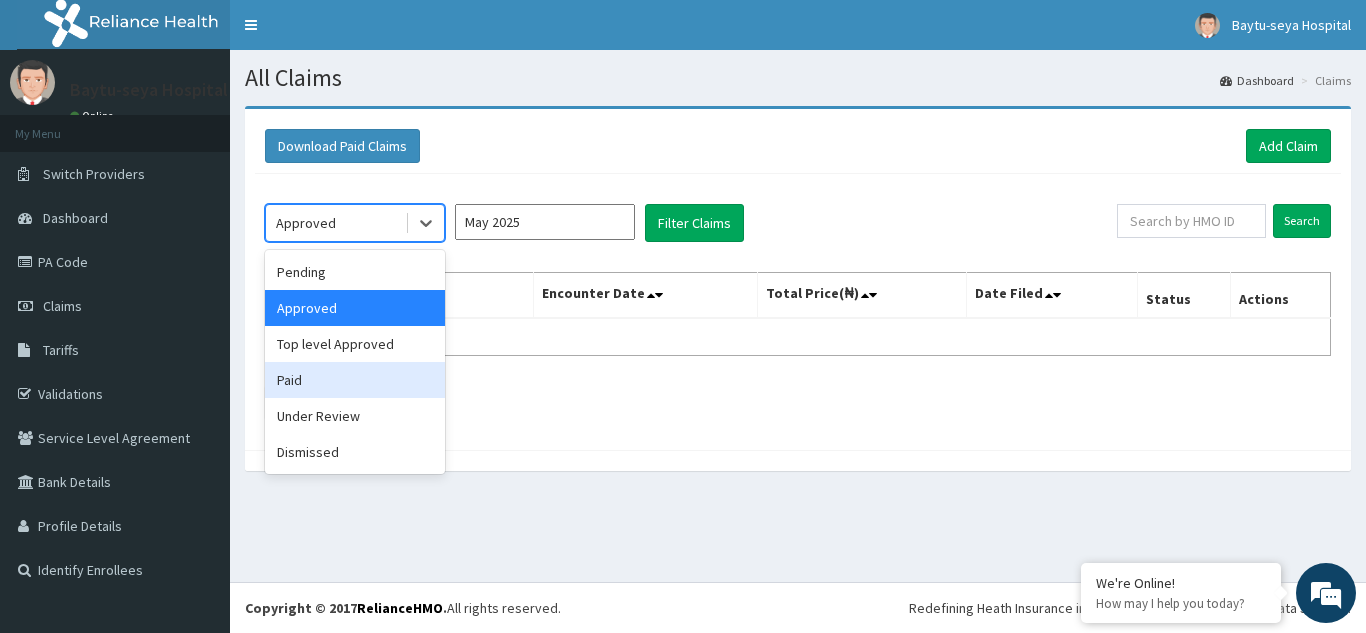 click on "Paid" at bounding box center [355, 380] 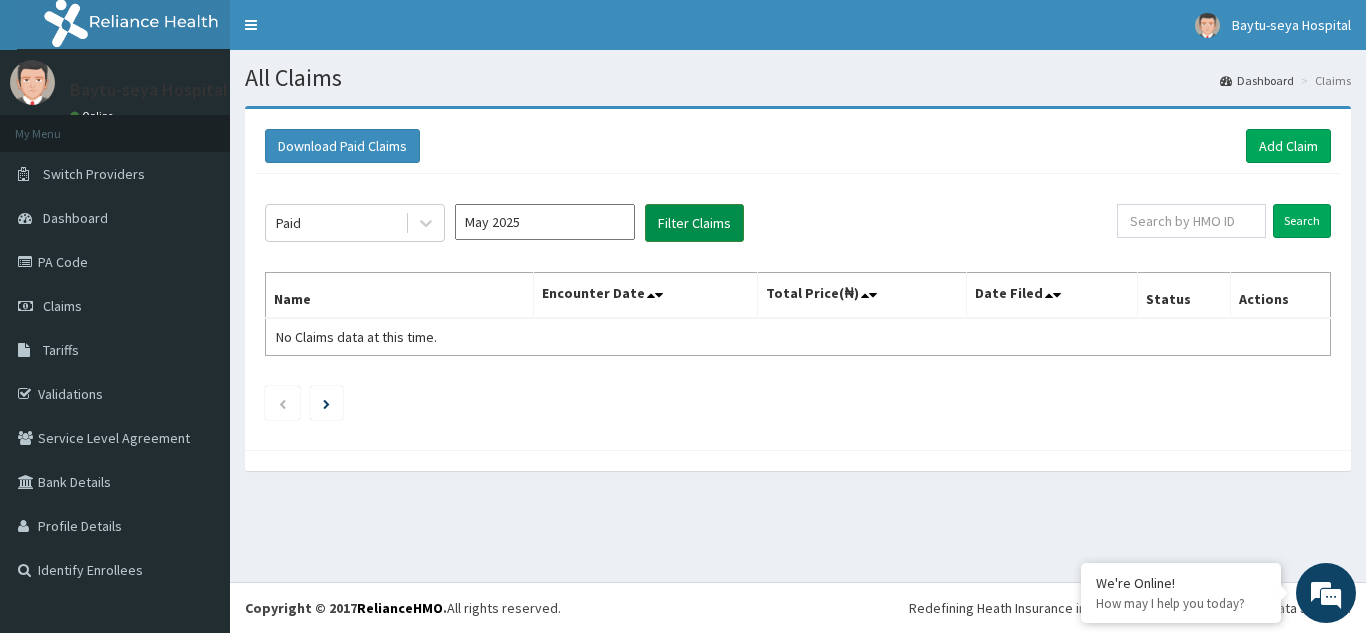 click on "Filter Claims" at bounding box center (694, 223) 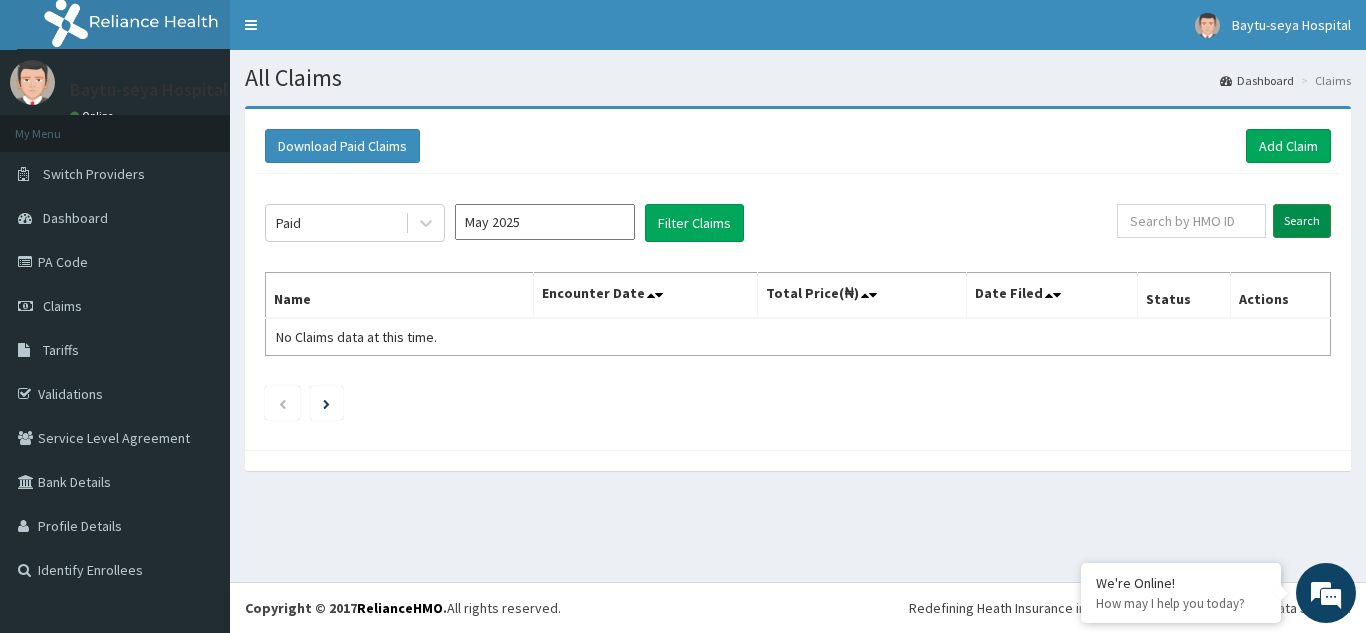 click on "Search" at bounding box center (1302, 221) 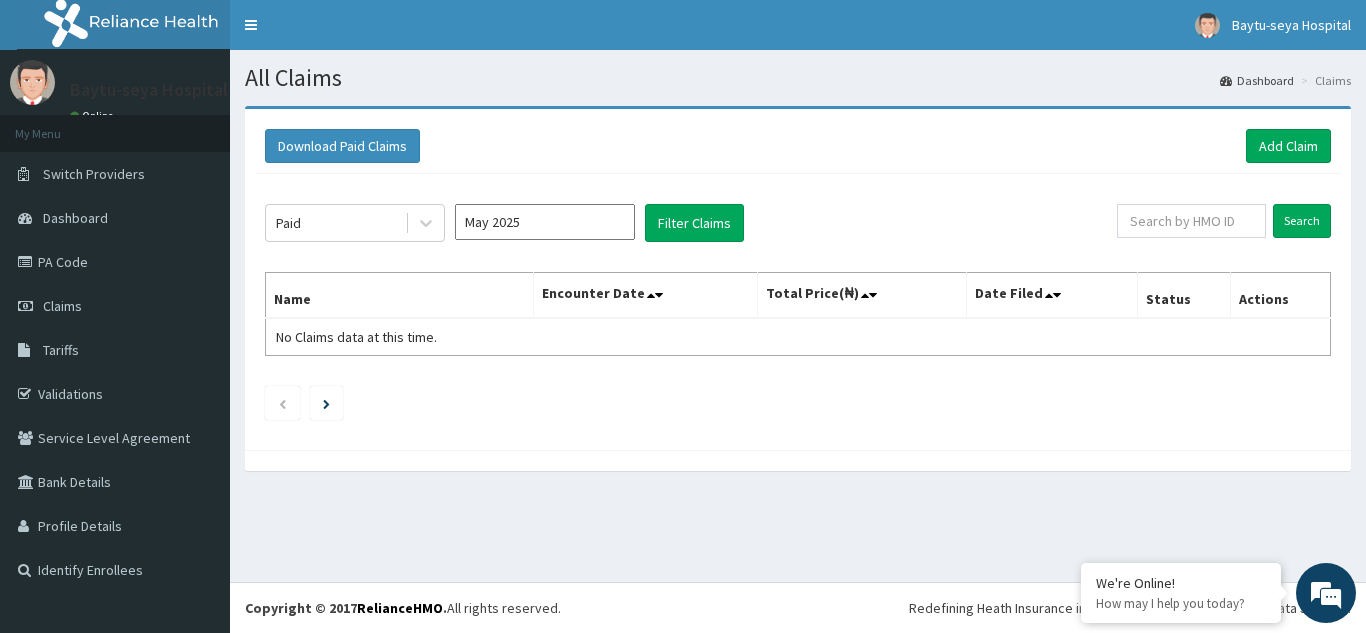 click on "May 2025" at bounding box center (545, 222) 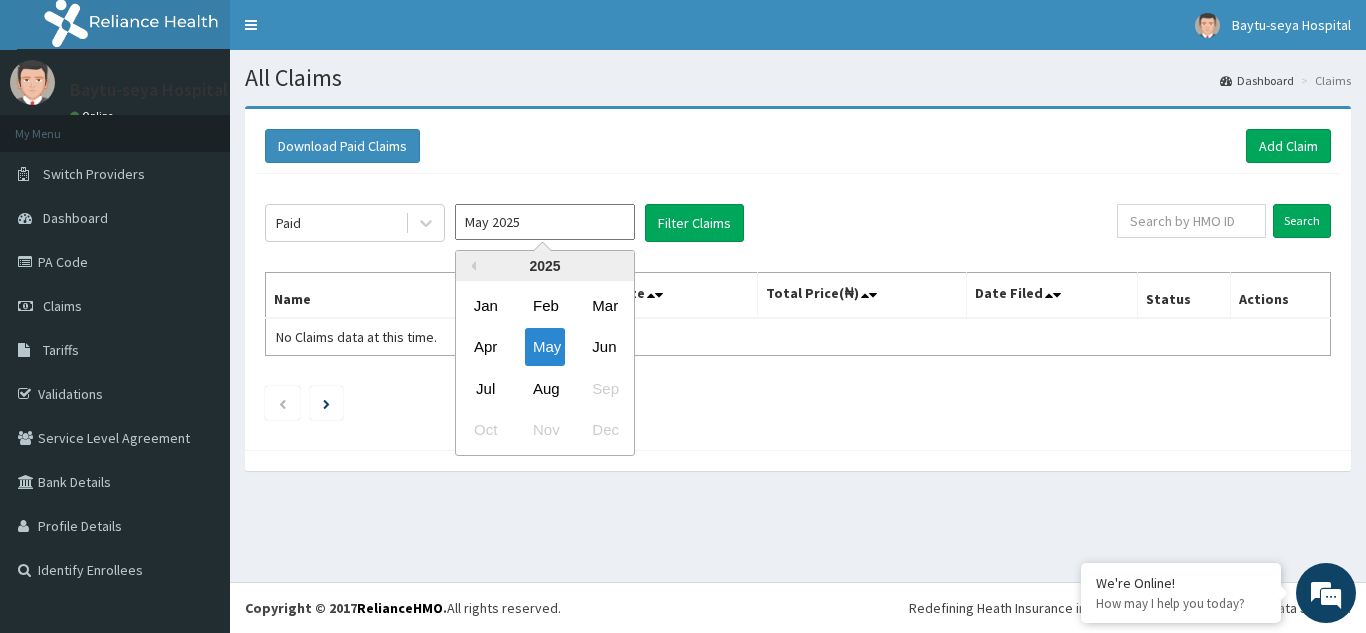 click on "Download Paid Claims Add Claim" at bounding box center (798, 146) 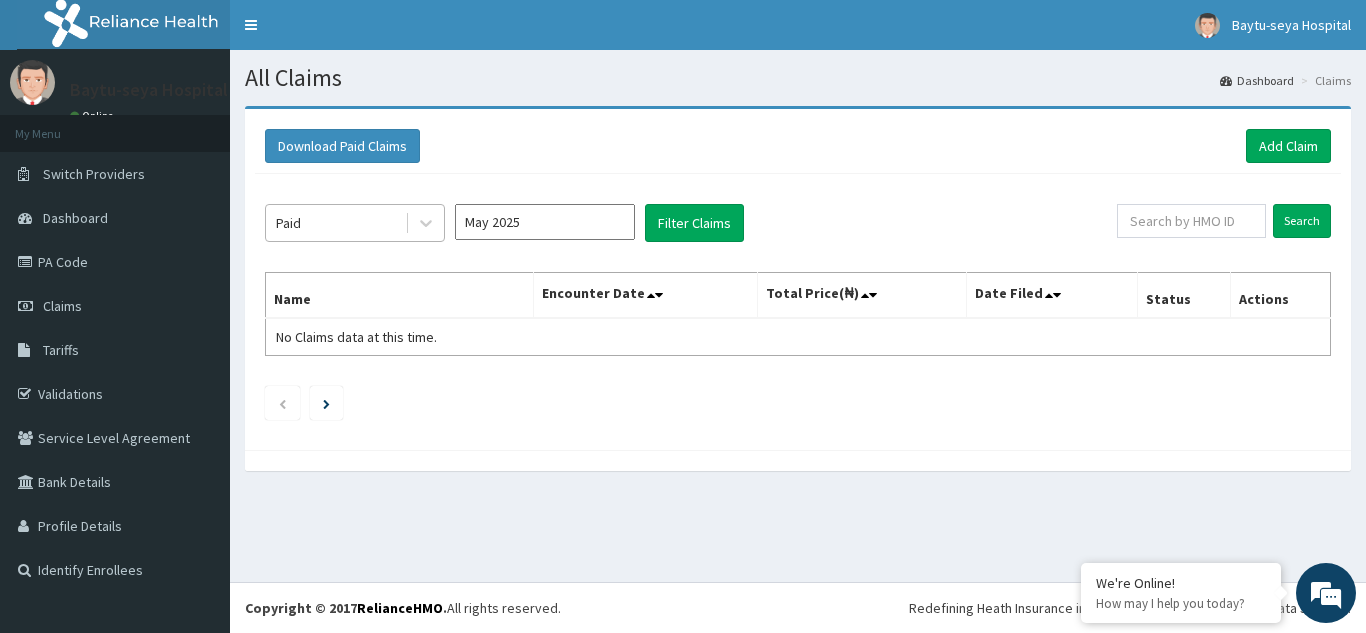 click at bounding box center (424, 223) 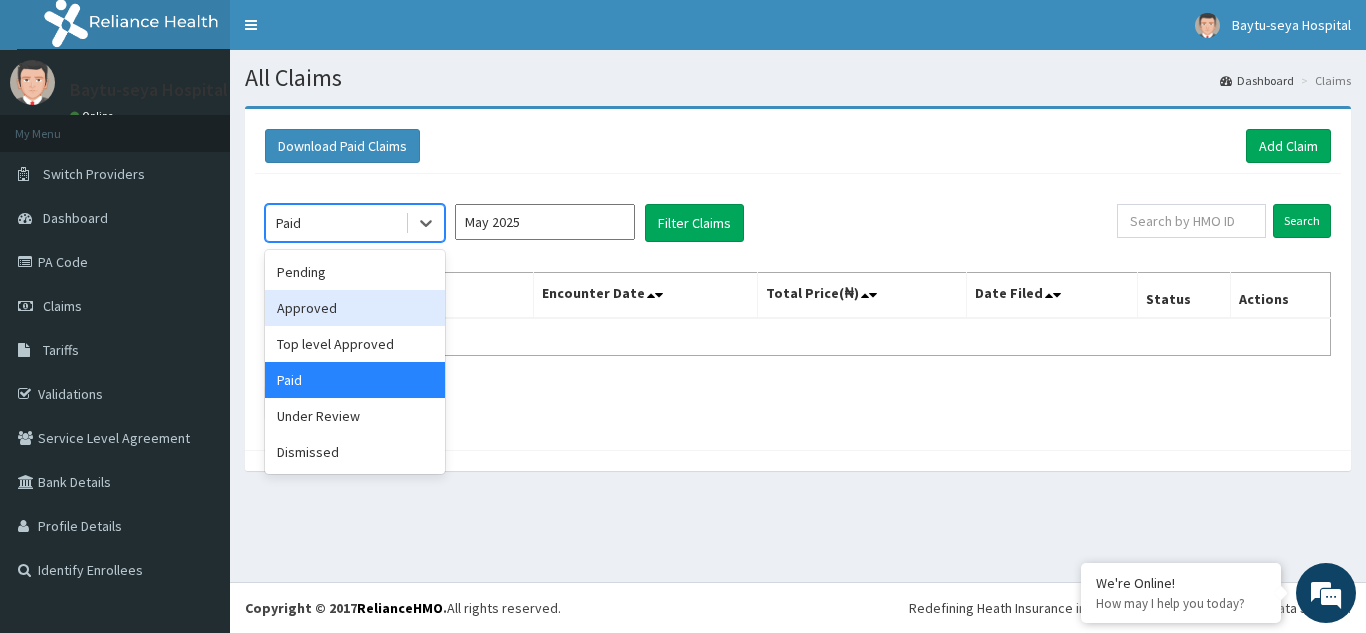 drag, startPoint x: 400, startPoint y: 307, endPoint x: 409, endPoint y: 288, distance: 21.023796 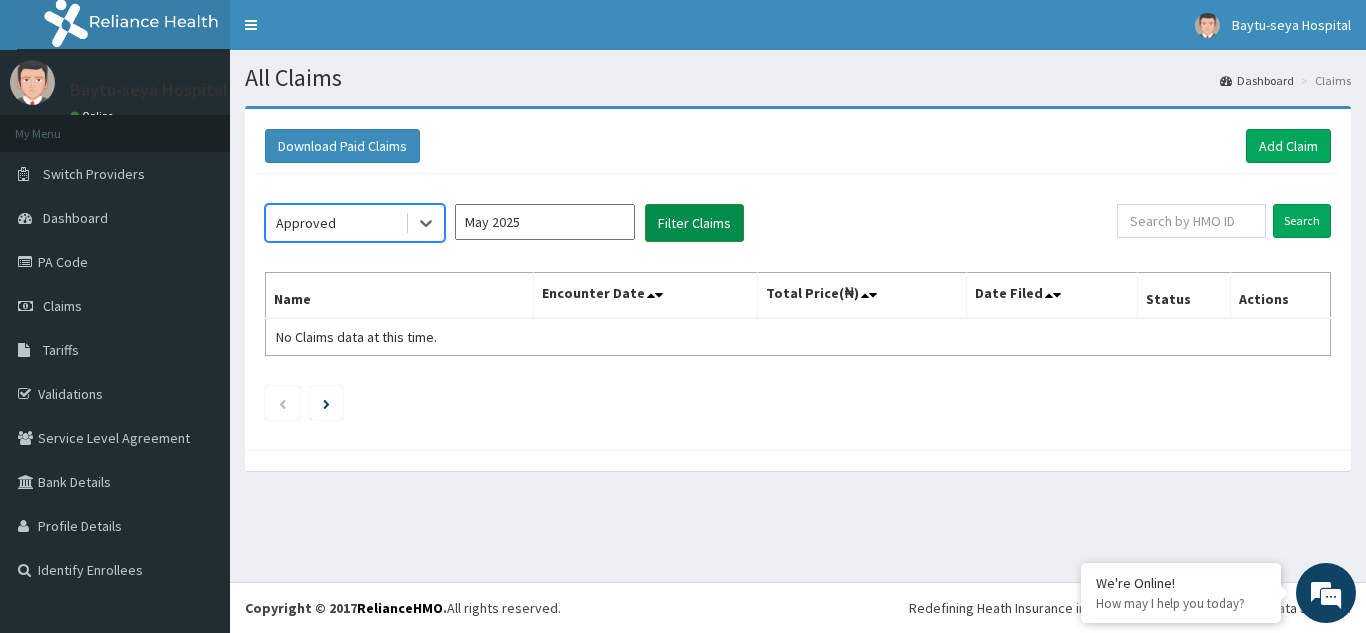 click on "Filter Claims" at bounding box center (694, 223) 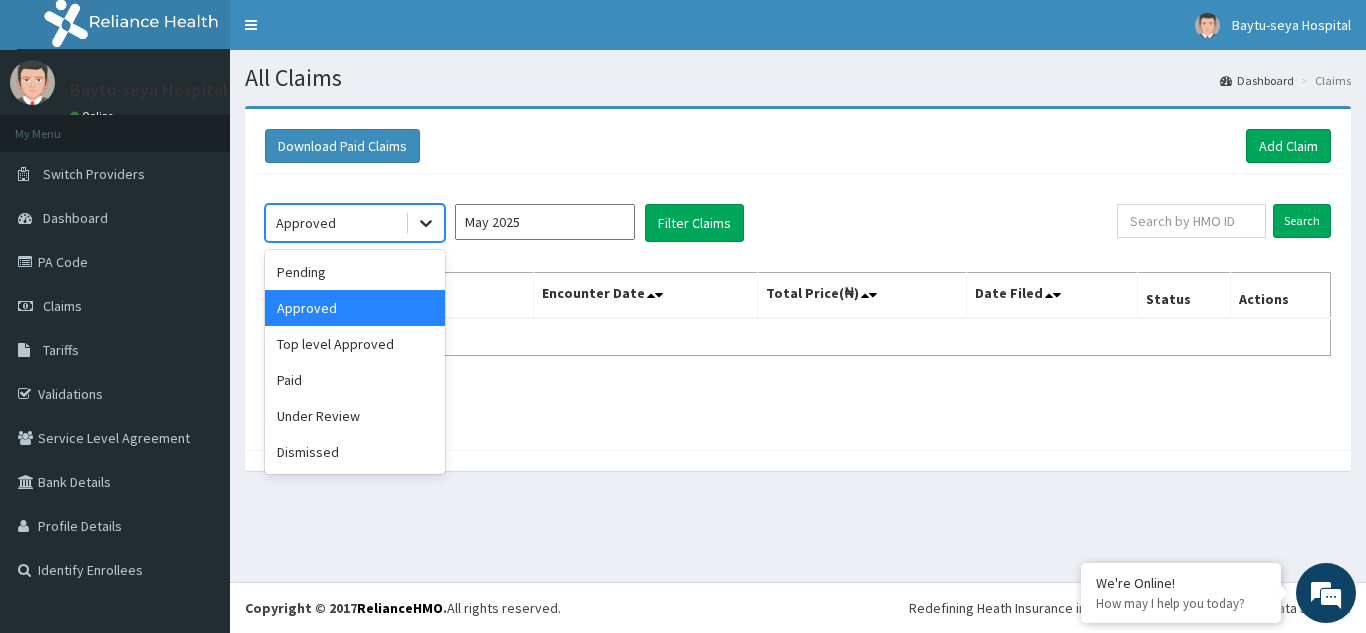 click at bounding box center (426, 223) 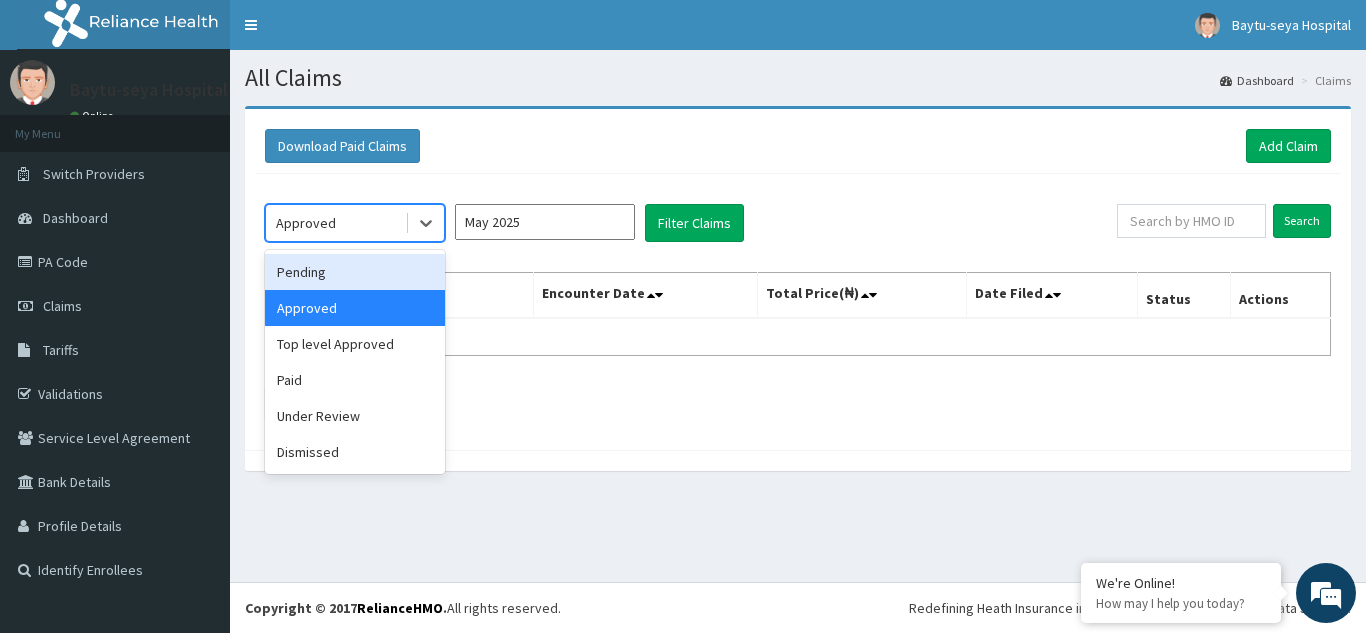 click on "Pending" at bounding box center [355, 272] 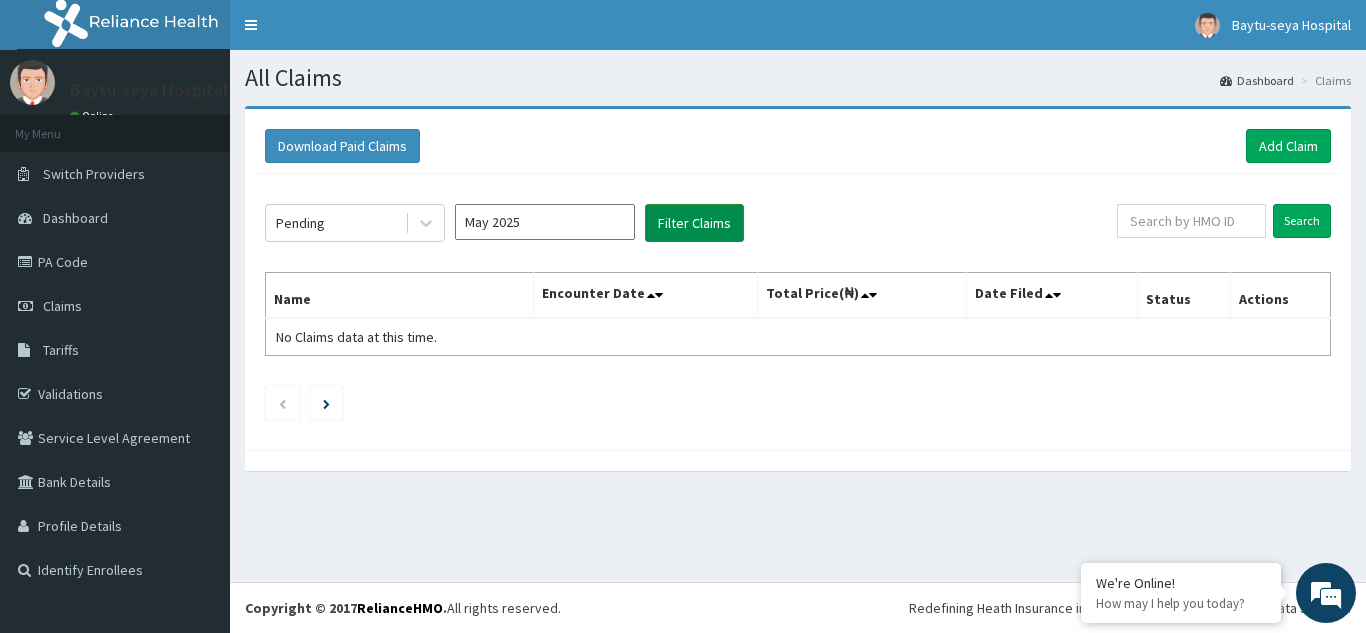 drag, startPoint x: 753, startPoint y: 214, endPoint x: 696, endPoint y: 223, distance: 57.706154 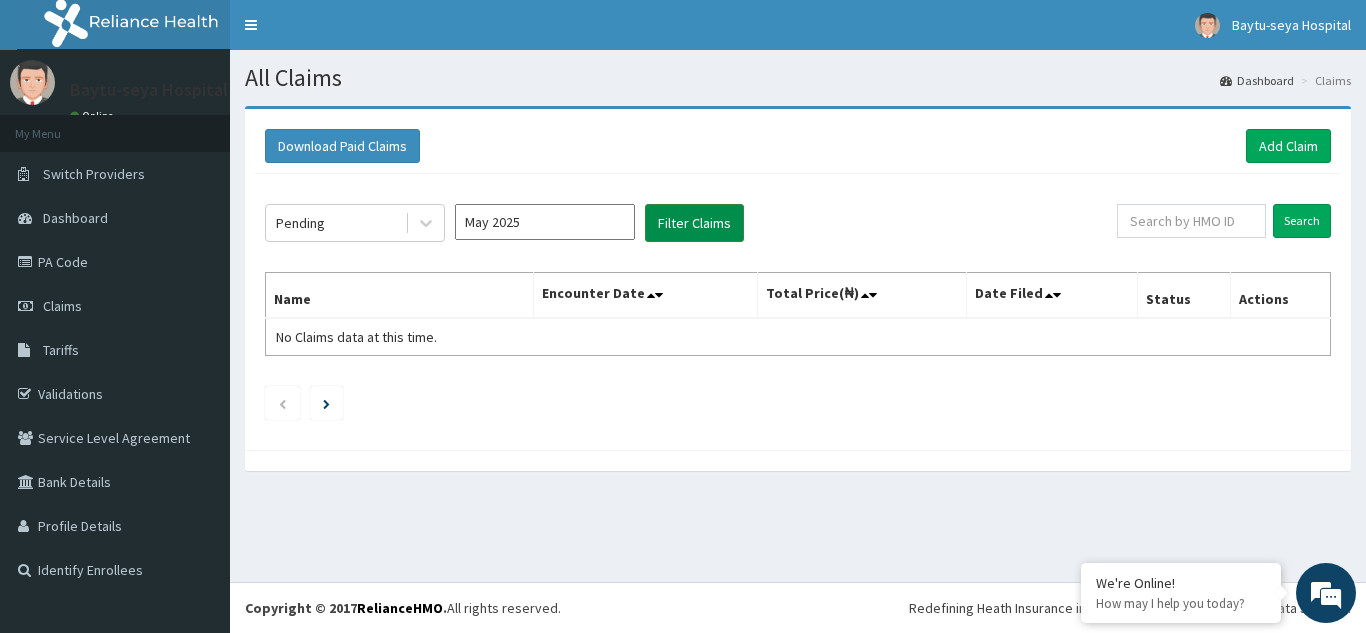 click on "Filter Claims" at bounding box center [694, 223] 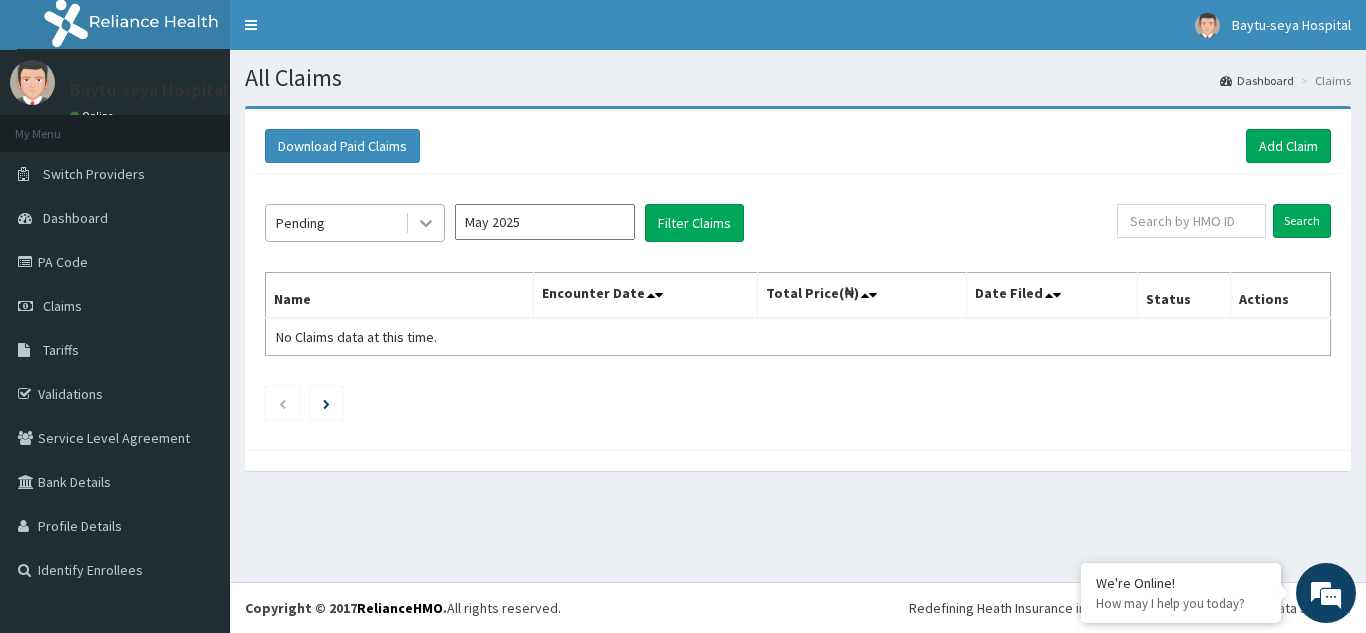 click 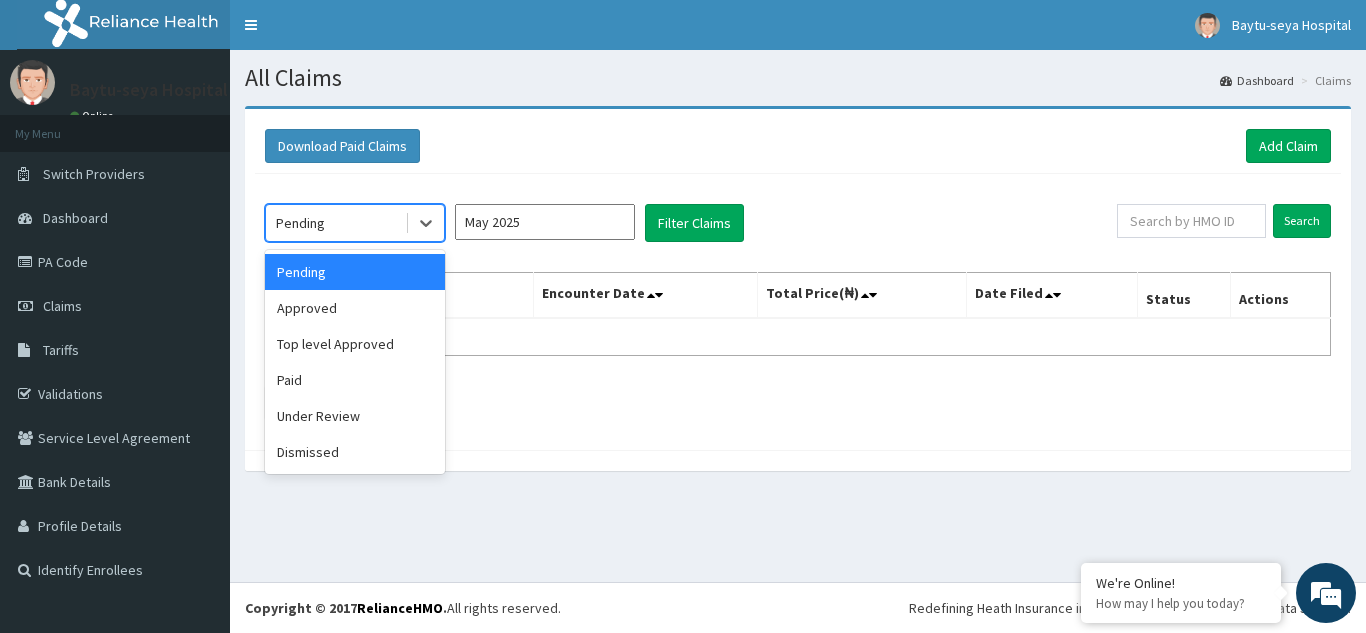 click on "option Pending, selected. option Pending selected, 1 of 6. 6 results available. Use Up and Down to choose options, press Enter to select the currently focused option, press Escape to exit the menu, press Tab to select the option and exit the menu. Pending Pending Approved Top level Approved Paid Under Review Dismissed May 2025 Filter Claims Search Name Encounter Date Total Price(₦) Date Filed Status Actions No Claims data at this time." 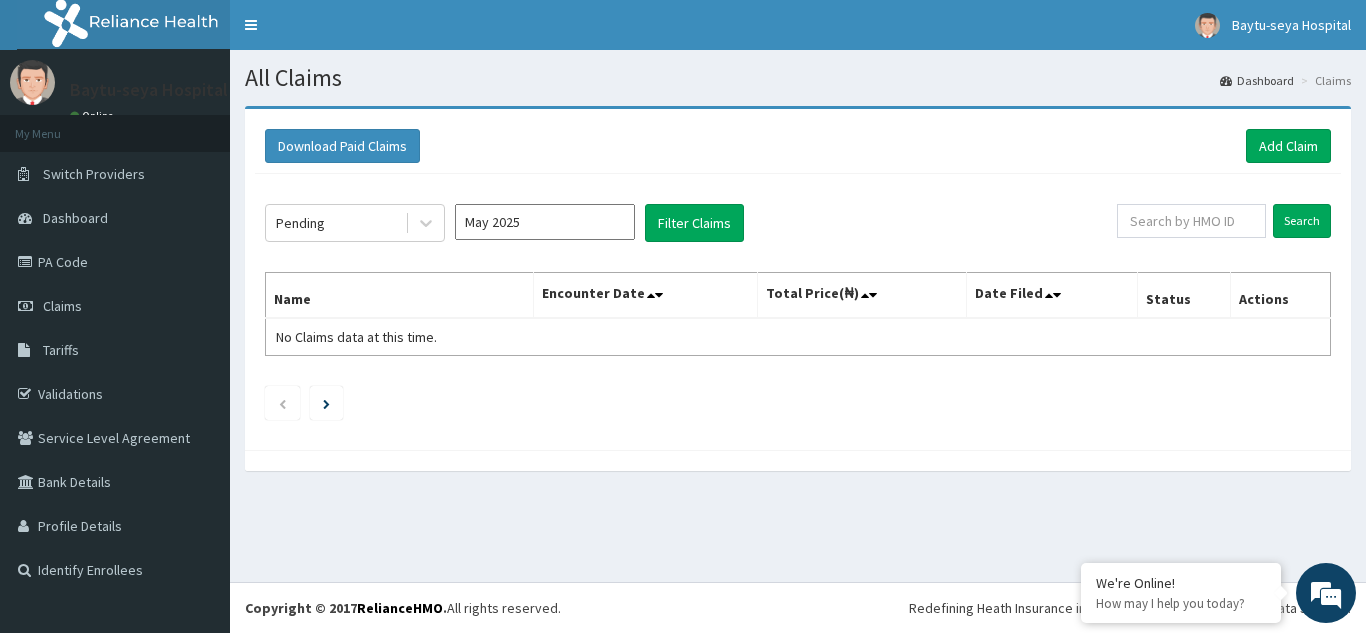 drag, startPoint x: 528, startPoint y: 227, endPoint x: 522, endPoint y: 242, distance: 16.155495 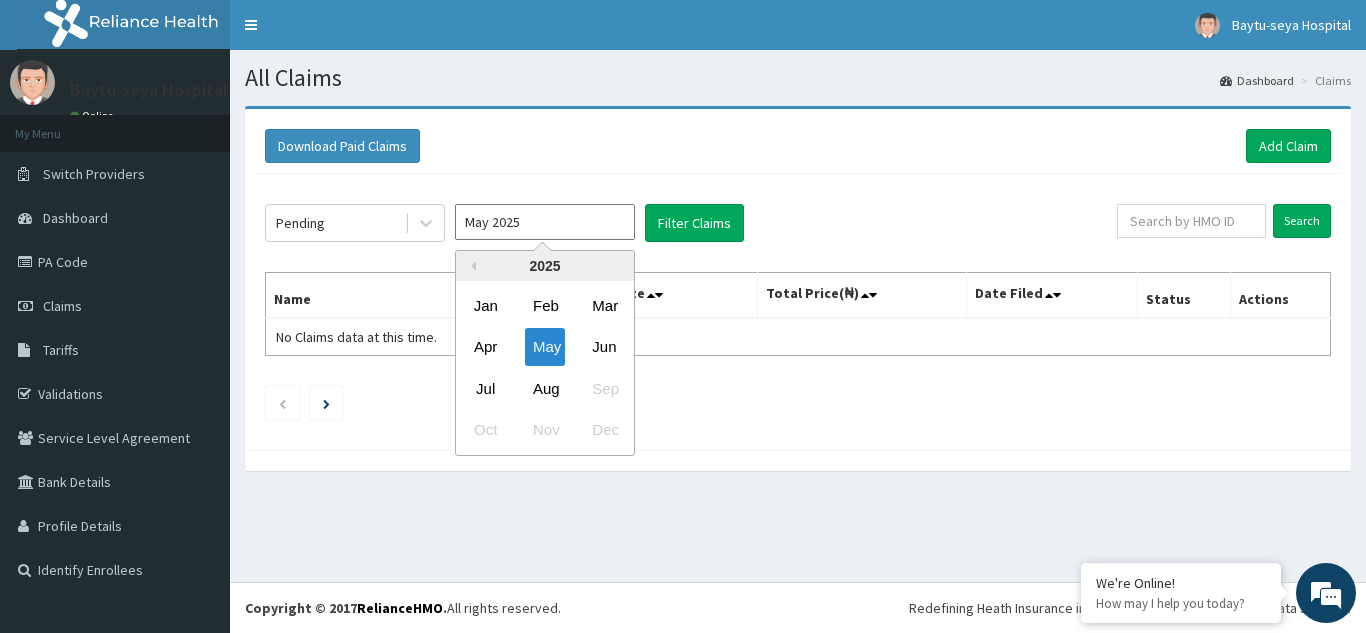 click on "Jun" at bounding box center (604, 347) 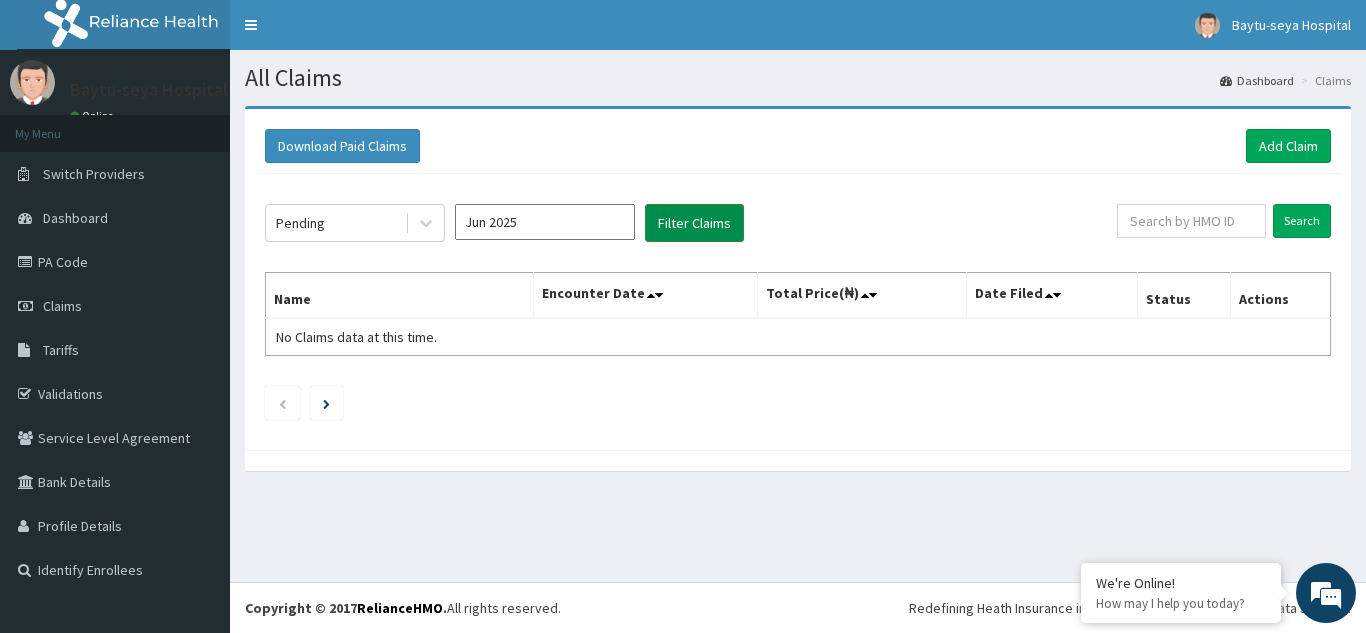 click on "Filter Claims" at bounding box center (694, 223) 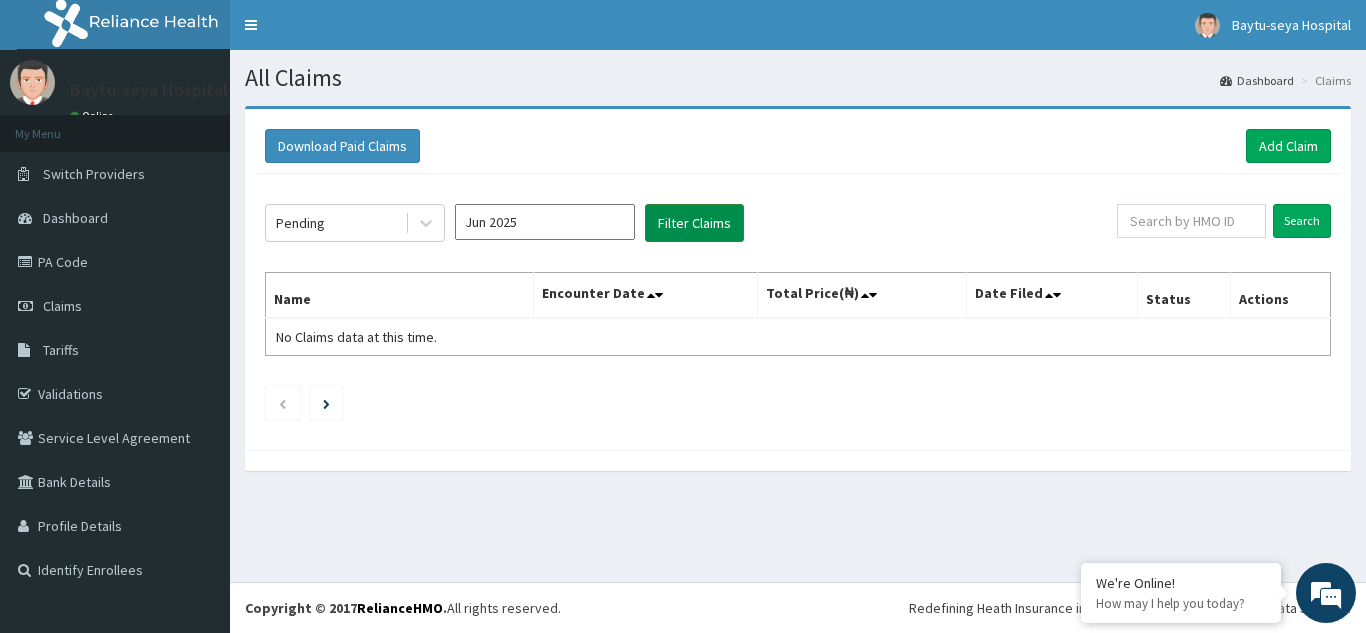 click on "Filter Claims" at bounding box center [694, 223] 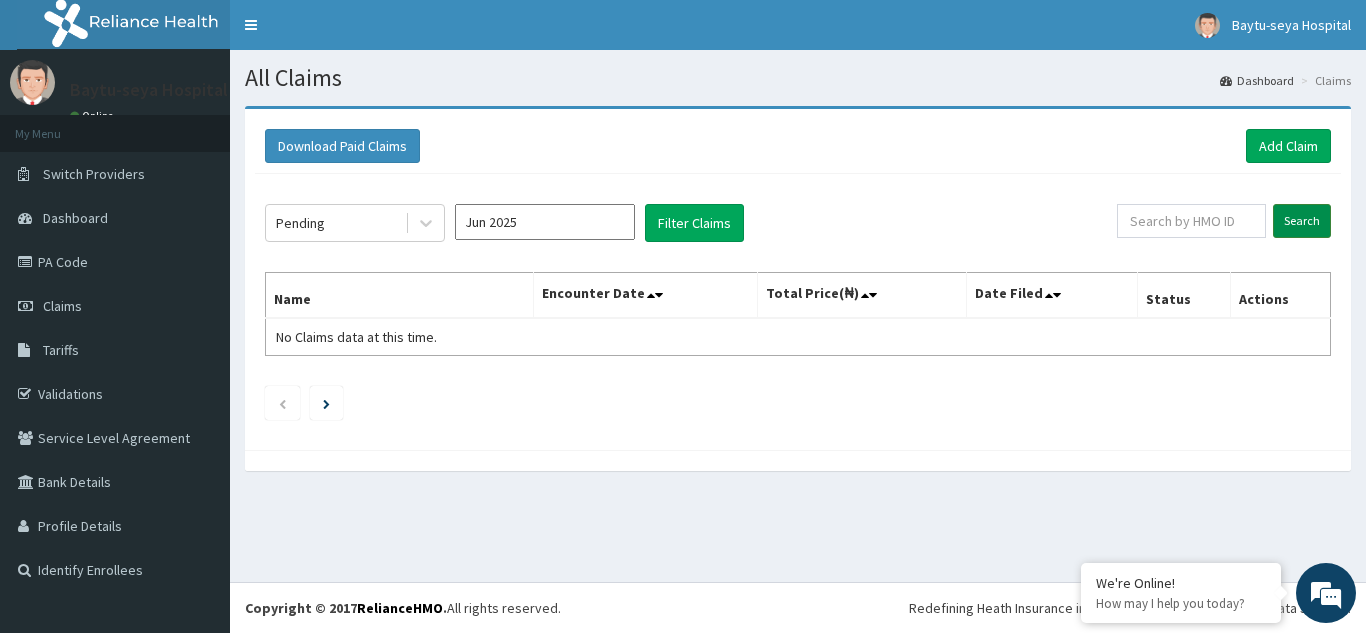 click on "Search" at bounding box center (1302, 221) 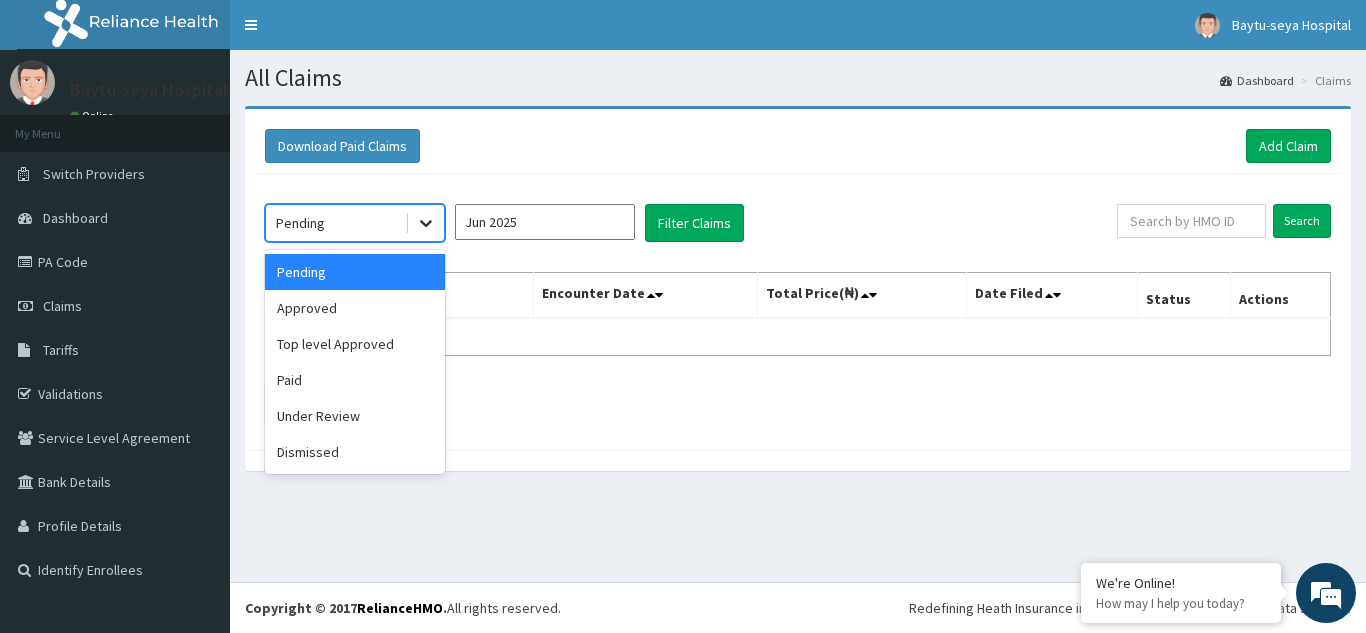click at bounding box center [426, 223] 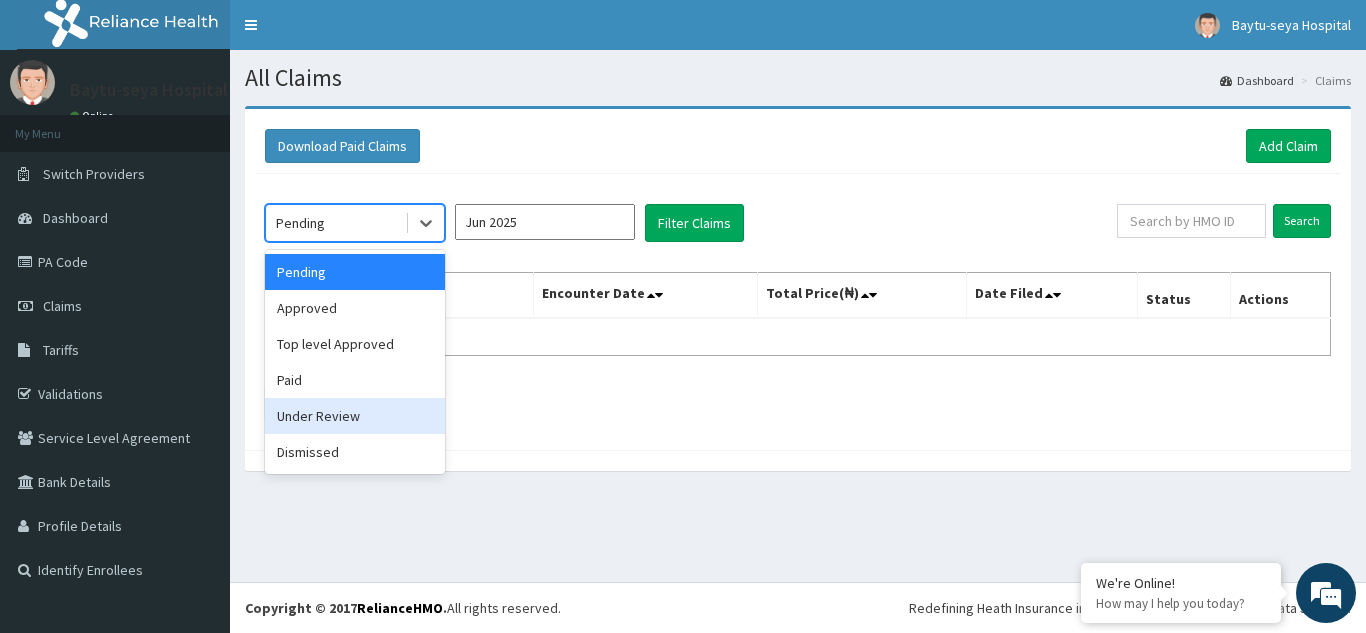 click on "Under Review" at bounding box center (355, 416) 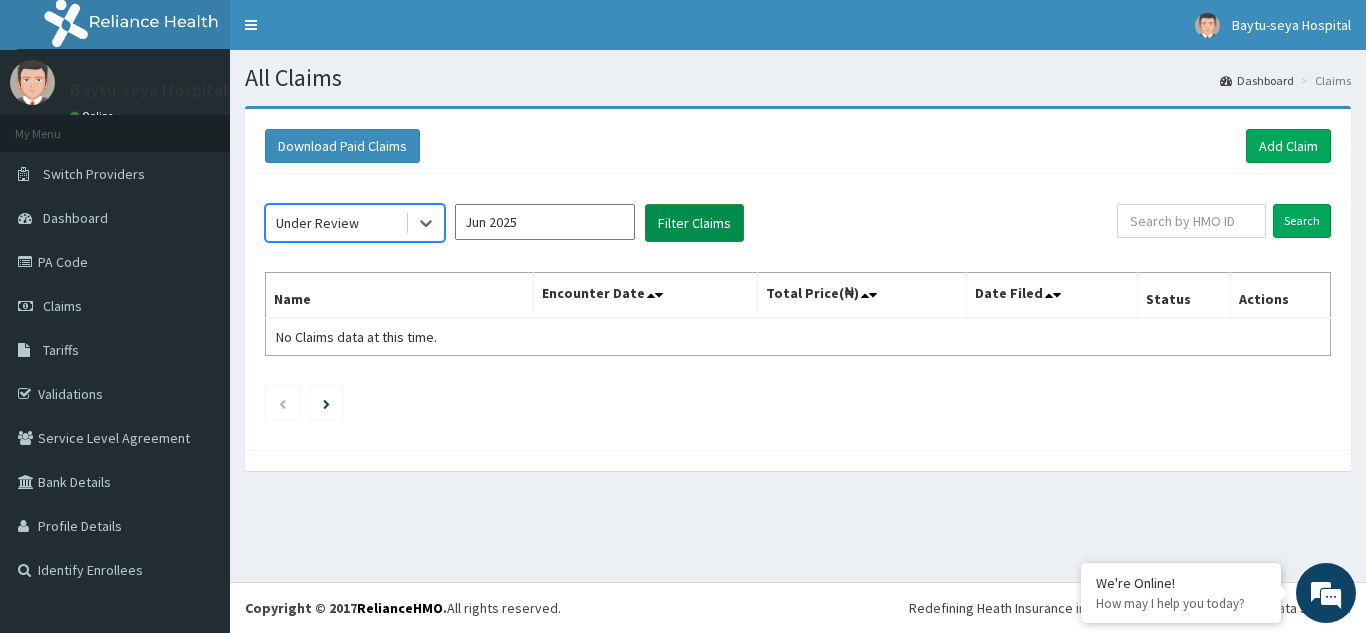 click on "Filter Claims" at bounding box center [694, 223] 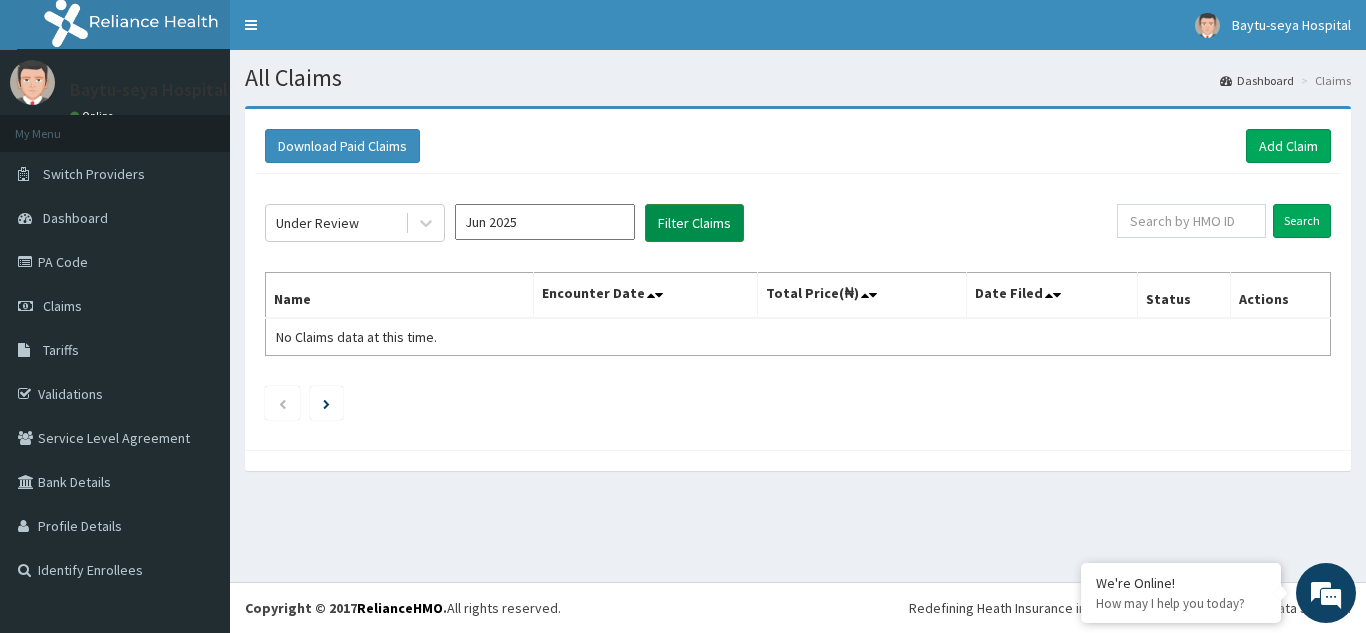 click on "Filter Claims" at bounding box center (694, 223) 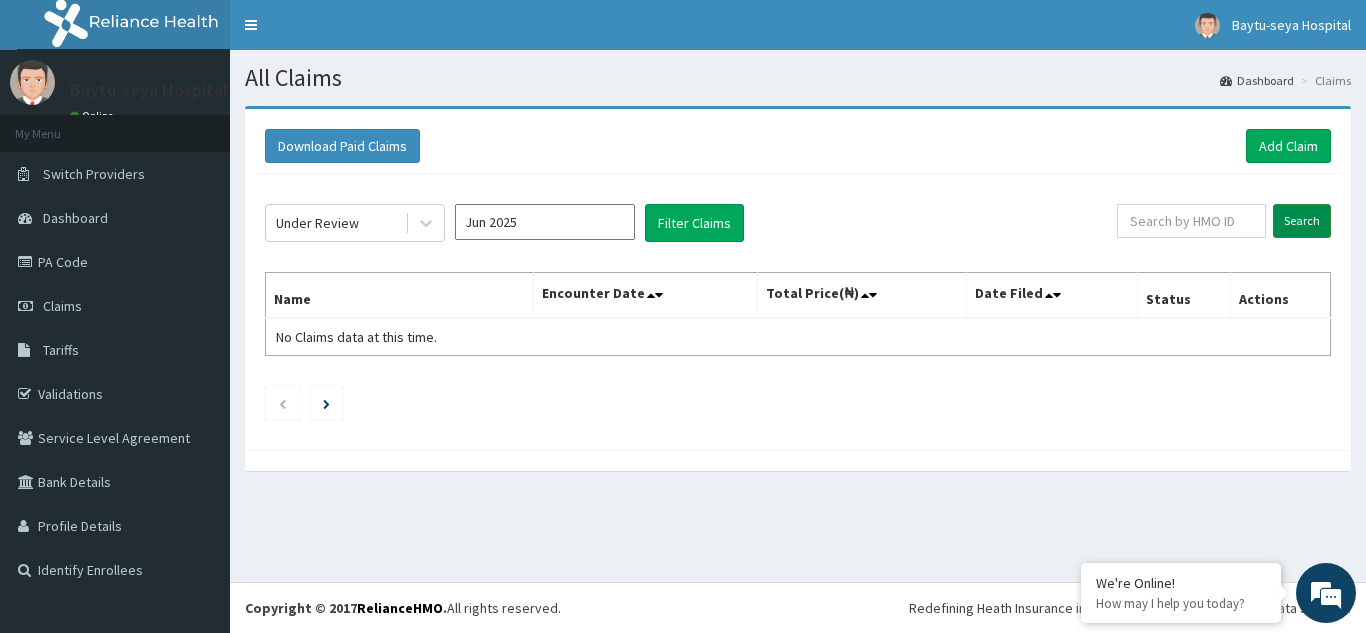 click on "Search" at bounding box center (1302, 221) 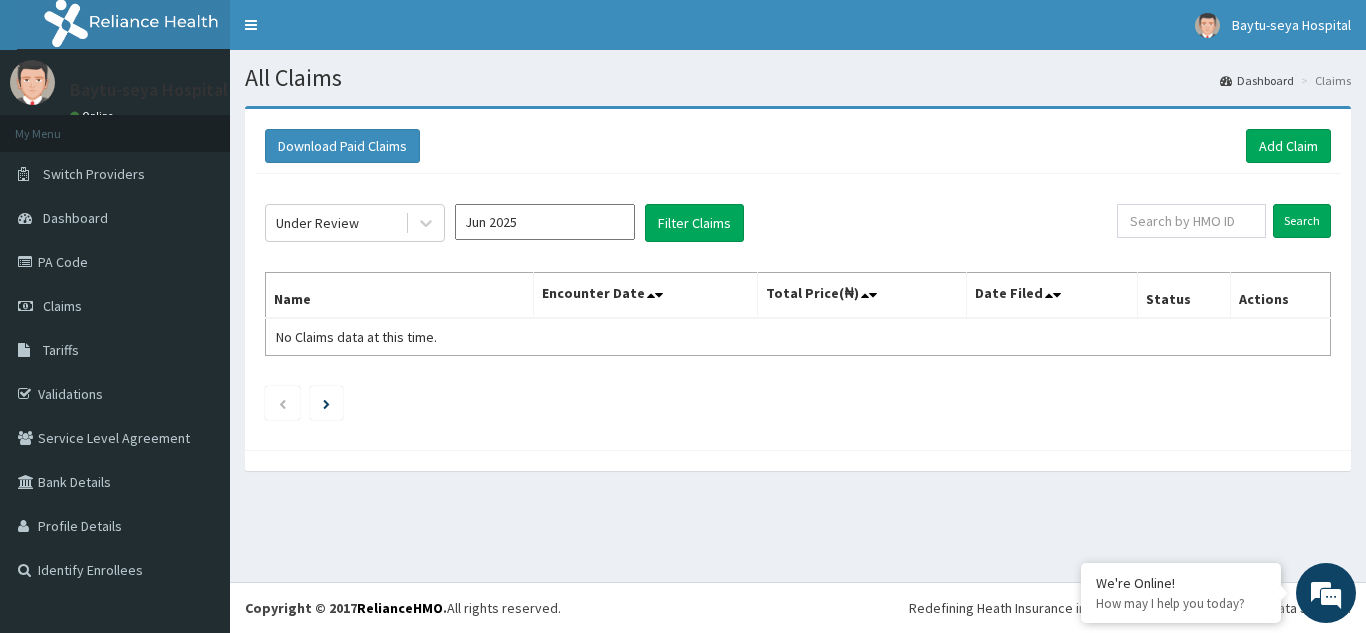 click on "Under Review Jun 2025 Filter Claims" at bounding box center (691, 223) 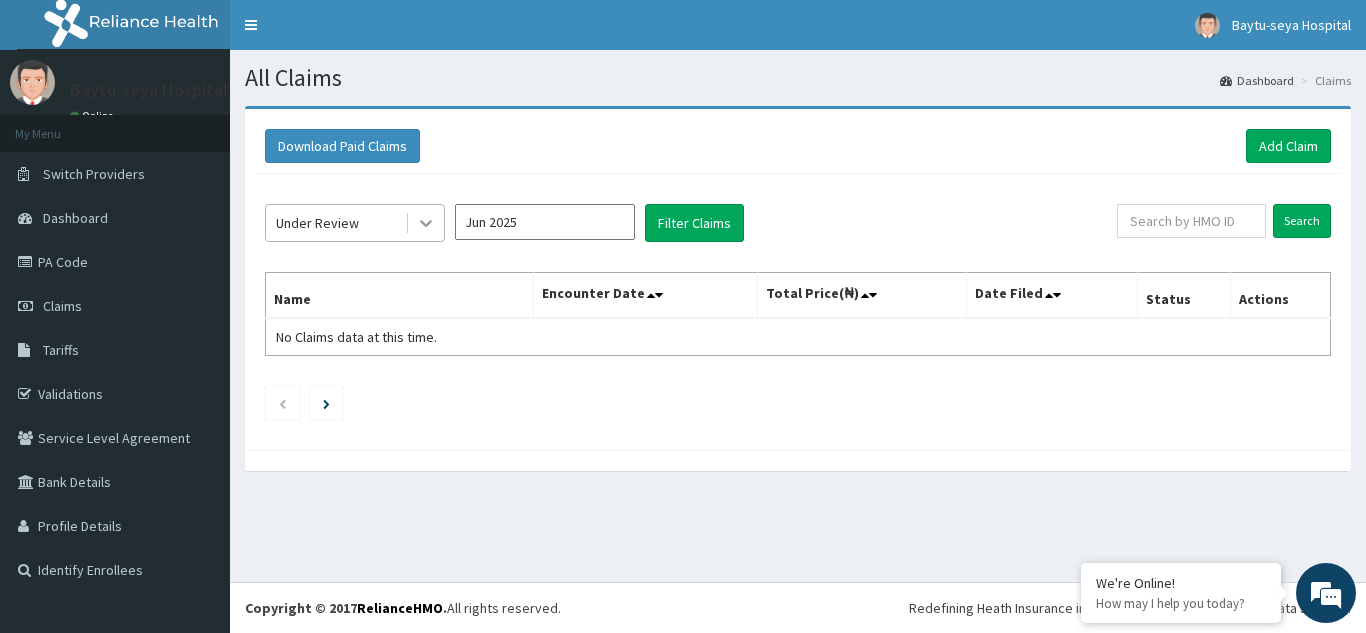click at bounding box center [426, 223] 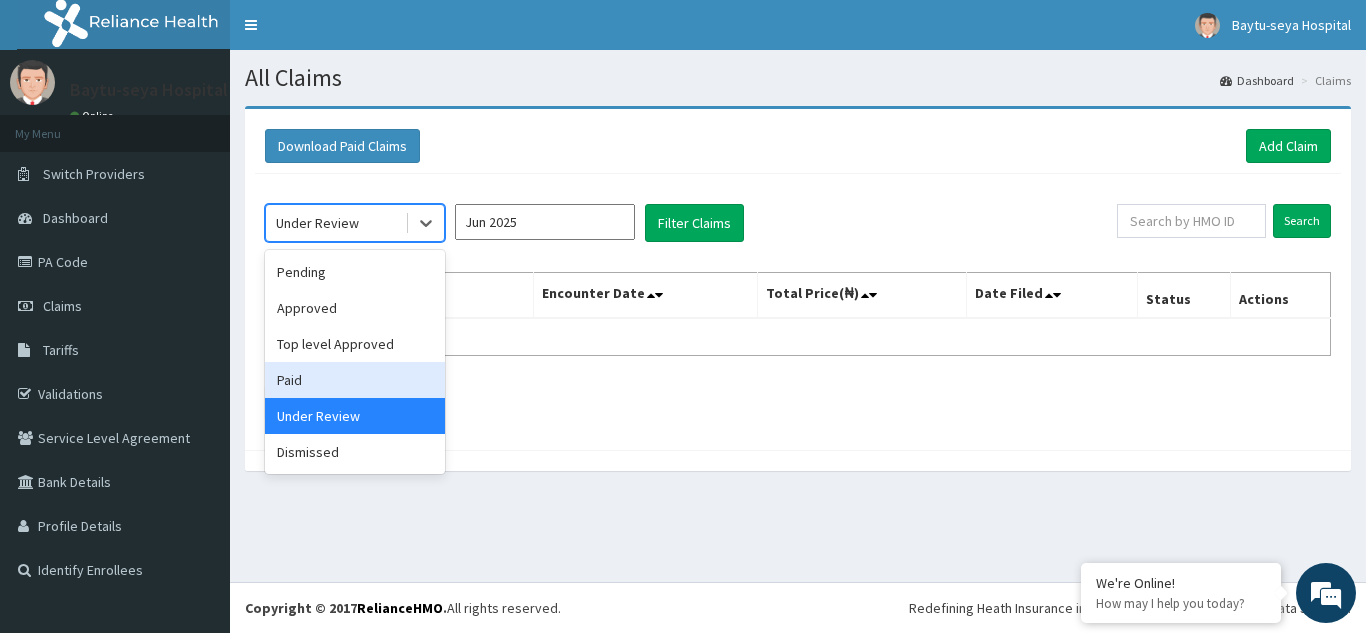 click on "Paid" at bounding box center (355, 380) 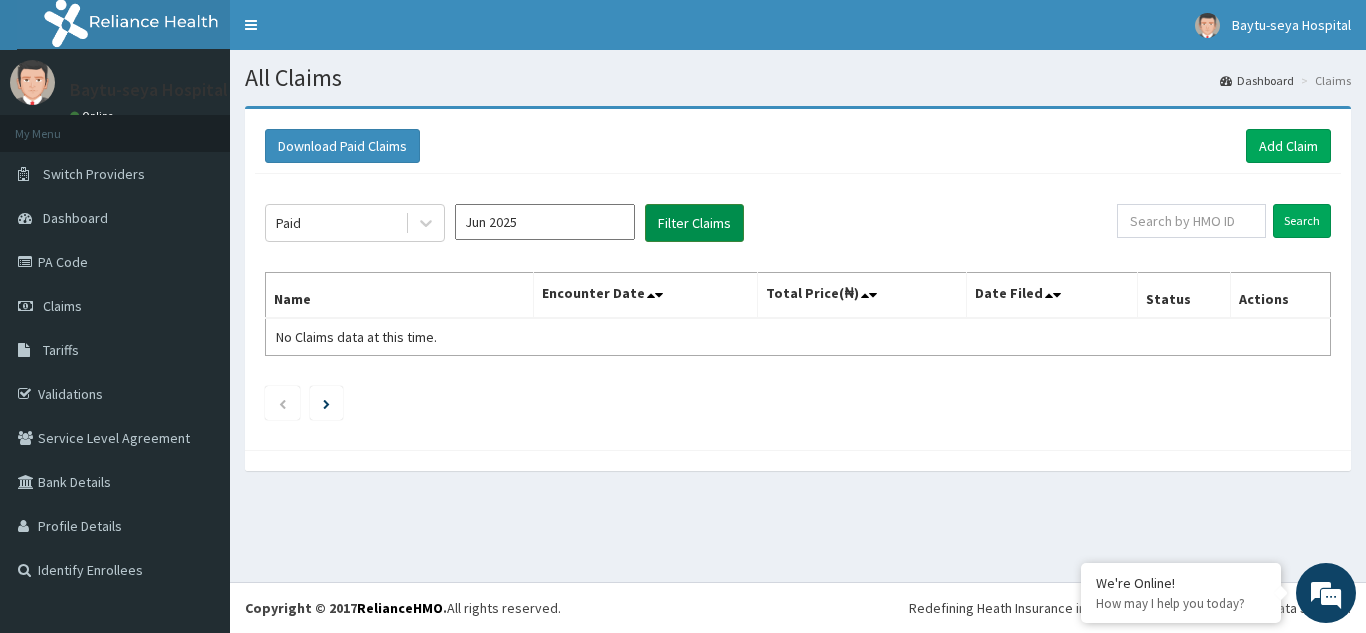 click on "Filter Claims" at bounding box center (694, 223) 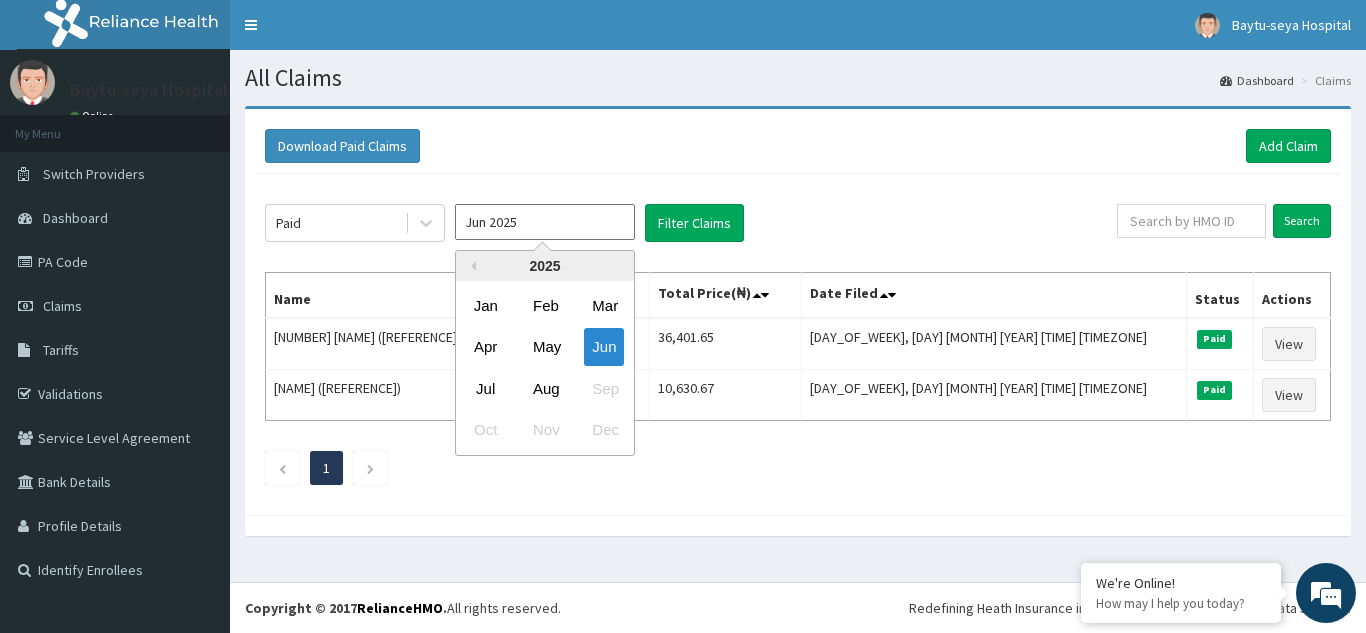 click on "Jun 2025" at bounding box center (545, 222) 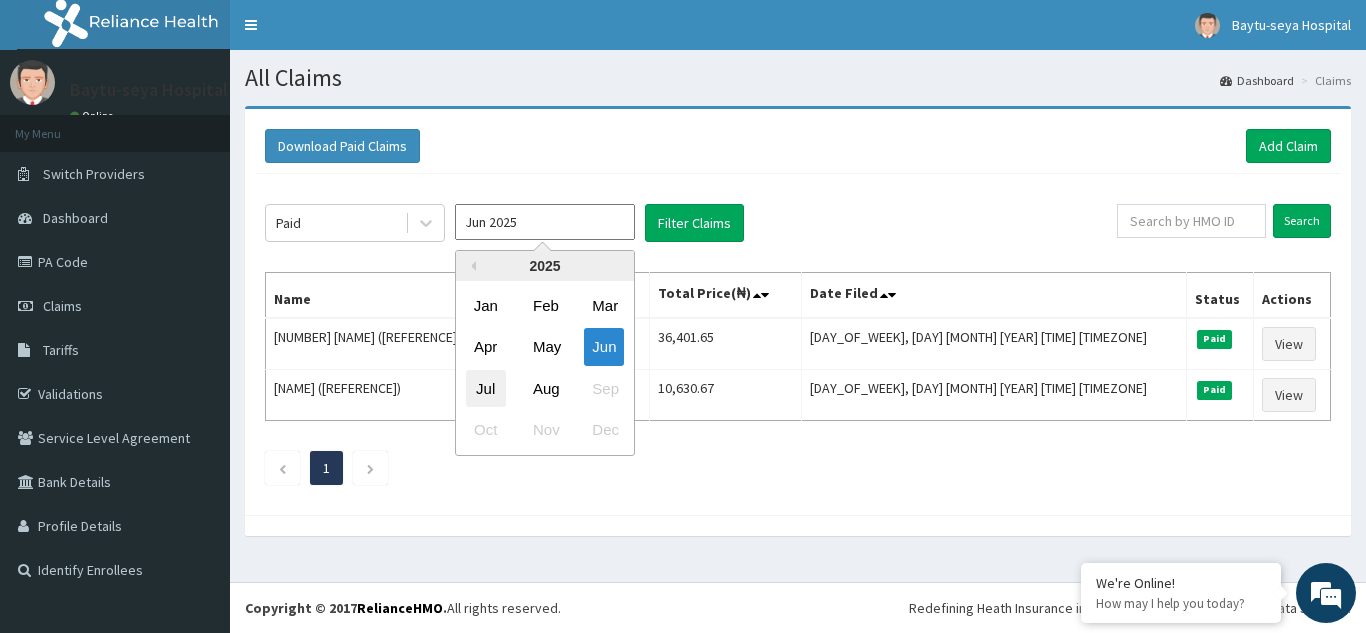 click on "Jul" at bounding box center [486, 388] 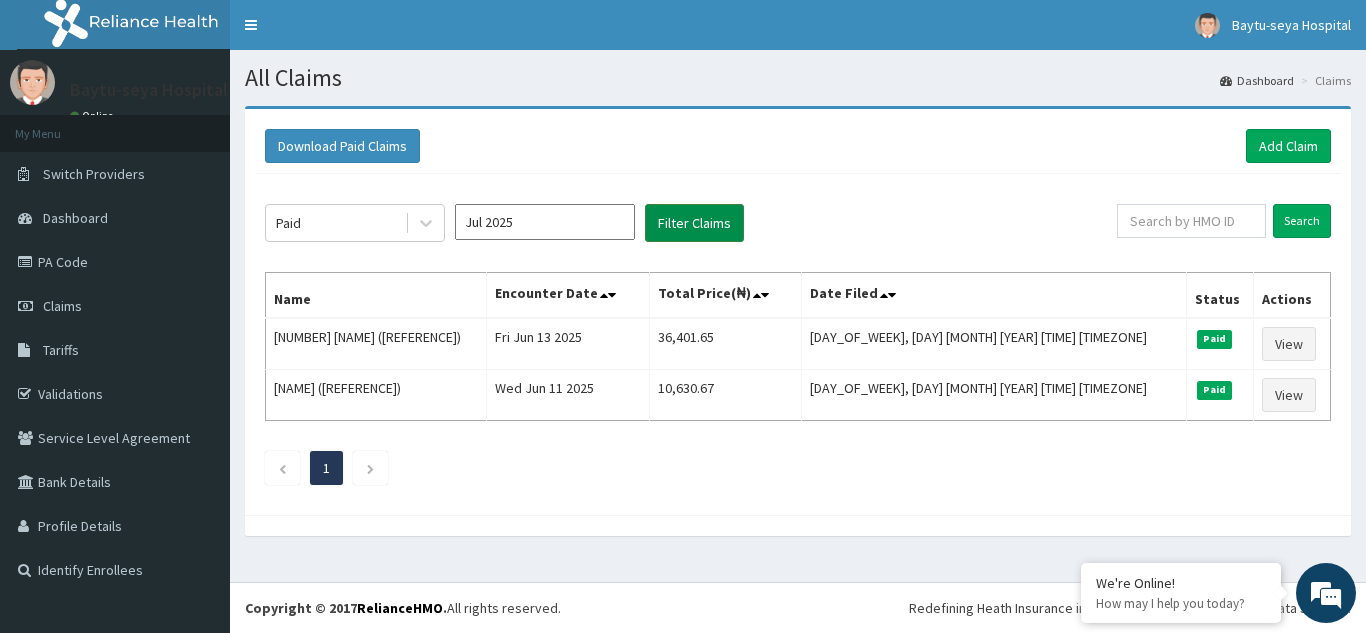 click on "Filter Claims" at bounding box center (694, 223) 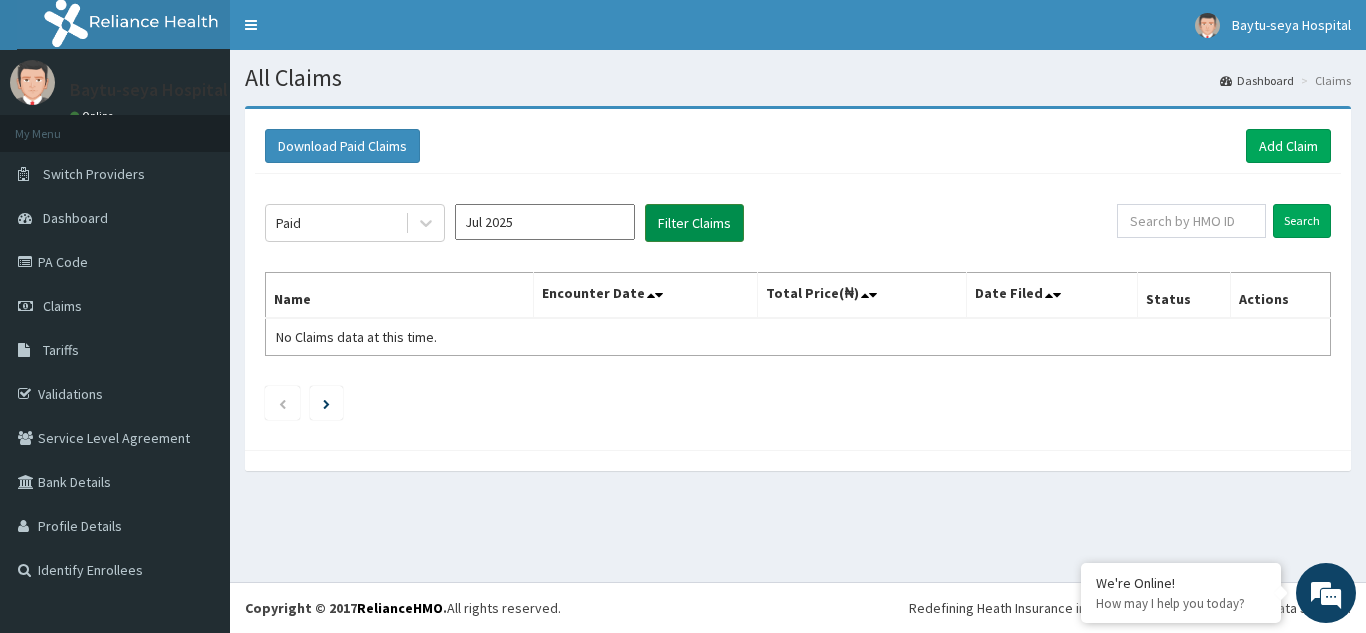 click on "Filter Claims" at bounding box center (694, 223) 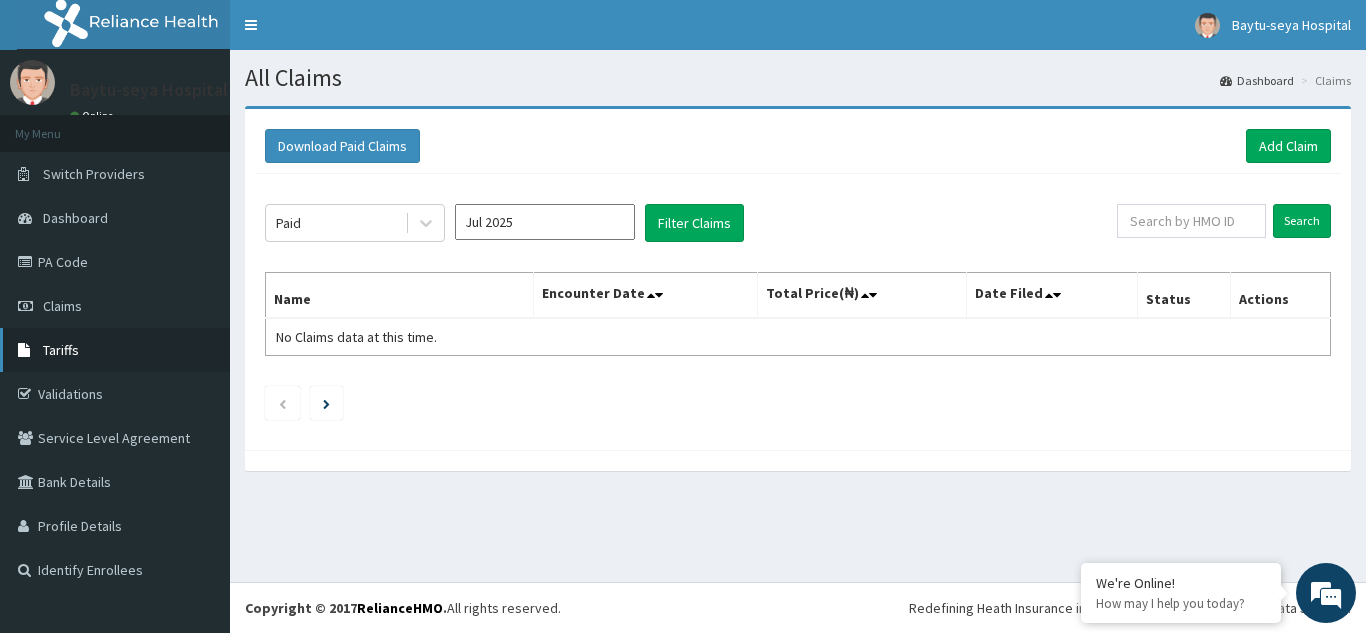 click on "Tariffs" at bounding box center [115, 350] 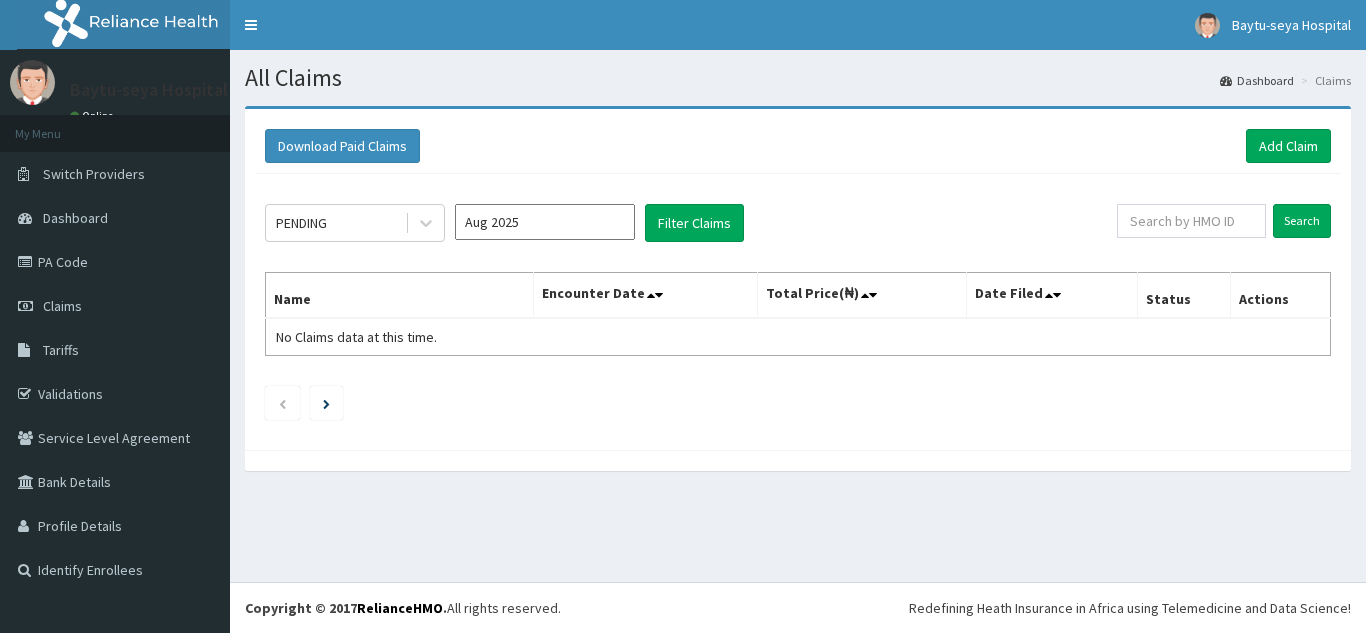 scroll, scrollTop: 0, scrollLeft: 0, axis: both 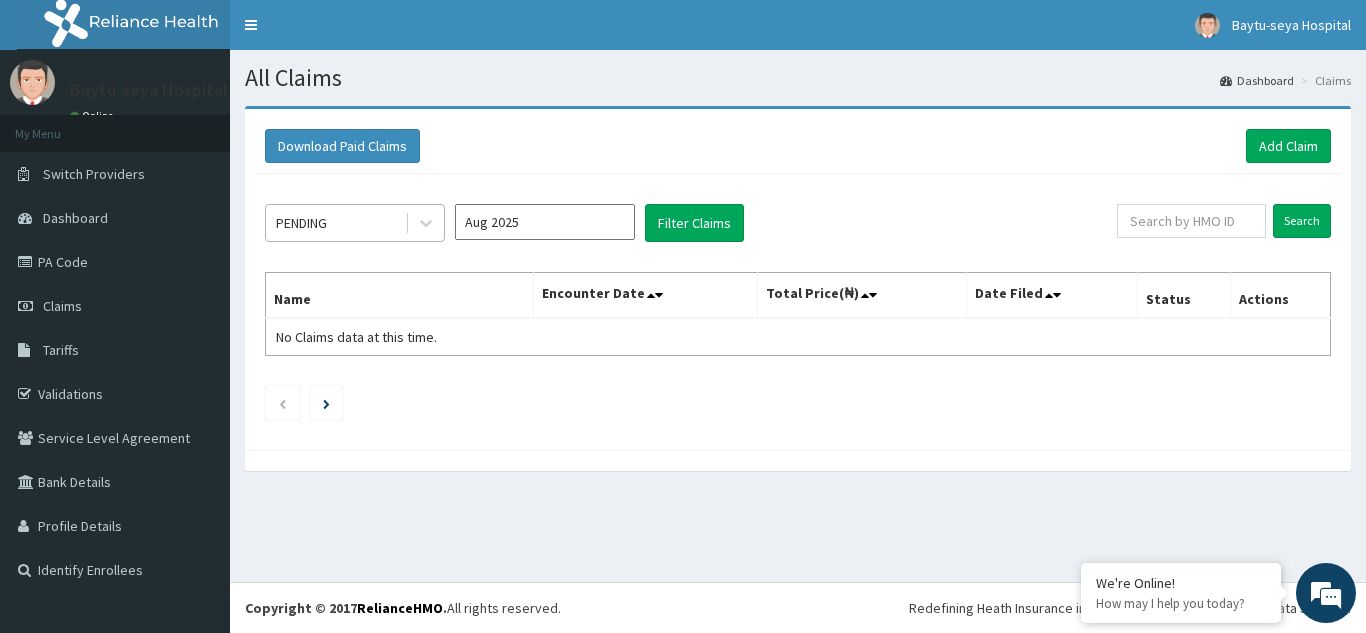 click on "PENDING" at bounding box center [335, 223] 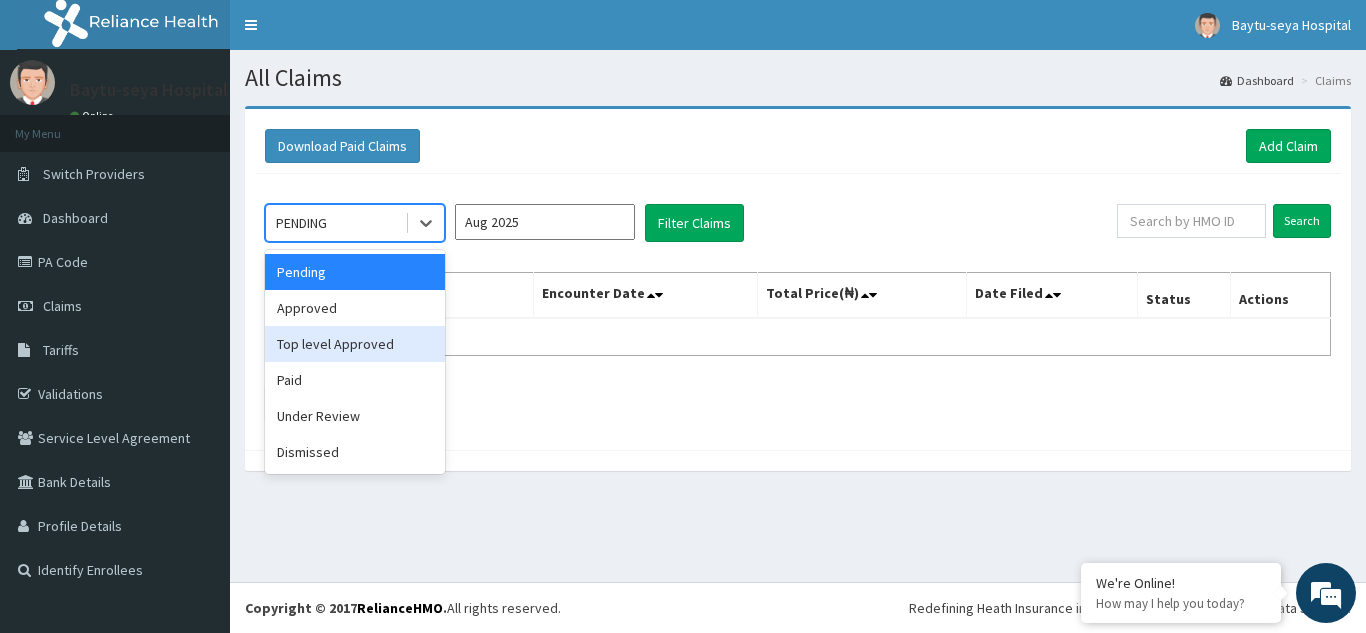 click on "Top level Approved" at bounding box center [355, 344] 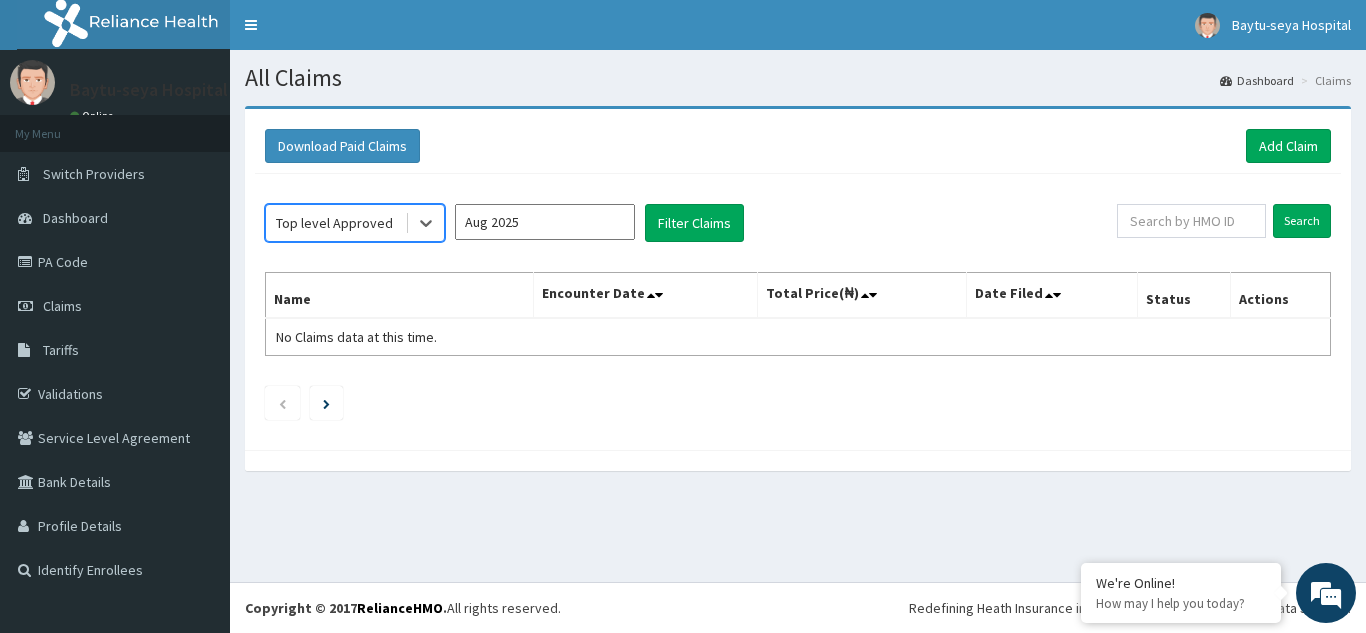 click on "Aug 2025" at bounding box center [545, 222] 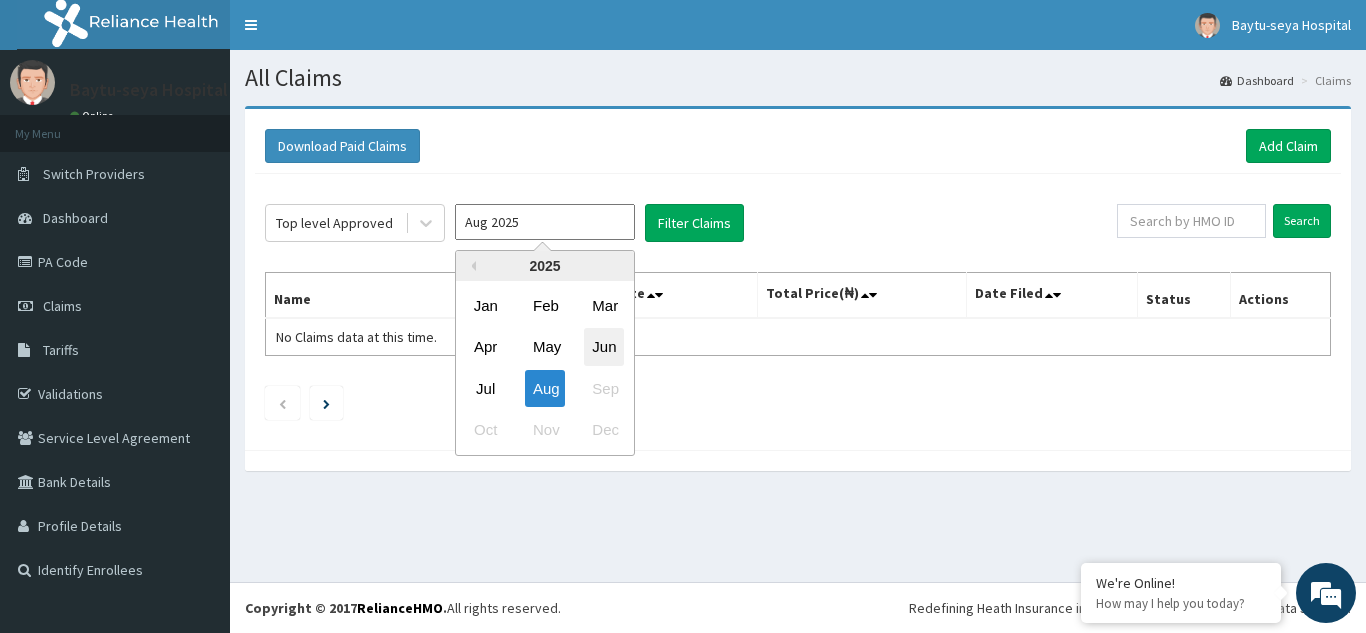 click on "Apr May Jun" at bounding box center (545, 347) 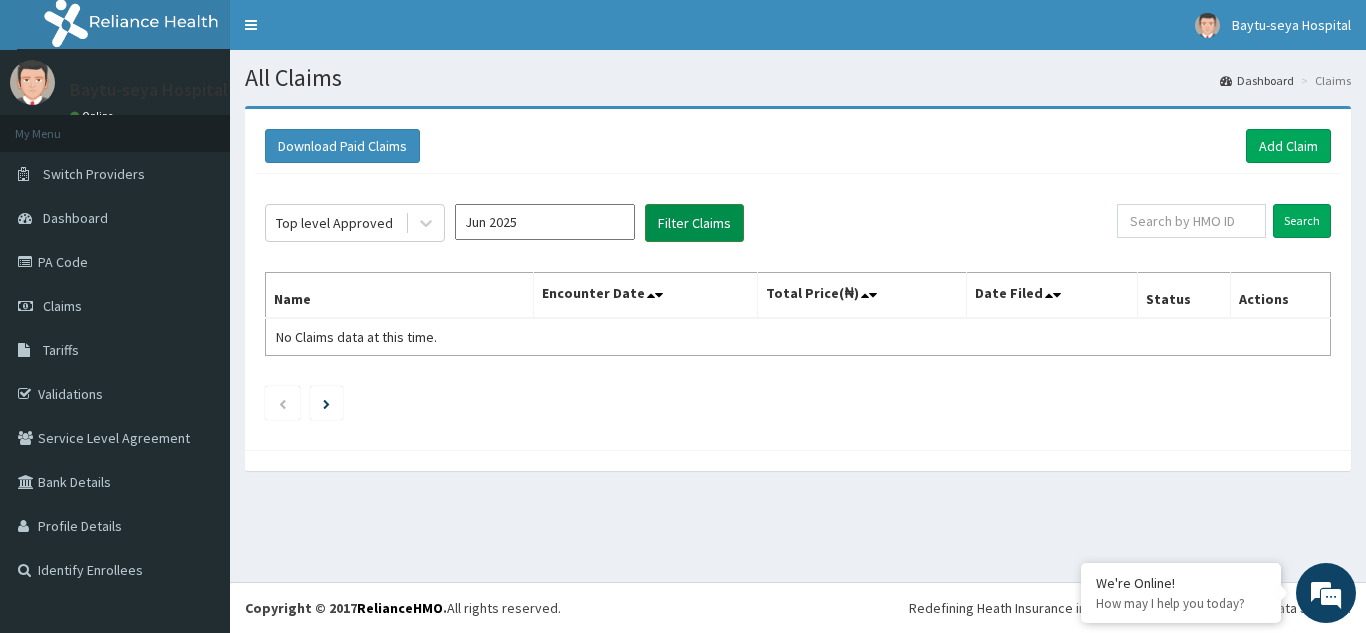click on "Filter Claims" at bounding box center [694, 223] 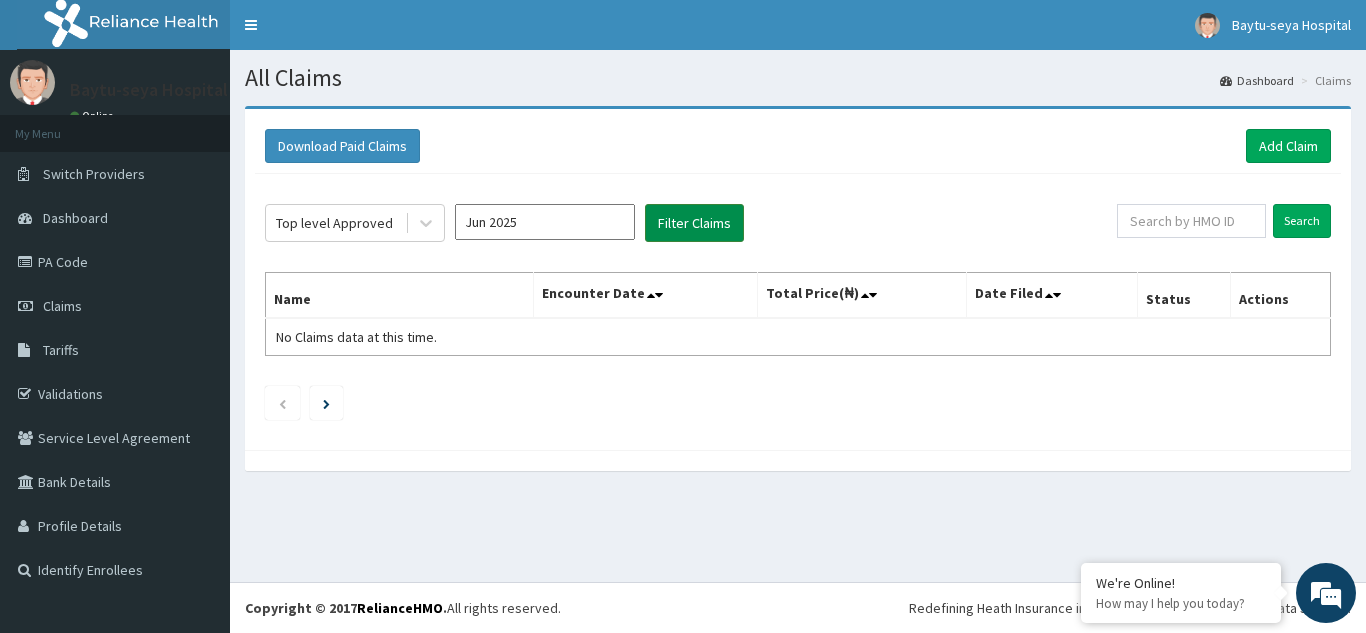 click on "Filter Claims" at bounding box center (694, 223) 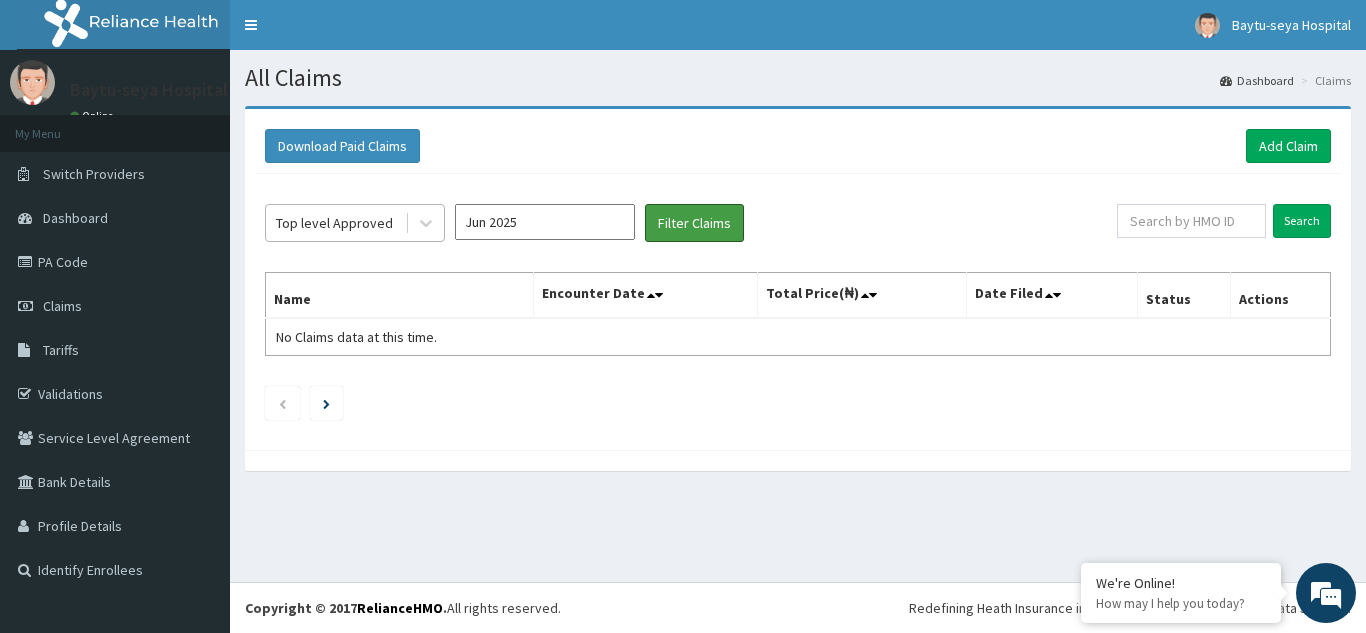 scroll, scrollTop: 0, scrollLeft: 0, axis: both 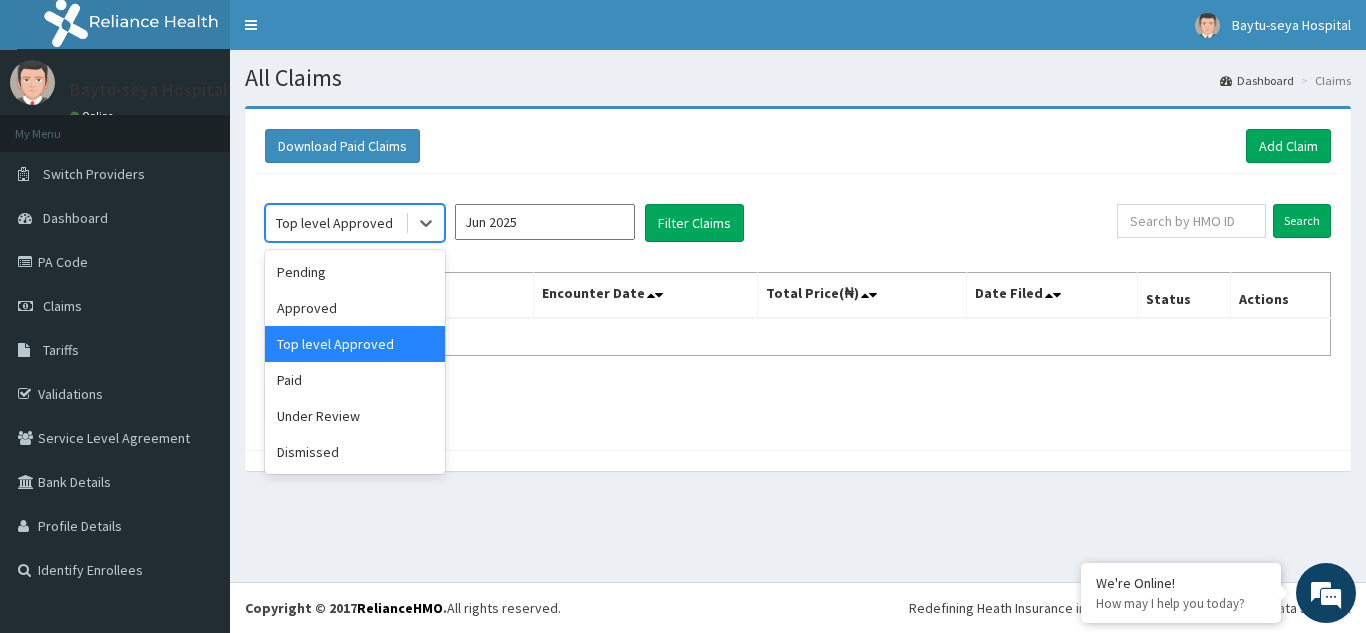 click on "Top level Approved" at bounding box center [335, 223] 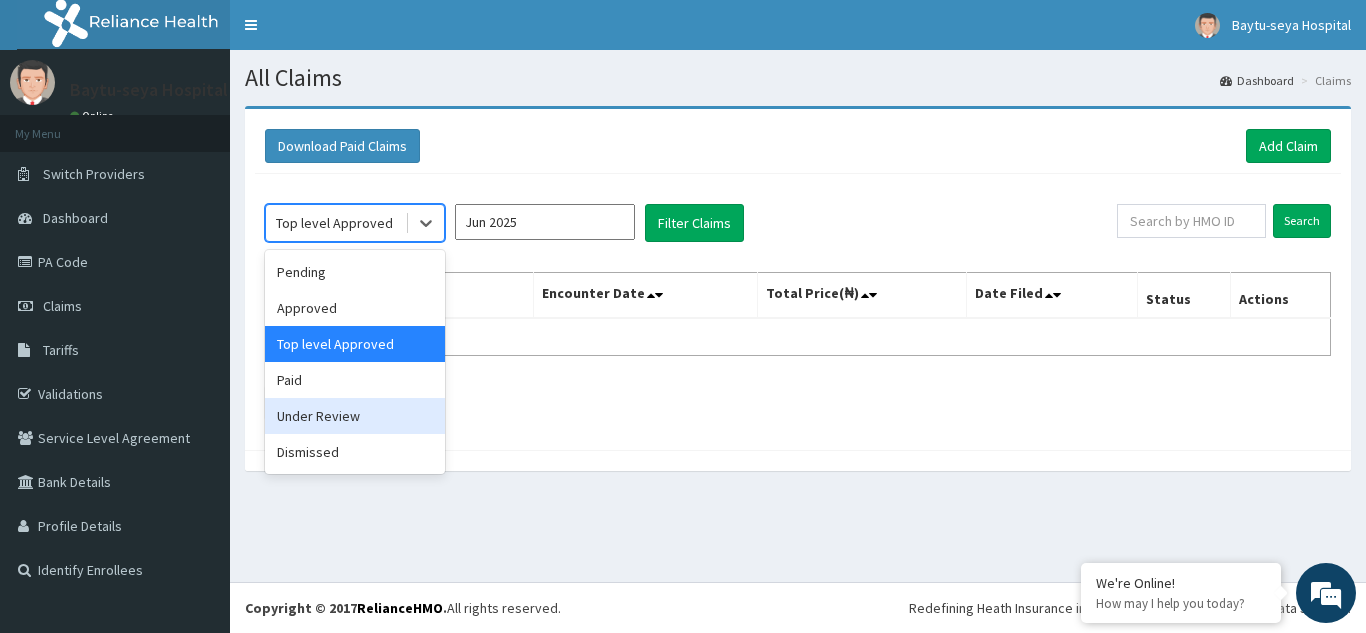 click on "Under Review" at bounding box center (355, 416) 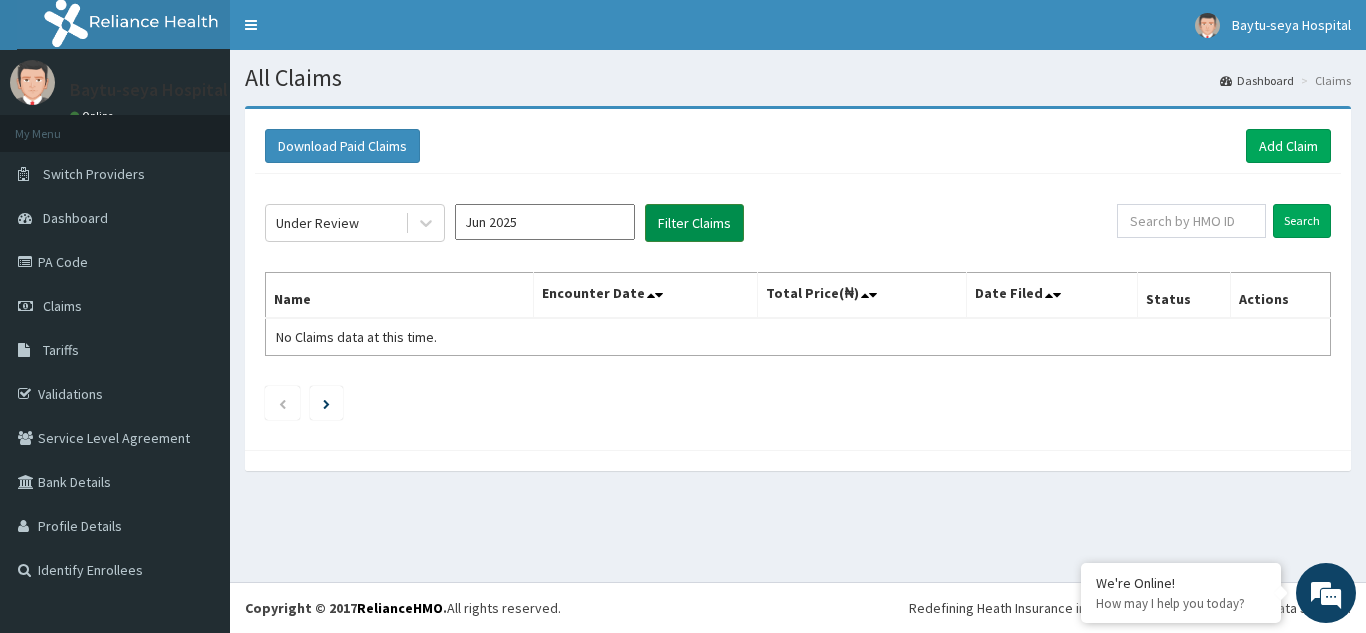 click on "Filter Claims" at bounding box center (694, 223) 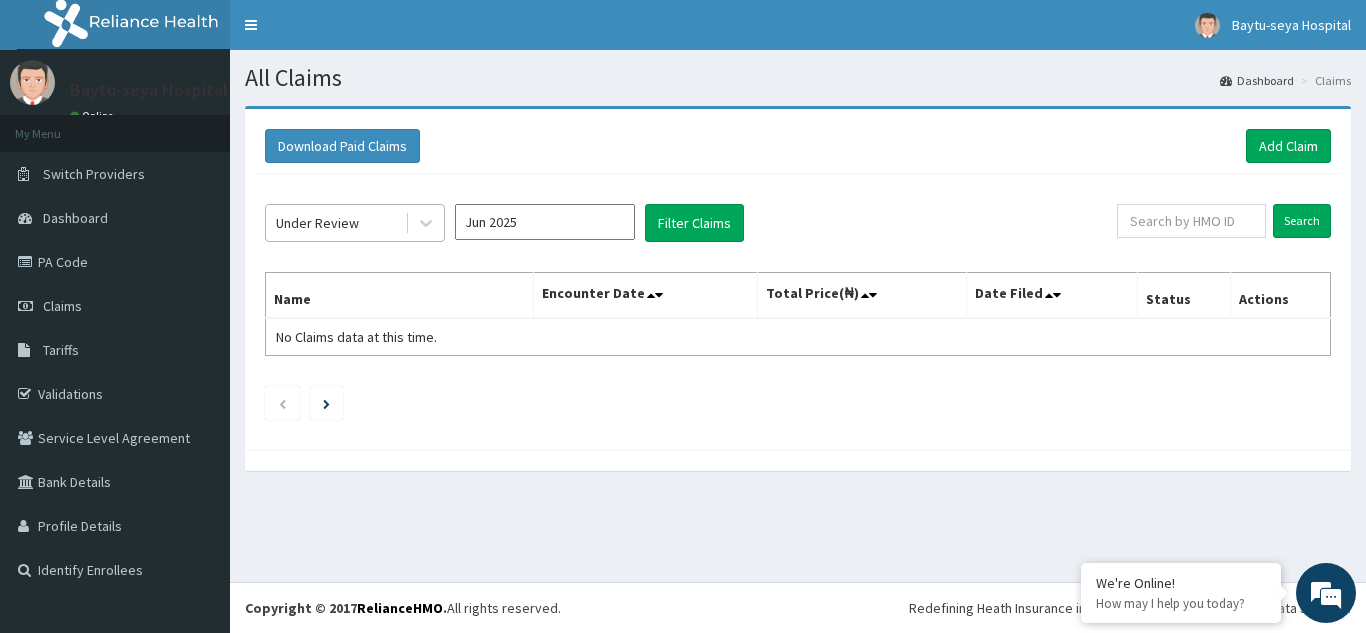 click on "Under Review" at bounding box center [335, 223] 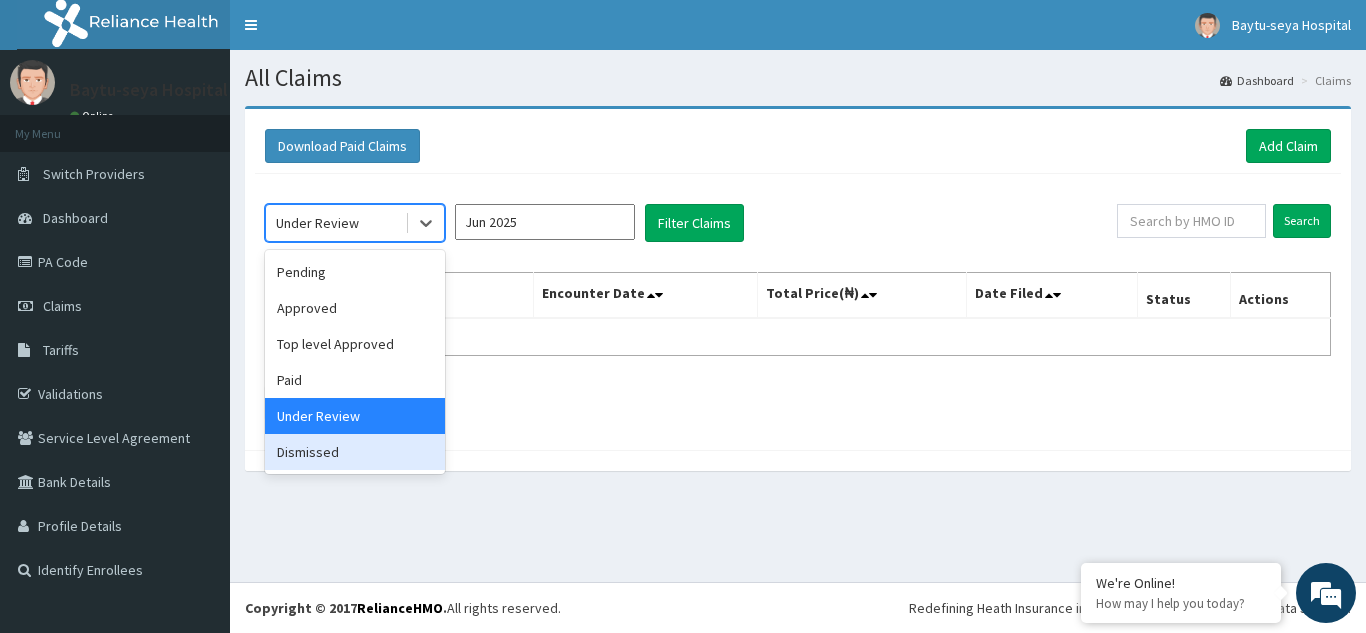 click on "Dismissed" at bounding box center [355, 452] 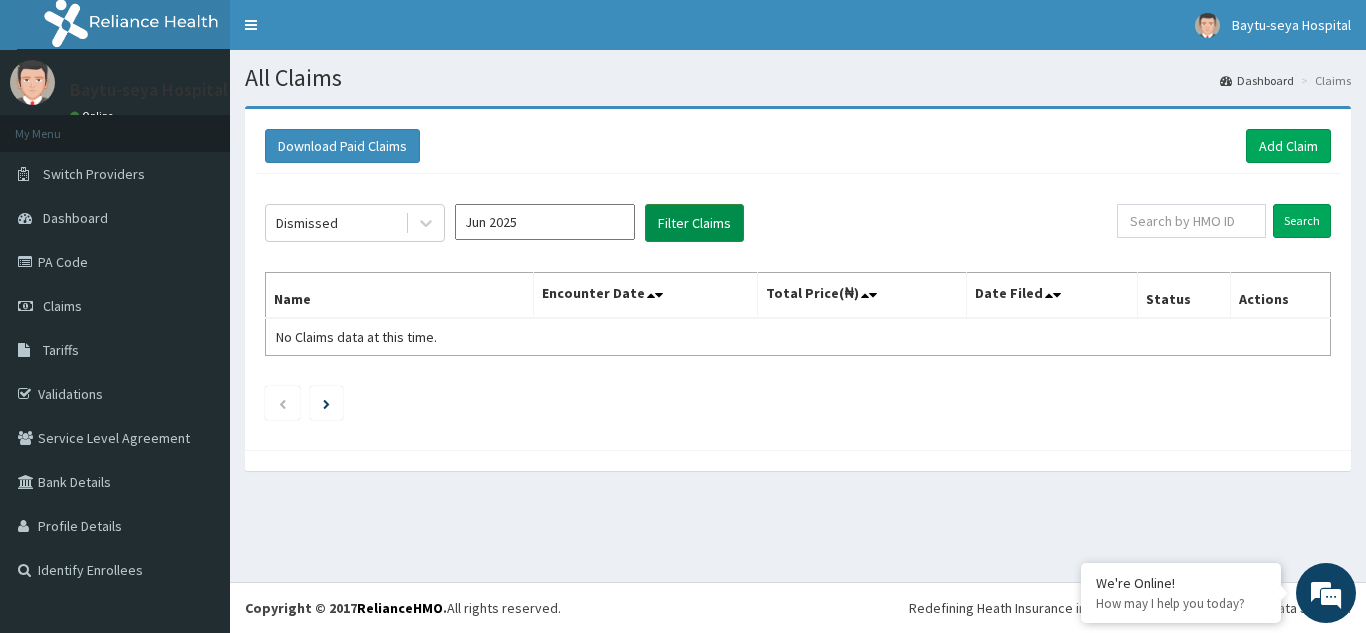 click on "Filter Claims" at bounding box center (694, 223) 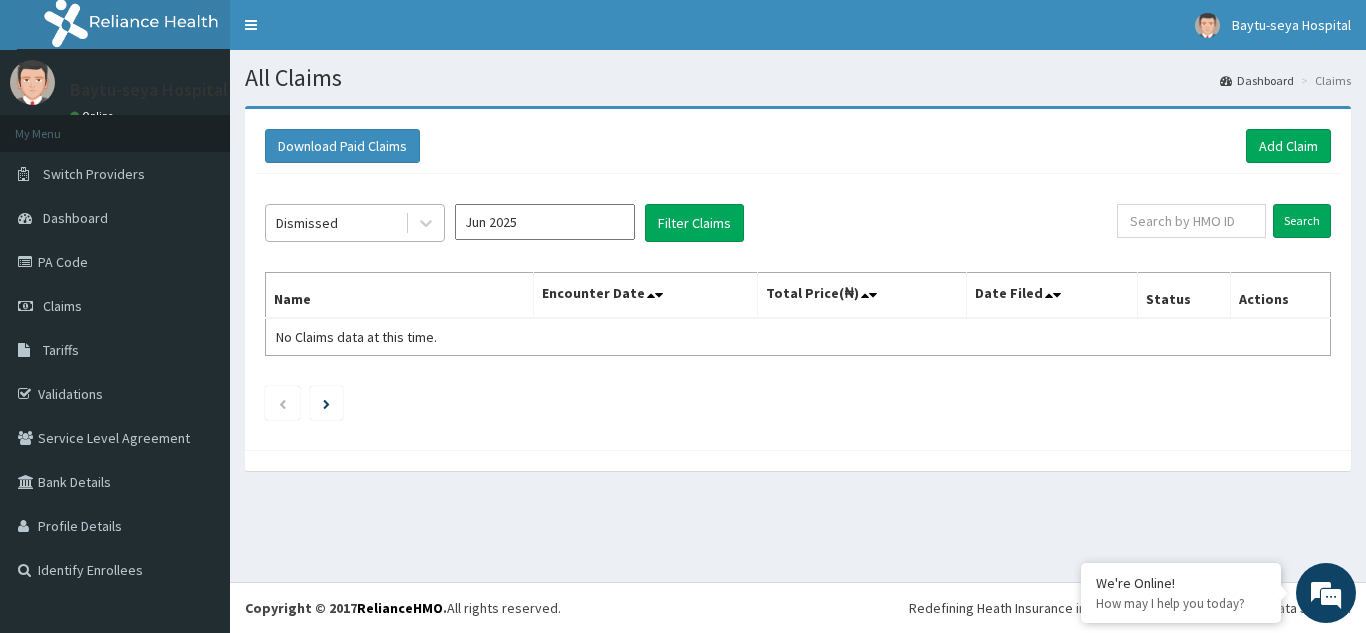 click on "Dismissed" at bounding box center (335, 223) 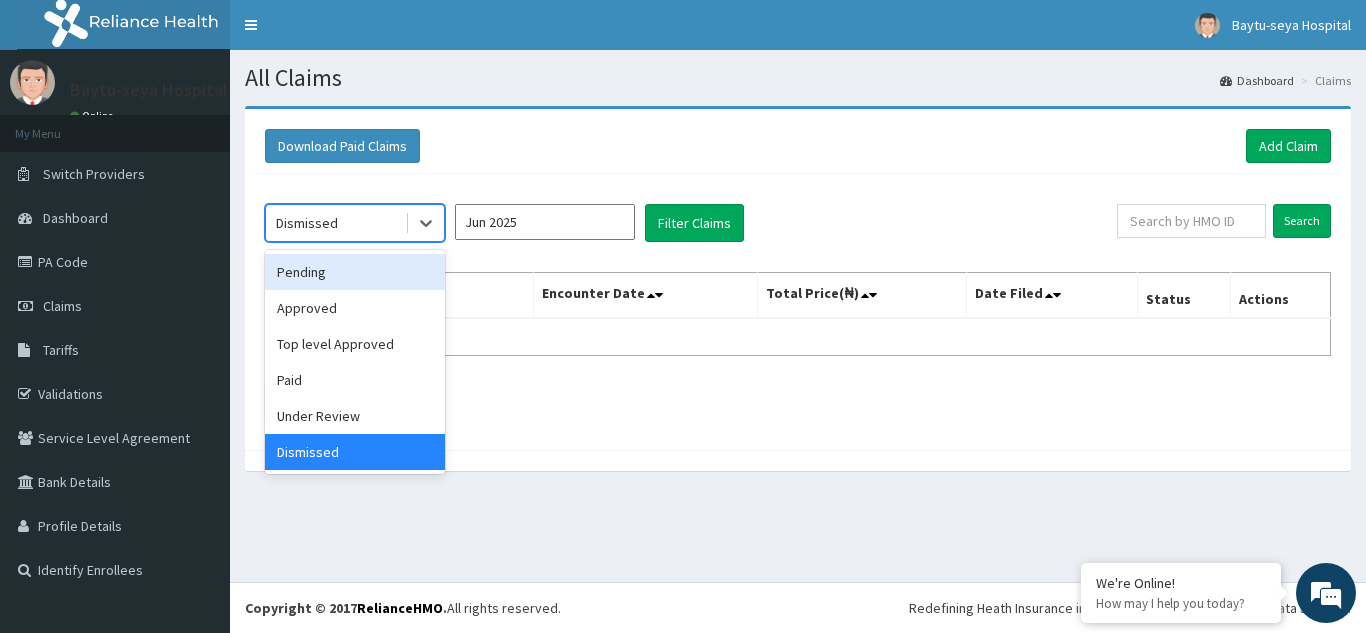 click on "Pending" at bounding box center [355, 272] 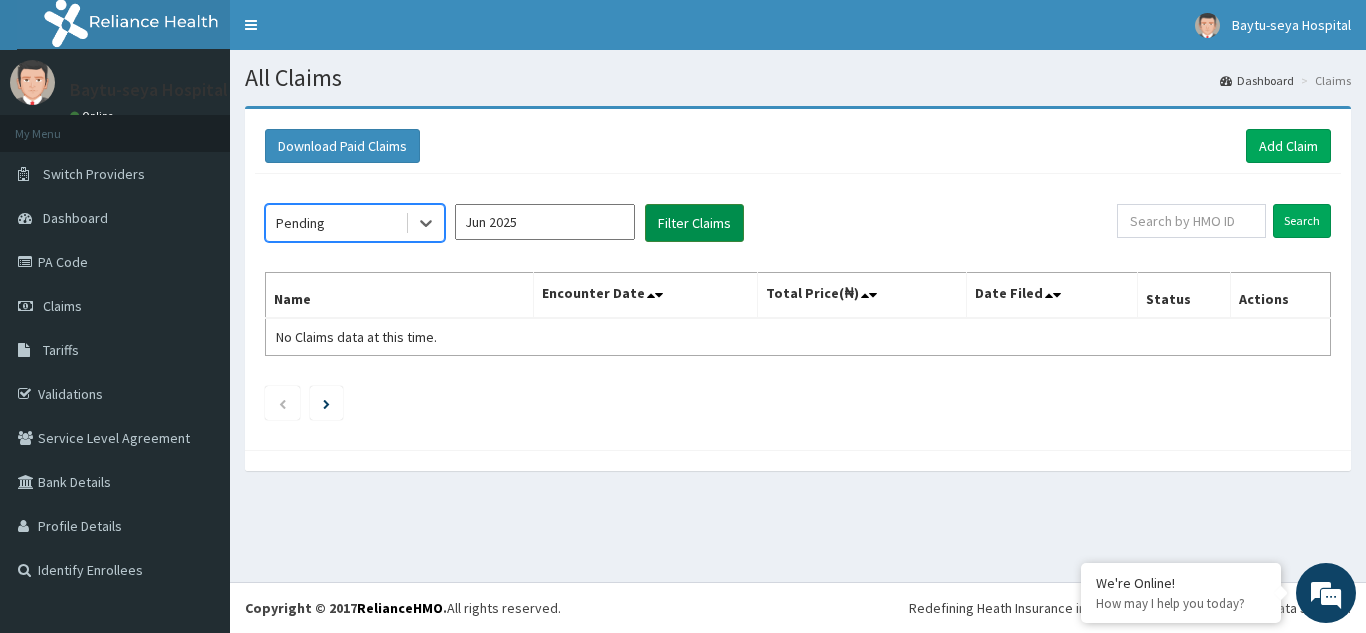 click on "Filter Claims" at bounding box center [694, 223] 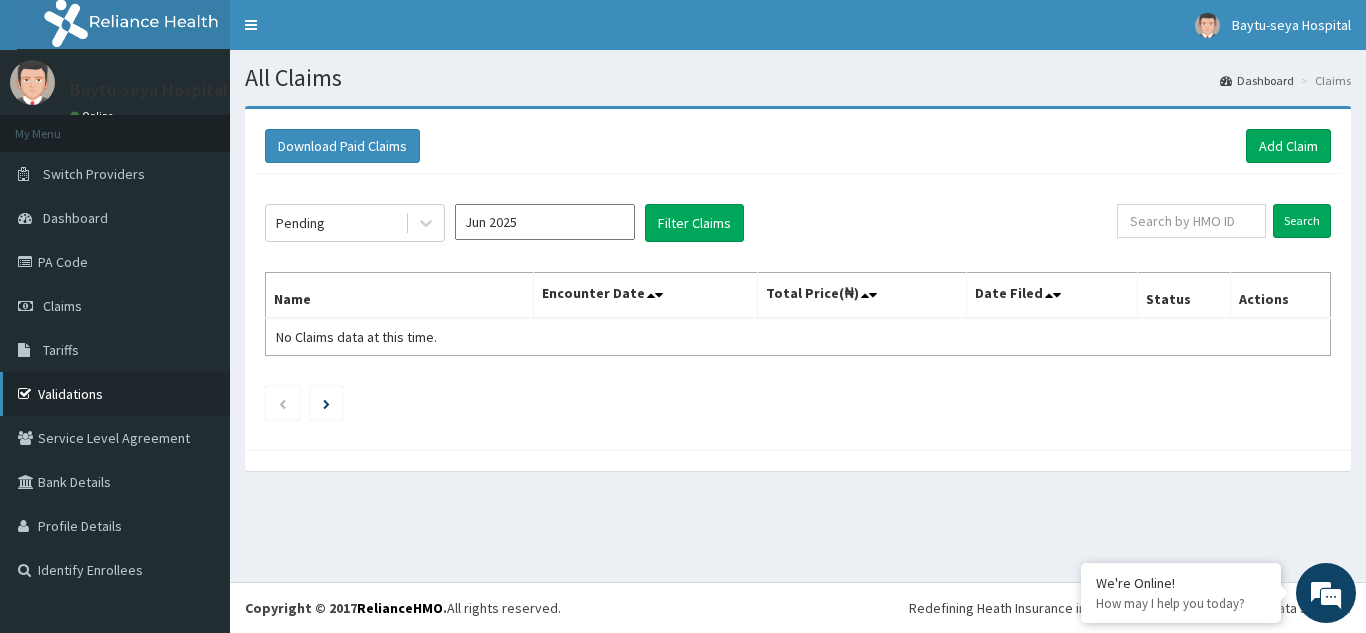 click on "Validations" at bounding box center (115, 394) 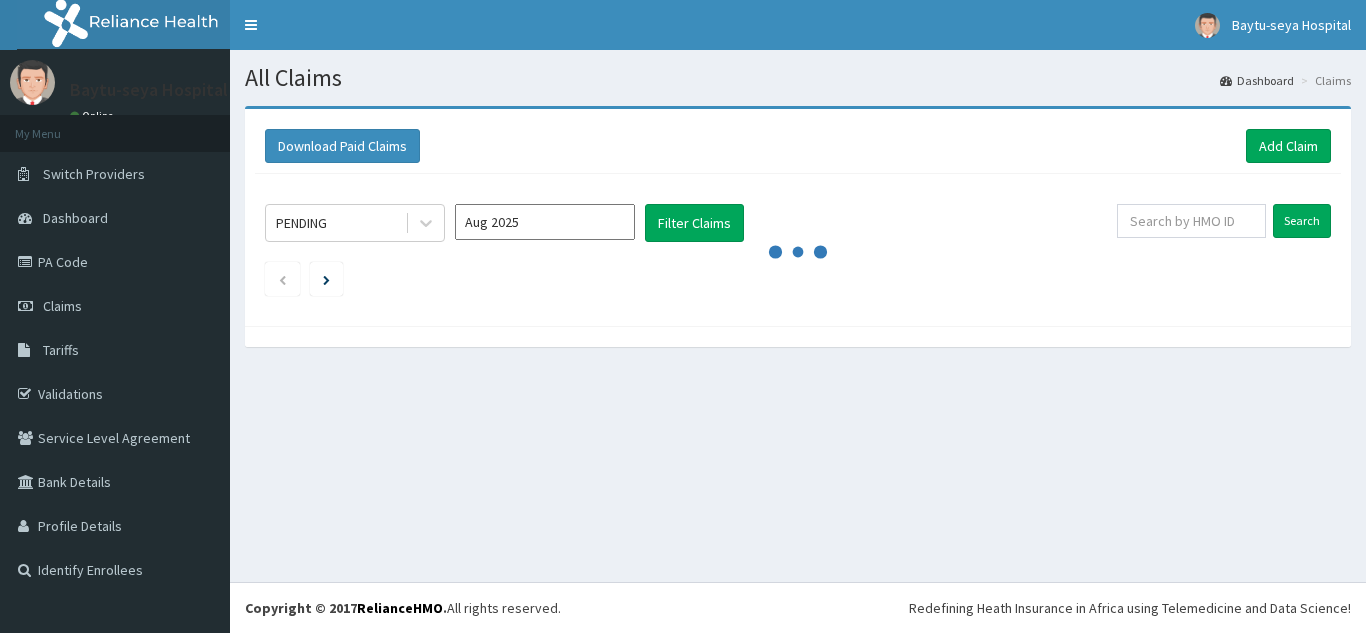 click on "PA Code" at bounding box center [115, 262] 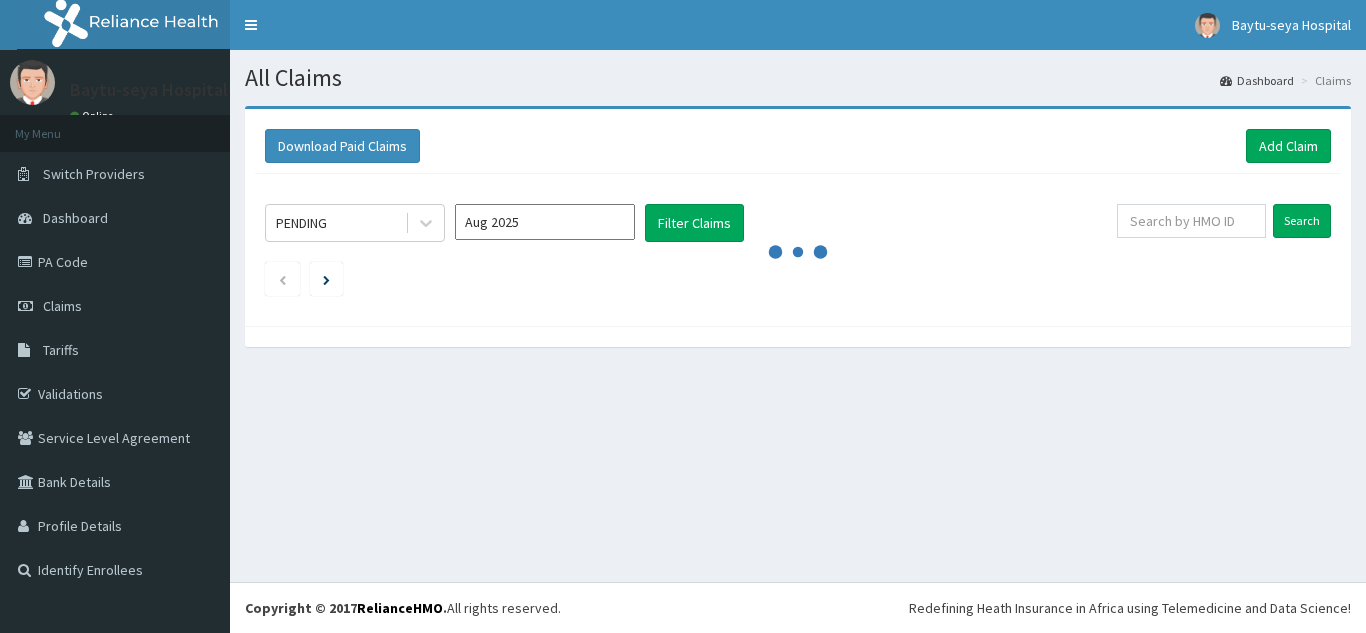 scroll, scrollTop: 0, scrollLeft: 0, axis: both 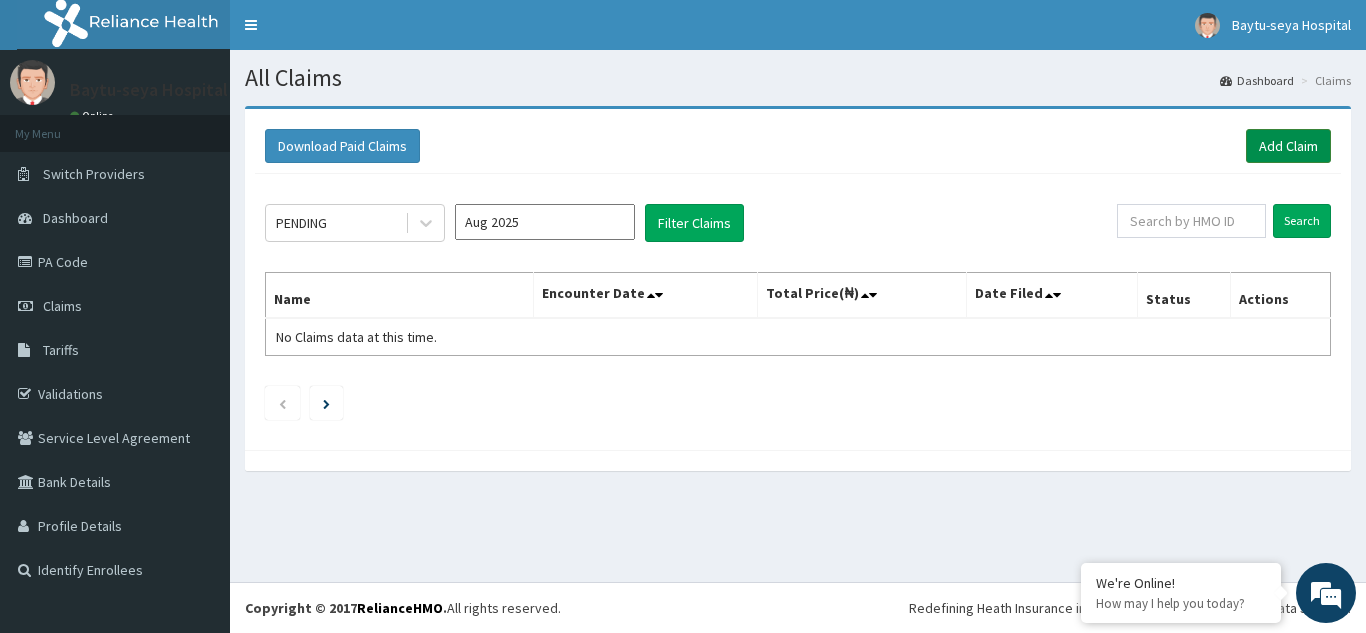 click on "Add Claim" at bounding box center (1288, 146) 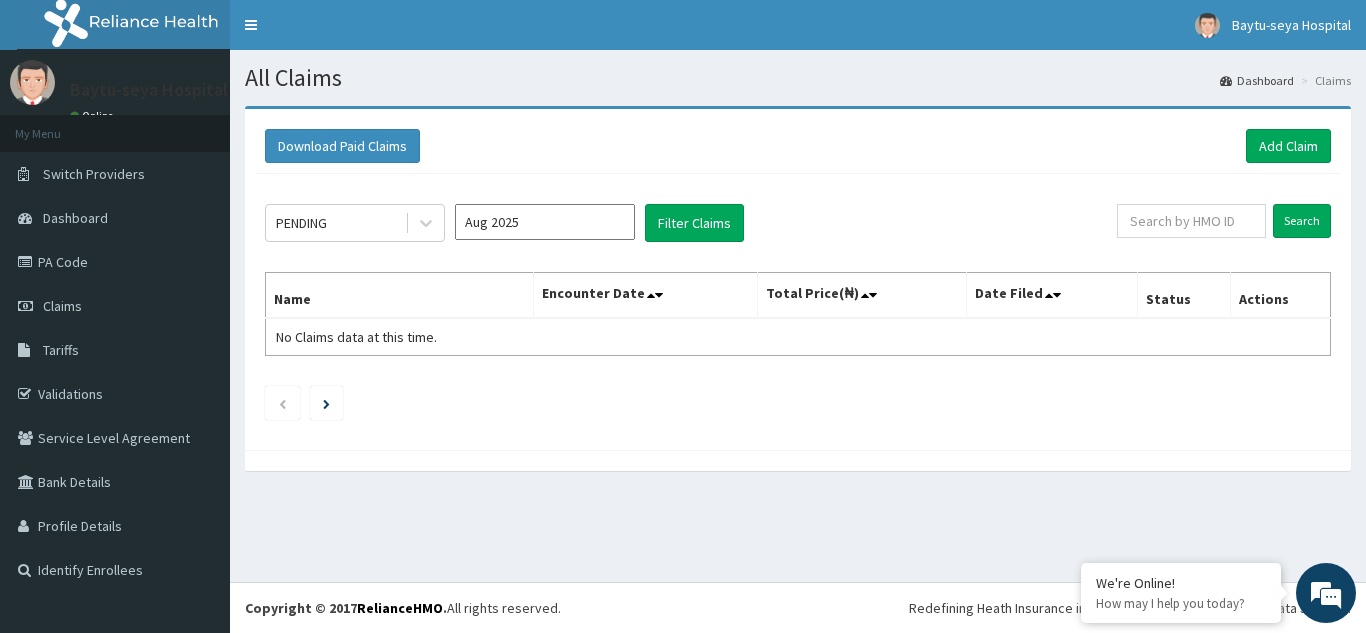 scroll, scrollTop: 0, scrollLeft: 0, axis: both 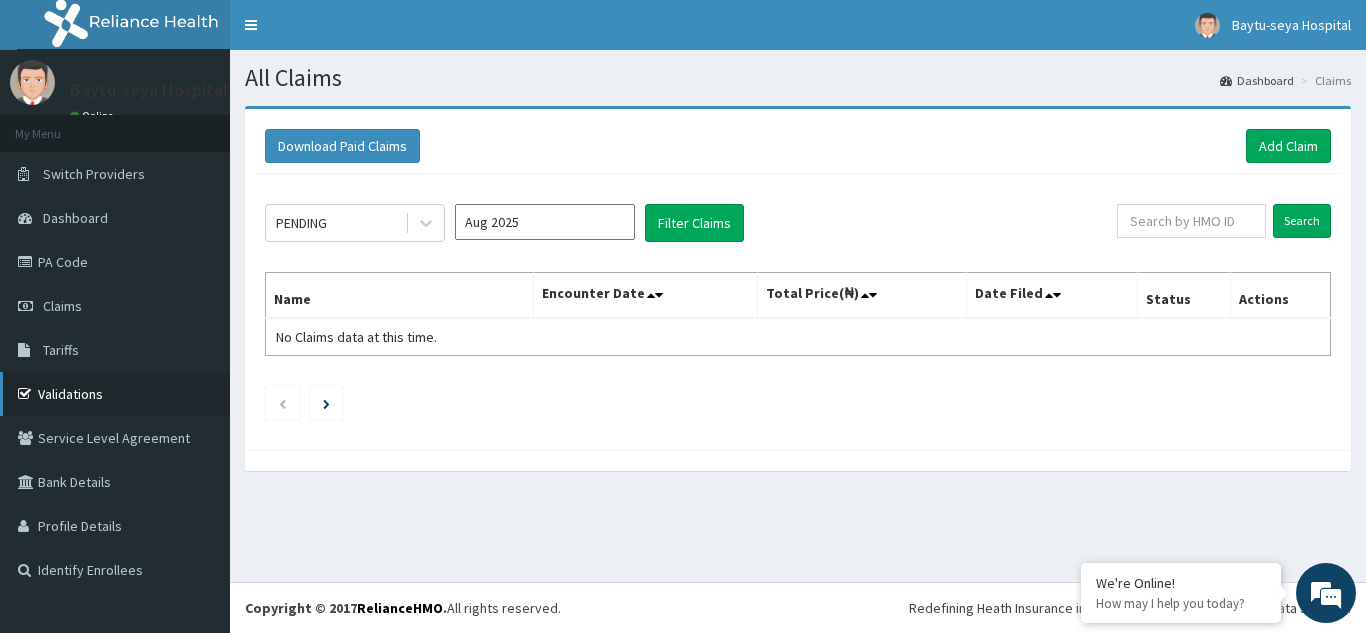 click on "Validations" at bounding box center [115, 394] 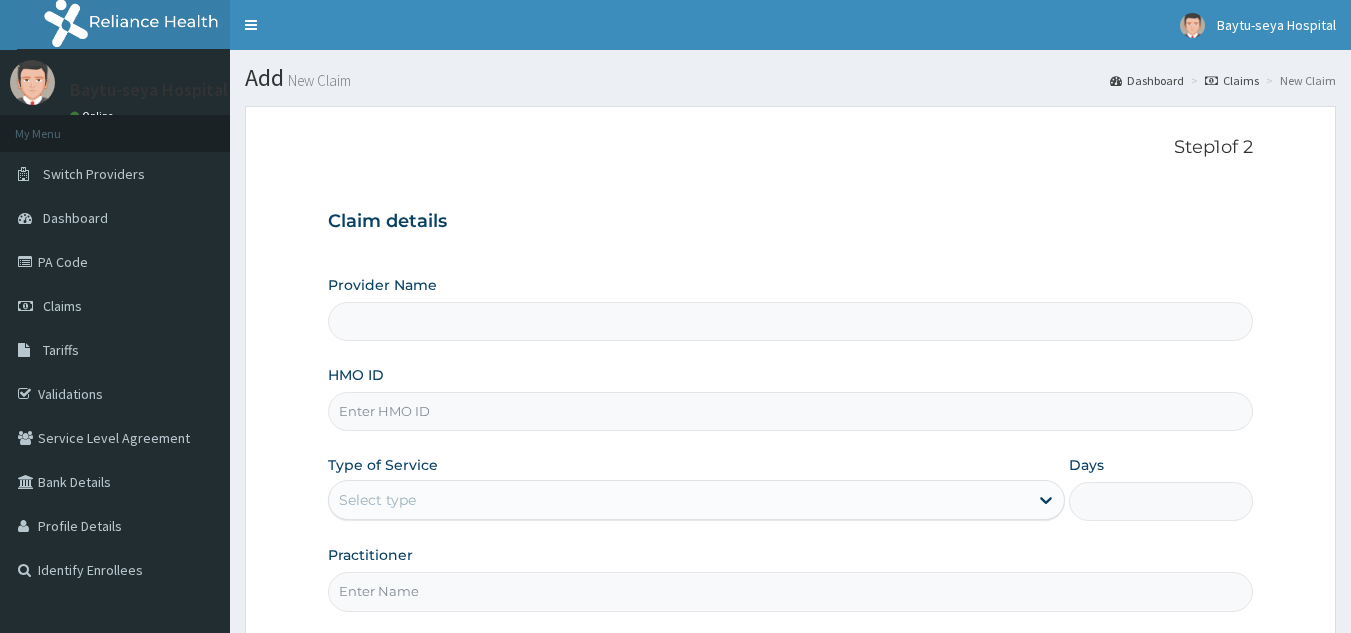 scroll, scrollTop: 0, scrollLeft: 0, axis: both 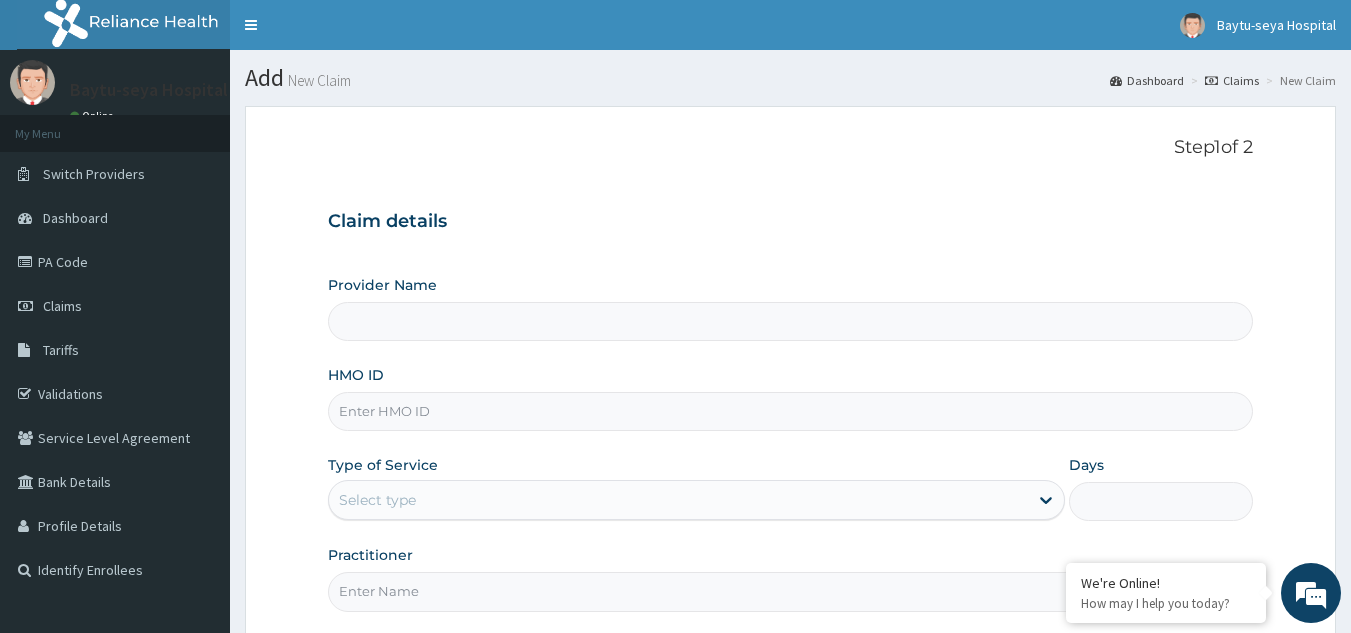 type on "Baytu-seya Hospital" 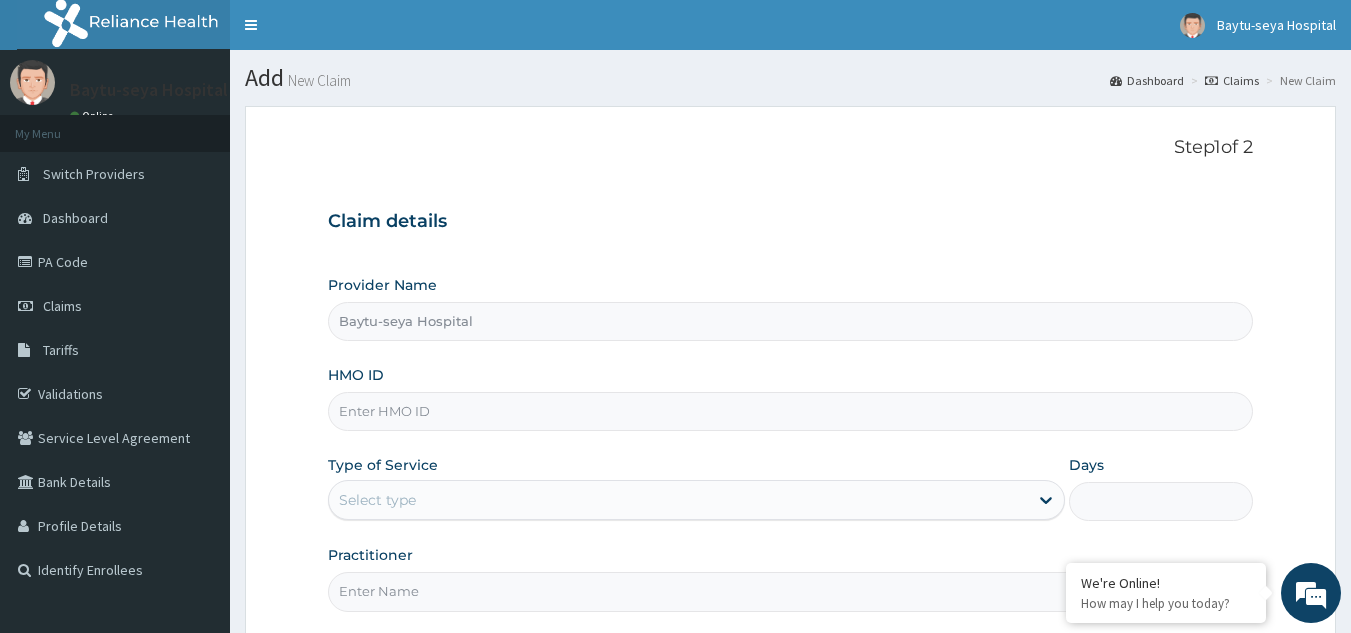 scroll, scrollTop: 100, scrollLeft: 0, axis: vertical 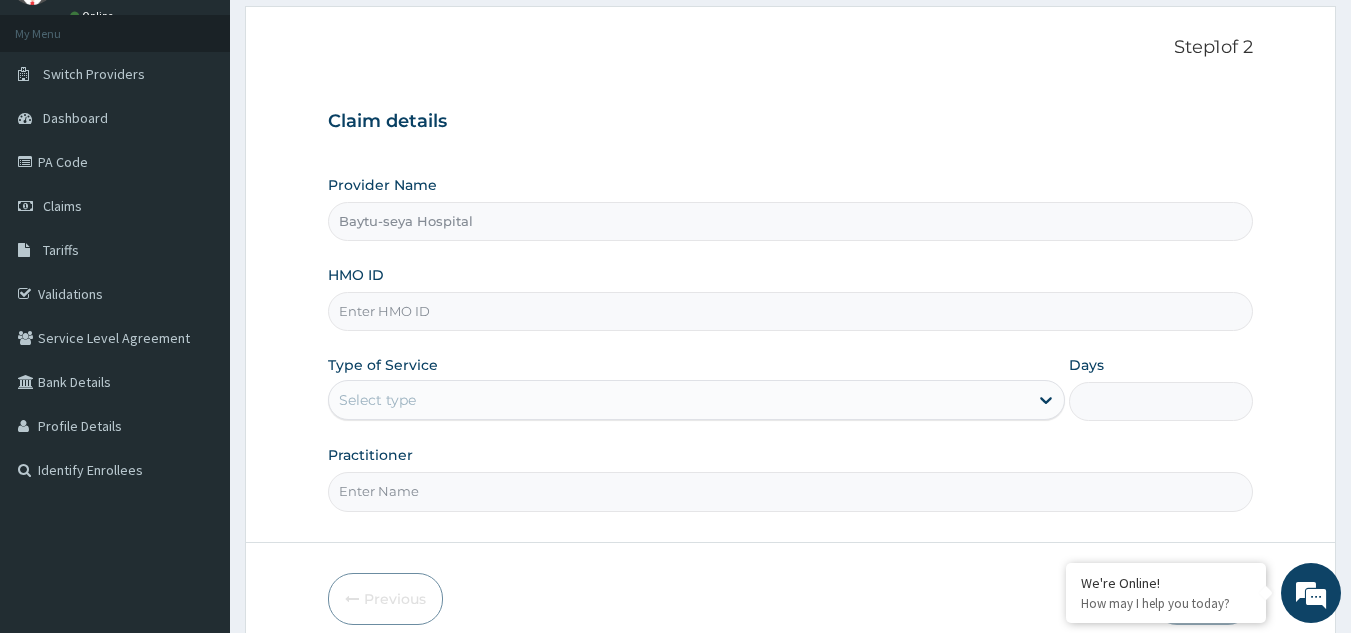 click on "HMO ID" at bounding box center (791, 311) 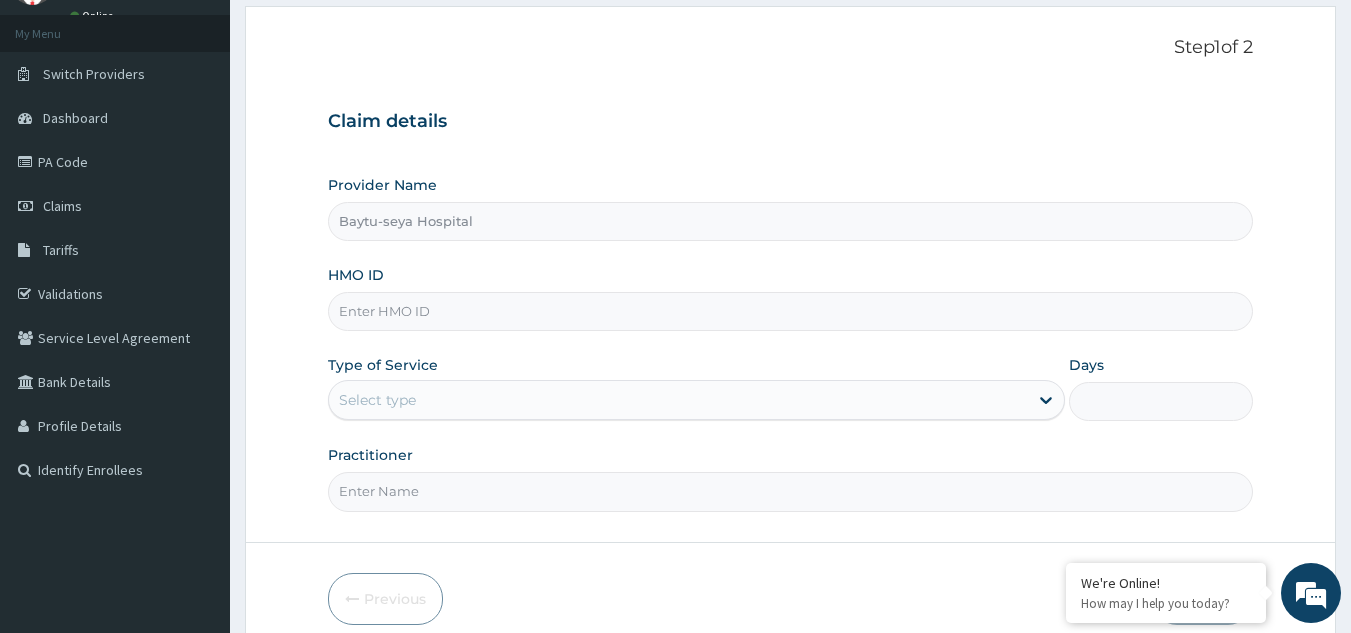 scroll, scrollTop: 0, scrollLeft: 0, axis: both 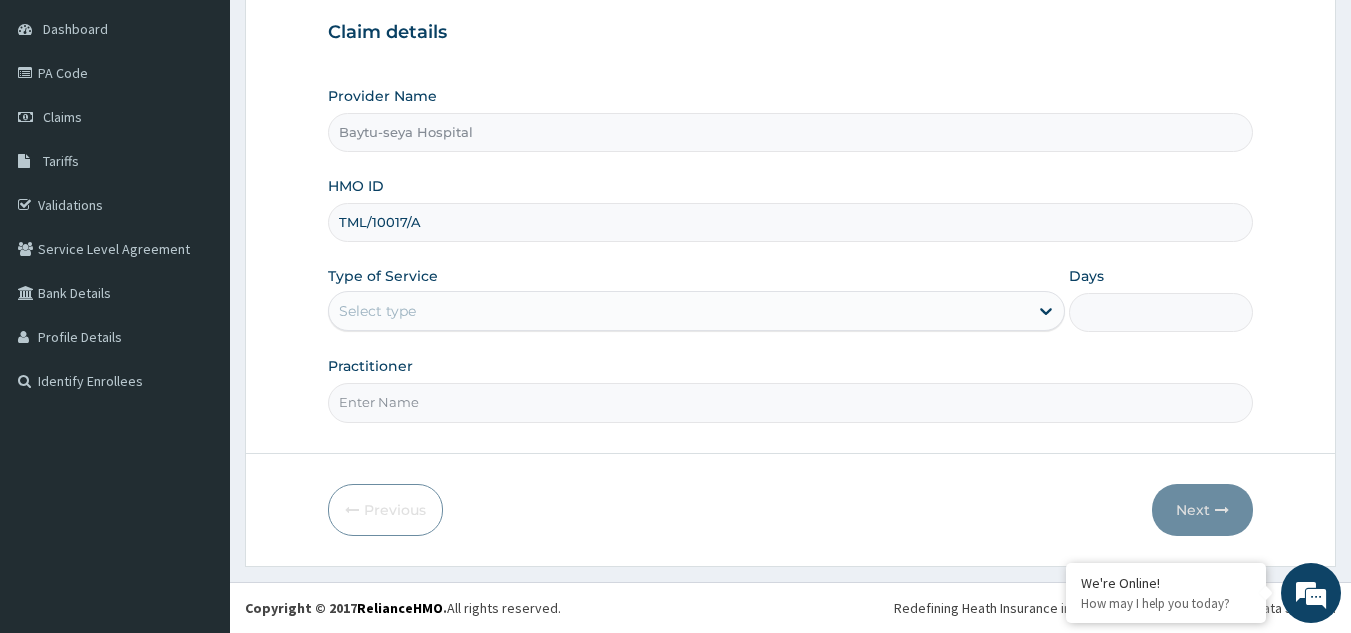 type on "TML/10017/A" 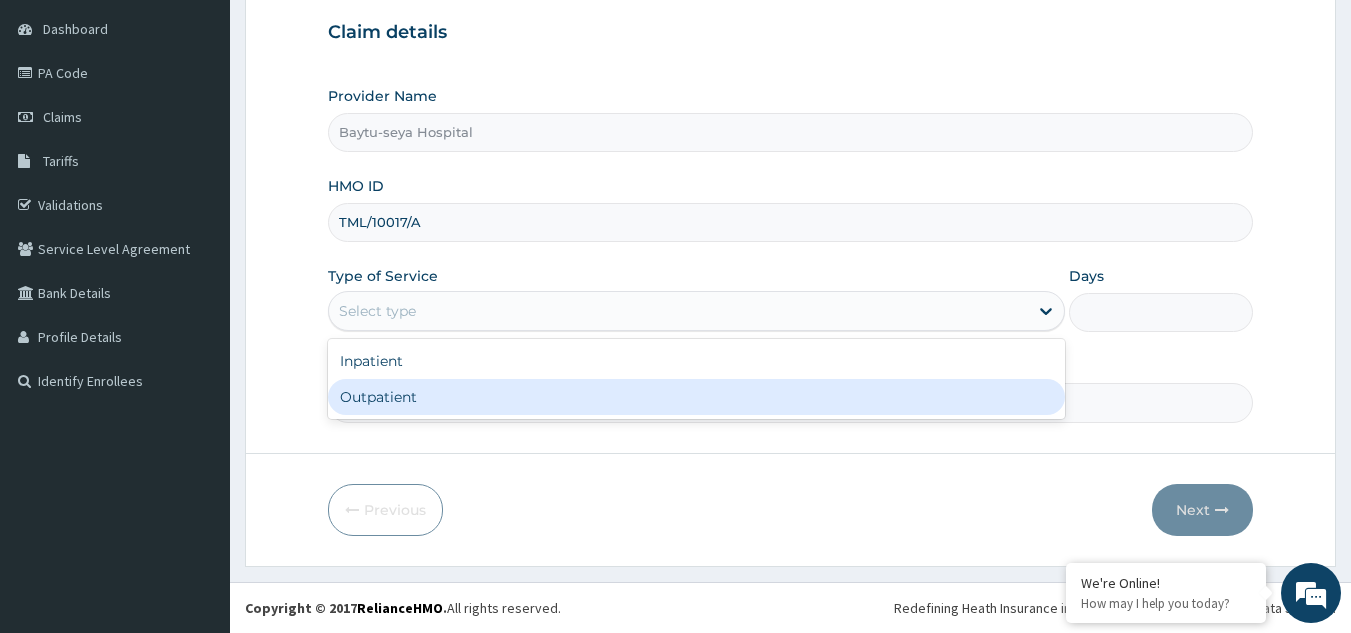 click on "Outpatient" at bounding box center (696, 397) 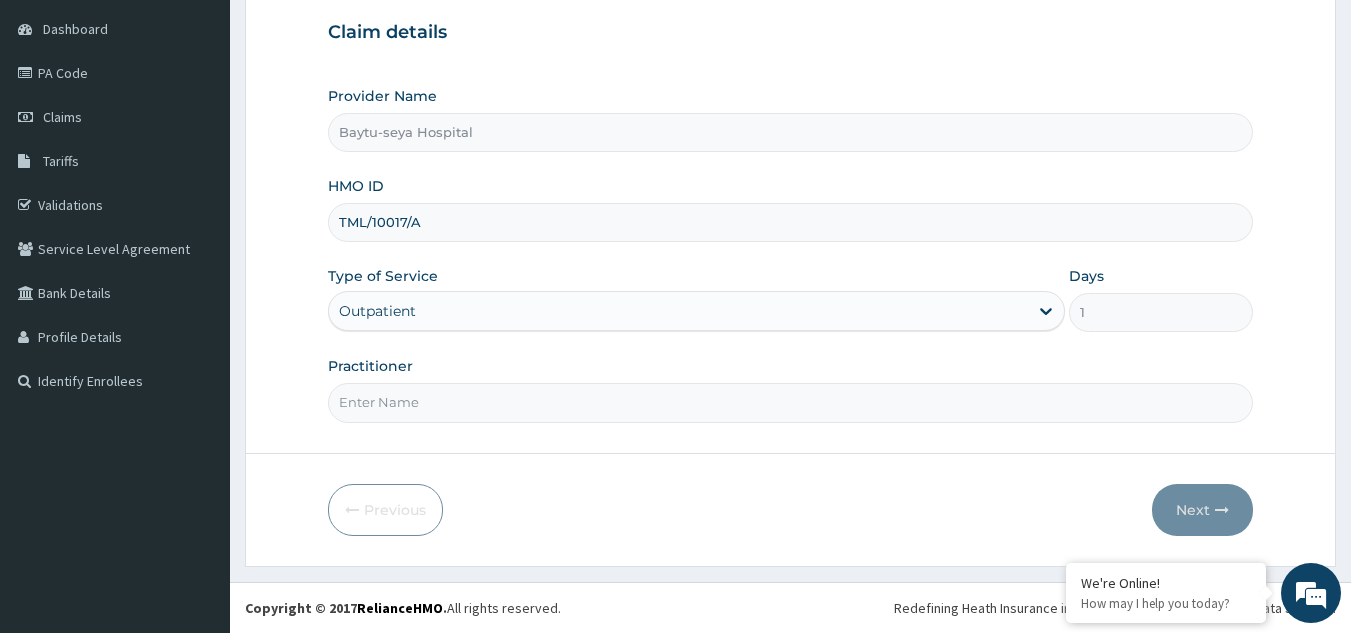 click on "Practitioner" at bounding box center (791, 389) 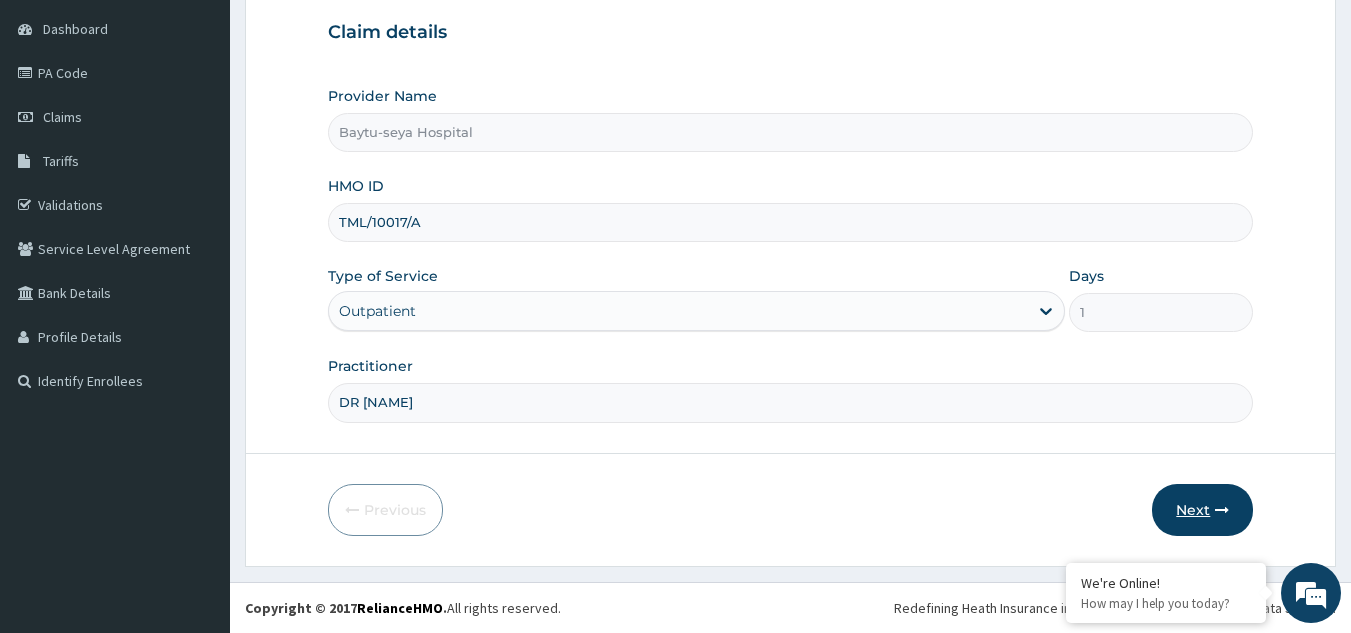 type on "DR [NAME]" 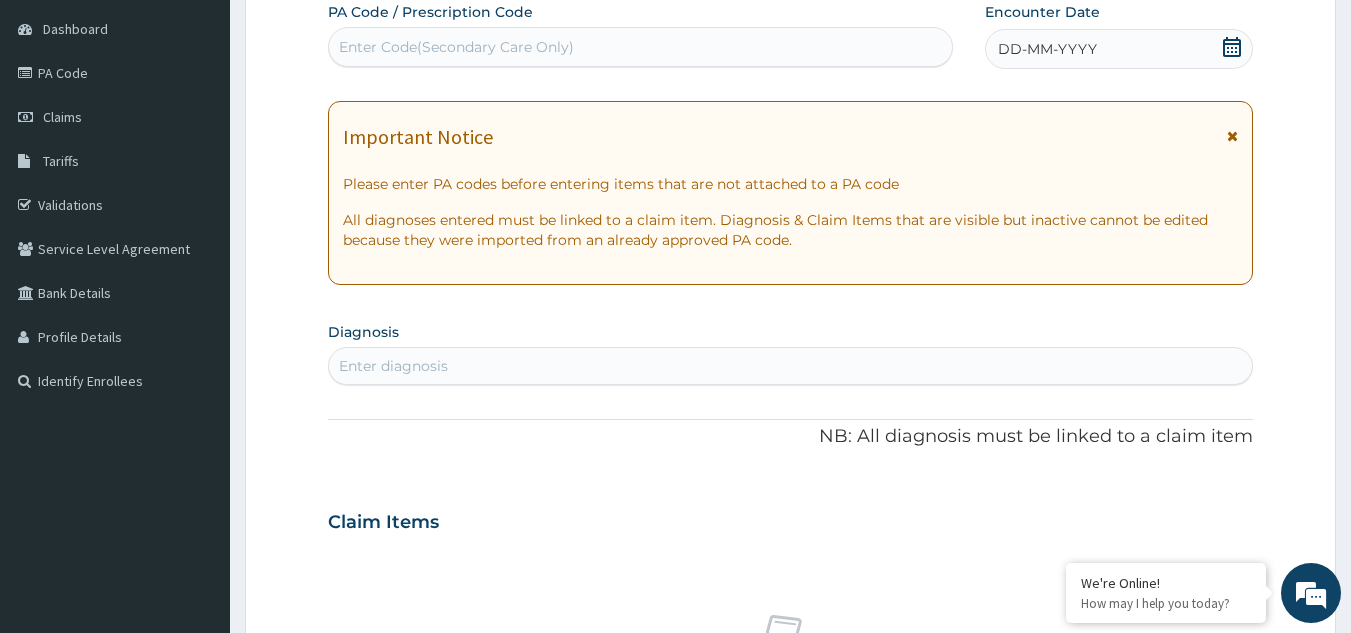 scroll, scrollTop: 89, scrollLeft: 0, axis: vertical 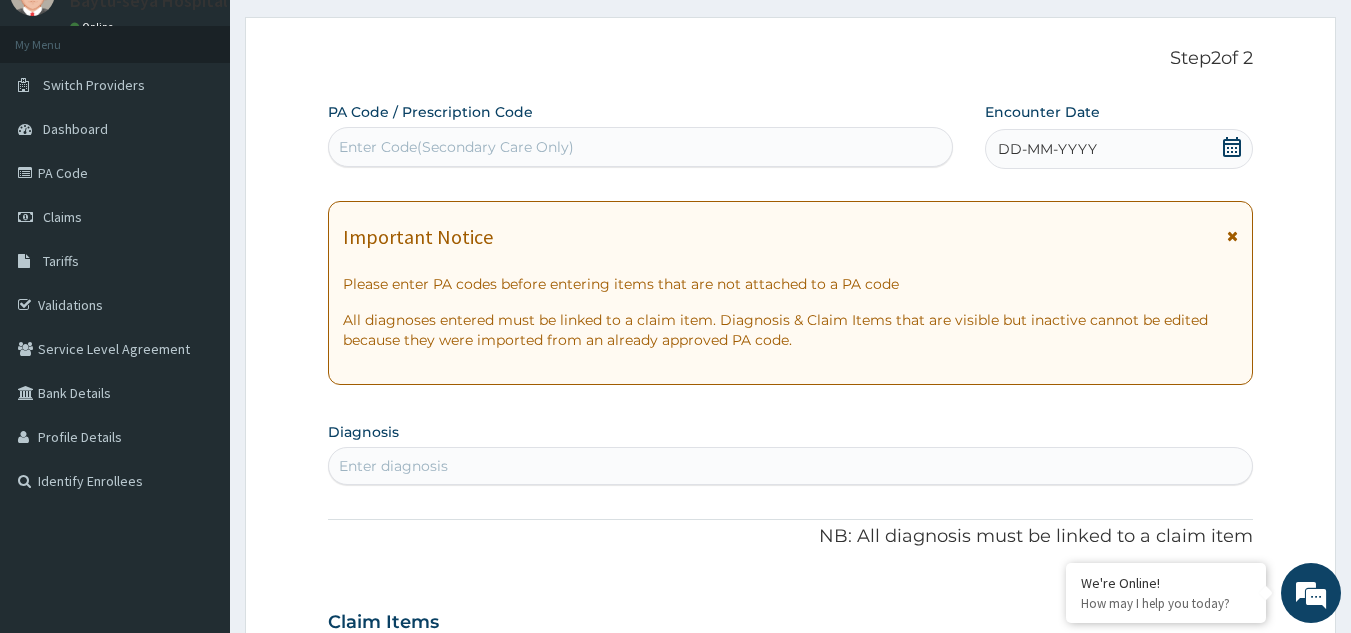 click on "Enter Code(Secondary Care Only)" at bounding box center [641, 147] 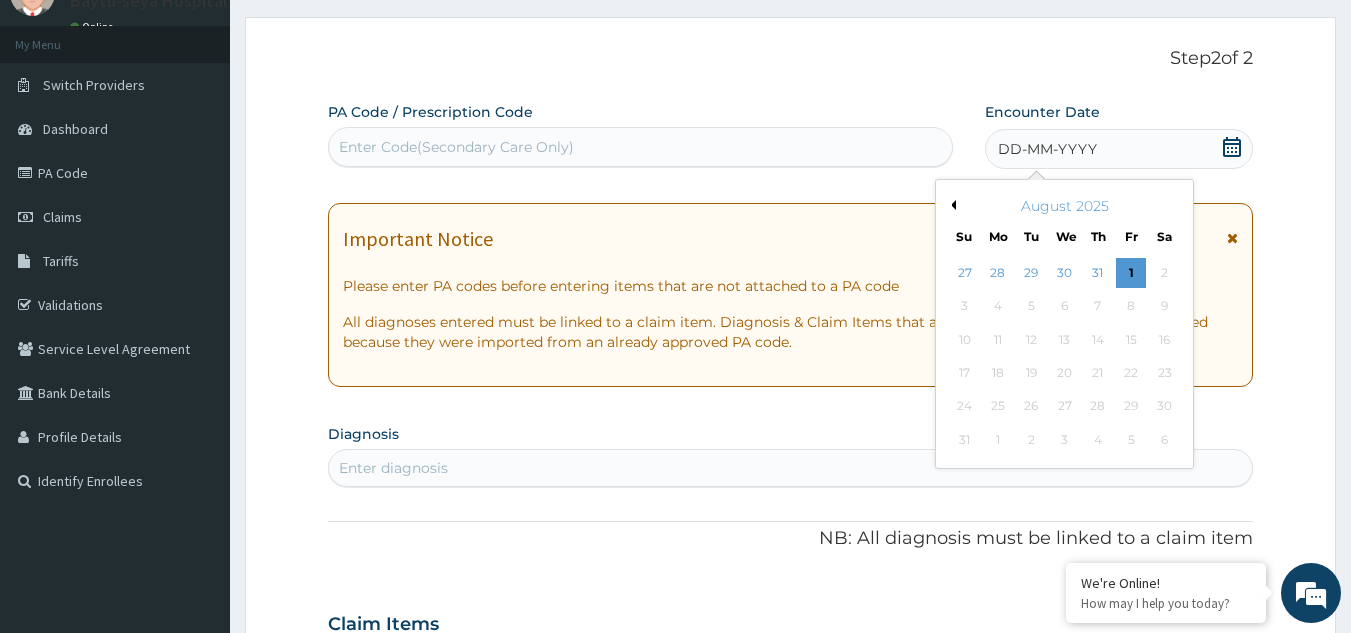 click on "Previous Month" at bounding box center (951, 205) 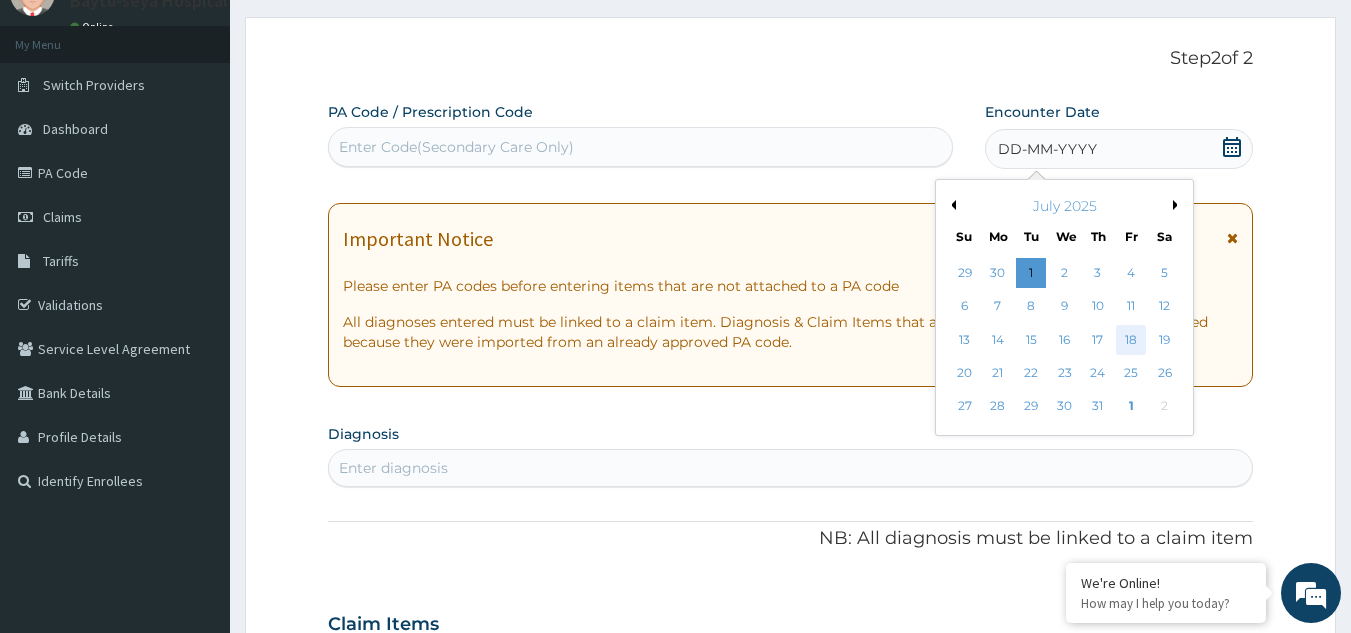 click on "18" at bounding box center (1131, 340) 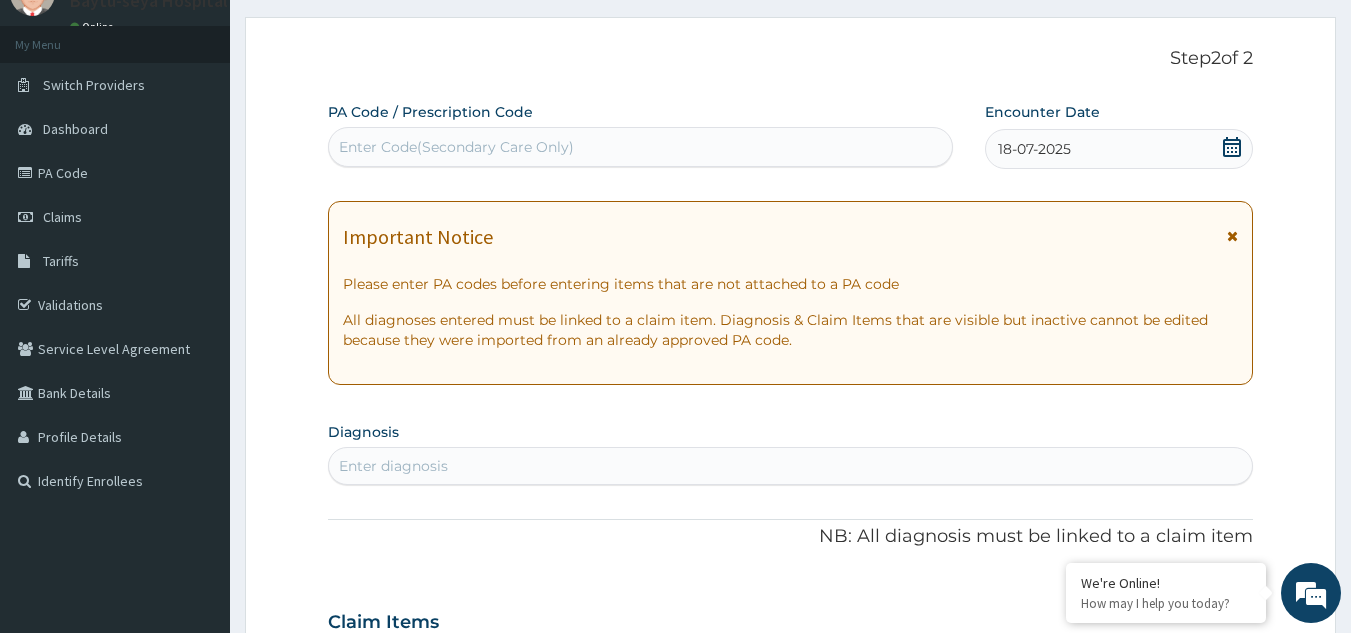 scroll, scrollTop: 289, scrollLeft: 0, axis: vertical 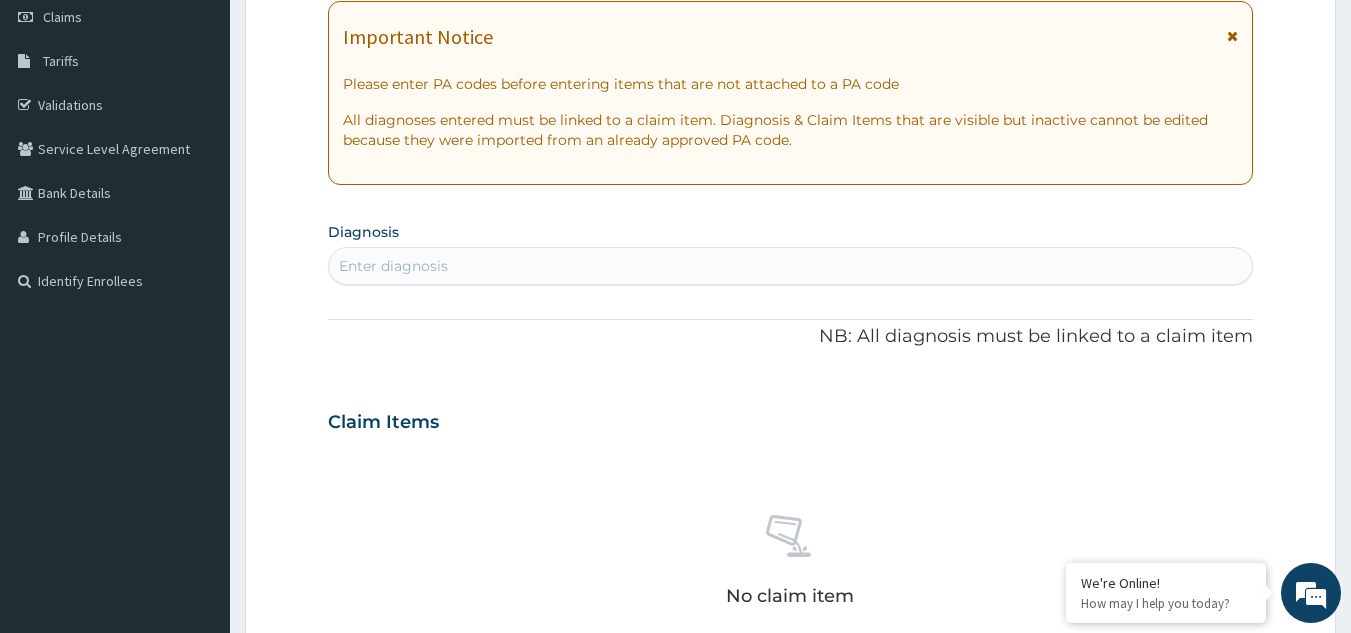 click on "Enter diagnosis" at bounding box center (791, 266) 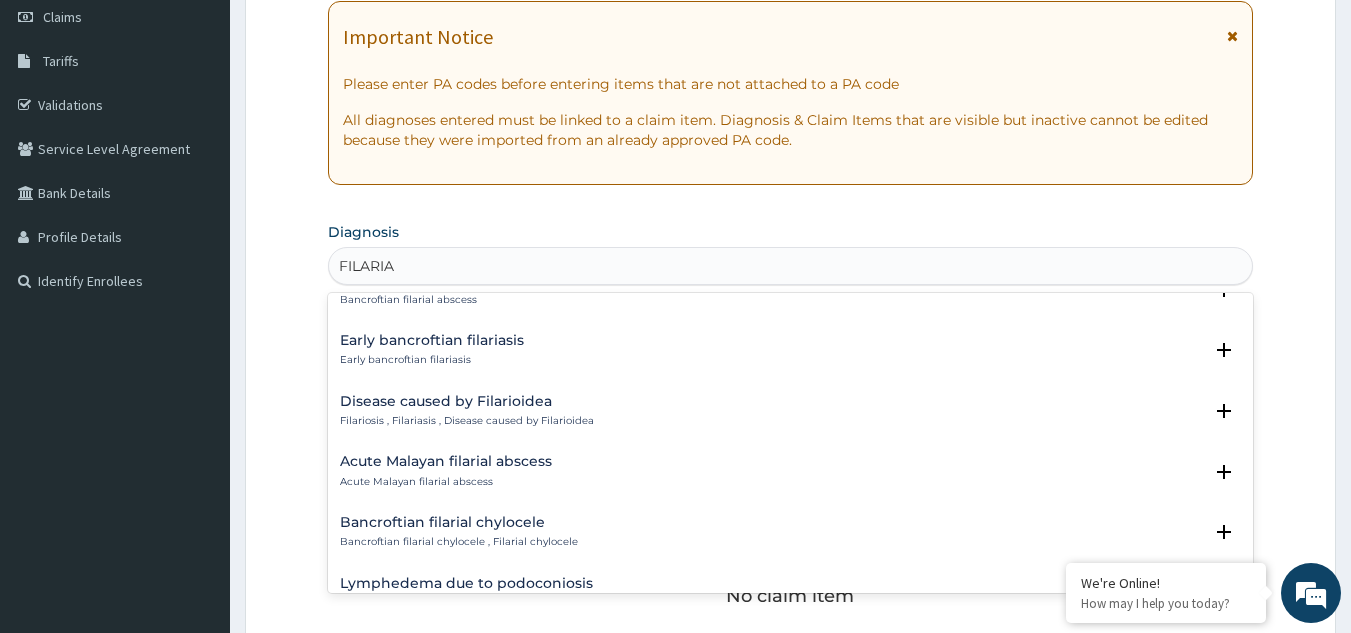 scroll, scrollTop: 1400, scrollLeft: 0, axis: vertical 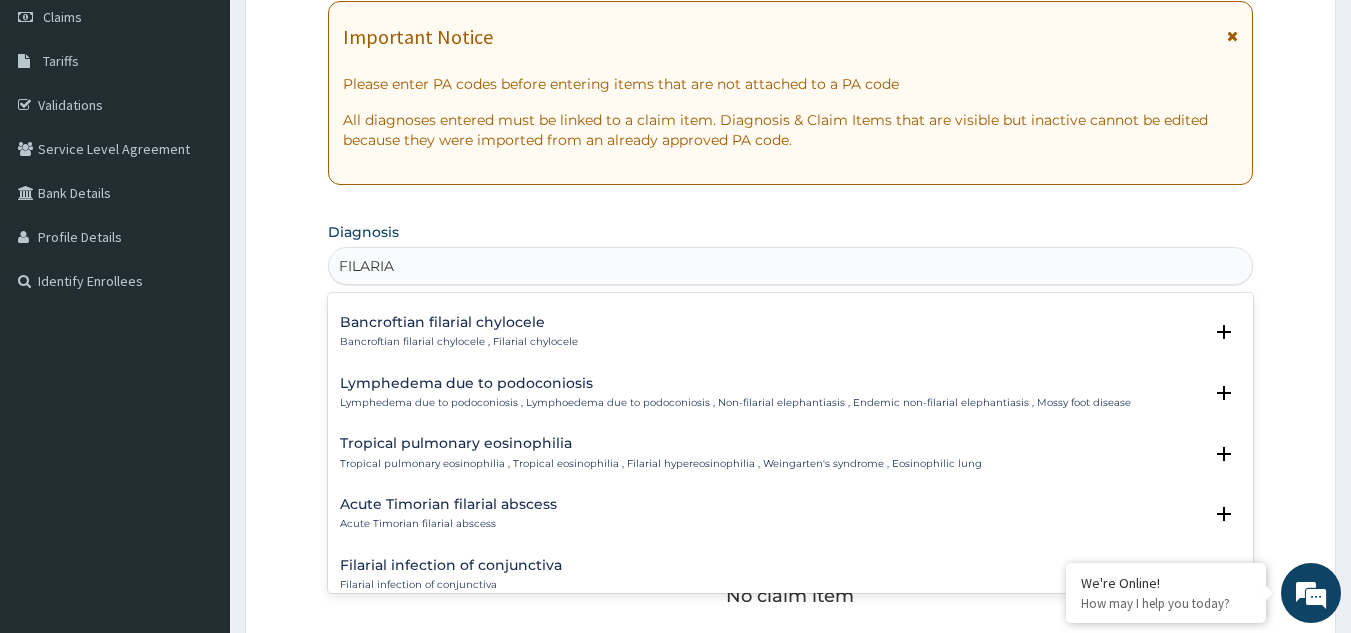 type on "FILARIA" 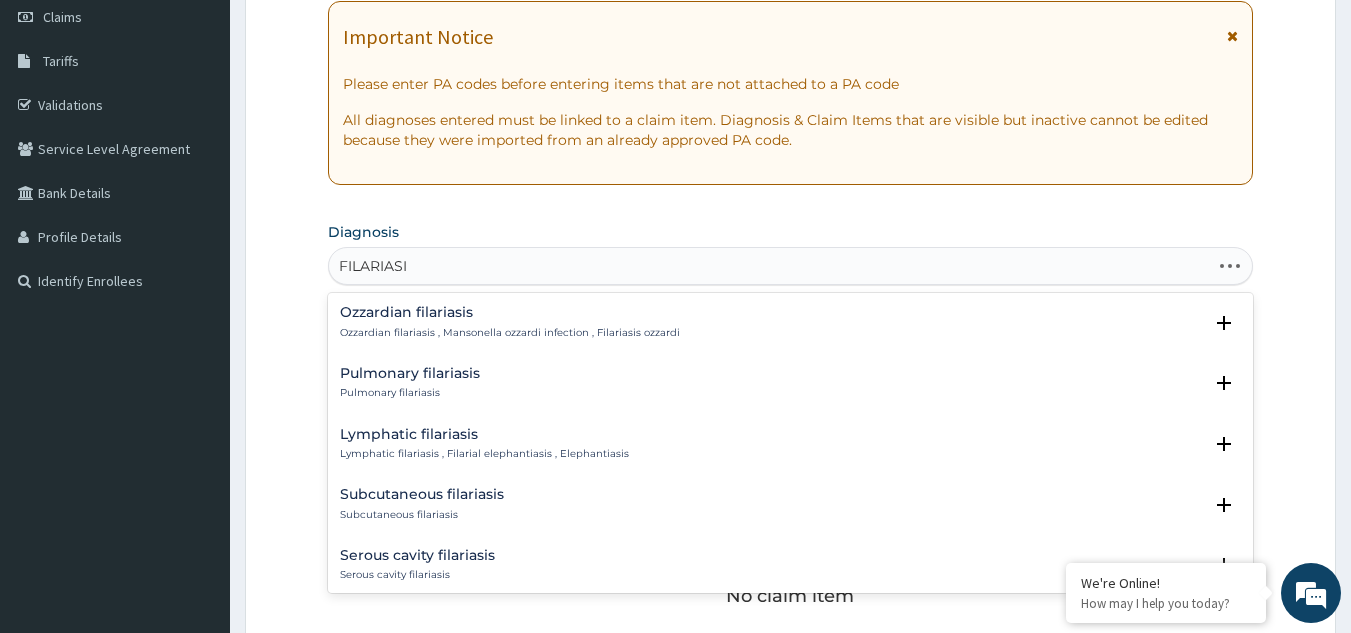 type on "FILARIASIS" 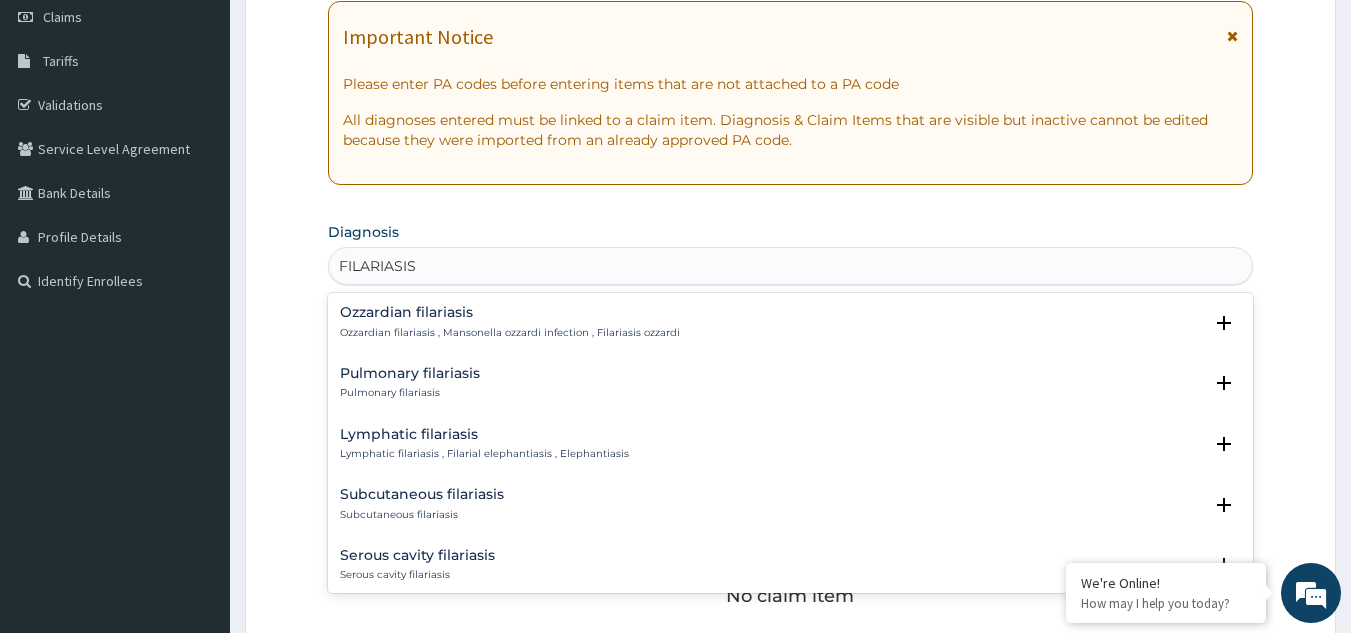 scroll, scrollTop: 100, scrollLeft: 0, axis: vertical 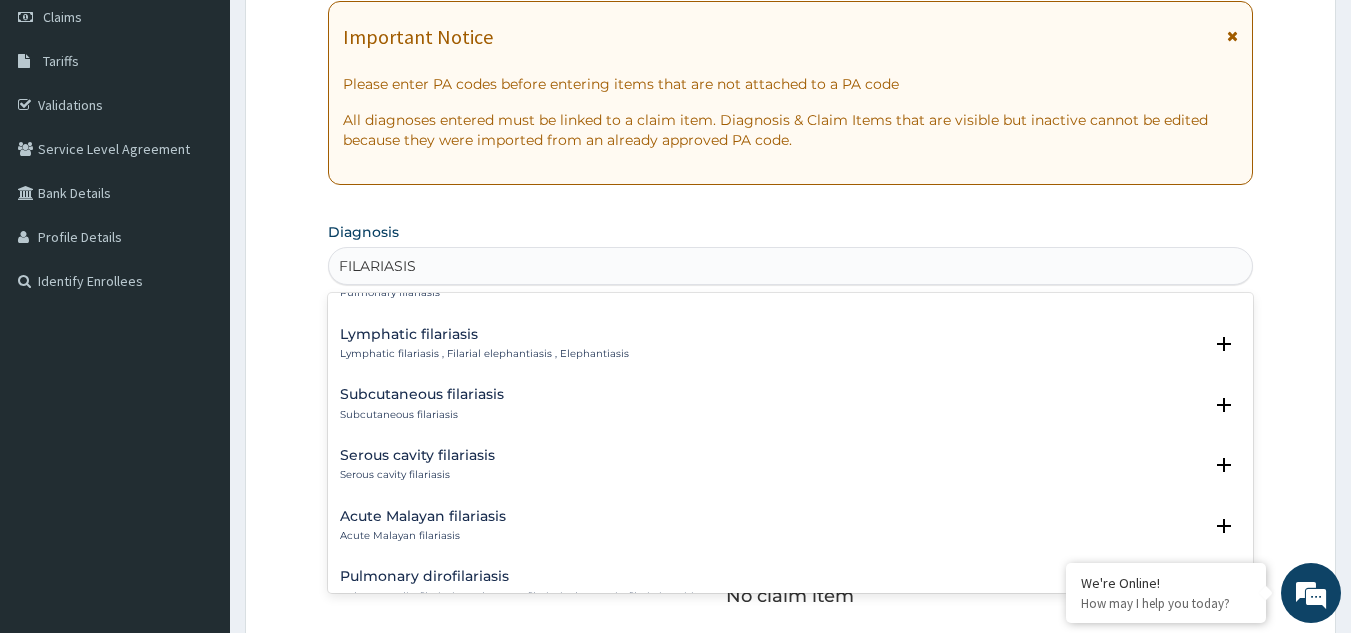 click on "Acute Malayan filariasis Acute Malayan filariasis" at bounding box center [791, 526] 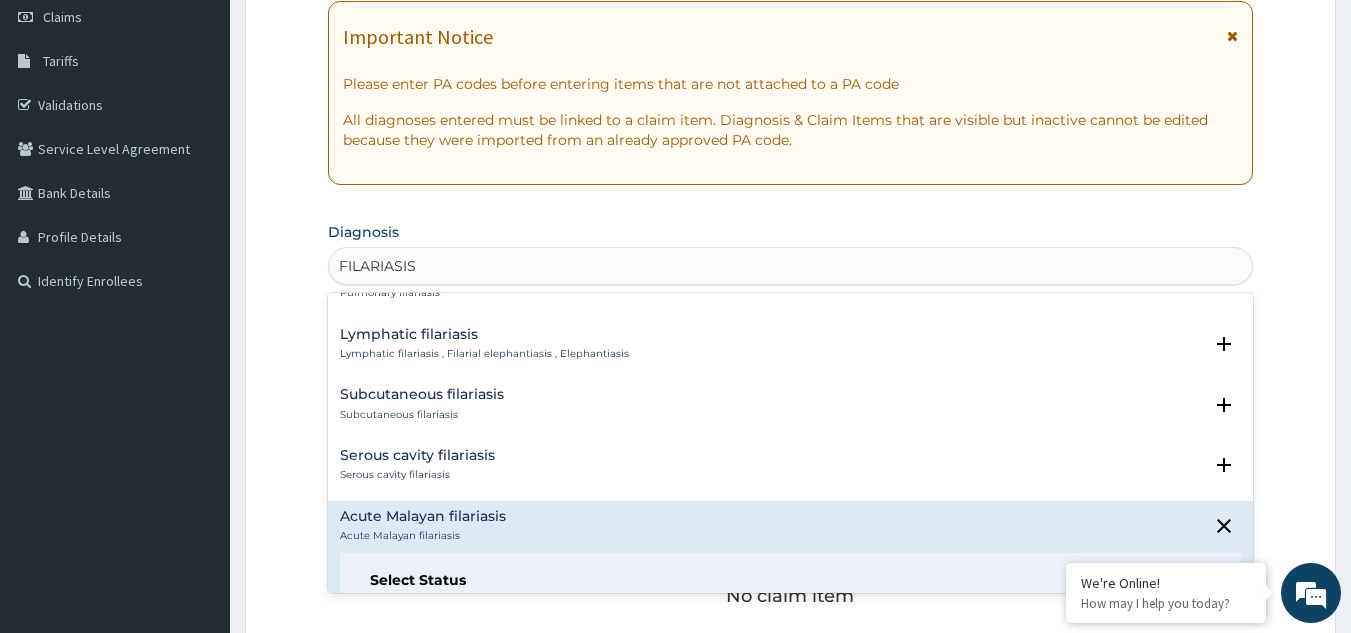scroll, scrollTop: 200, scrollLeft: 0, axis: vertical 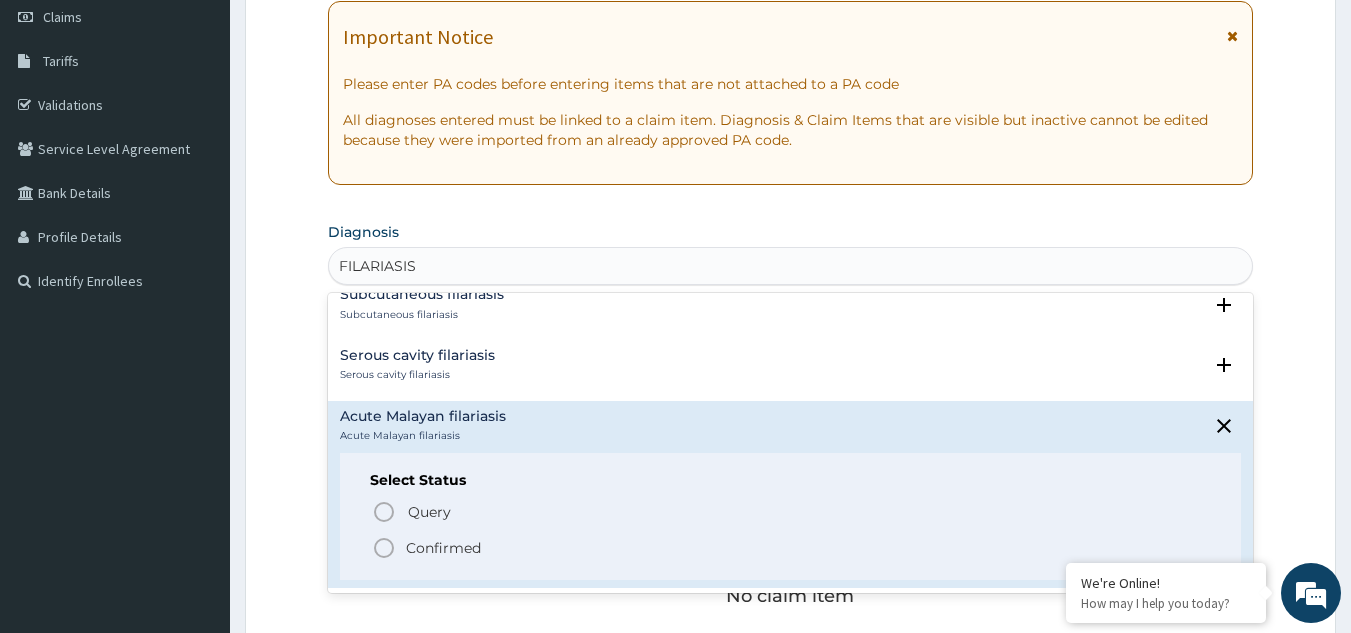 click on "Select Status Query Query covers suspected (?), Keep in view (kiv), Ruled out (r/o) Confirmed" at bounding box center [791, 516] 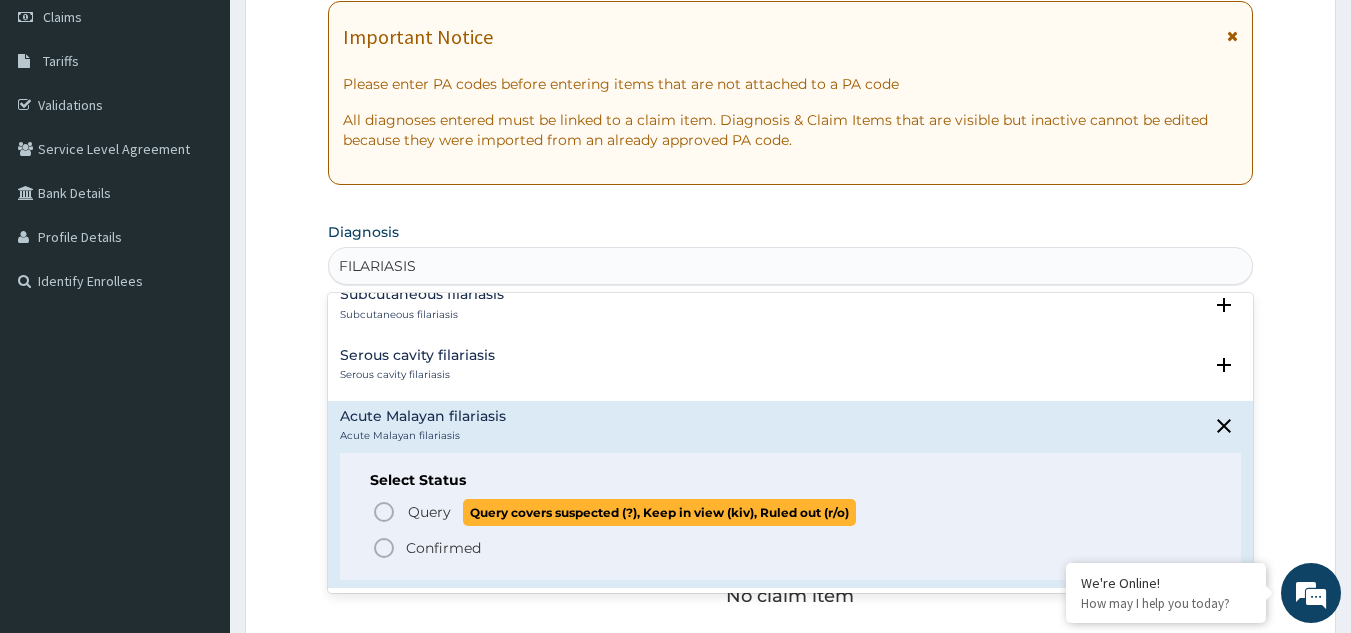 click 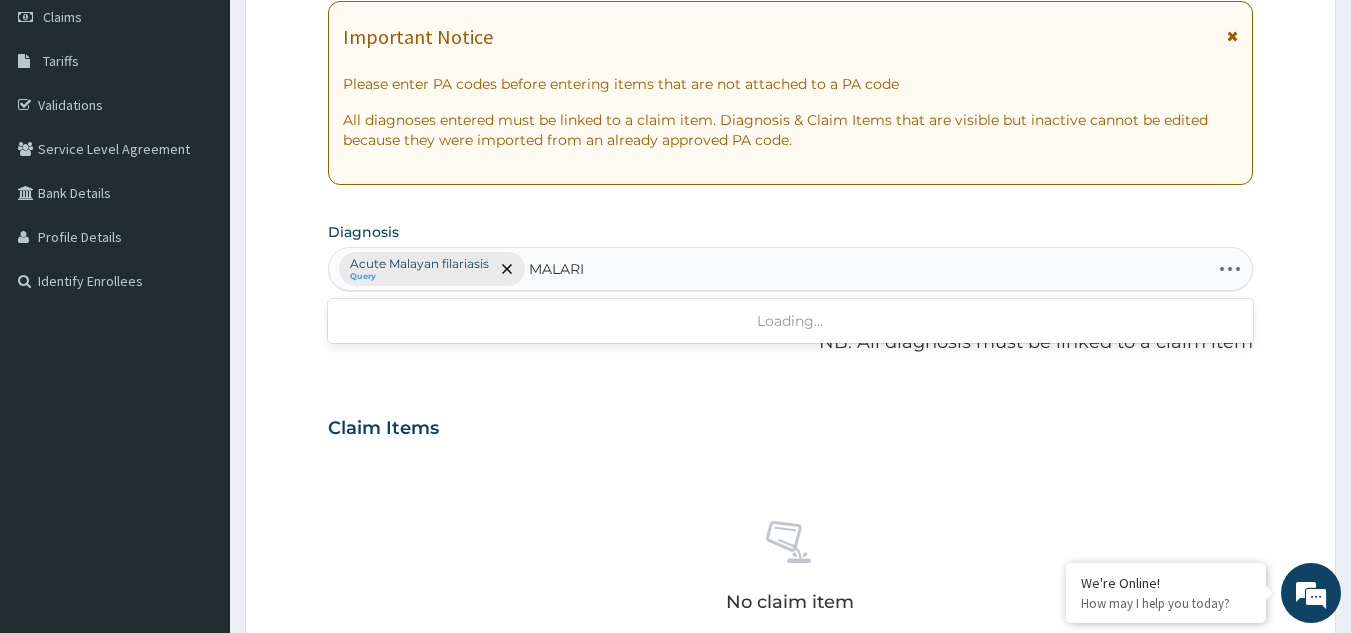 type on "MALARIA" 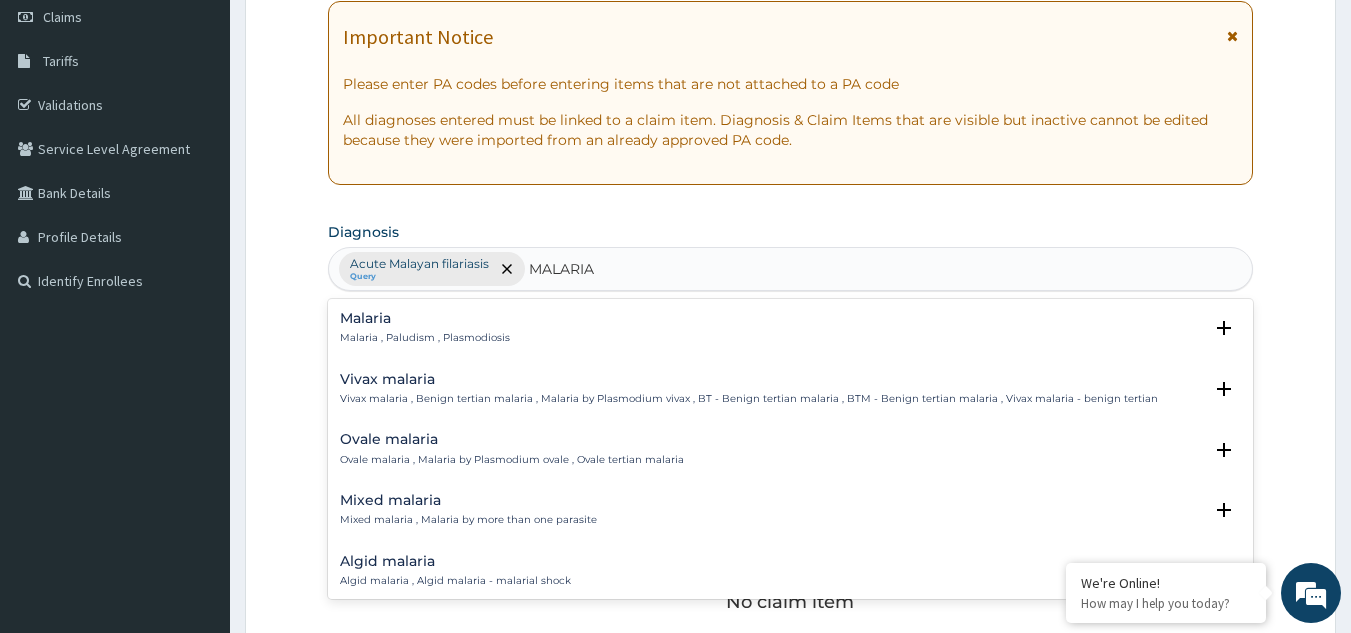 click on "Malaria" at bounding box center [425, 318] 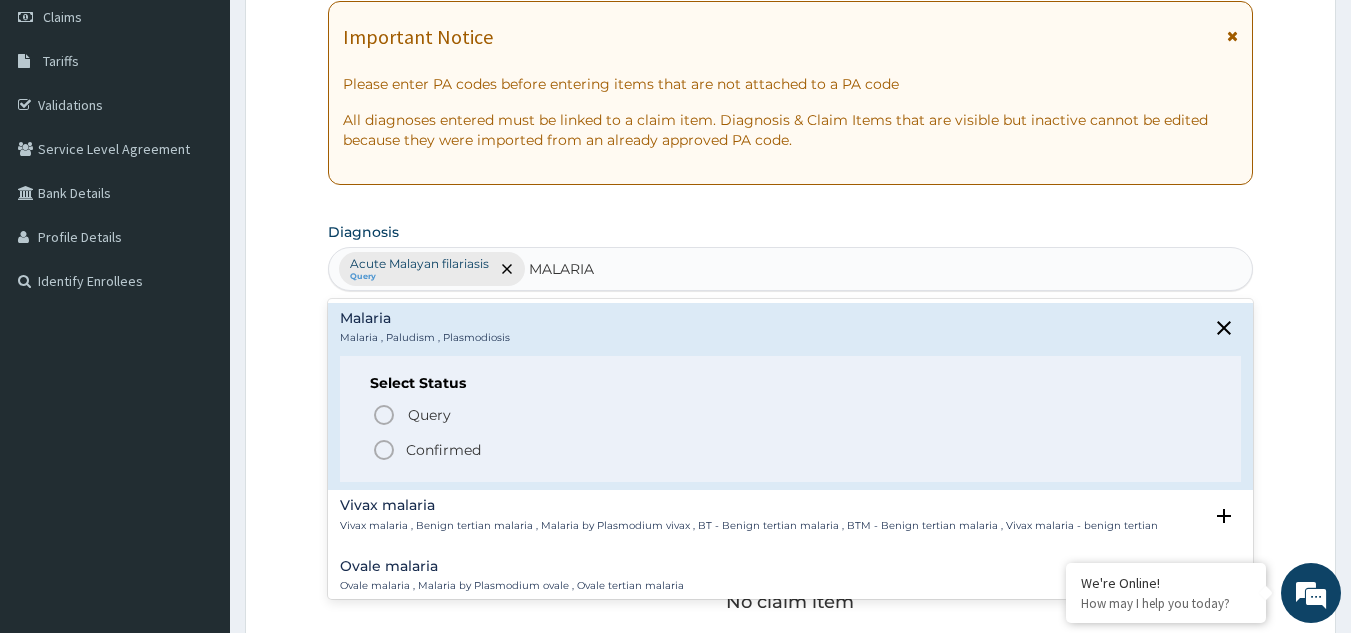 click 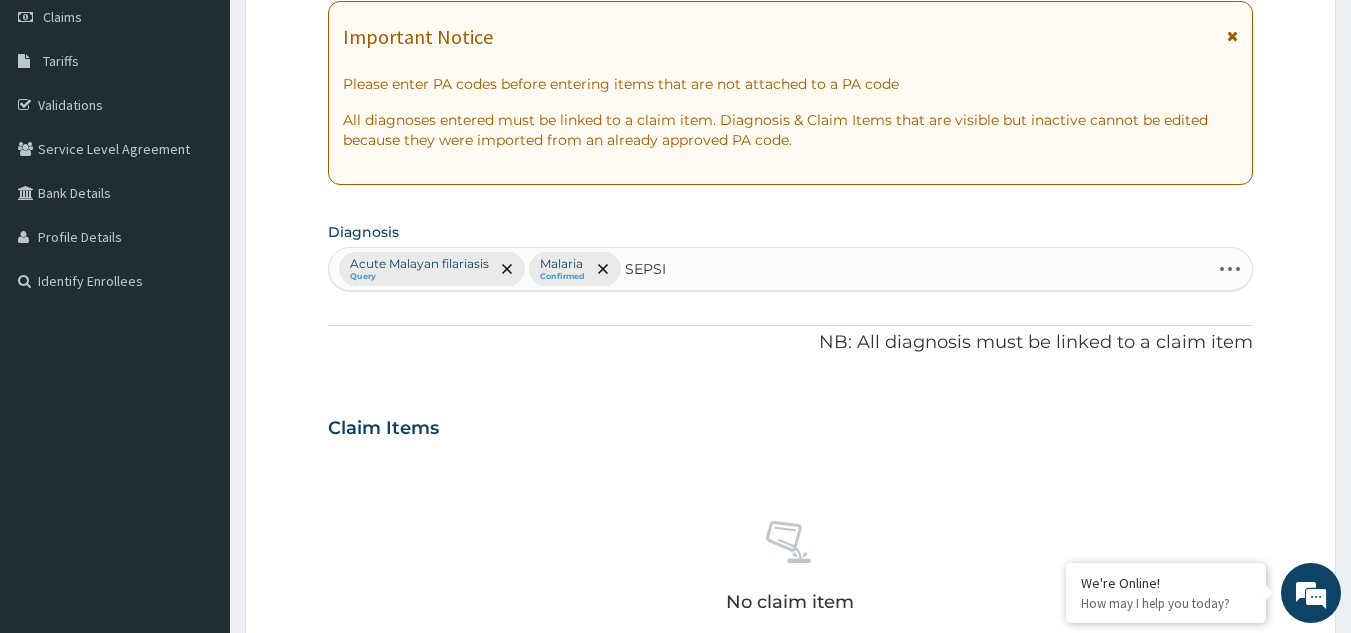 type on "SEPSIS" 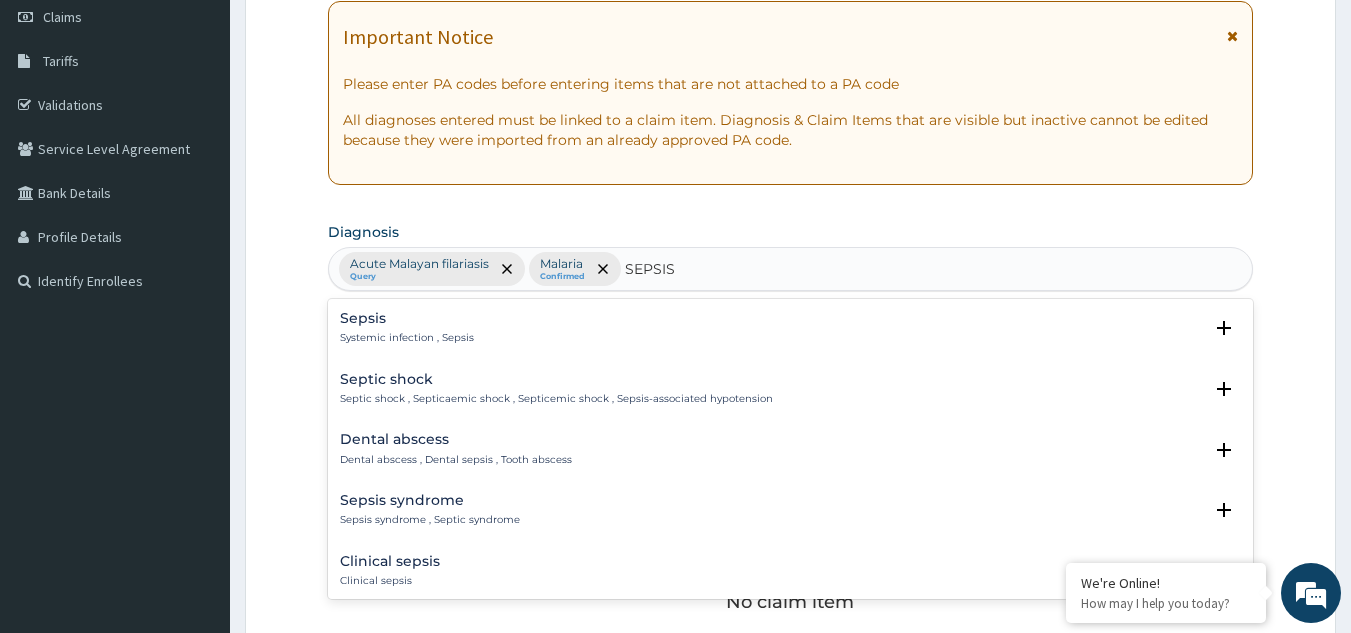 click on "Sepsis" at bounding box center [407, 318] 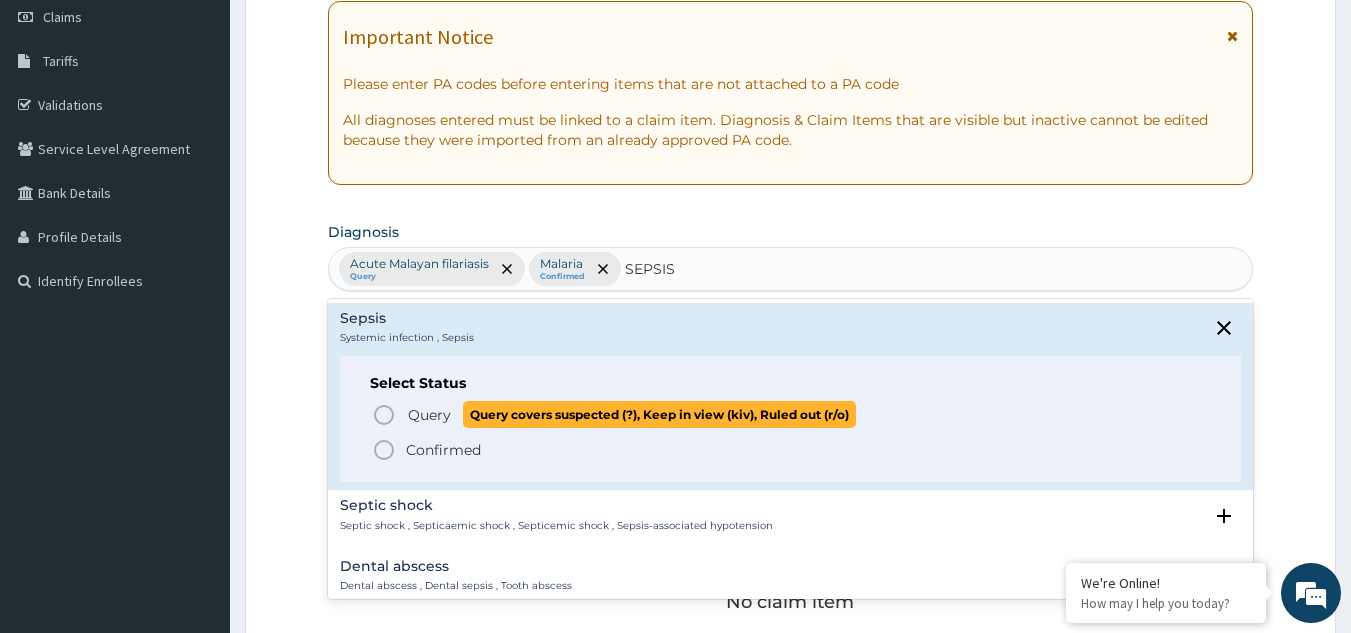 click on "Query Query covers suspected (?), Keep in view (kiv), Ruled out (r/o)" at bounding box center (792, 414) 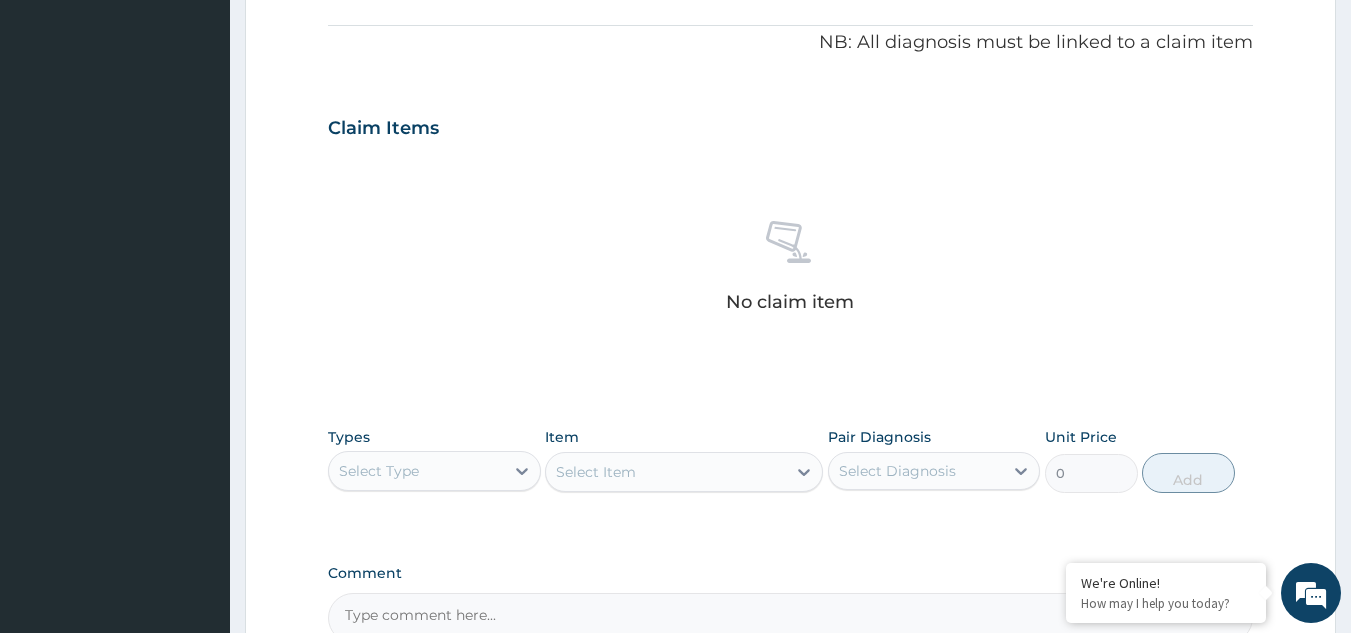 scroll, scrollTop: 809, scrollLeft: 0, axis: vertical 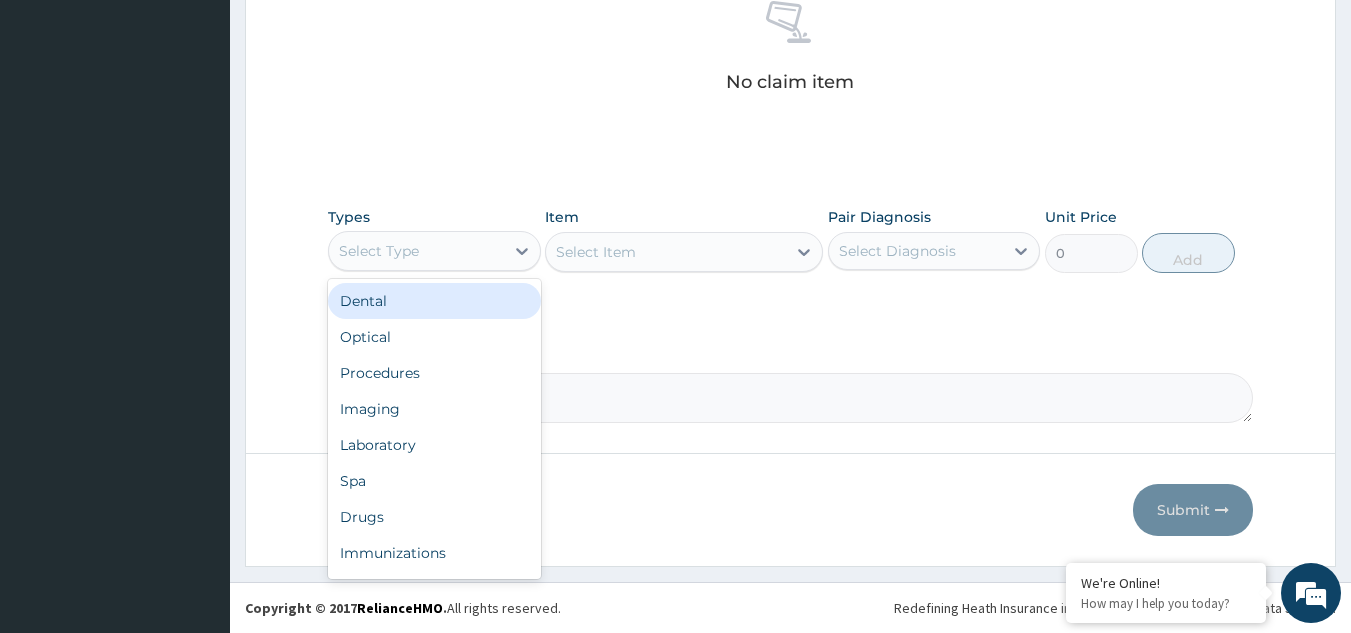 click on "Select Type" at bounding box center (379, 251) 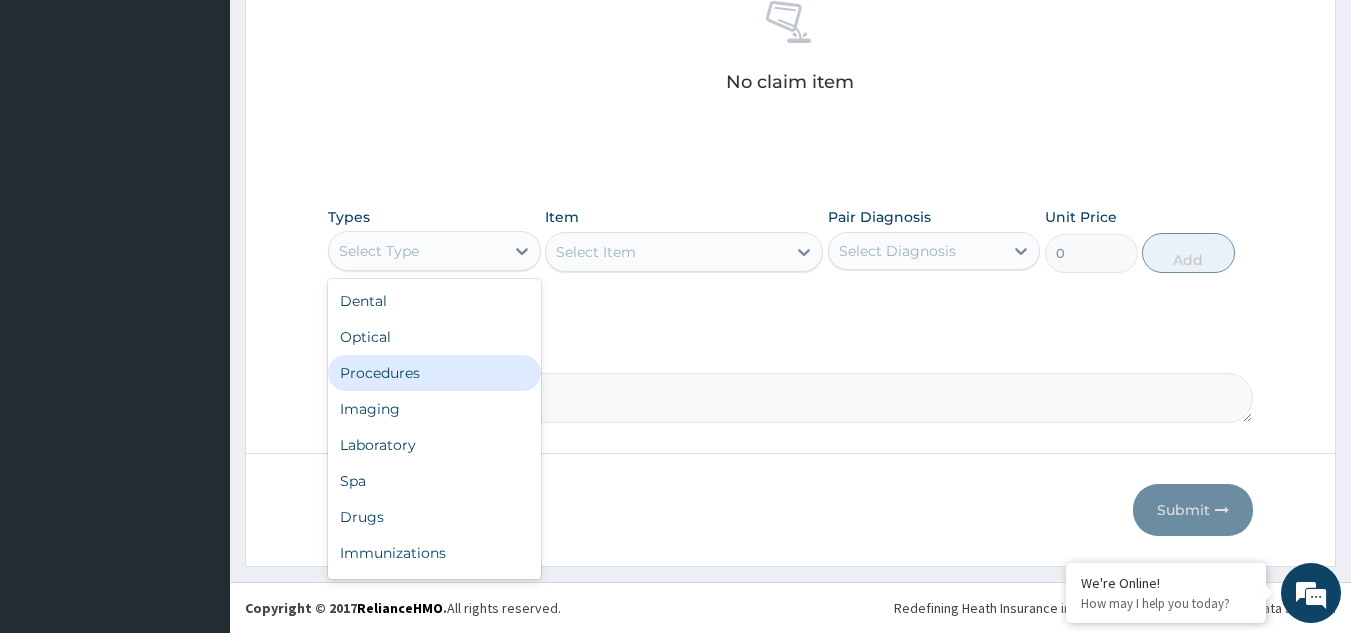 click on "Procedures" at bounding box center (434, 373) 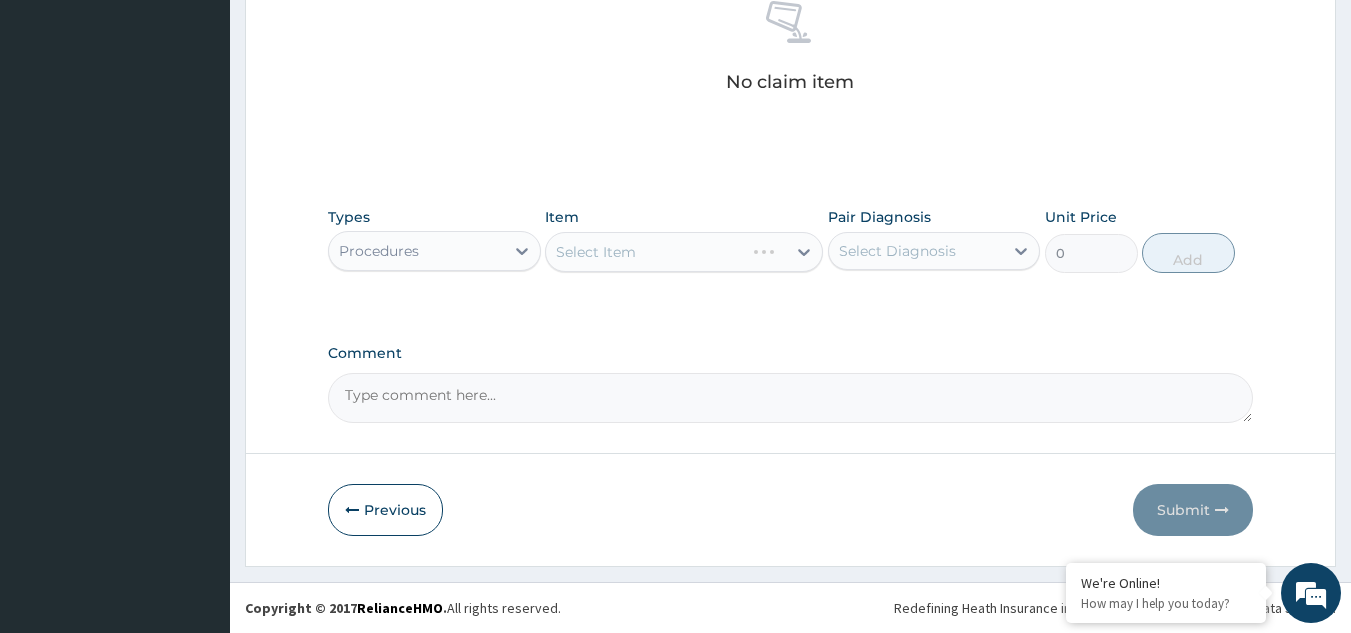 click on "Select Item" at bounding box center (684, 252) 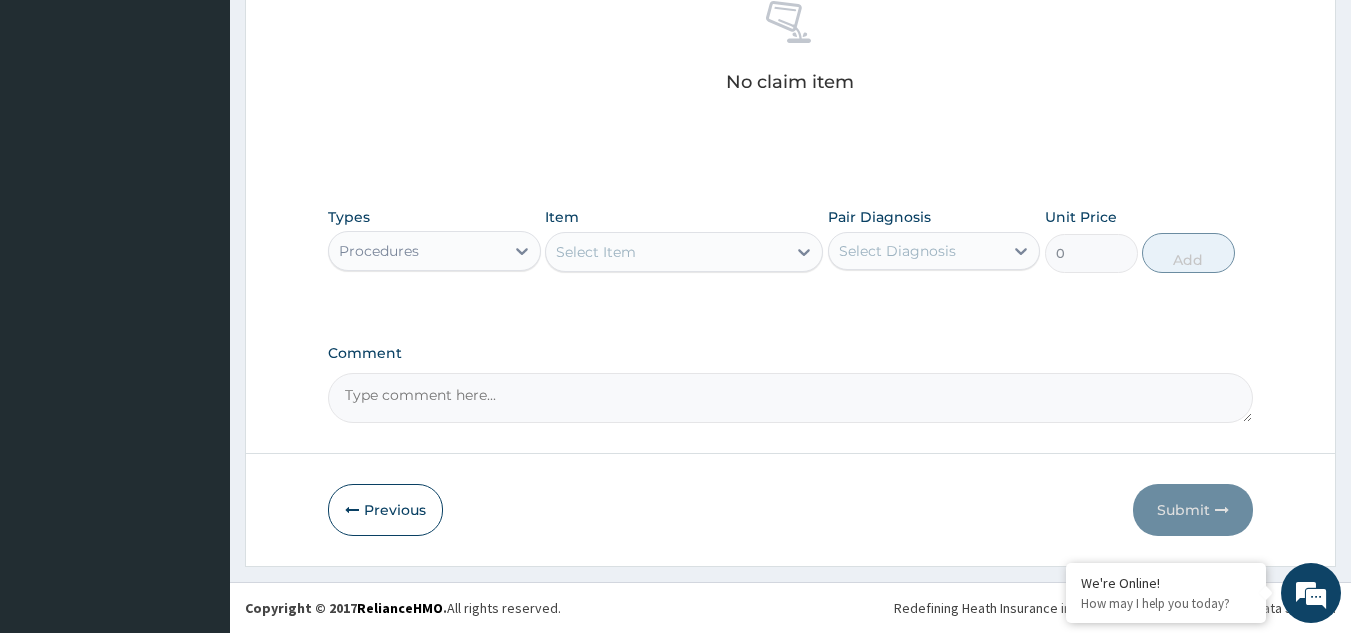 click on "Select Item" at bounding box center (666, 252) 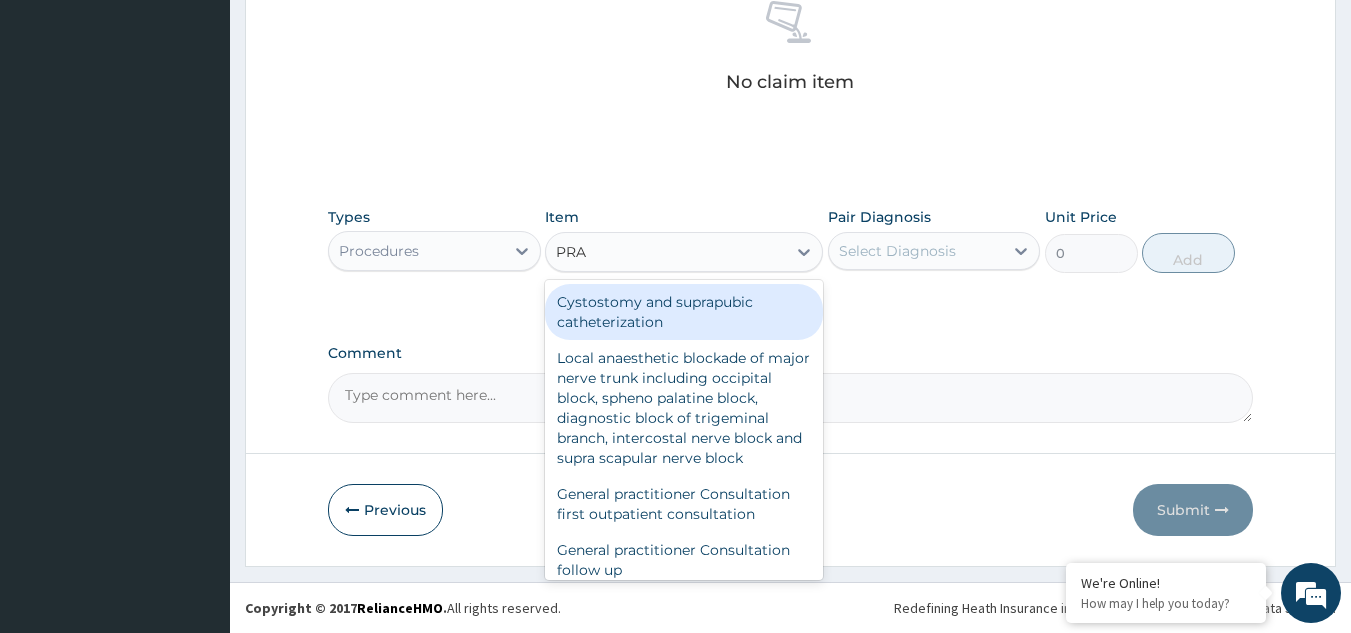 type on "PRAC" 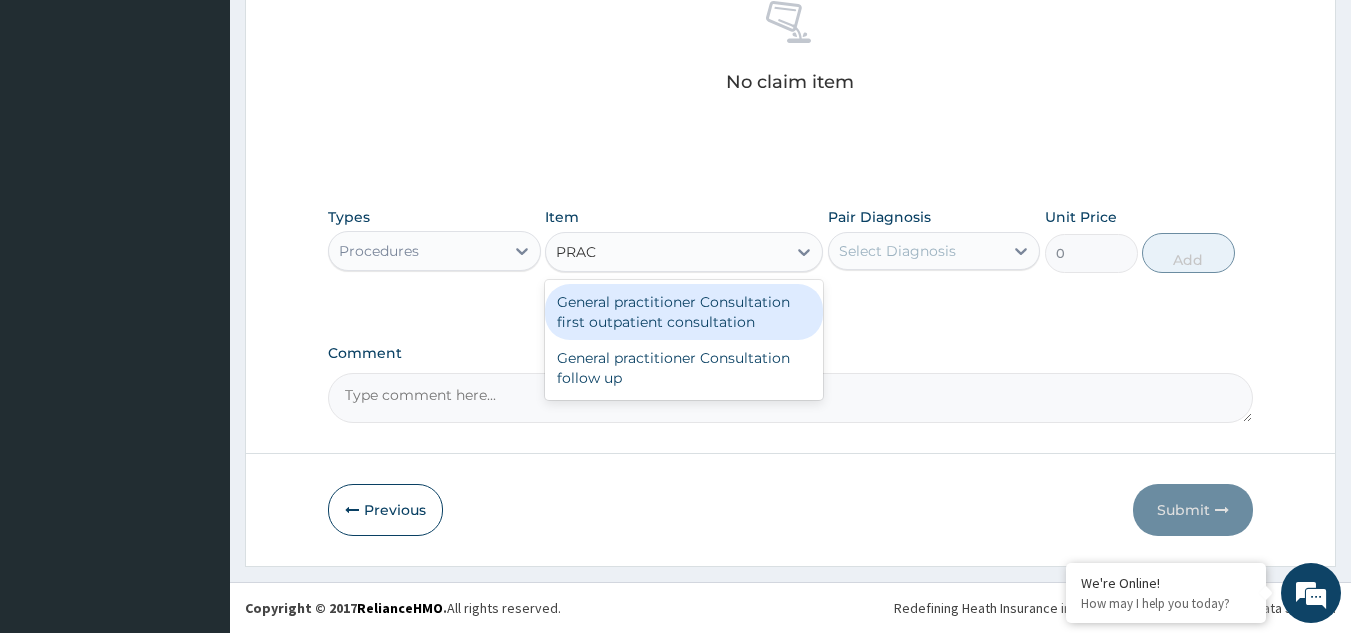 click on "General practitioner Consultation first outpatient consultation" at bounding box center (684, 312) 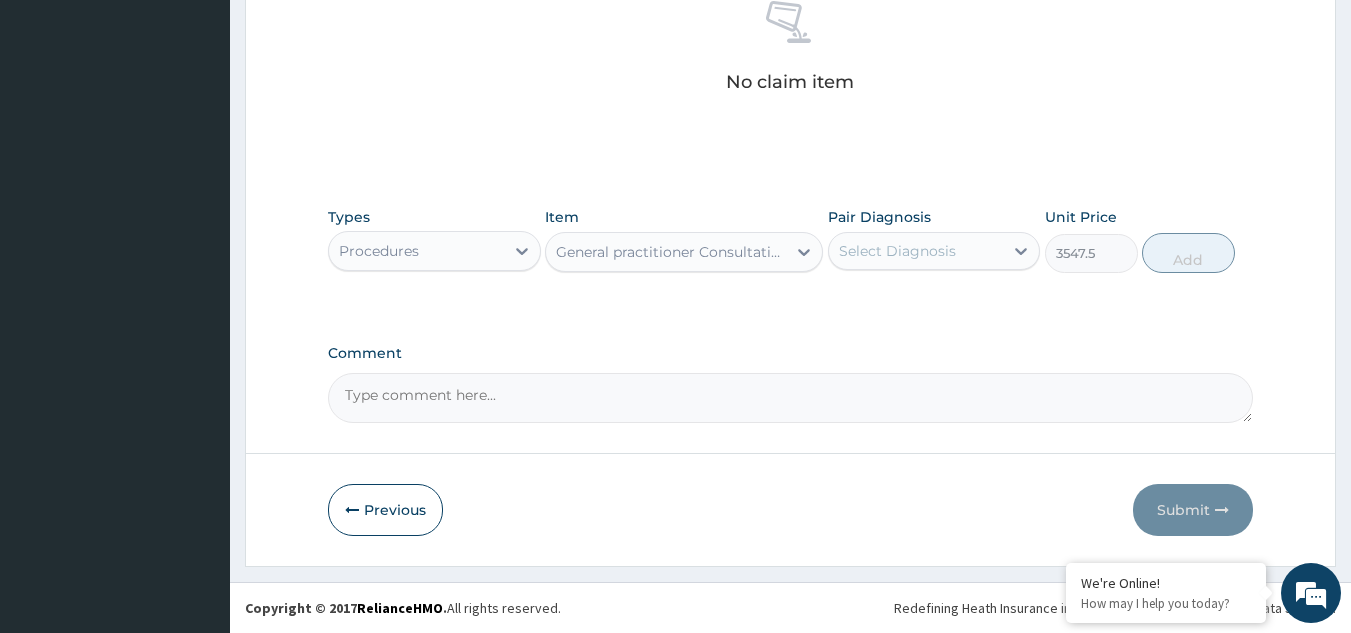 click on "Select Diagnosis" at bounding box center (897, 251) 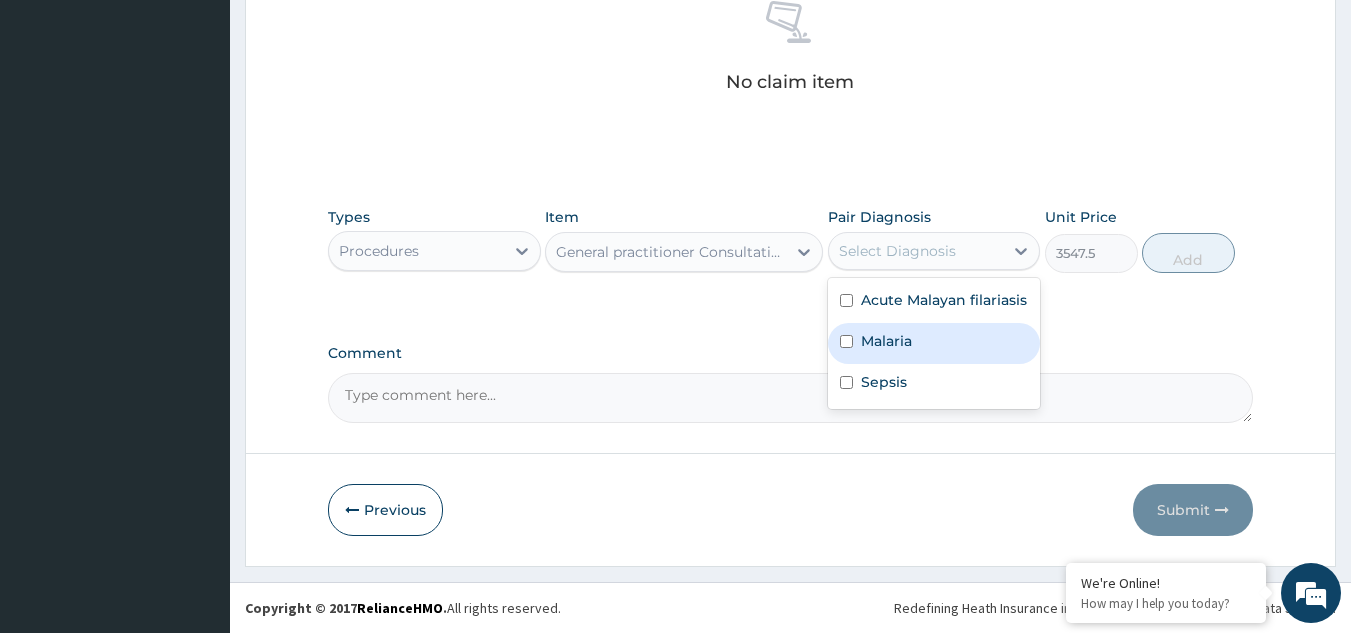 click on "Malaria" at bounding box center [934, 343] 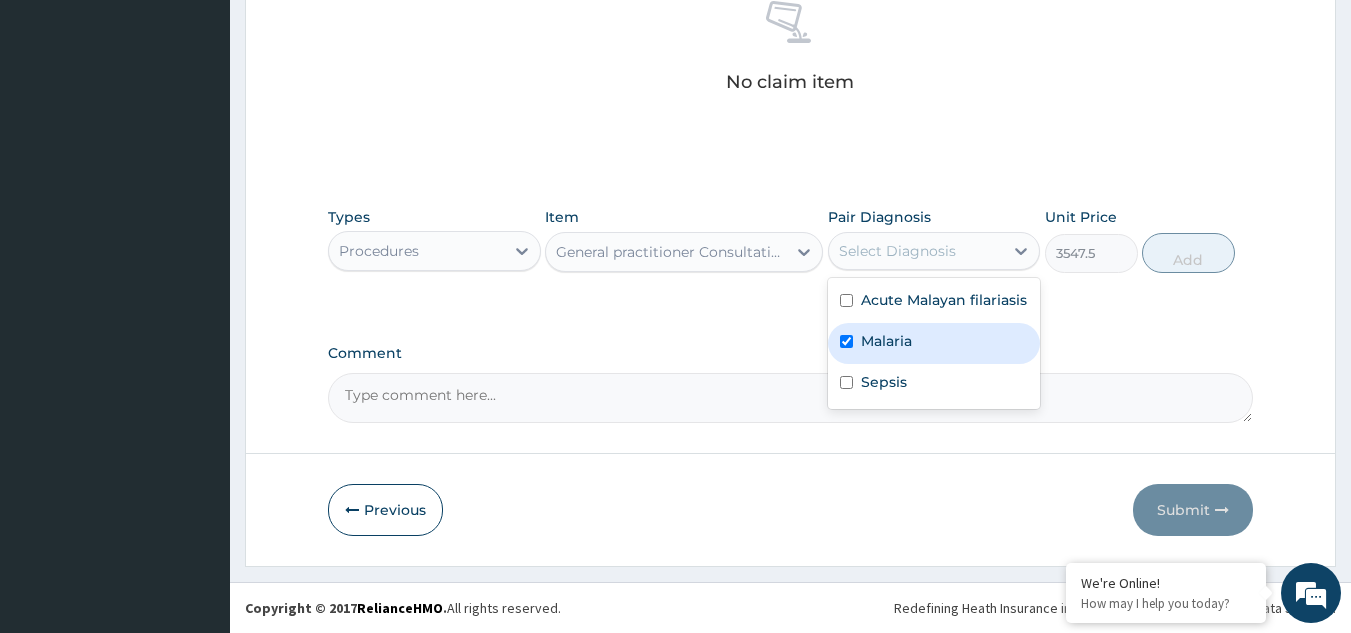 checkbox on "true" 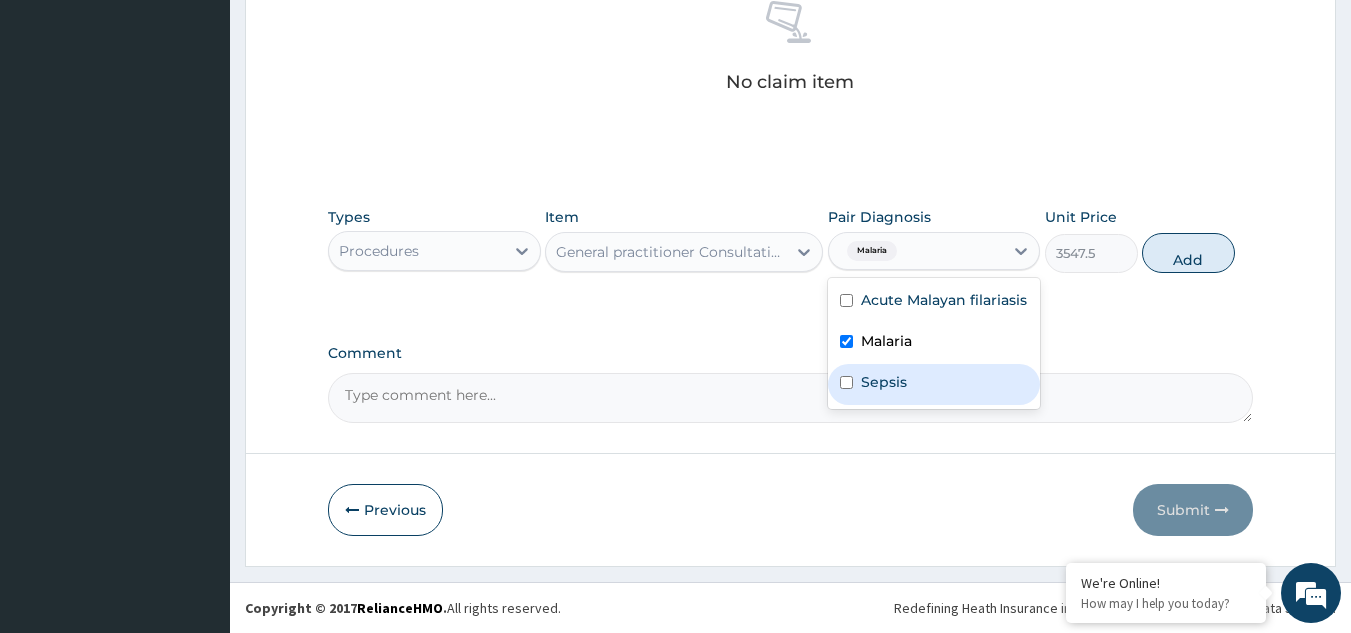 click on "Sepsis" at bounding box center (934, 384) 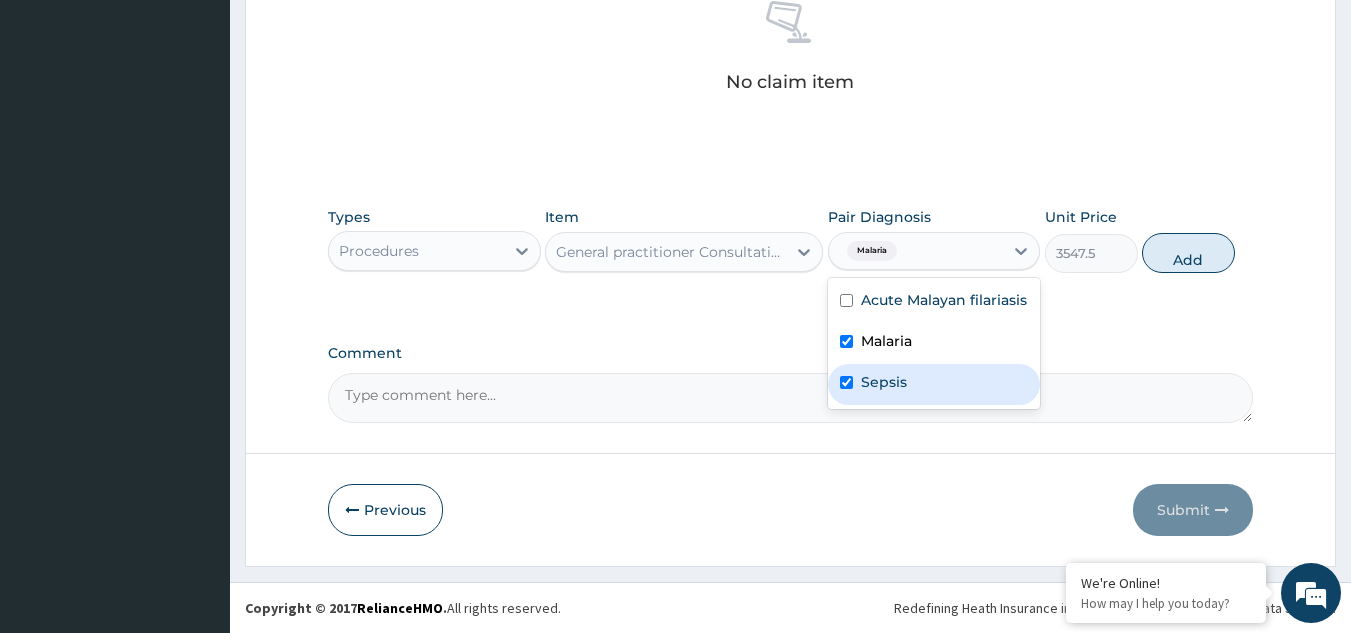 checkbox on "true" 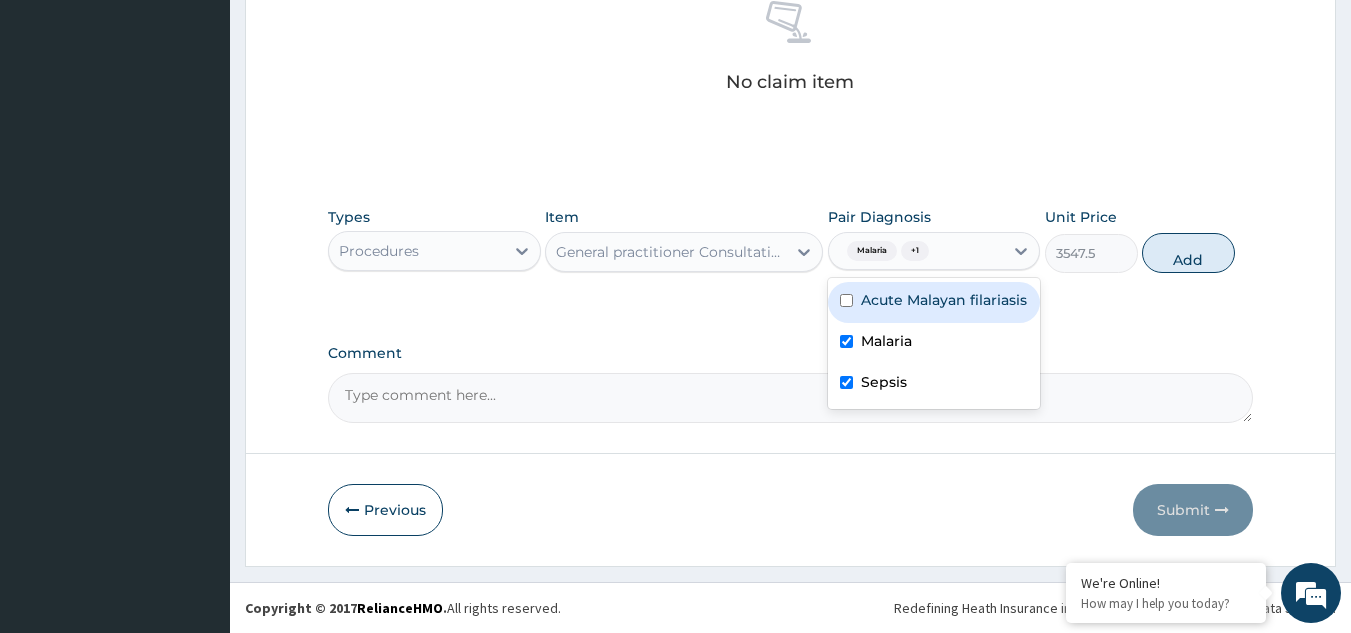 click on "Acute Malayan filariasis" at bounding box center (934, 302) 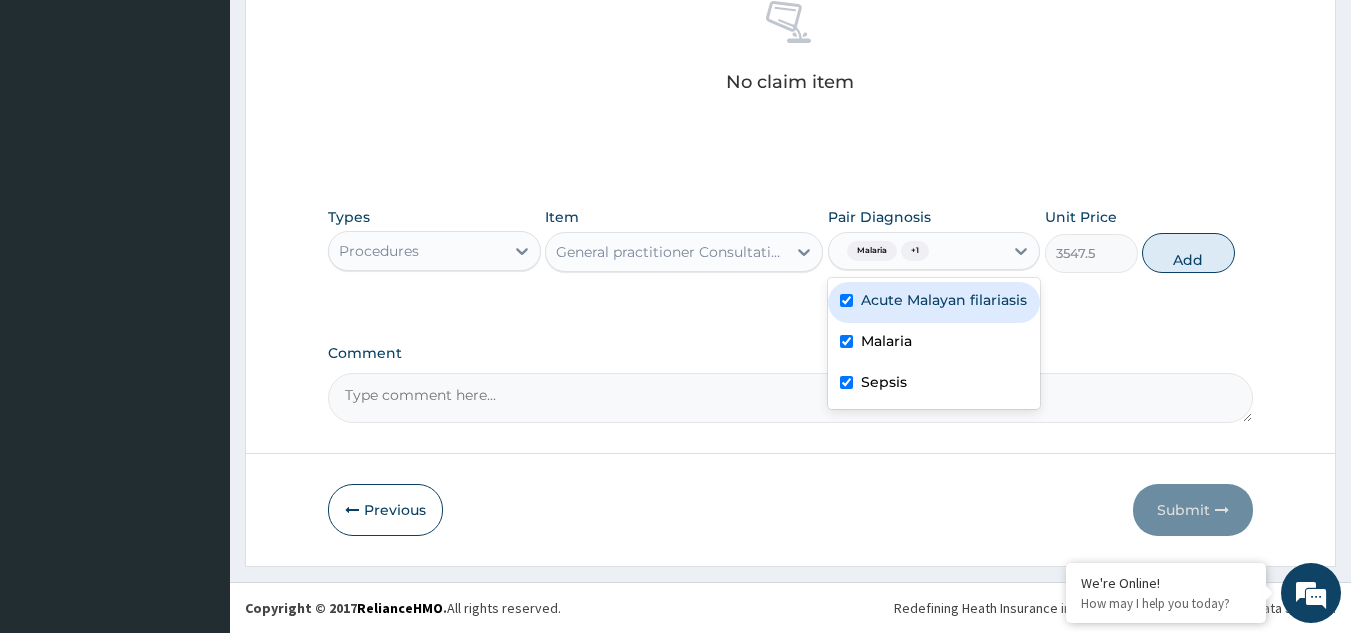 checkbox on "true" 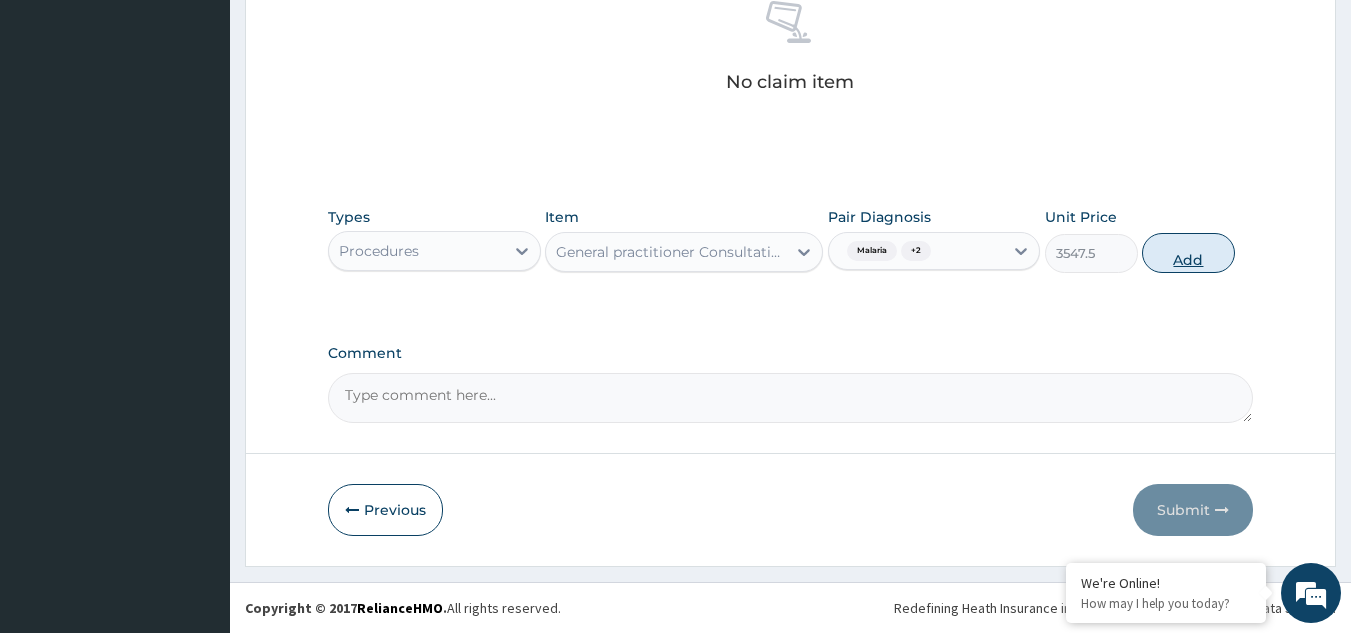 click on "Add" at bounding box center (1188, 253) 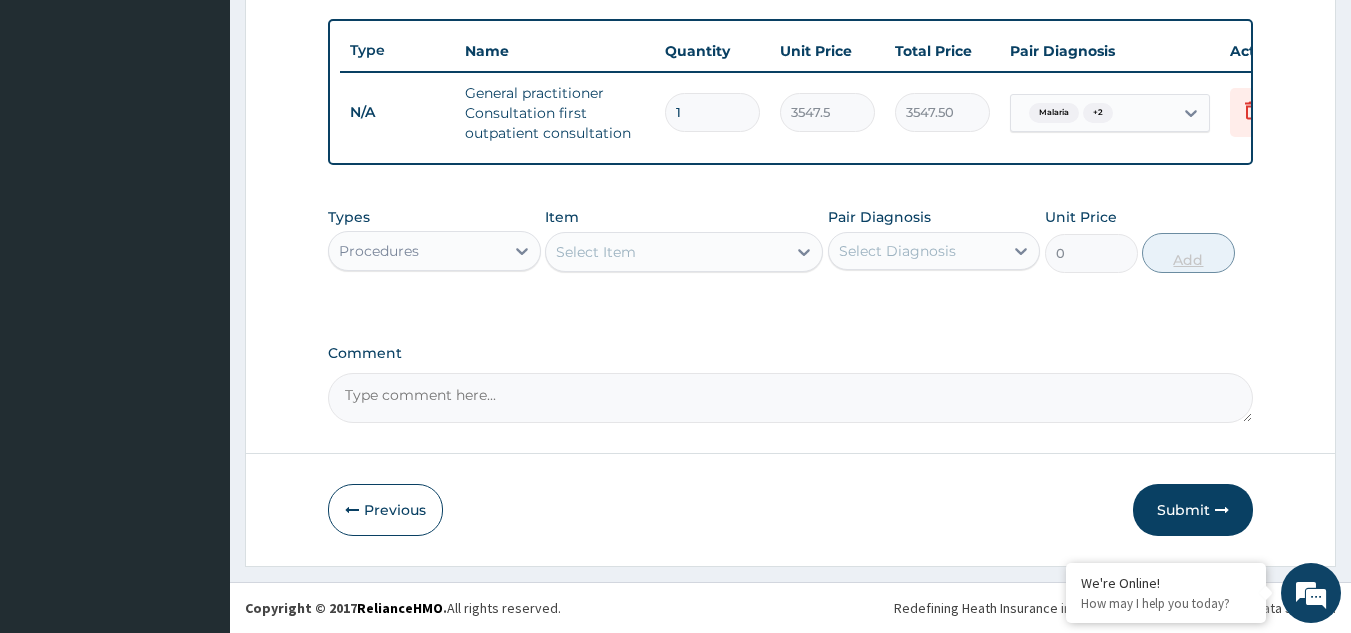 scroll, scrollTop: 740, scrollLeft: 0, axis: vertical 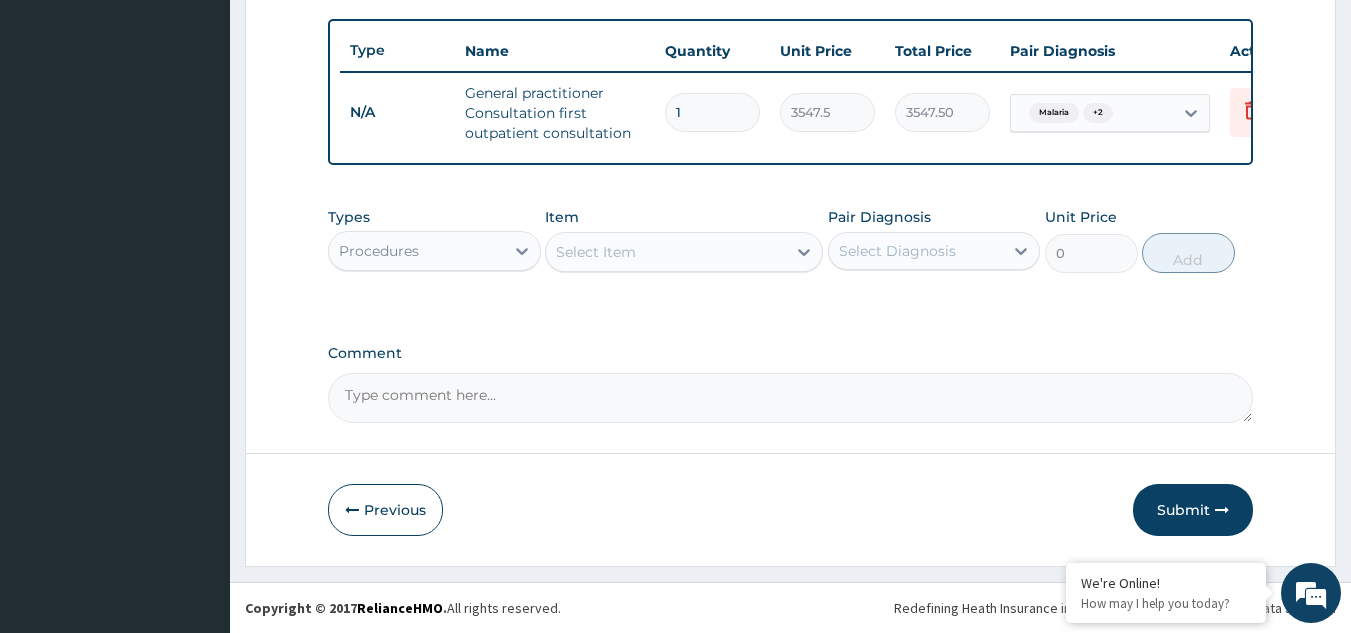 click on "Select Item" at bounding box center (596, 252) 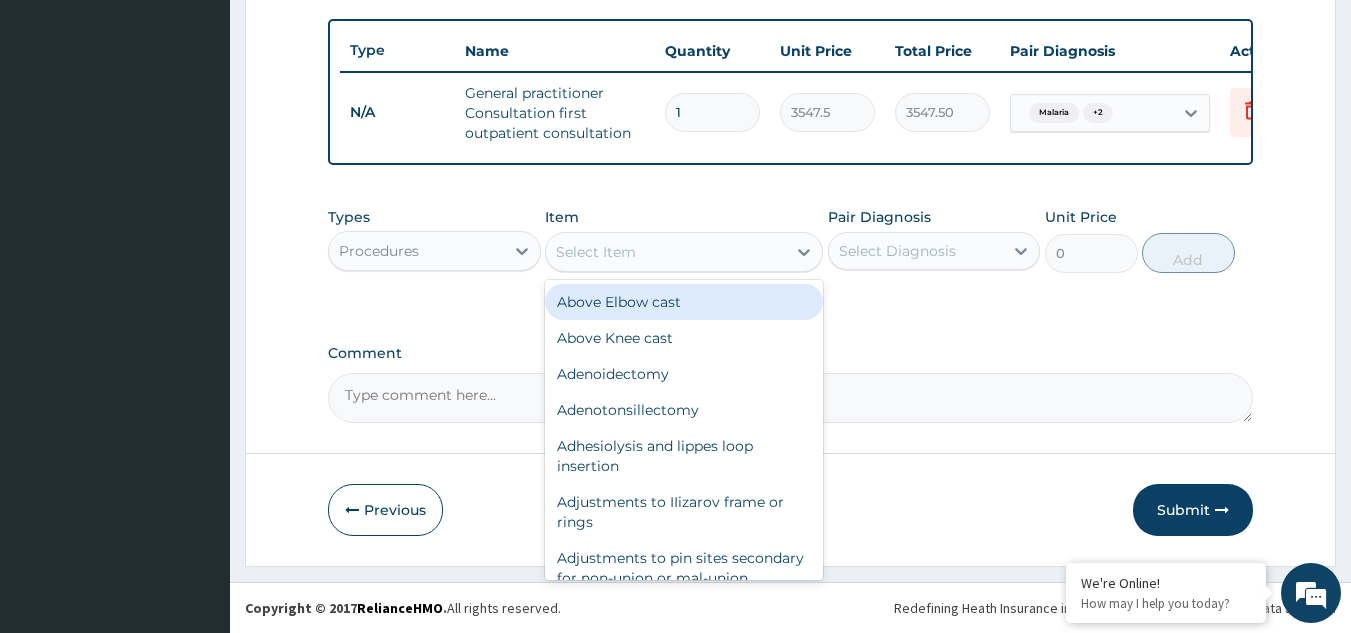 click on "Select Item" at bounding box center (596, 252) 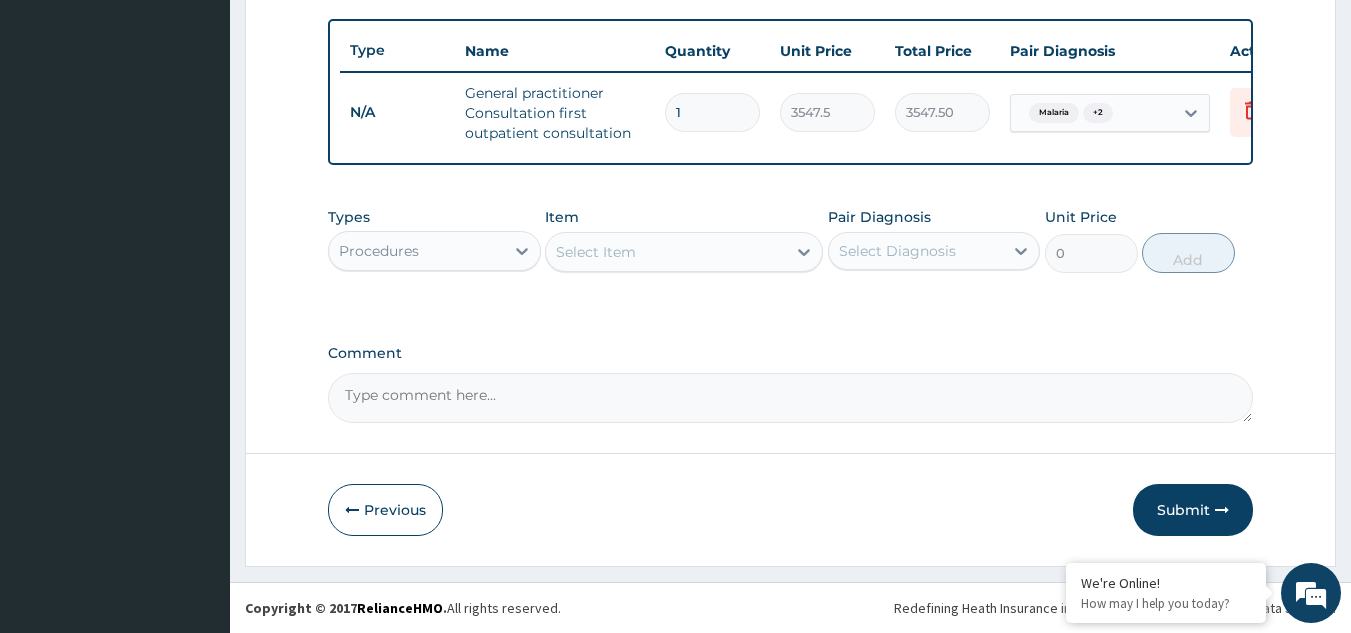click on "Select Item" at bounding box center (596, 252) 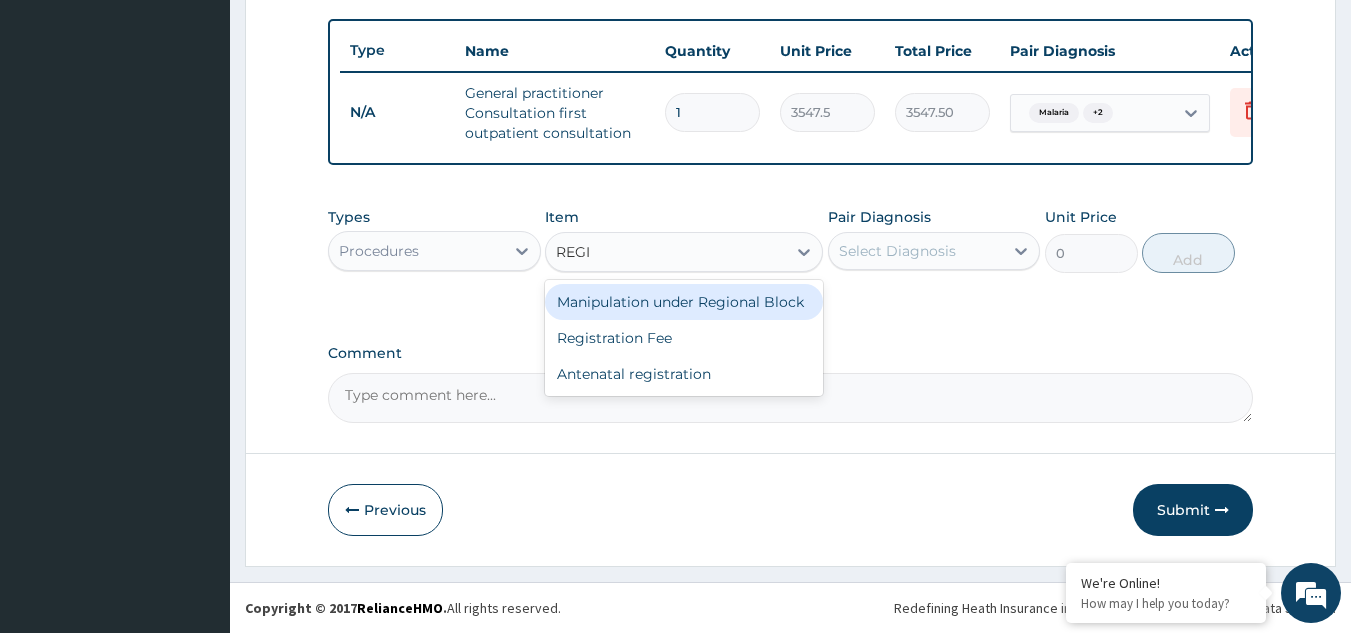 type on "REGIS" 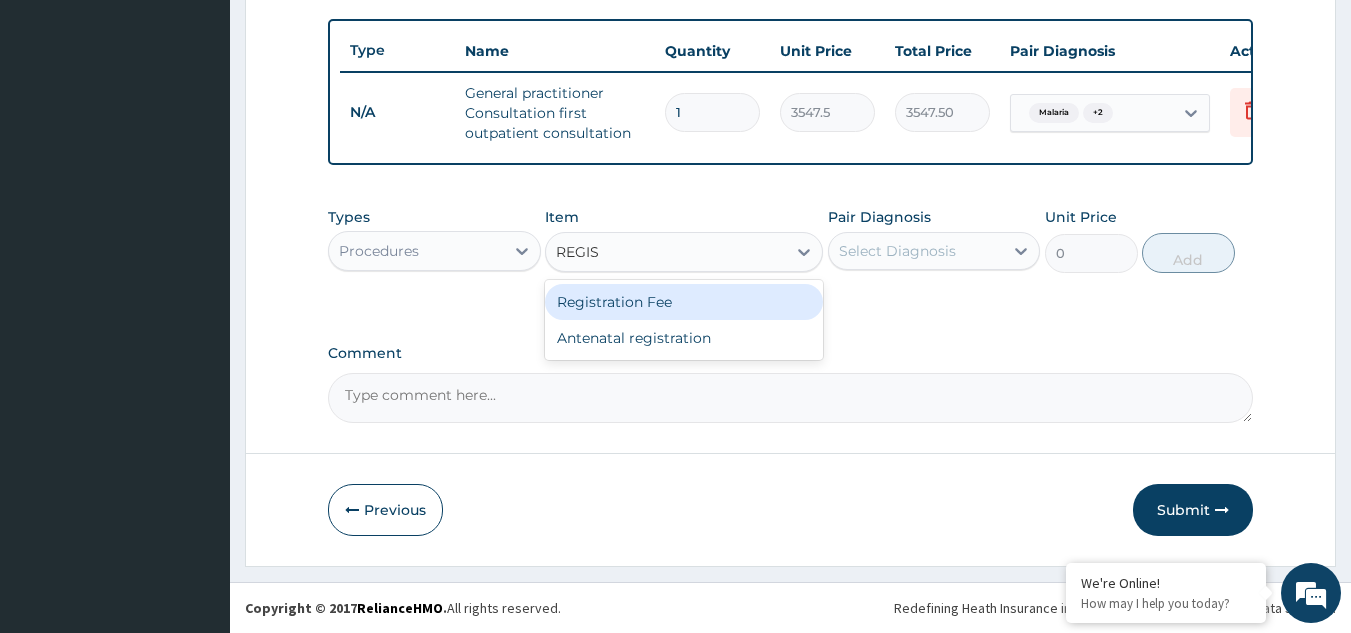 click on "Registration Fee" at bounding box center [684, 302] 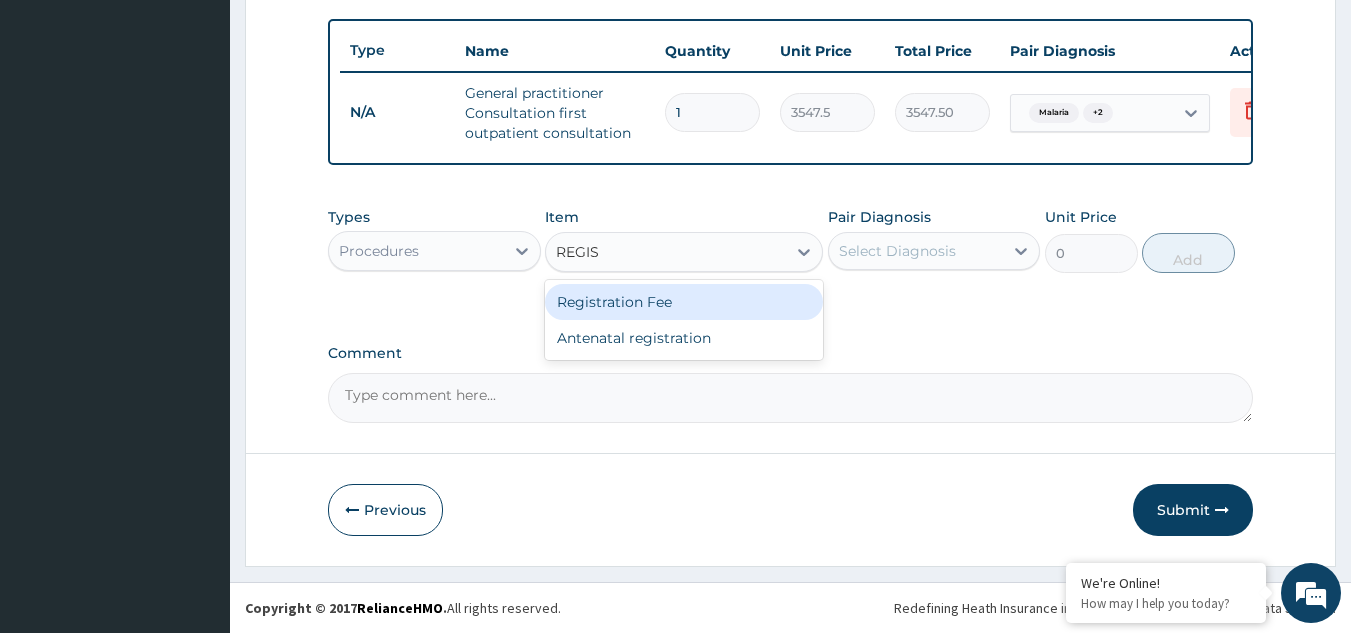 type 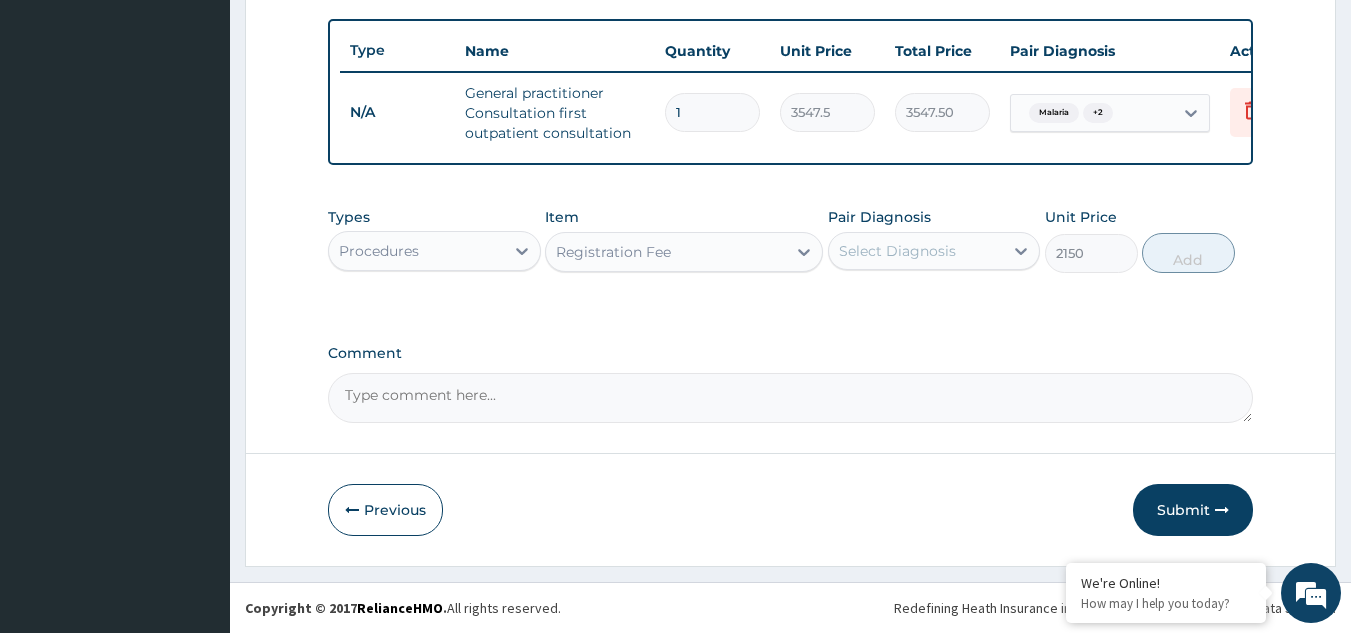 click on "Select Diagnosis" at bounding box center [916, 251] 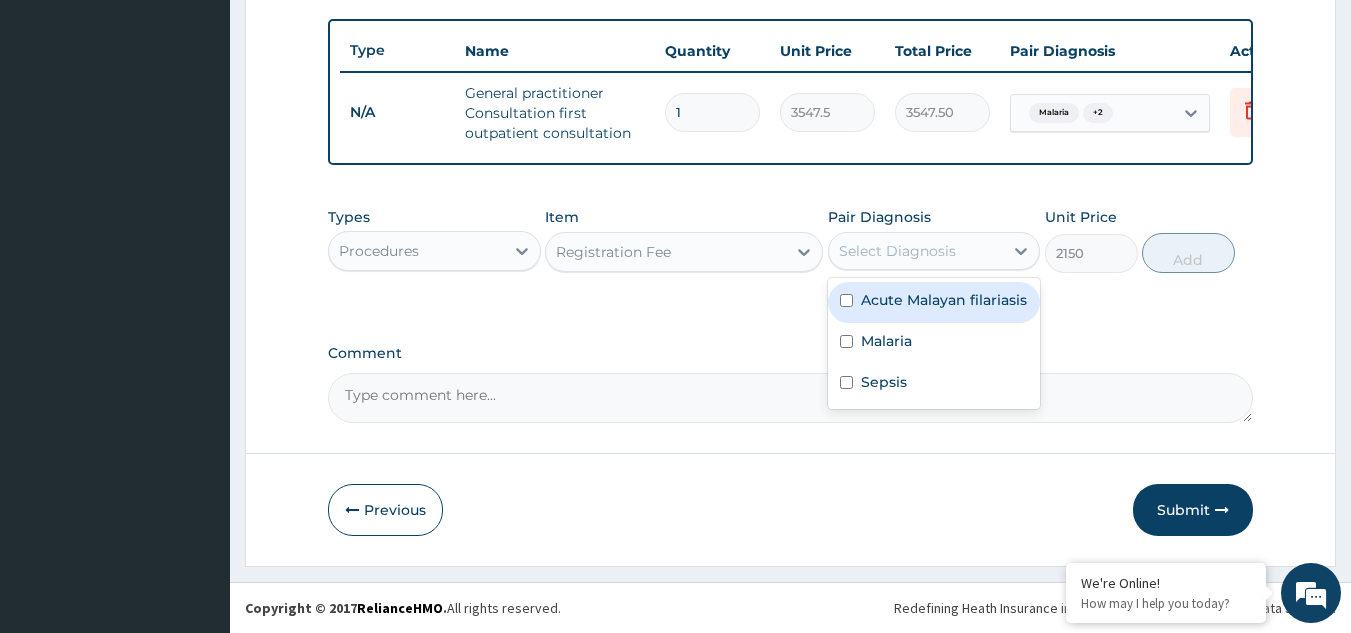 click on "Acute Malayan filariasis" at bounding box center [944, 300] 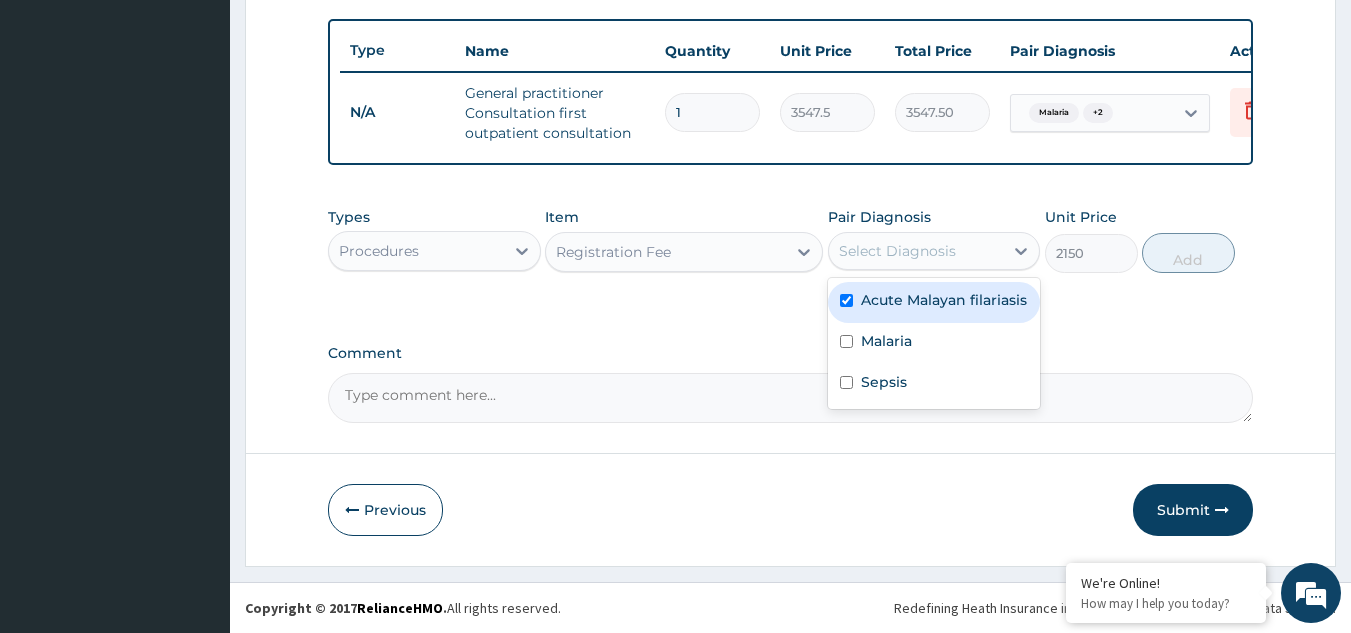 checkbox on "true" 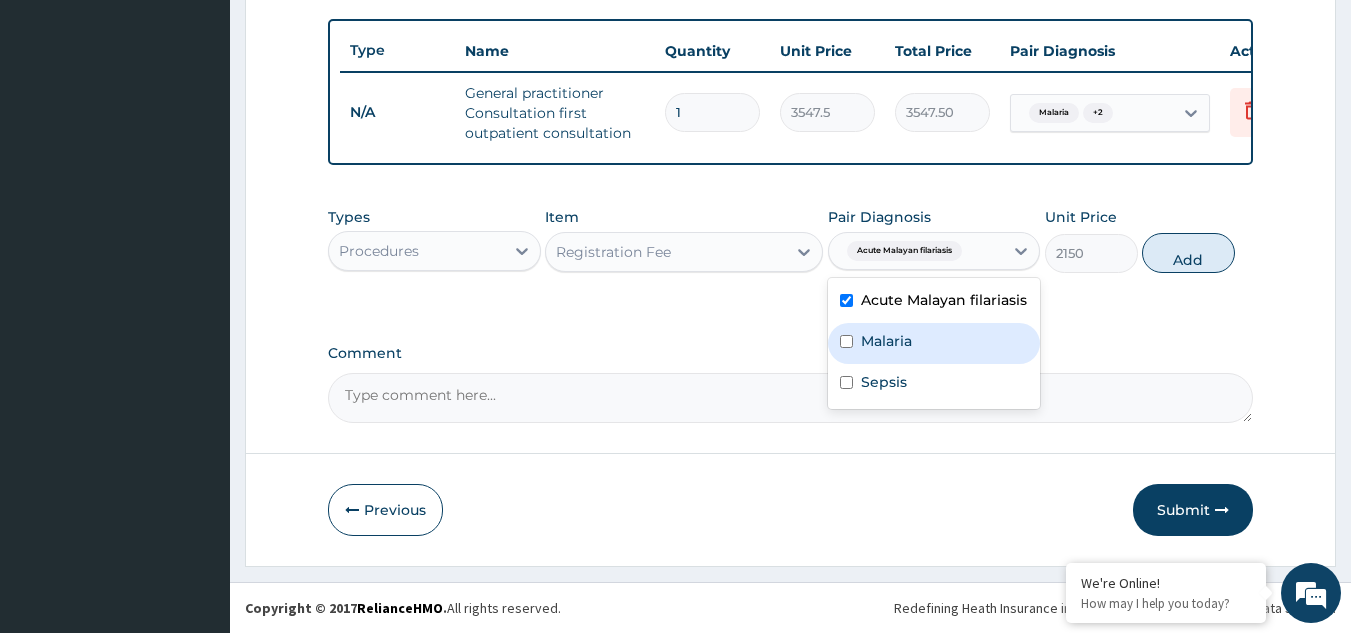 click on "Malaria" at bounding box center [934, 343] 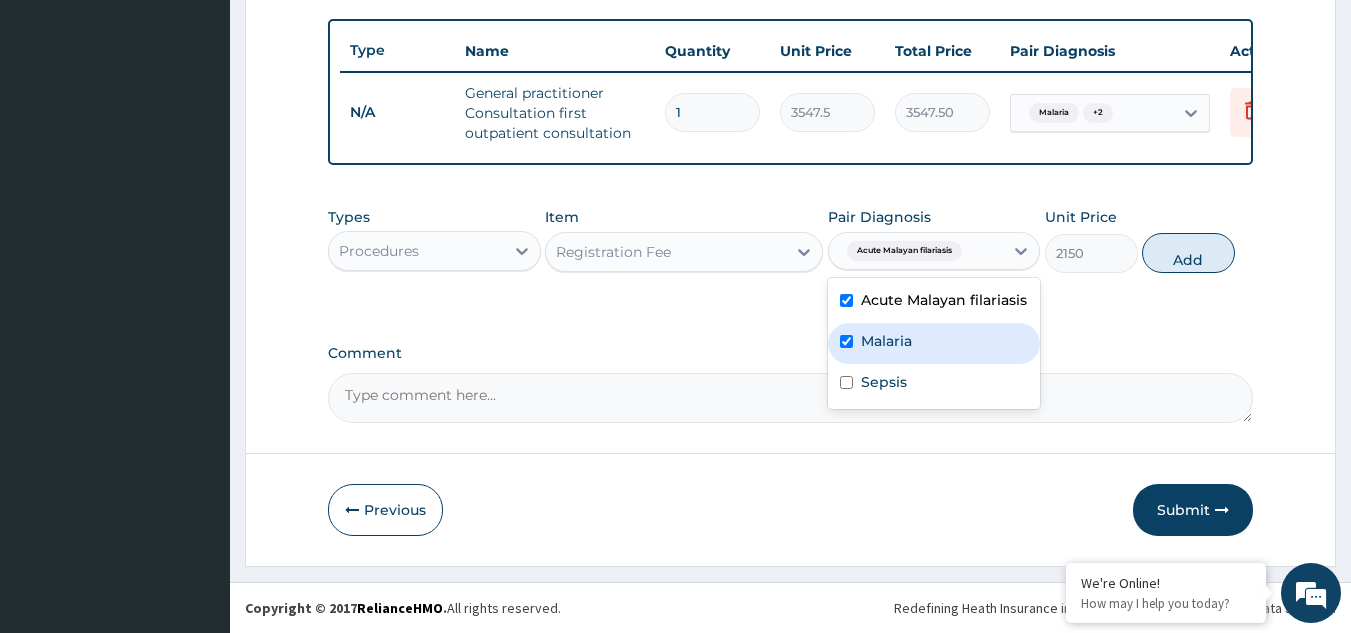 checkbox on "true" 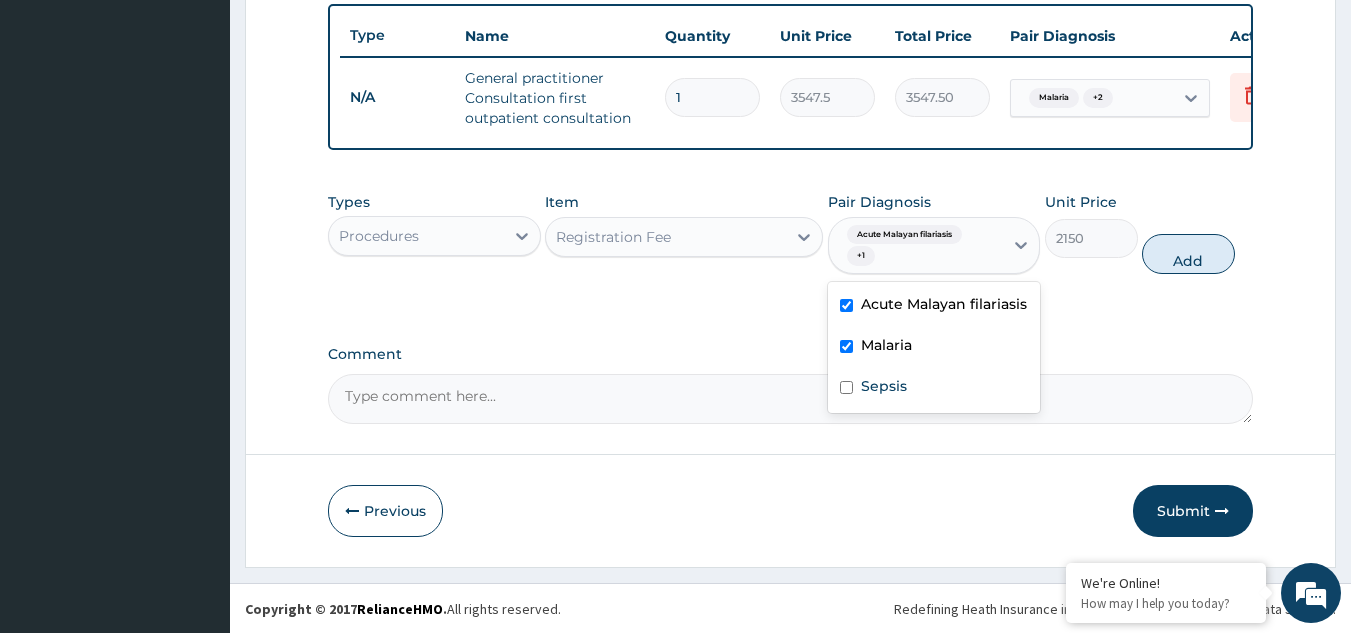 click on "Types Procedures Item Registration Fee Pair Diagnosis option Malaria, selected. option Acute Malayan filariasis selected, 1 of 3. 3 results available. Use Up and Down to choose options, press Enter to select the currently focused option, press Escape to exit the menu, press Tab to select the option and exit the menu. Acute Malayan filariasis  + 1 Acute Malayan filariasis Malaria Sepsis Unit Price 2150 Add" at bounding box center [791, 233] 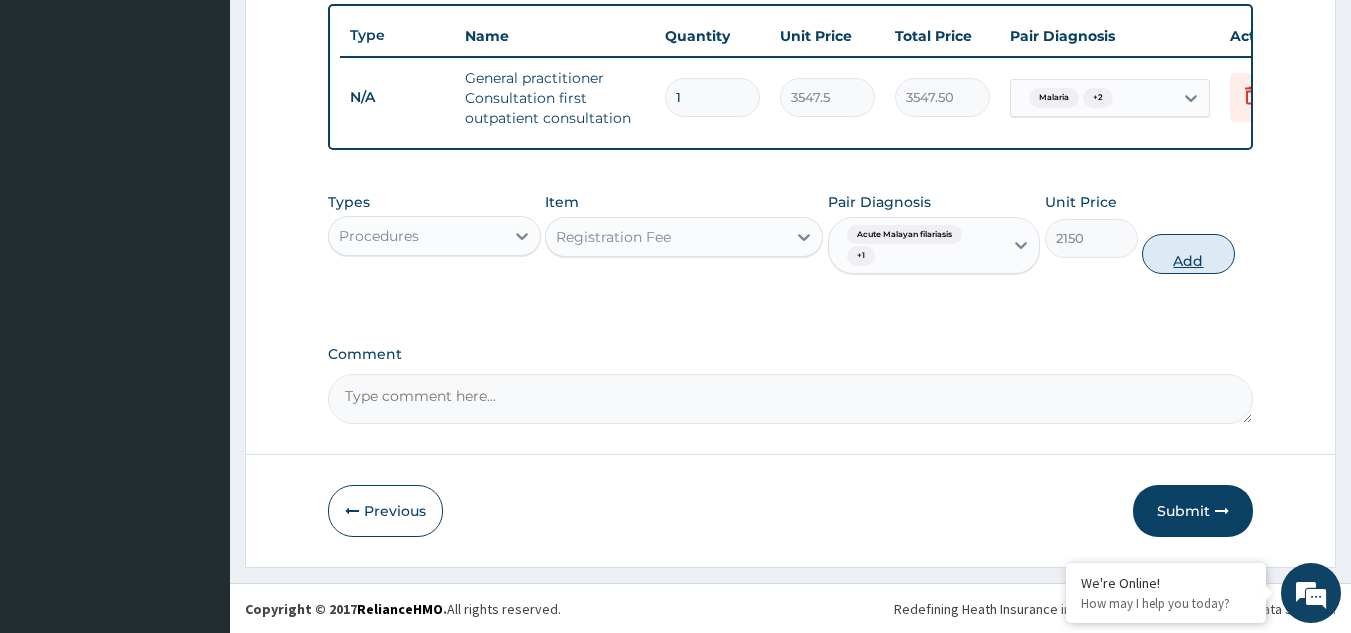 click on "Add" at bounding box center (1188, 254) 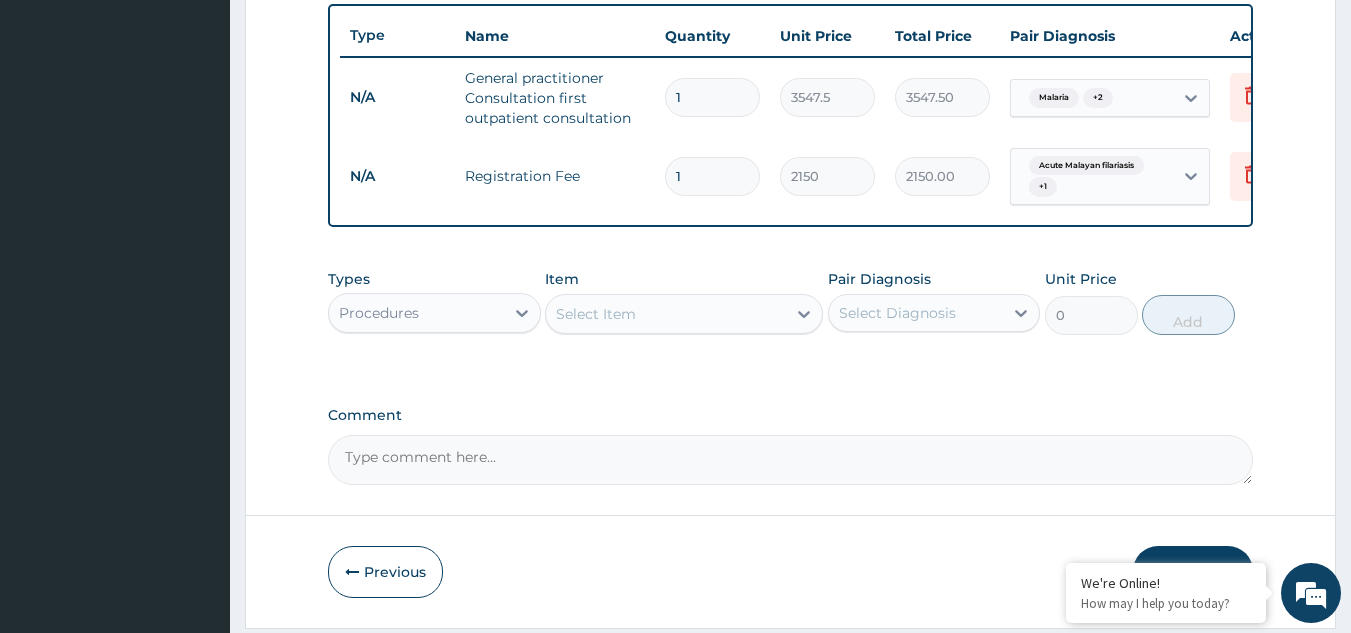 click on "Procedures" at bounding box center [416, 313] 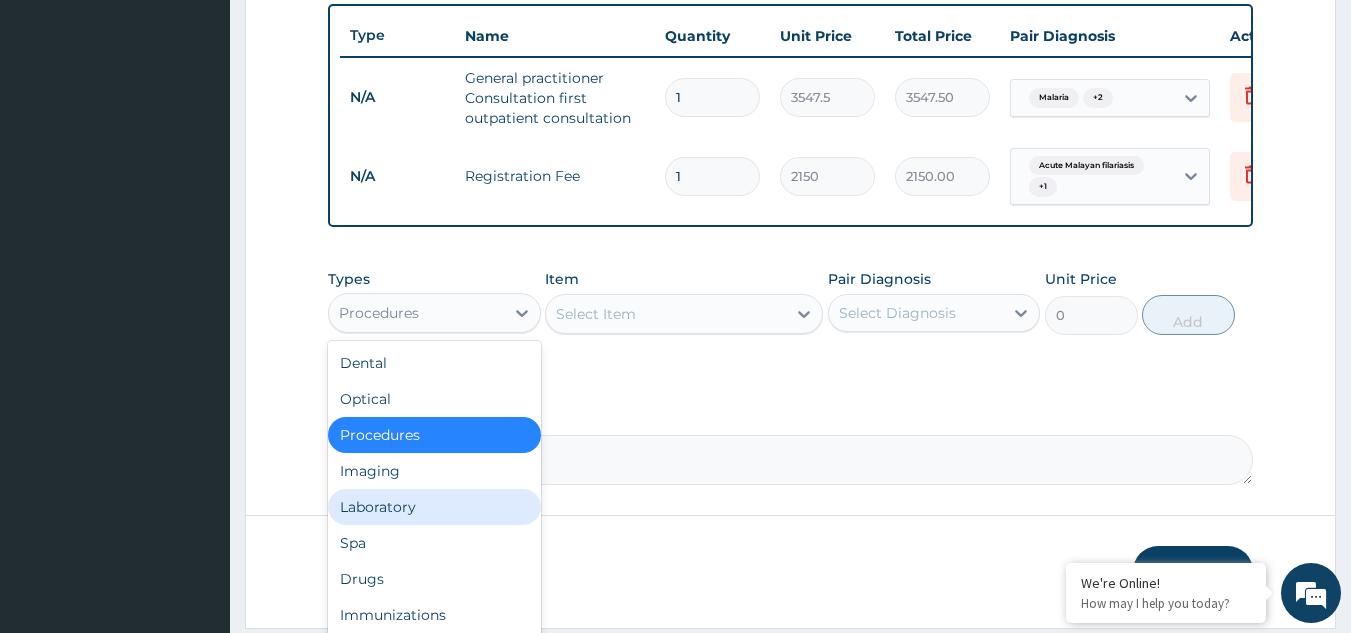 click on "Laboratory" at bounding box center (434, 507) 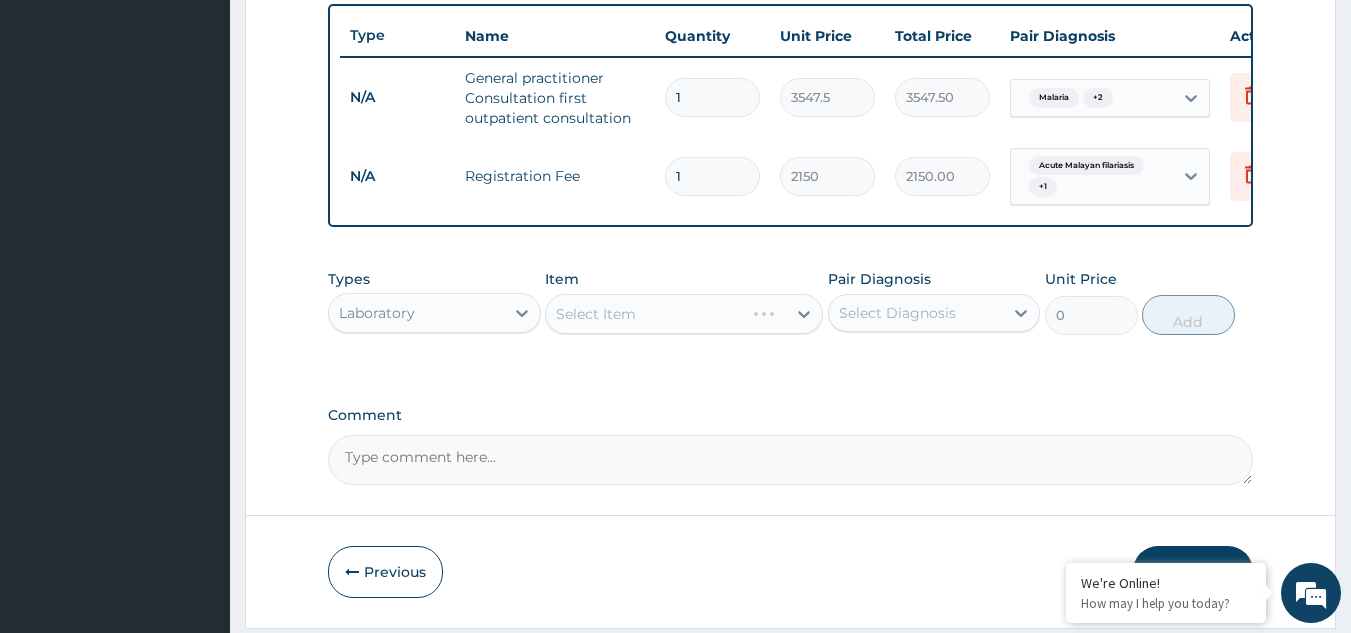 click on "Select Item" at bounding box center [684, 314] 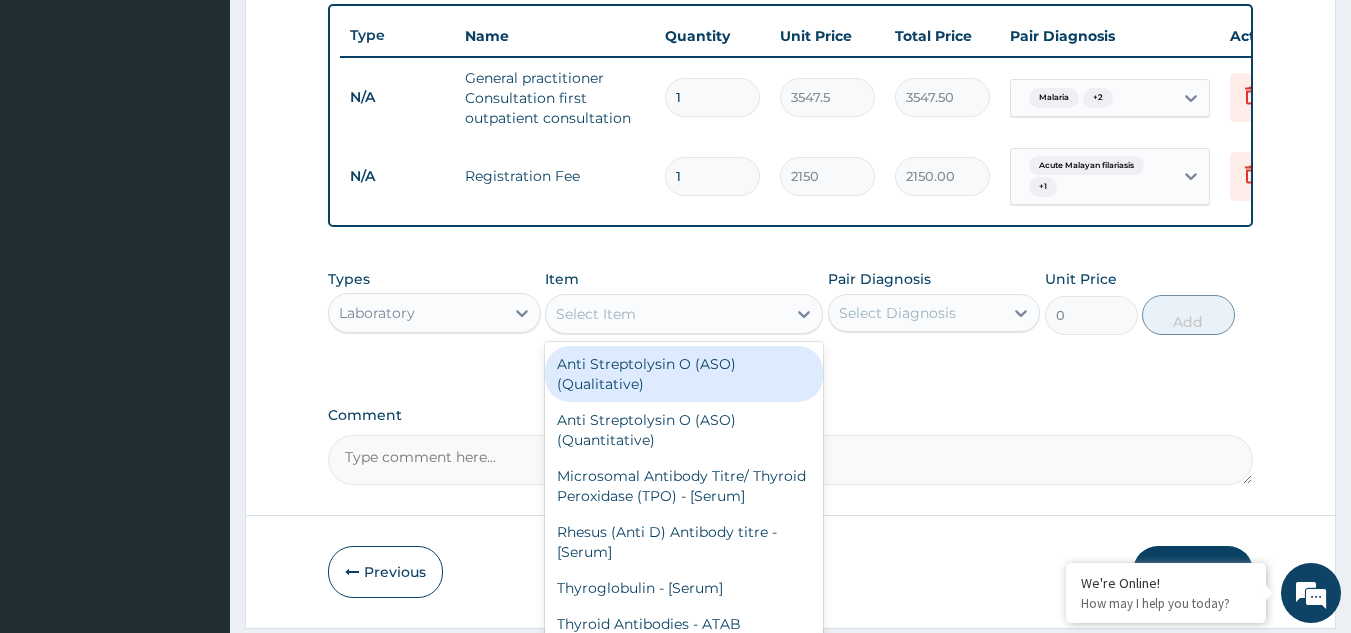 click on "Select Item" at bounding box center (596, 314) 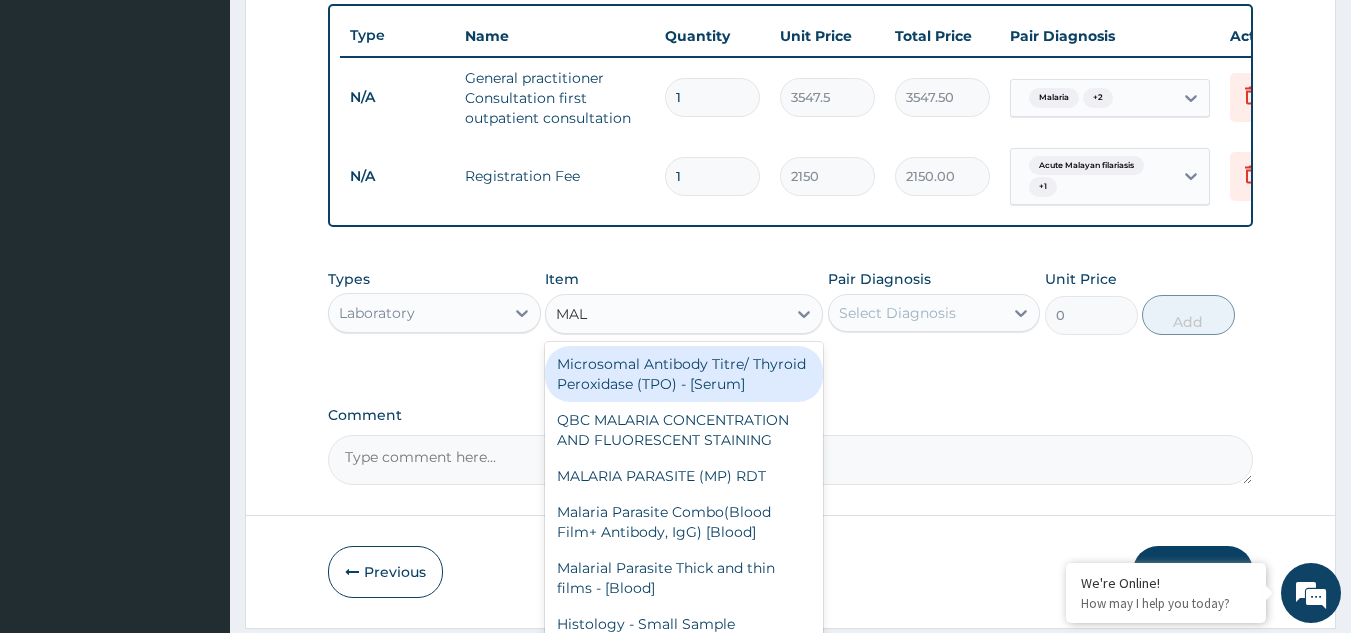 type on "MALA" 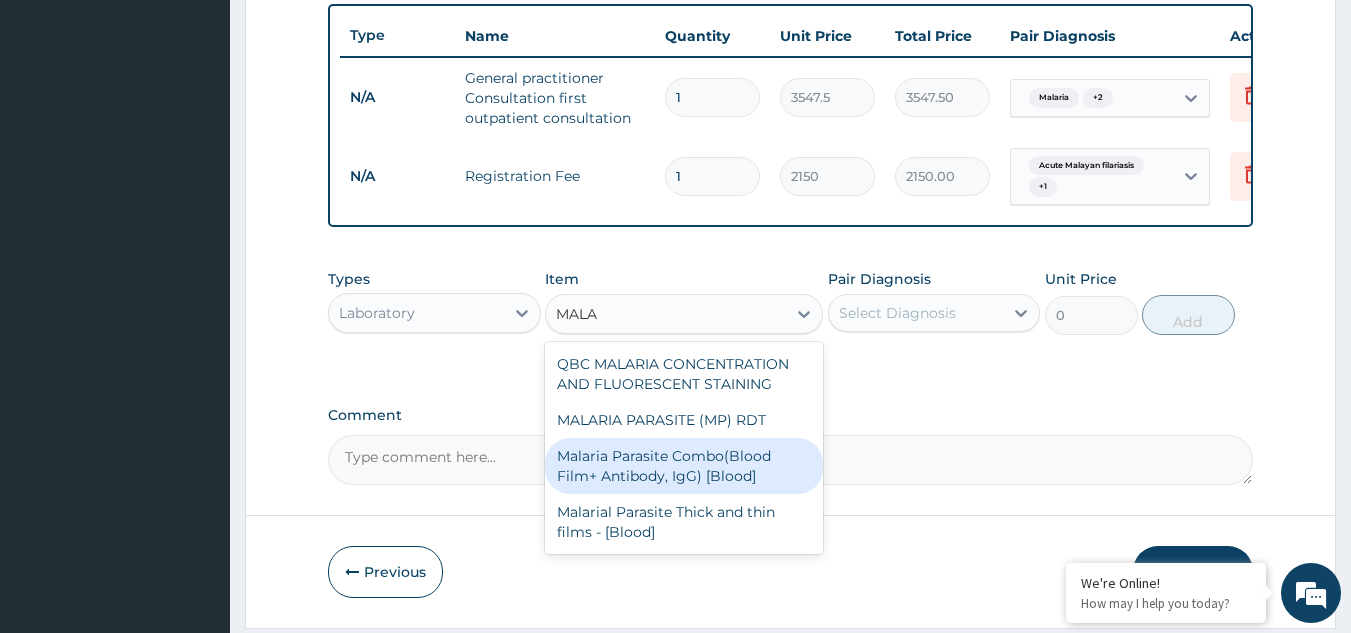 click on "Malaria Parasite Combo(Blood Film+ Antibody, IgG) [Blood]" at bounding box center [684, 466] 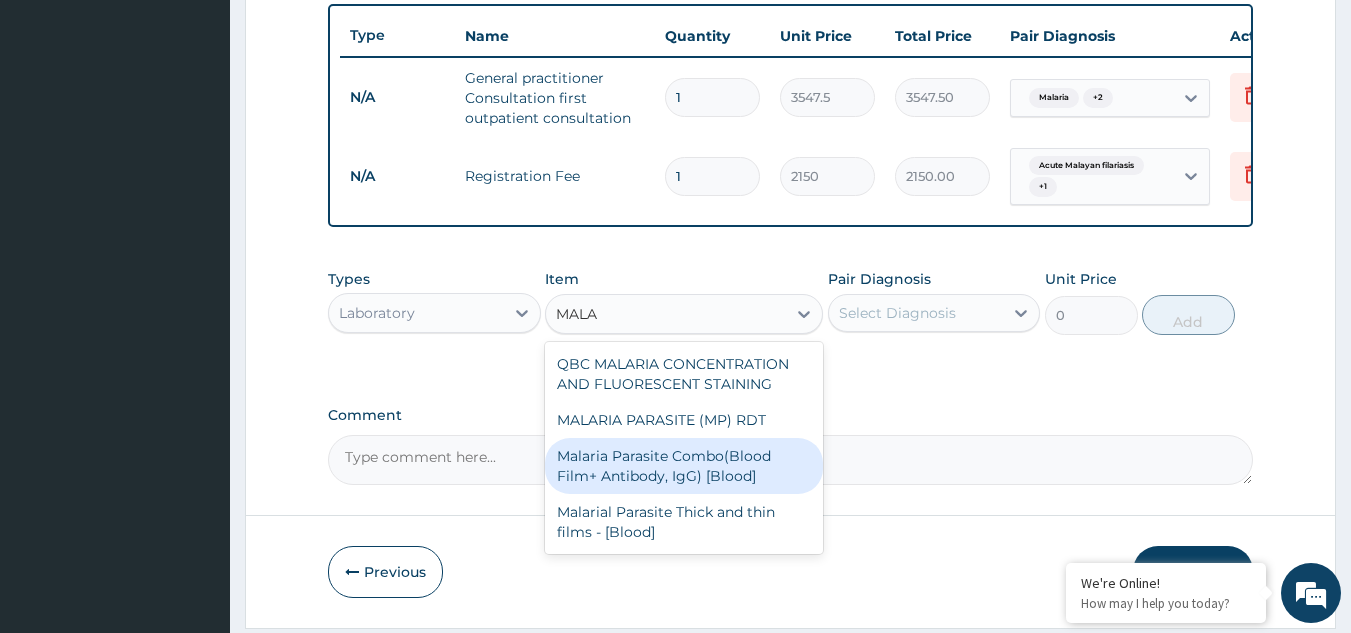 type 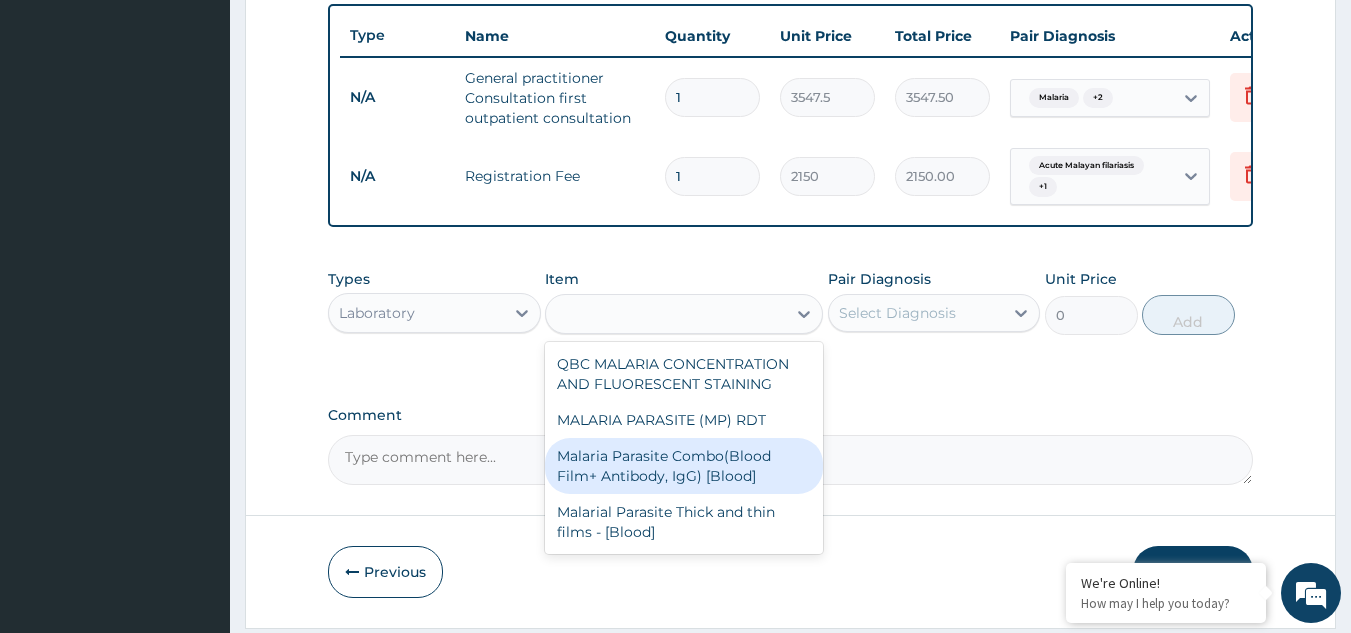 type on "1612.5" 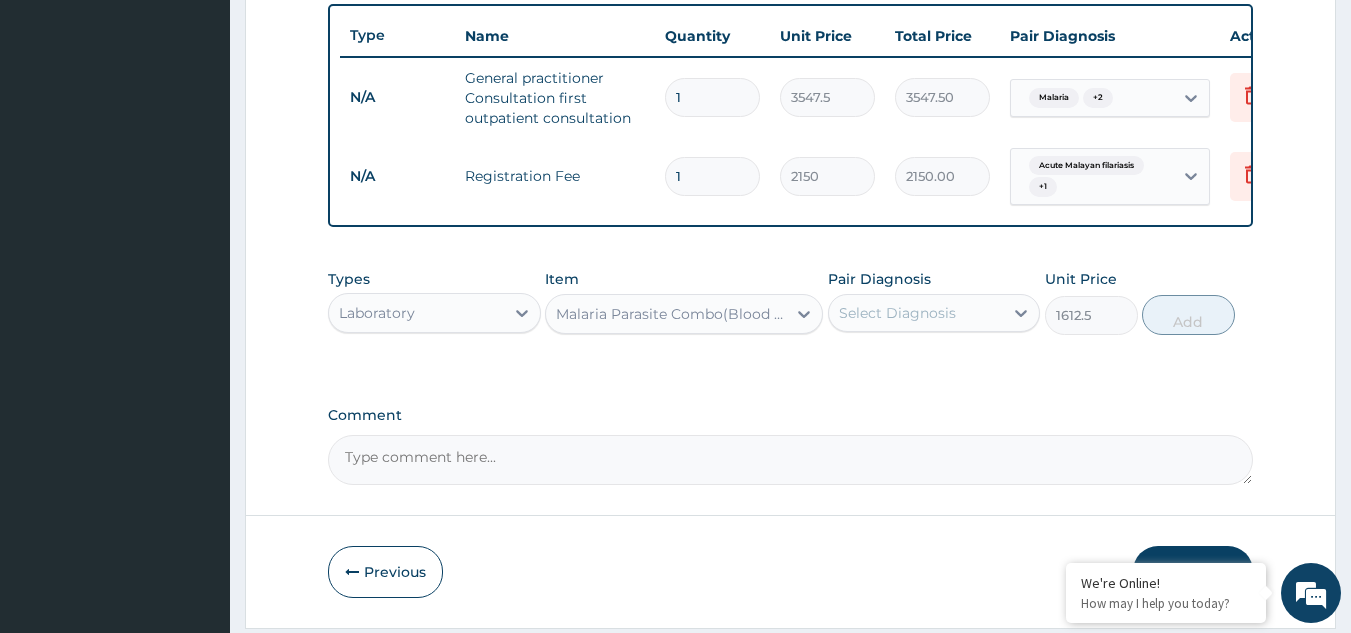 click on "Malaria Parasite Combo(Blood Film+ Antibody, IgG) [Blood]" at bounding box center [672, 314] 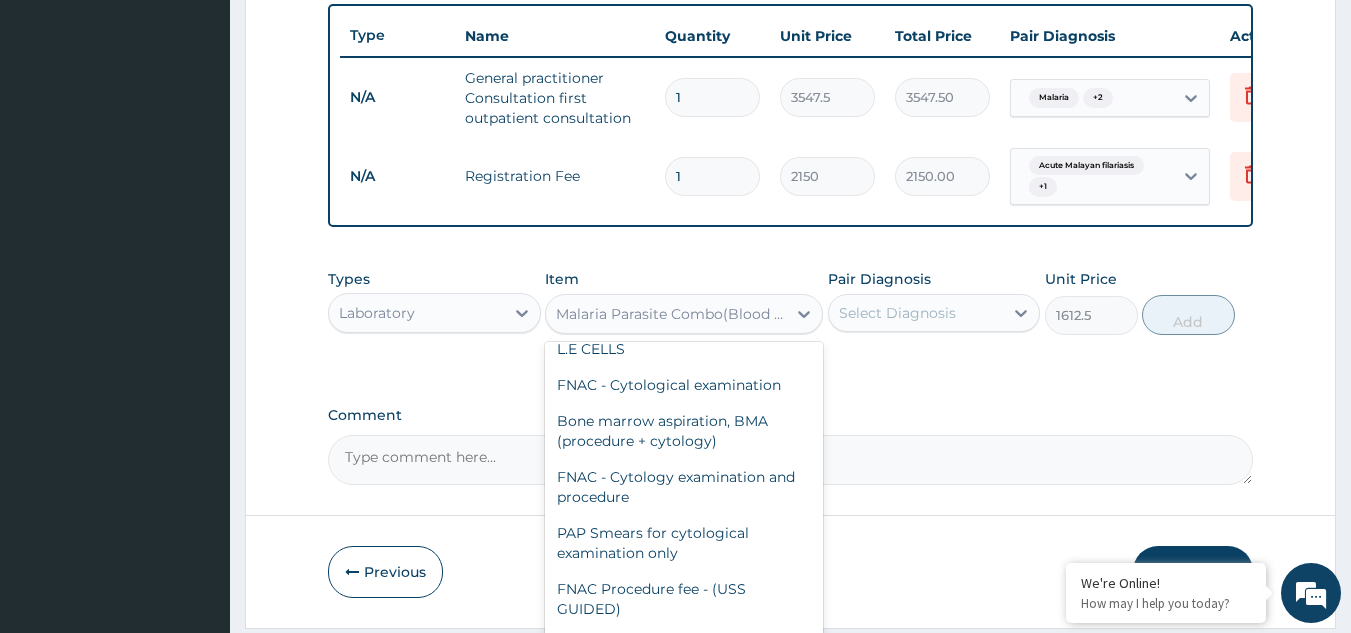 scroll, scrollTop: 14803, scrollLeft: 0, axis: vertical 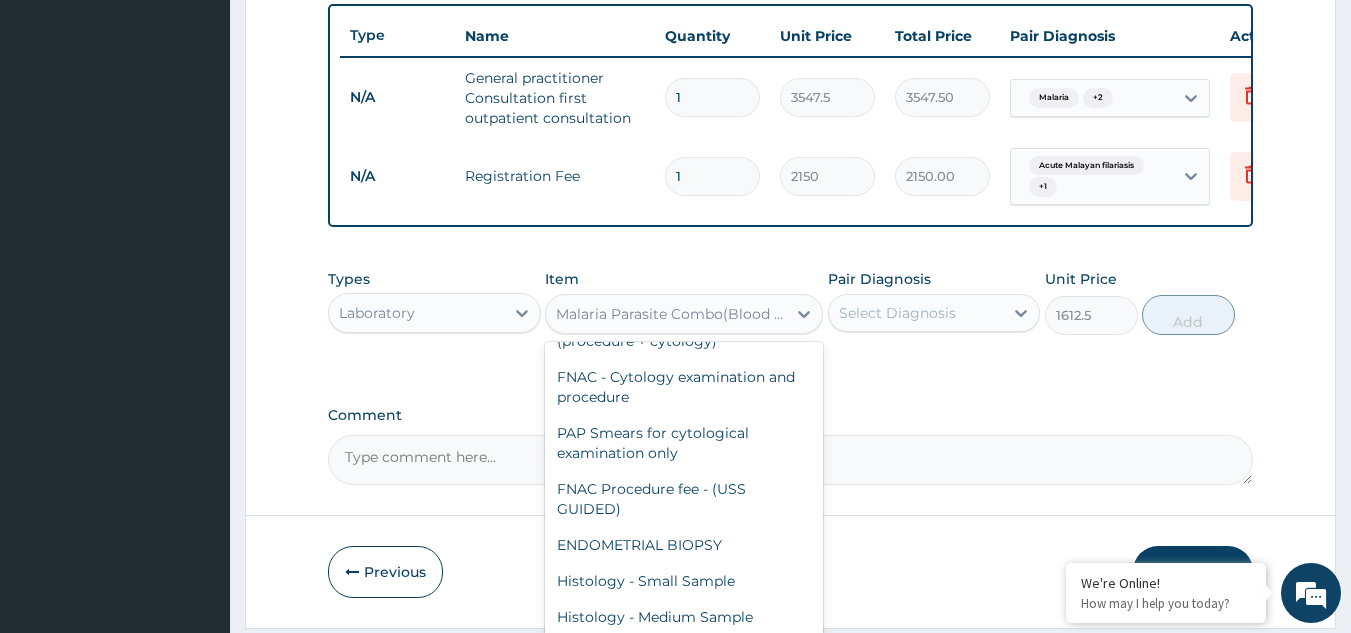 click on "Malarial Parasite Thick and thin films - [Blood]" at bounding box center (684, 131) 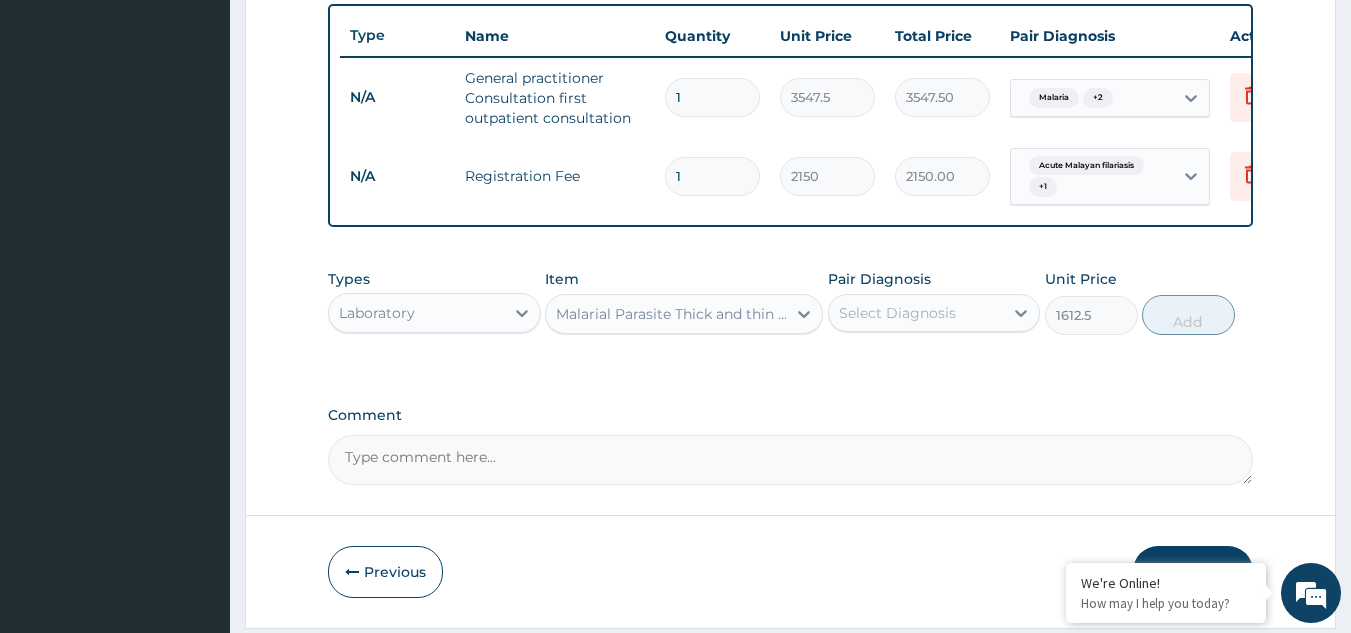 click on "Malarial Parasite Thick and thin films - [Blood]" at bounding box center (672, 314) 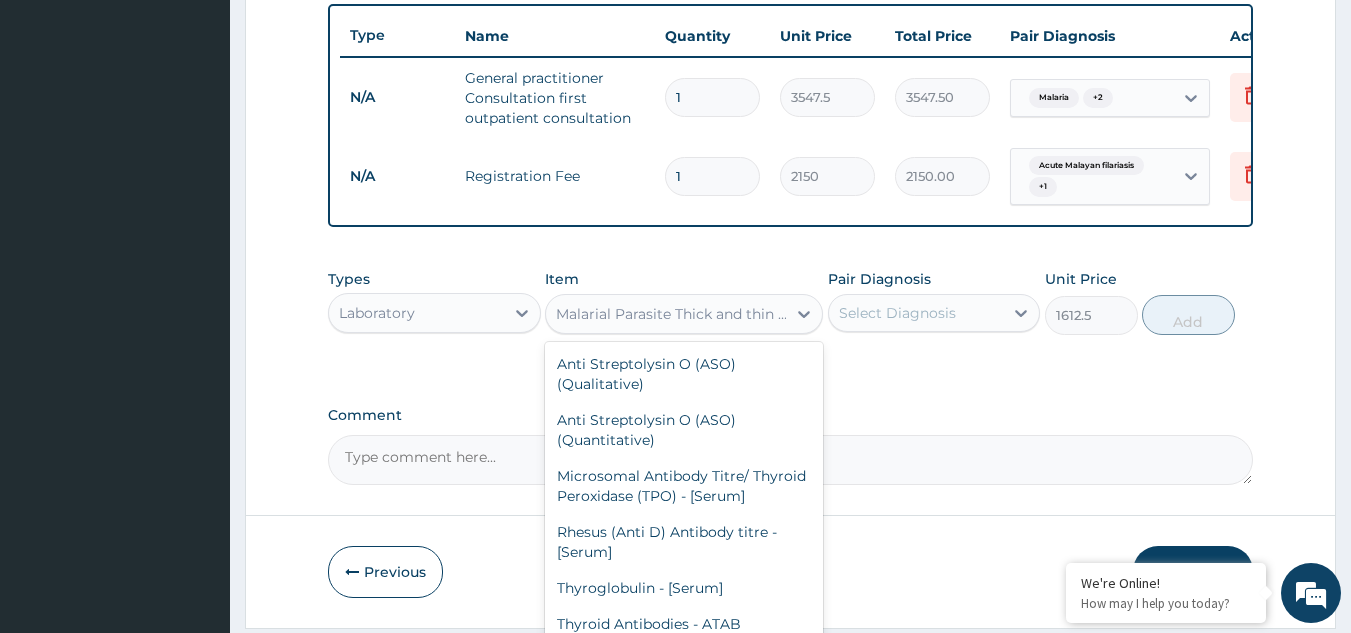 scroll, scrollTop: 14759, scrollLeft: 0, axis: vertical 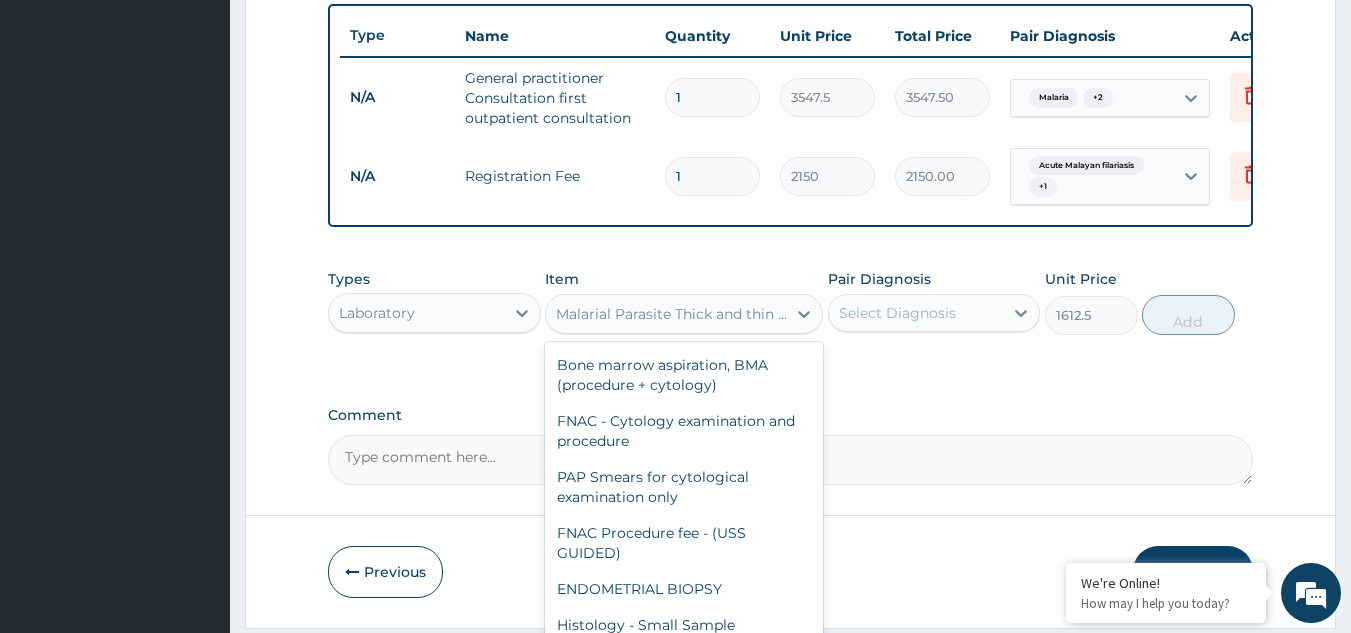 click on "Malaria Parasite Combo(Blood Film+ Antibody, IgG) [Blood]" at bounding box center [684, 119] 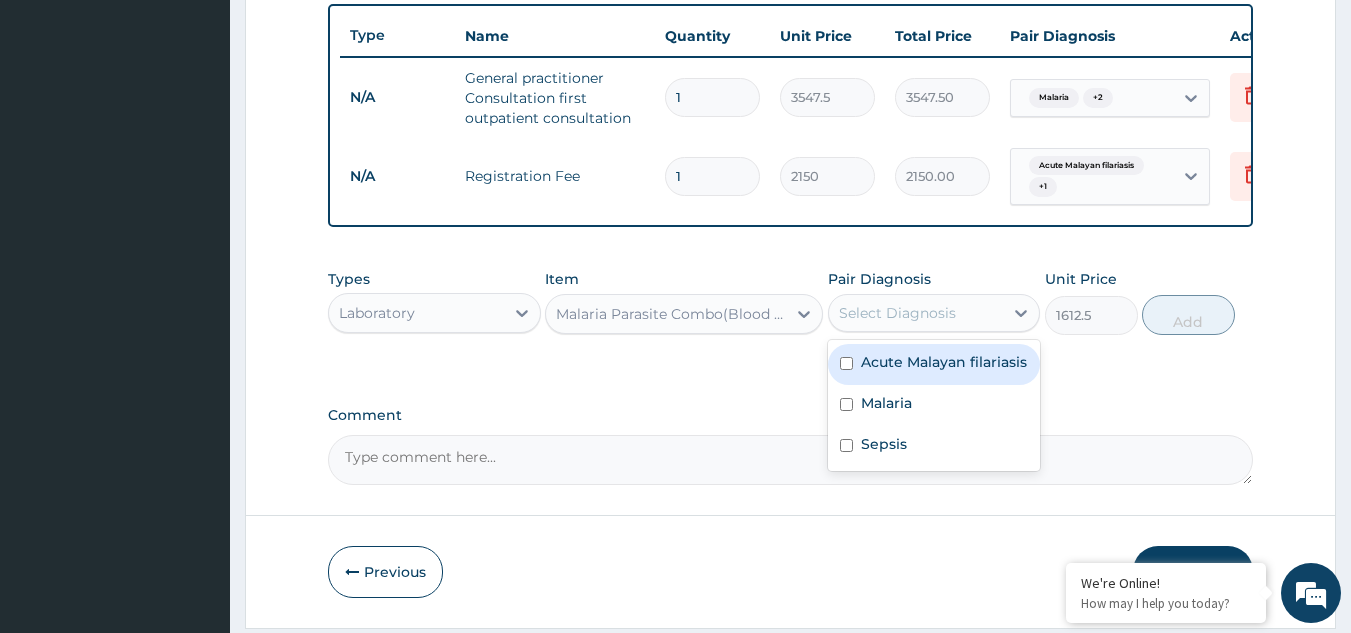 click on "Select Diagnosis" at bounding box center (916, 313) 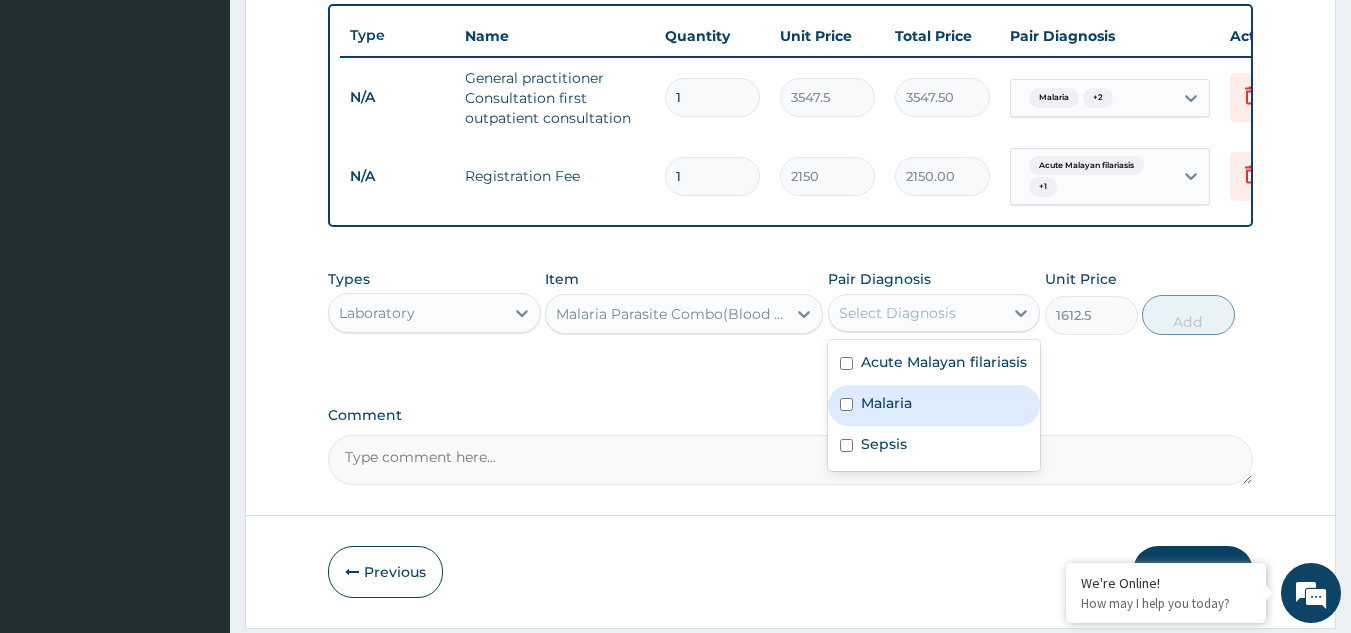 drag, startPoint x: 923, startPoint y: 418, endPoint x: 930, endPoint y: 381, distance: 37.65634 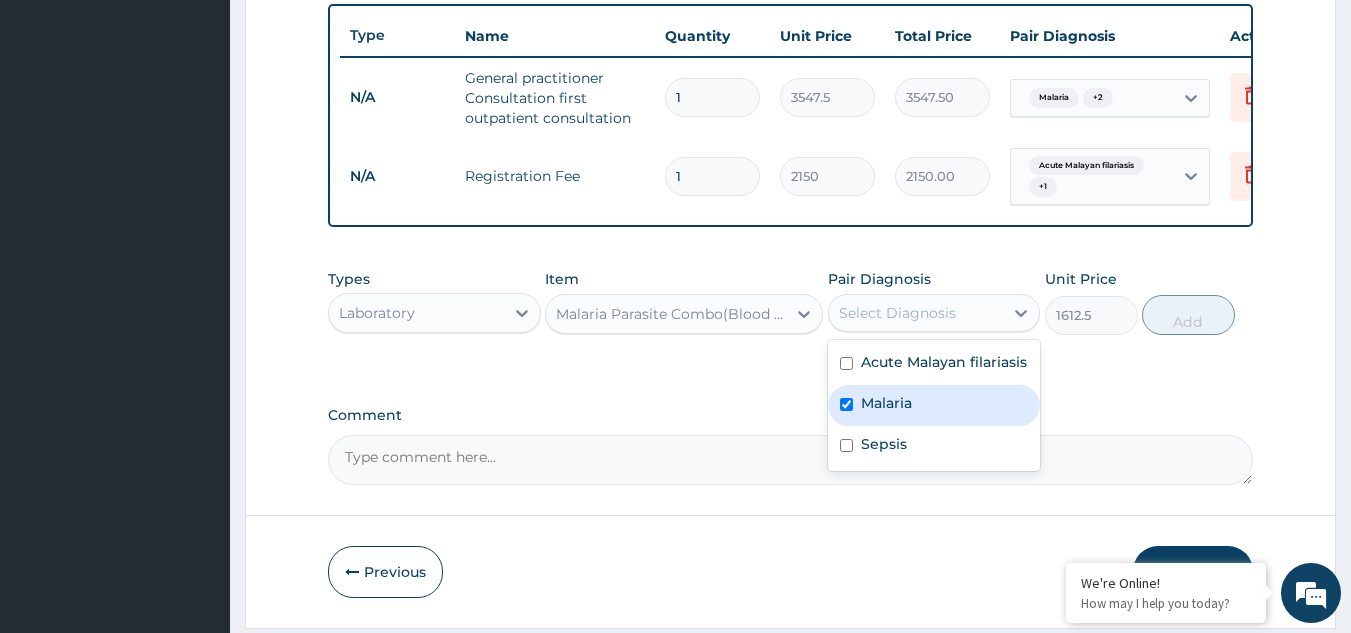 checkbox on "true" 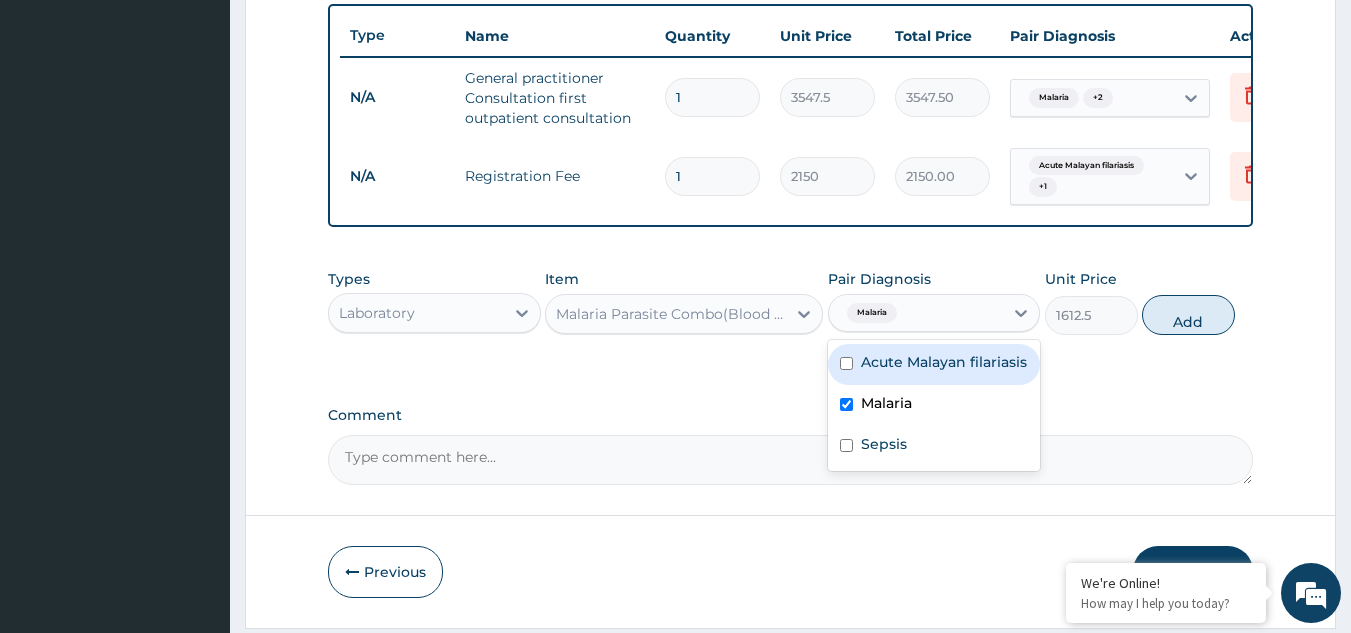 drag, startPoint x: 934, startPoint y: 373, endPoint x: 1091, endPoint y: 369, distance: 157.05095 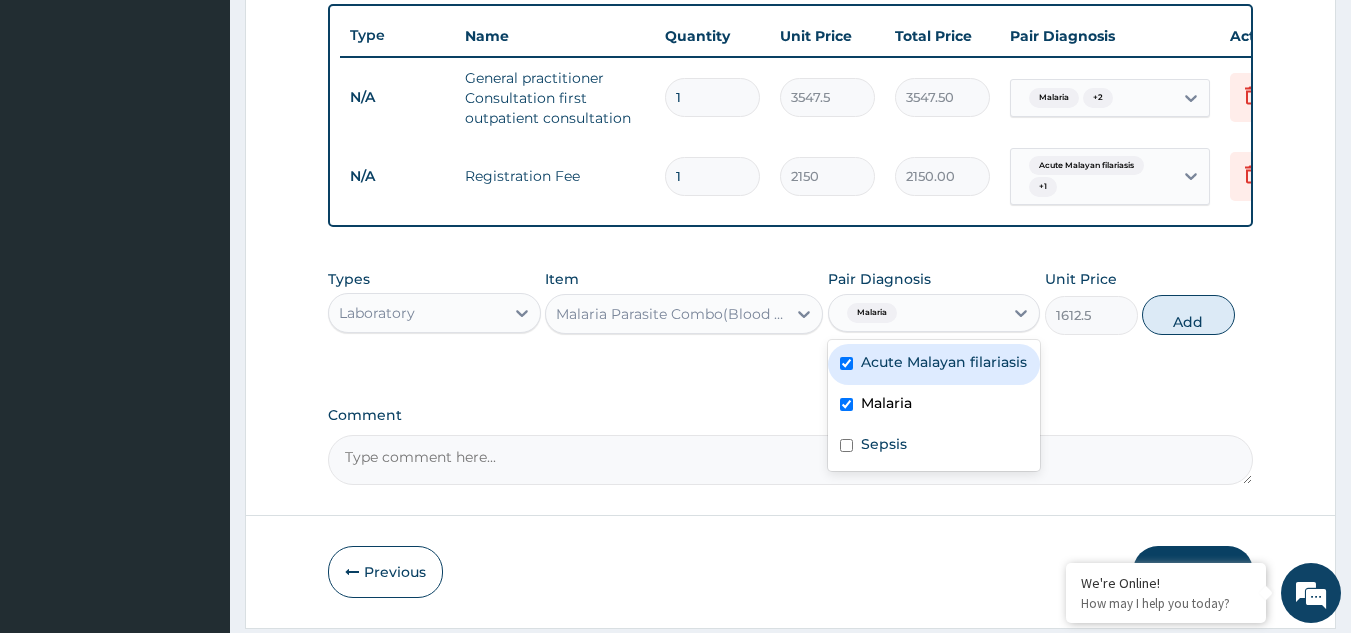 checkbox on "true" 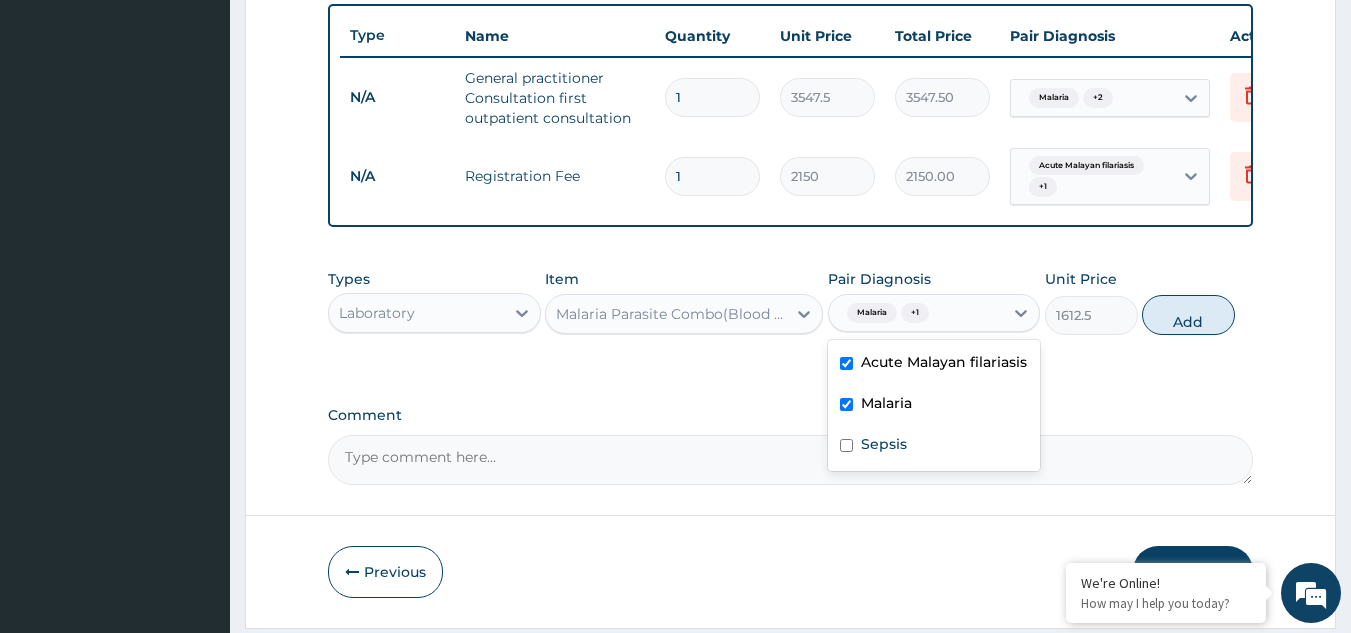 click on "Add" at bounding box center (1188, 315) 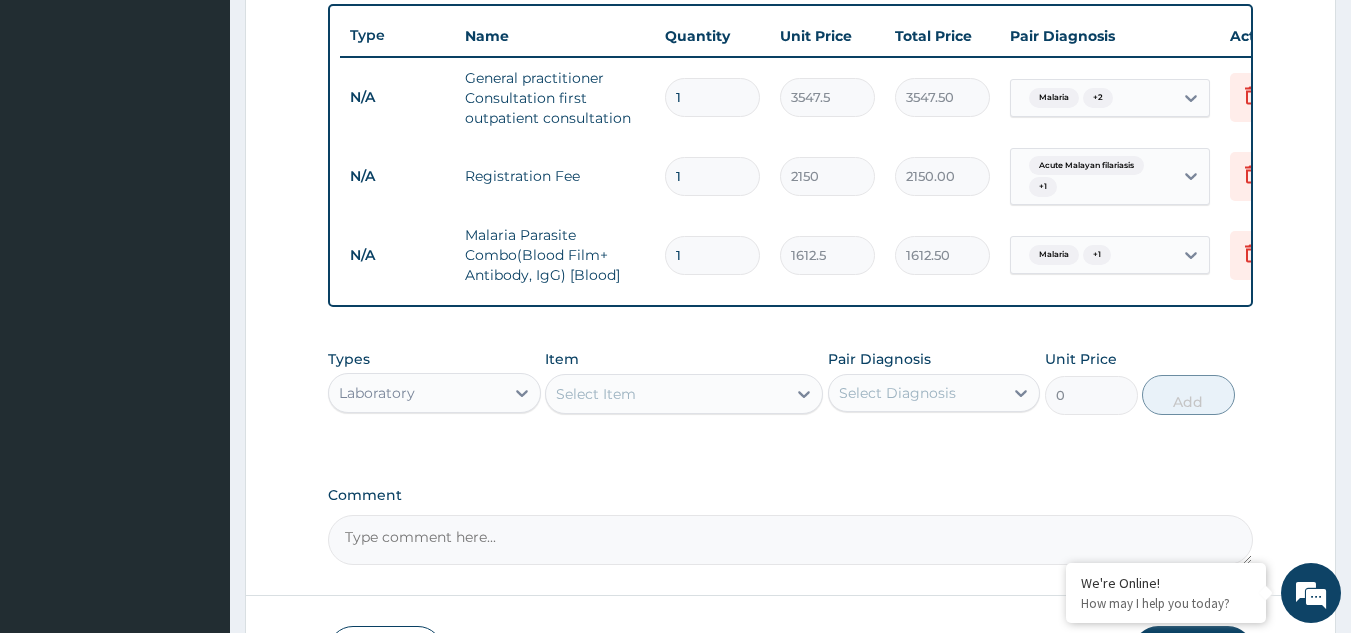 click on "Select Item" at bounding box center [666, 394] 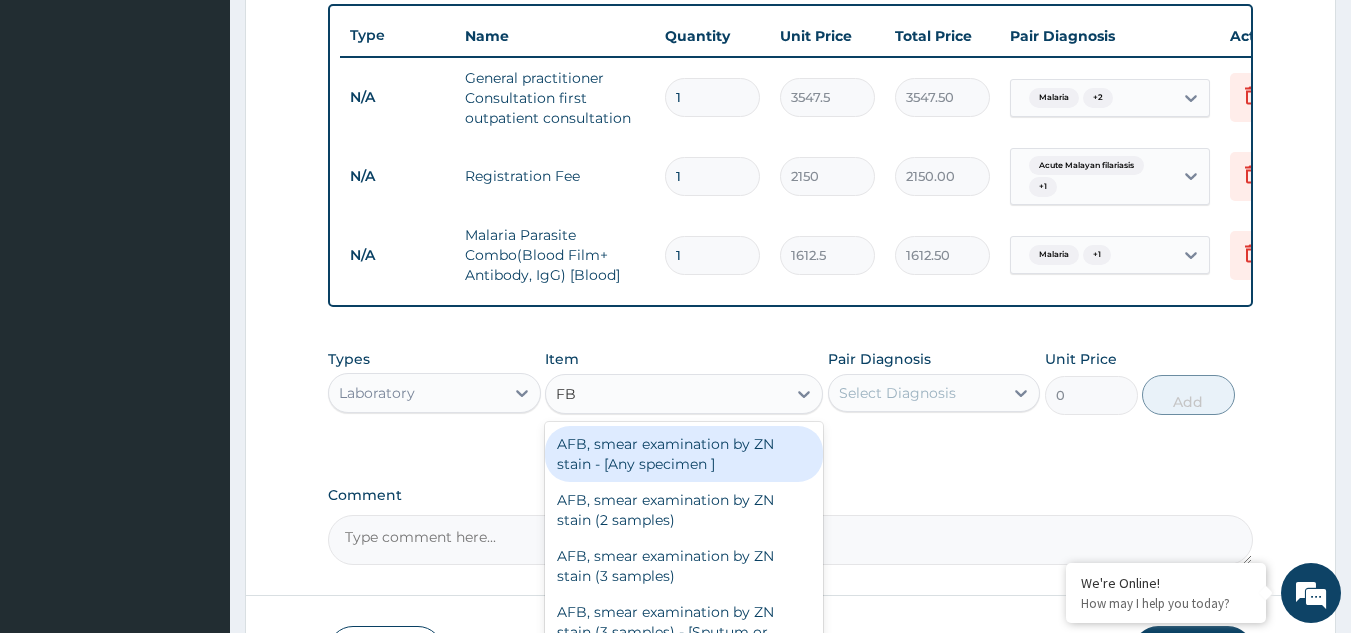 type on "FBC" 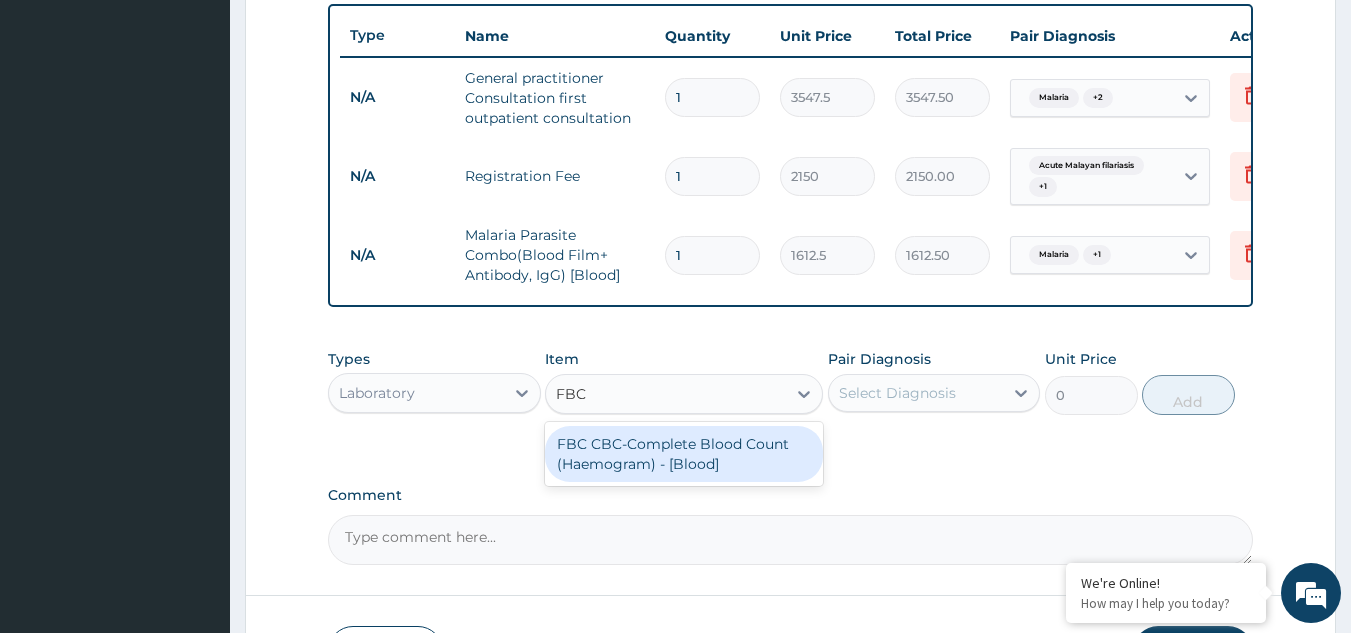 click on "FBC CBC-Complete Blood Count (Haemogram) - [Blood]" at bounding box center (684, 454) 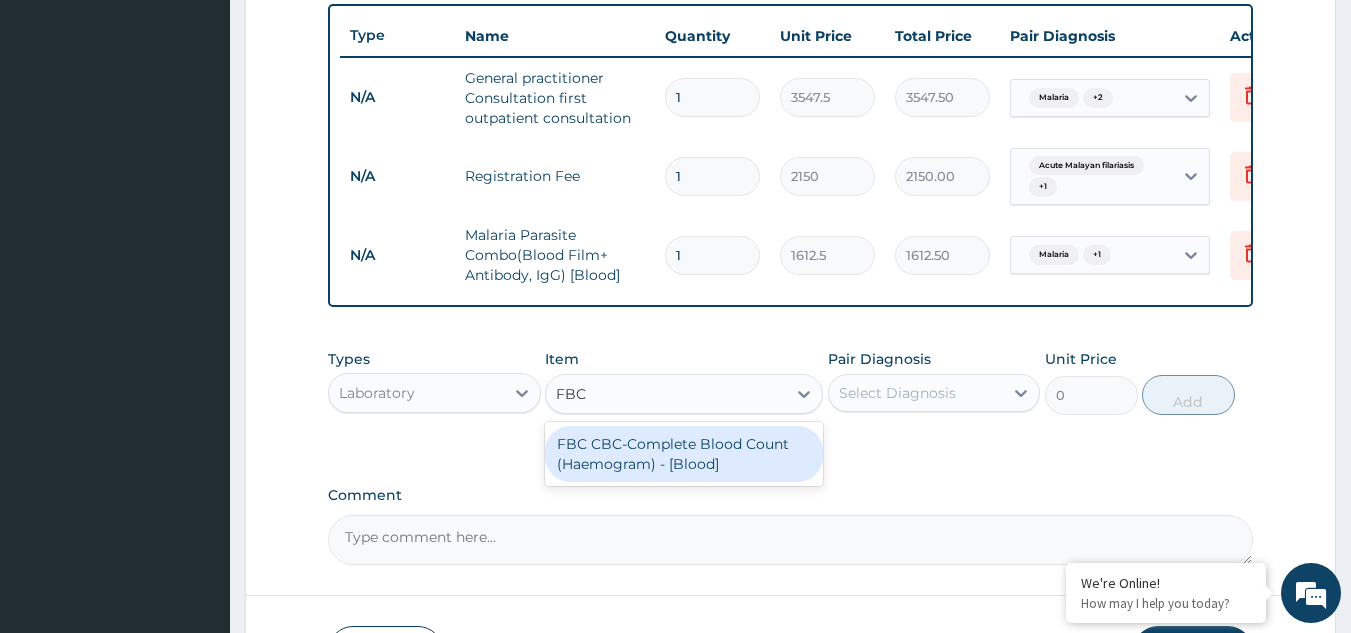 type 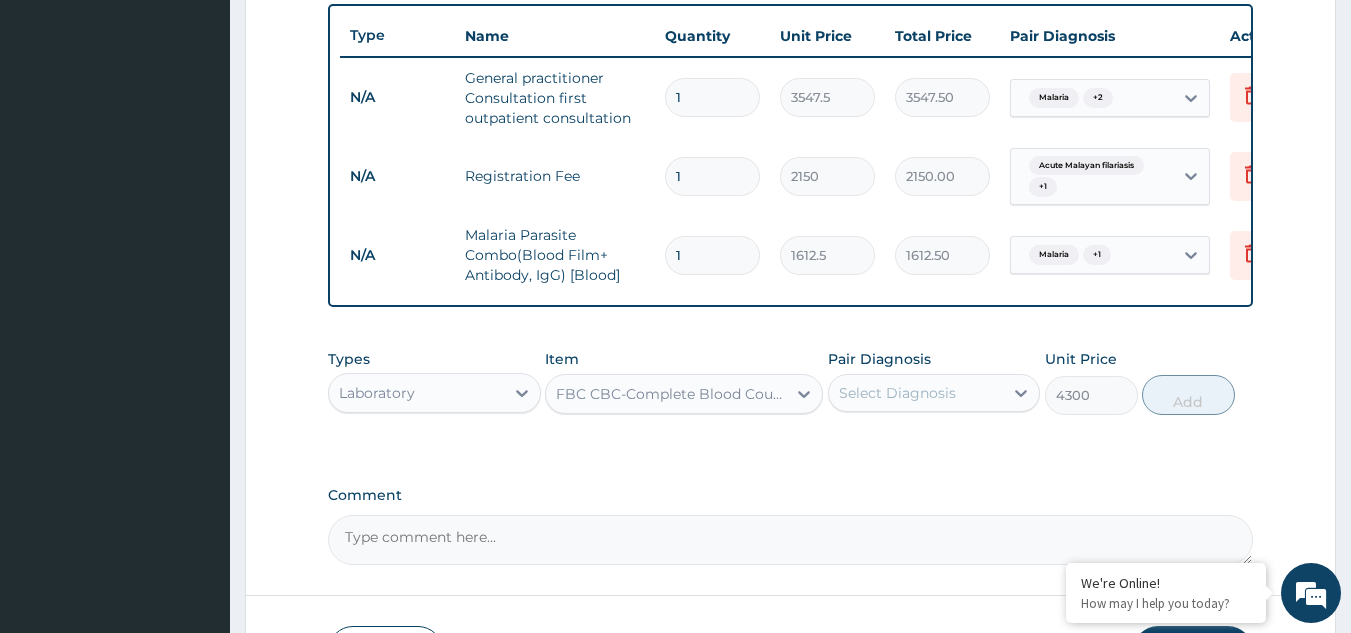 click on "Select Diagnosis" at bounding box center [897, 393] 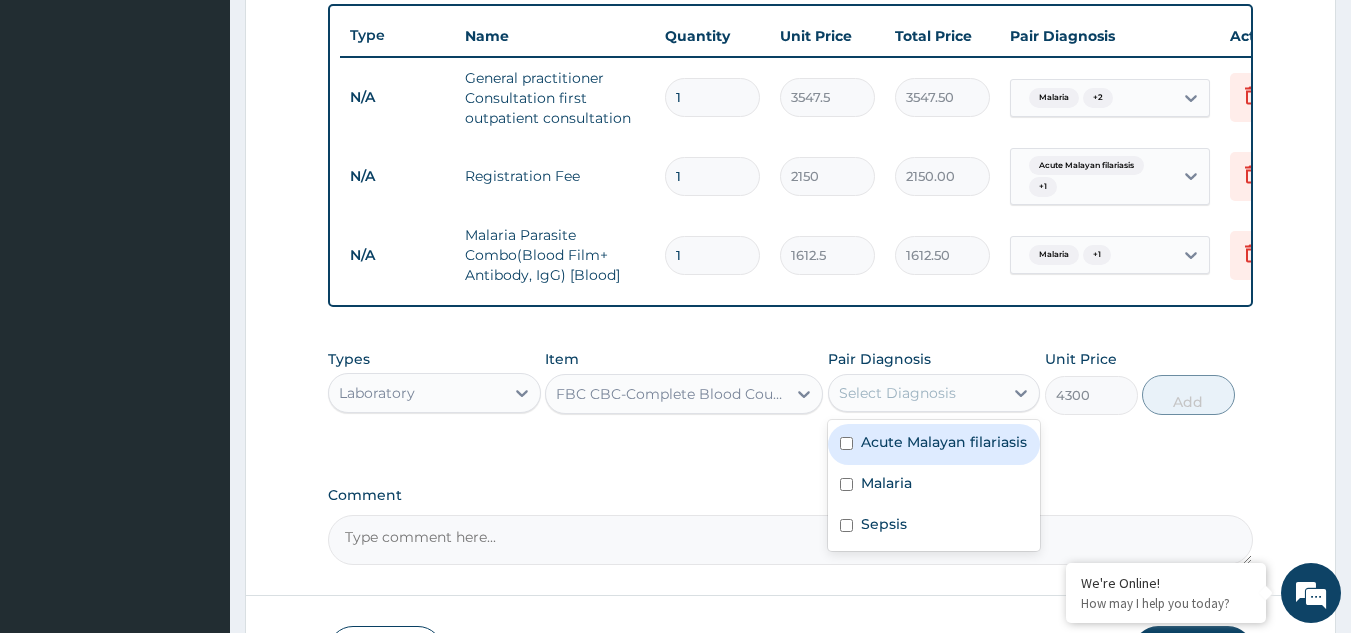 click on "Acute Malayan filariasis" at bounding box center (944, 442) 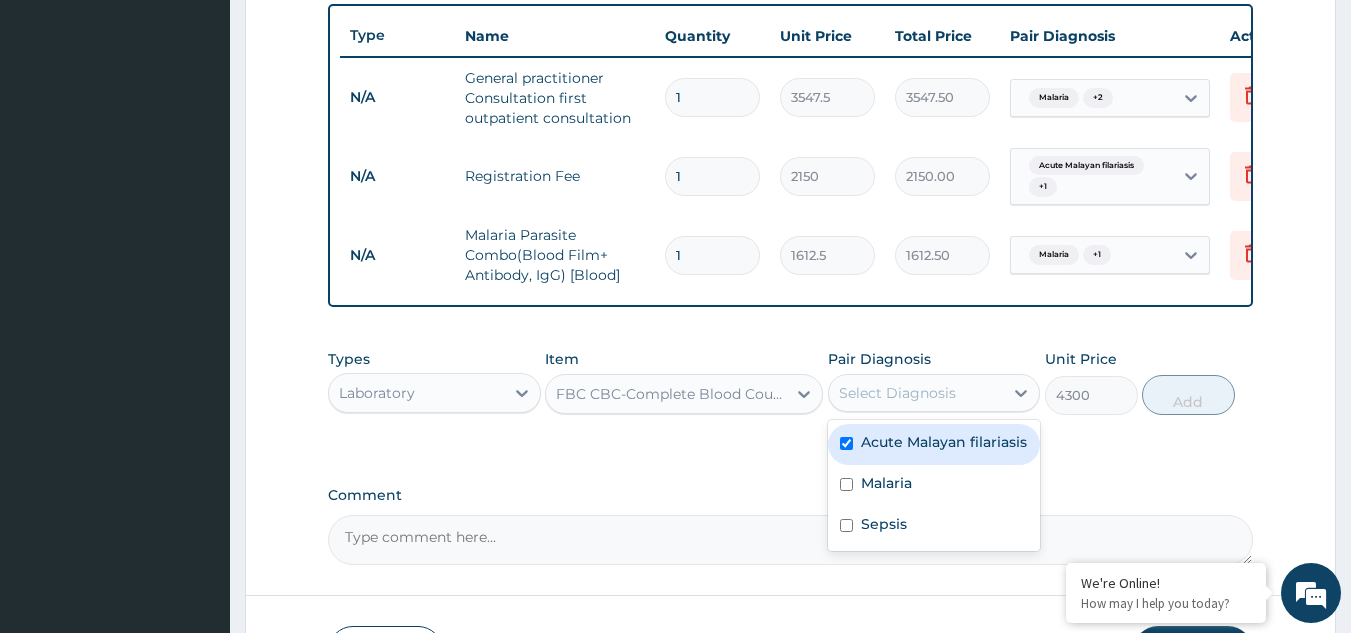 checkbox on "true" 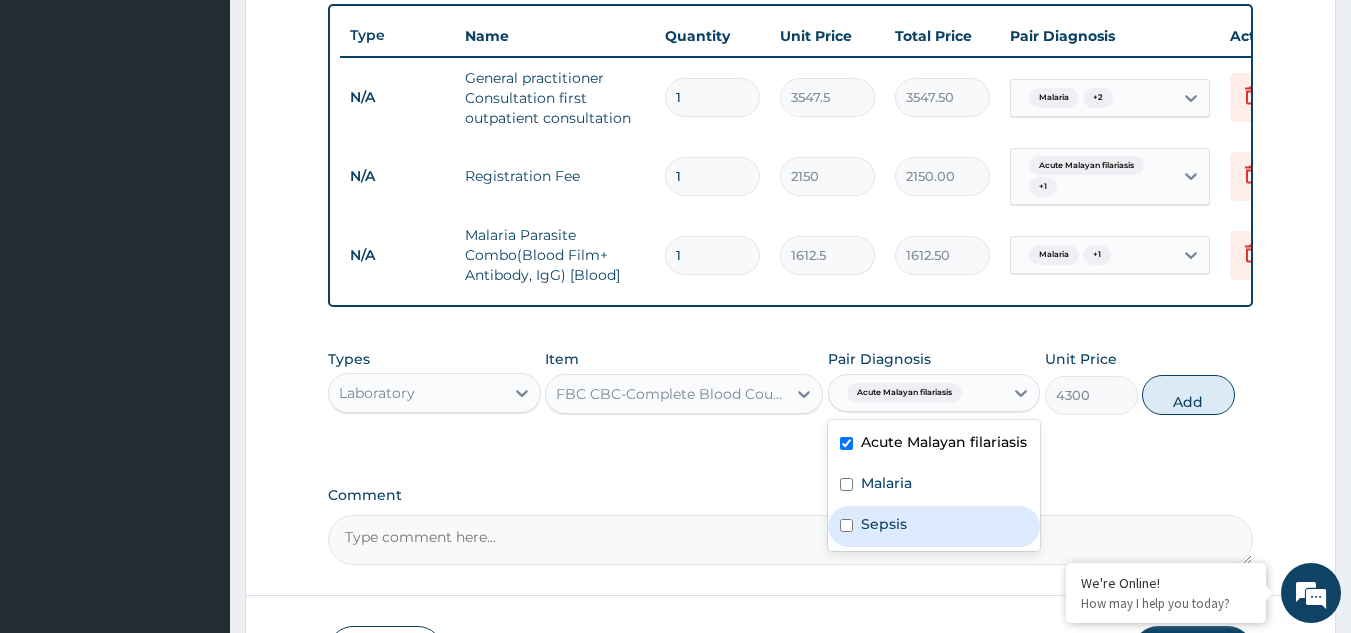 click on "Sepsis" at bounding box center (884, 524) 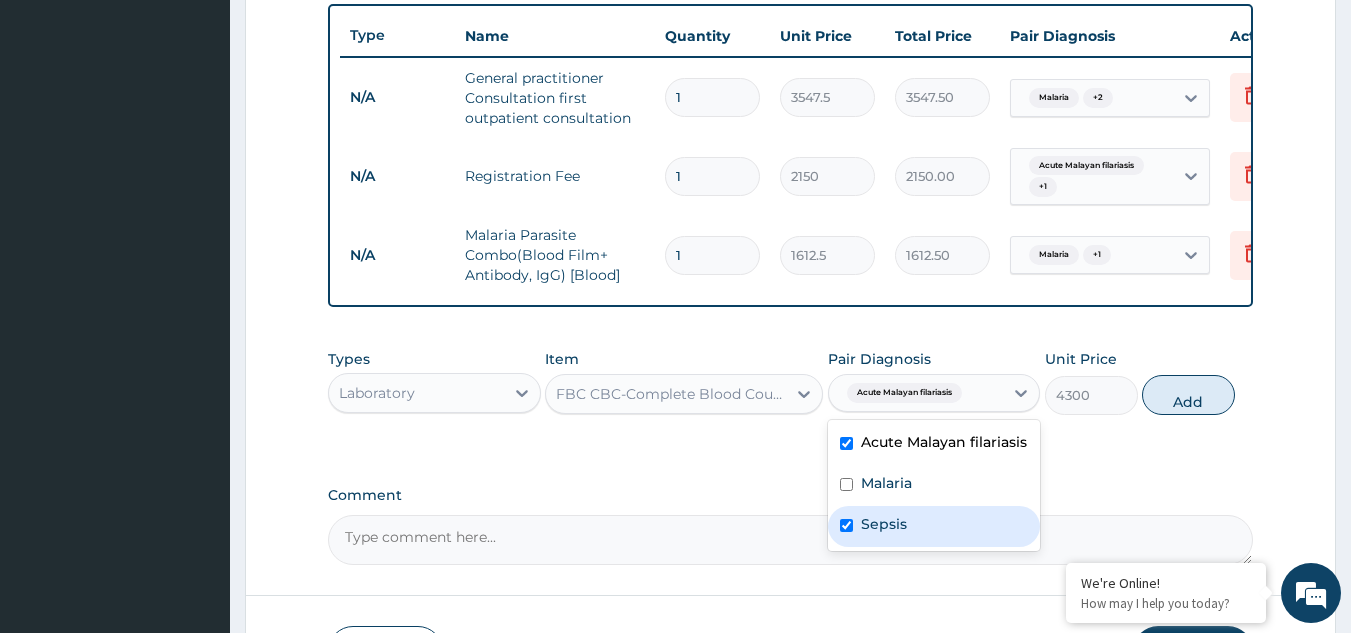 checkbox on "true" 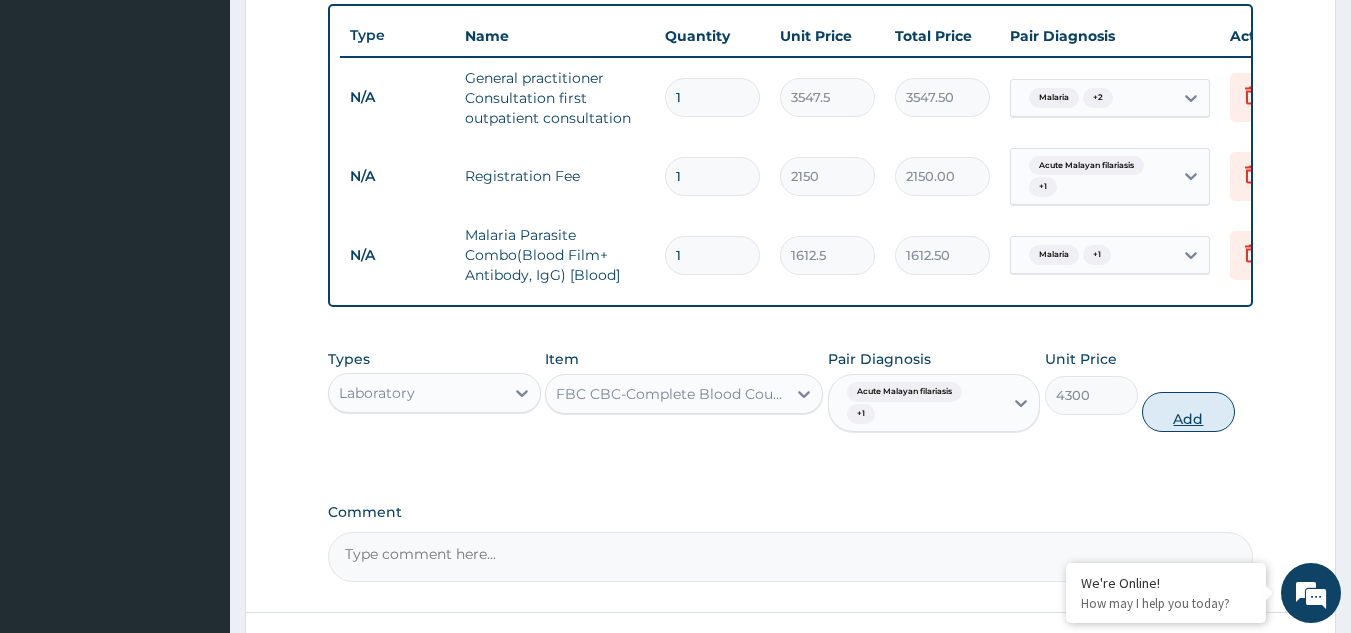 click on "Add" at bounding box center [1188, 412] 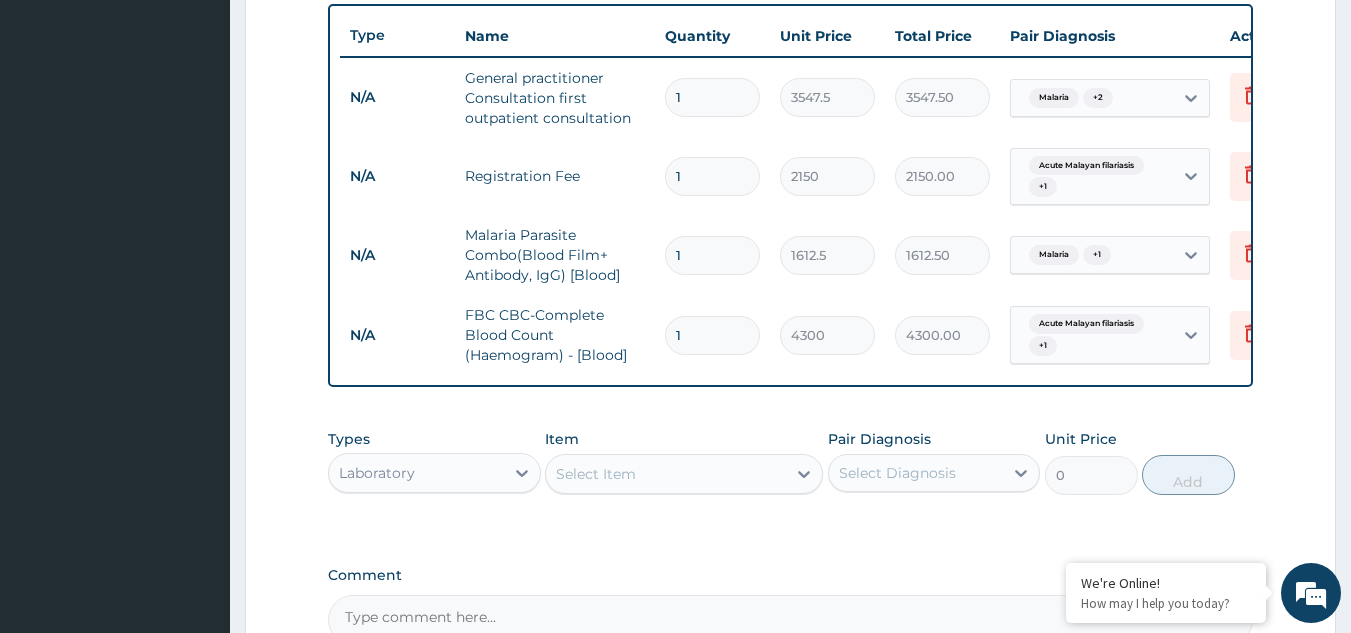scroll, scrollTop: 940, scrollLeft: 0, axis: vertical 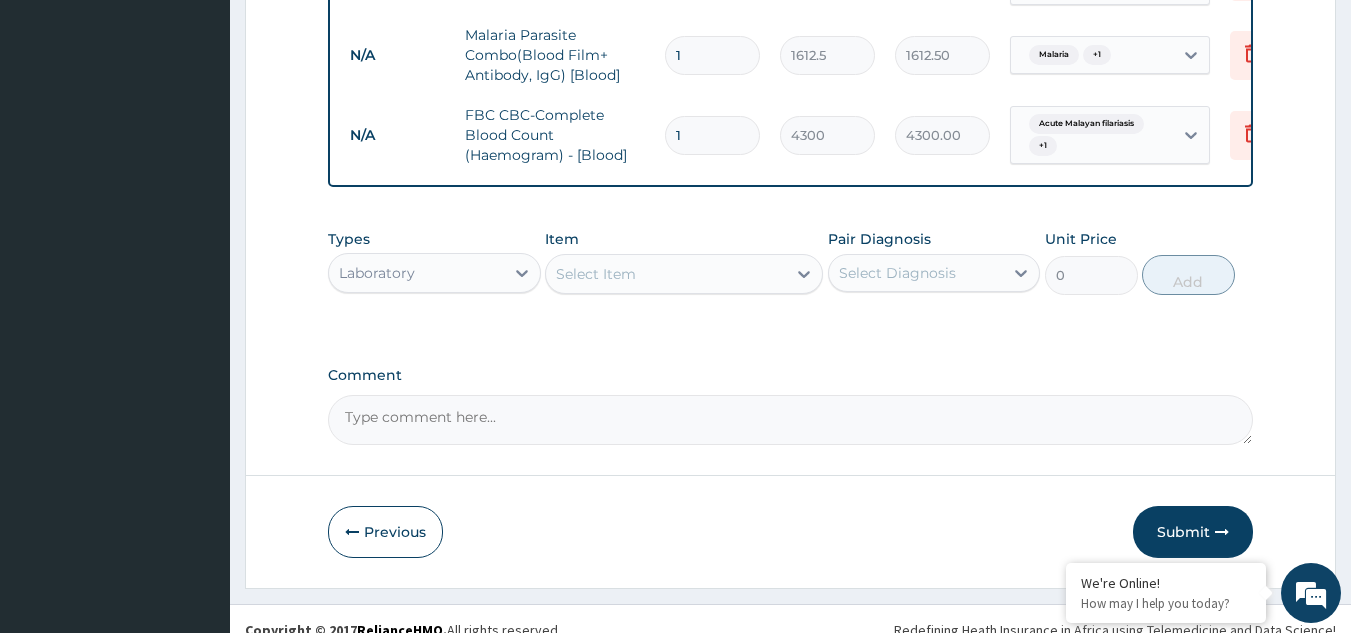 click on "Types Laboratory Item Select Item Pair Diagnosis Select Diagnosis Unit Price 0 Add" at bounding box center [791, 262] 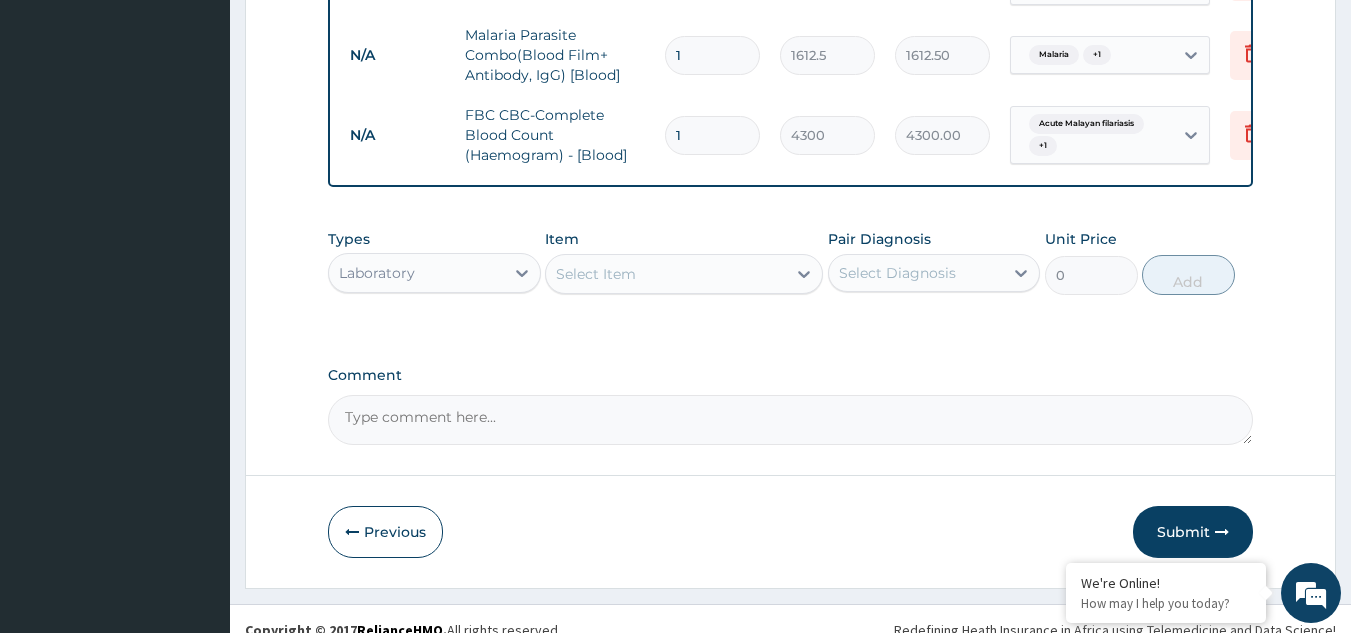 click on "Select Item" at bounding box center [596, 274] 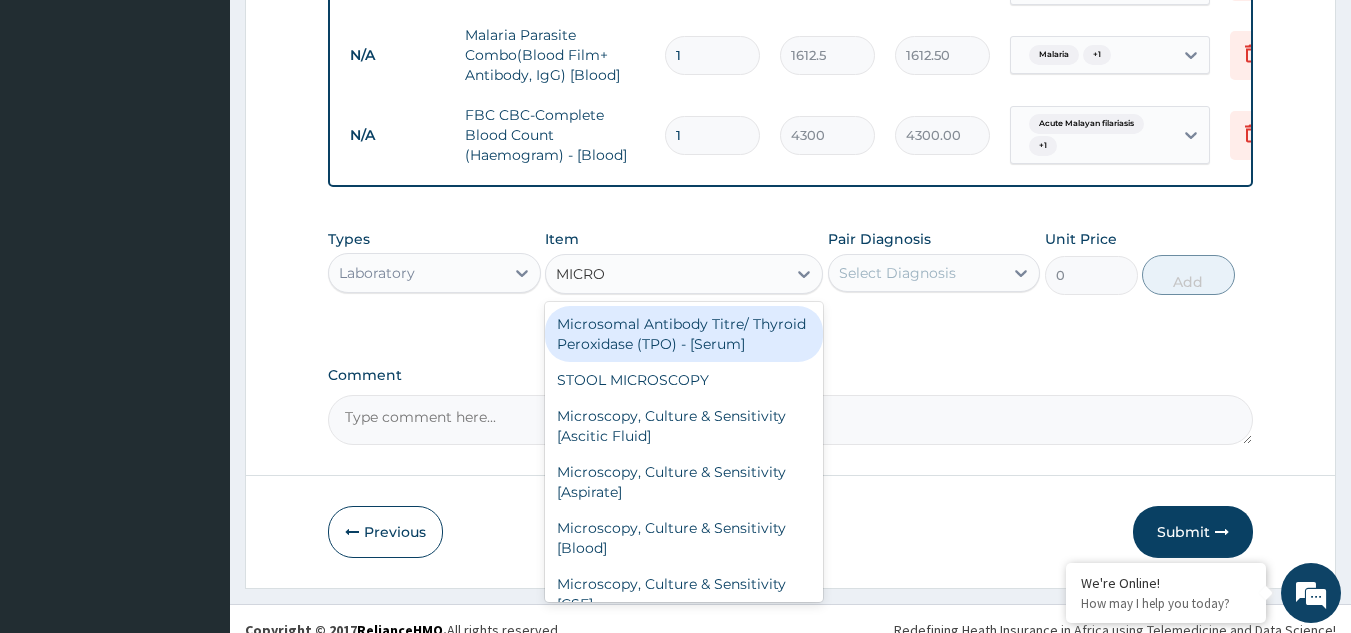 type on "MICROF" 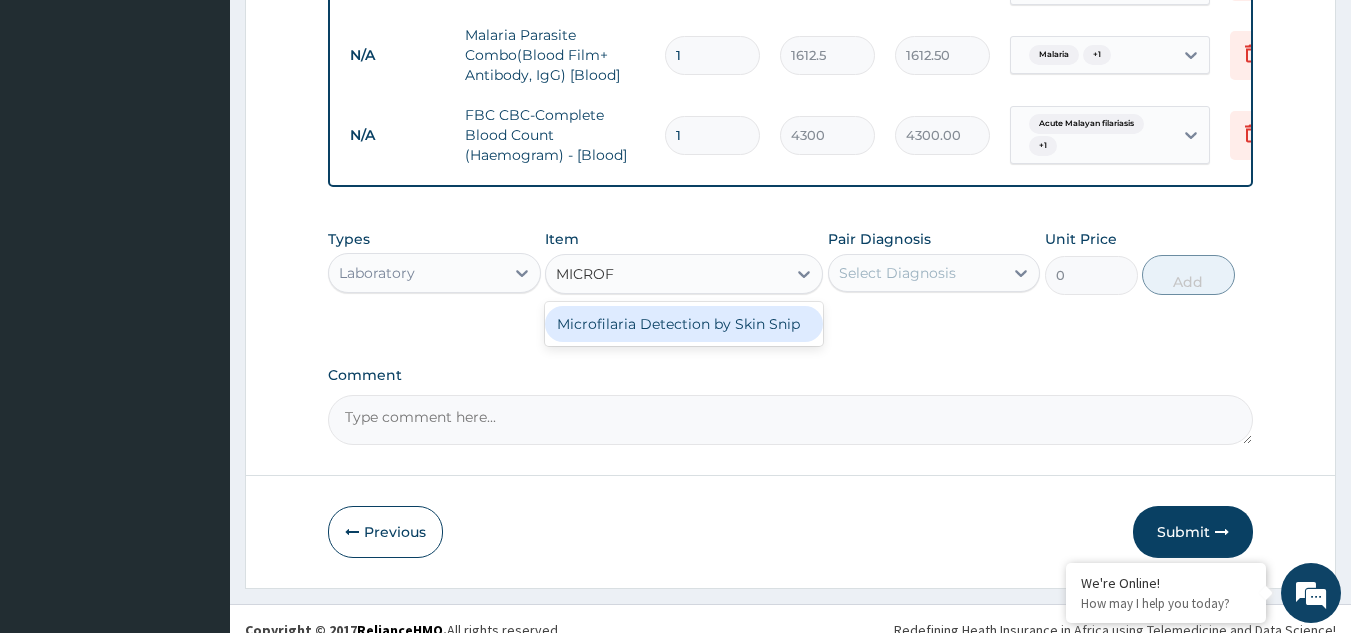 click on "Microfilaria Detection by Skin Snip" at bounding box center (684, 324) 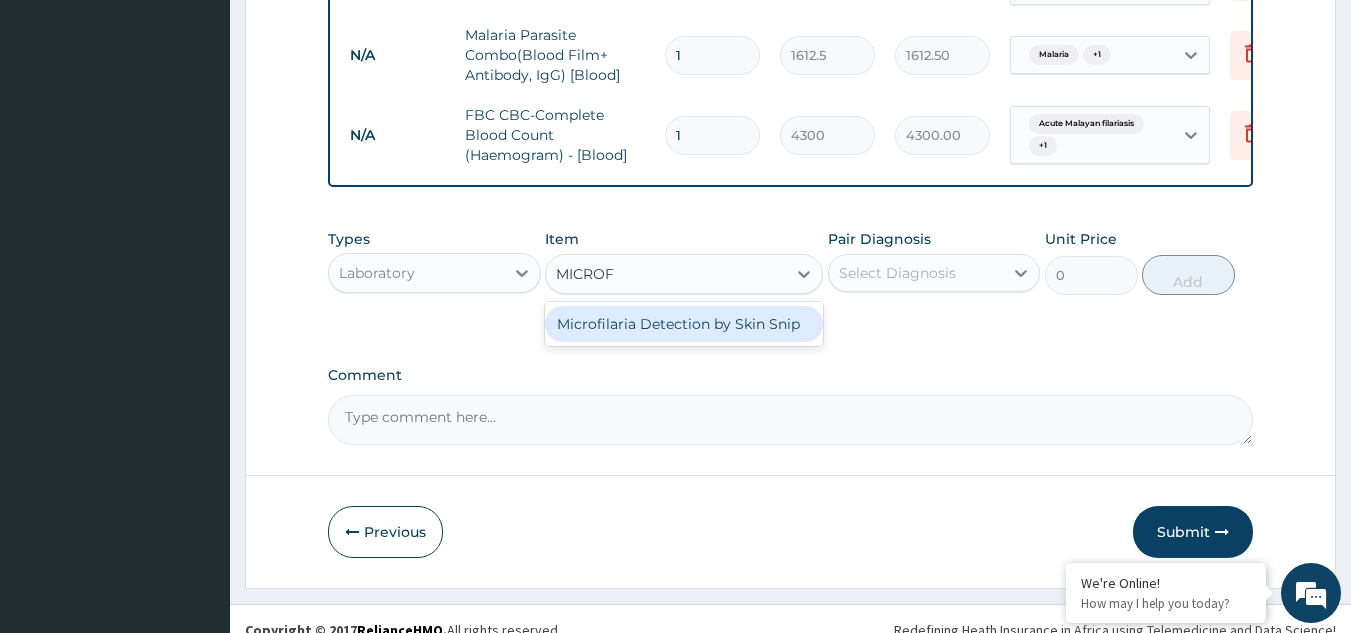 type 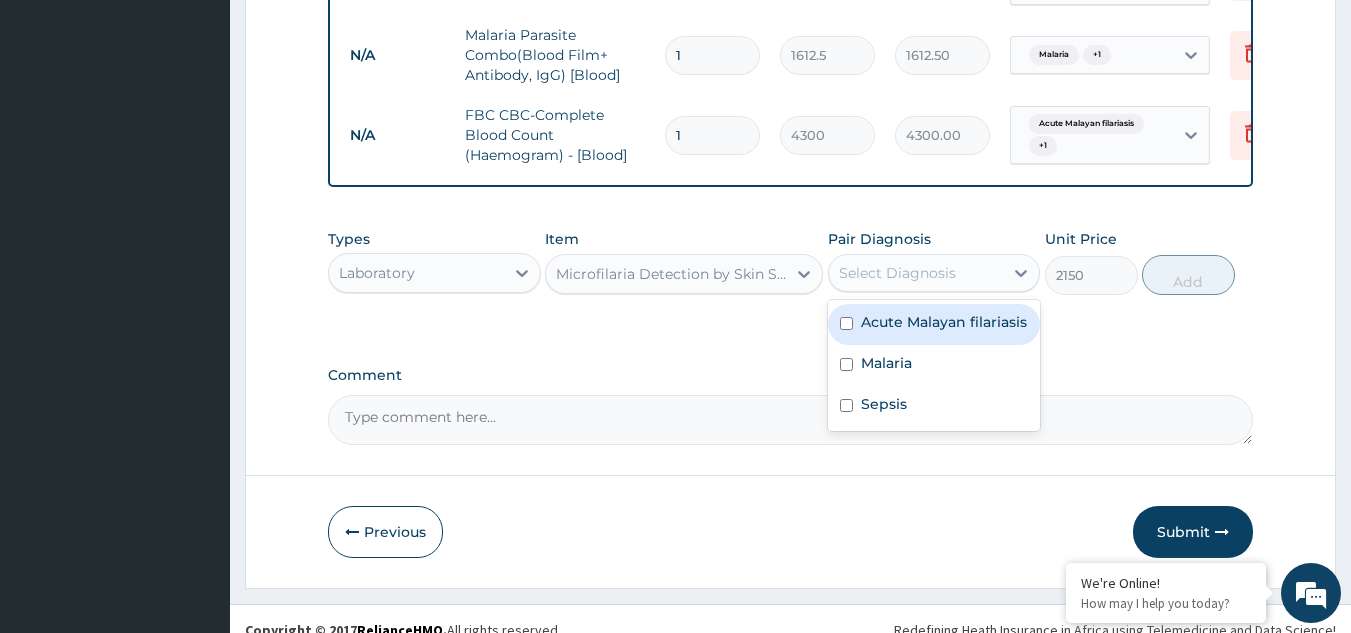 click on "Select Diagnosis" at bounding box center [916, 273] 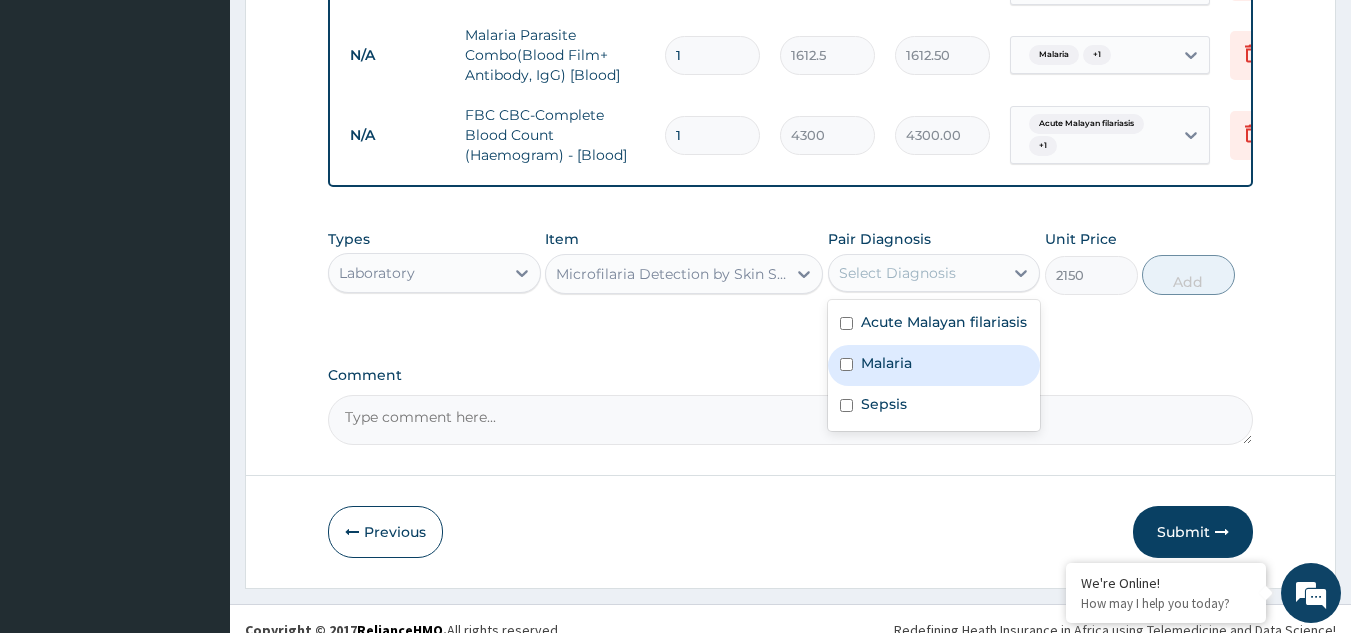 drag, startPoint x: 931, startPoint y: 371, endPoint x: 939, endPoint y: 348, distance: 24.351591 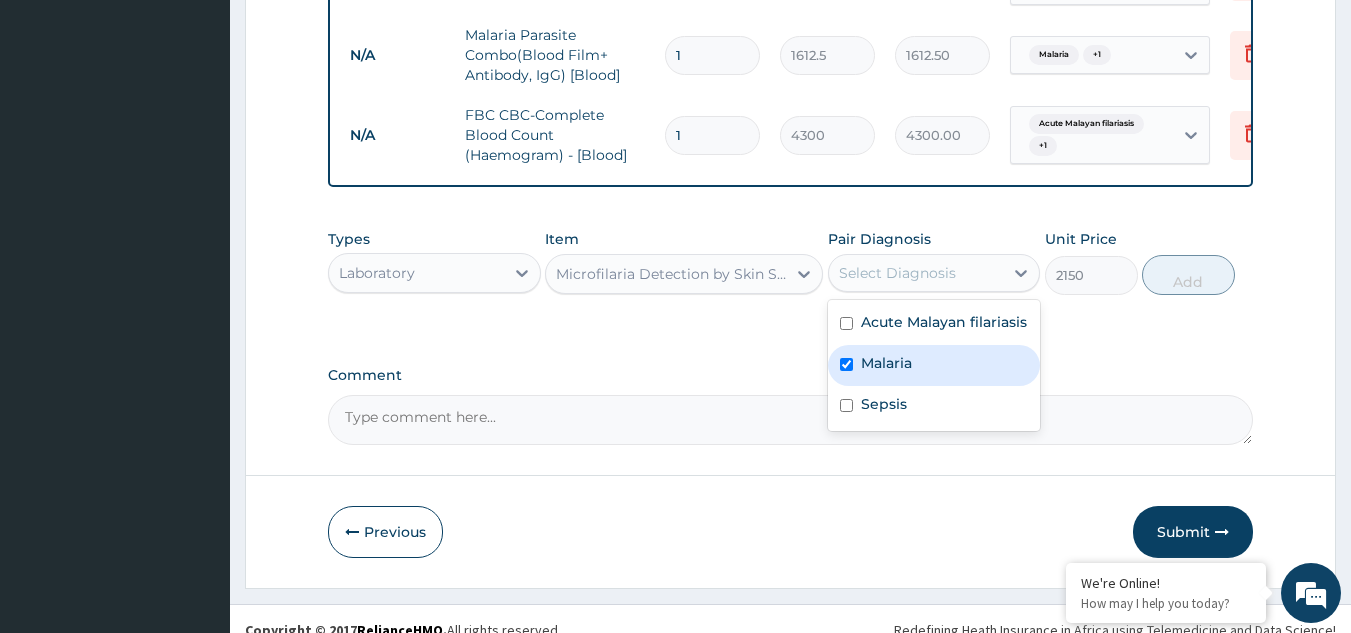 checkbox on "true" 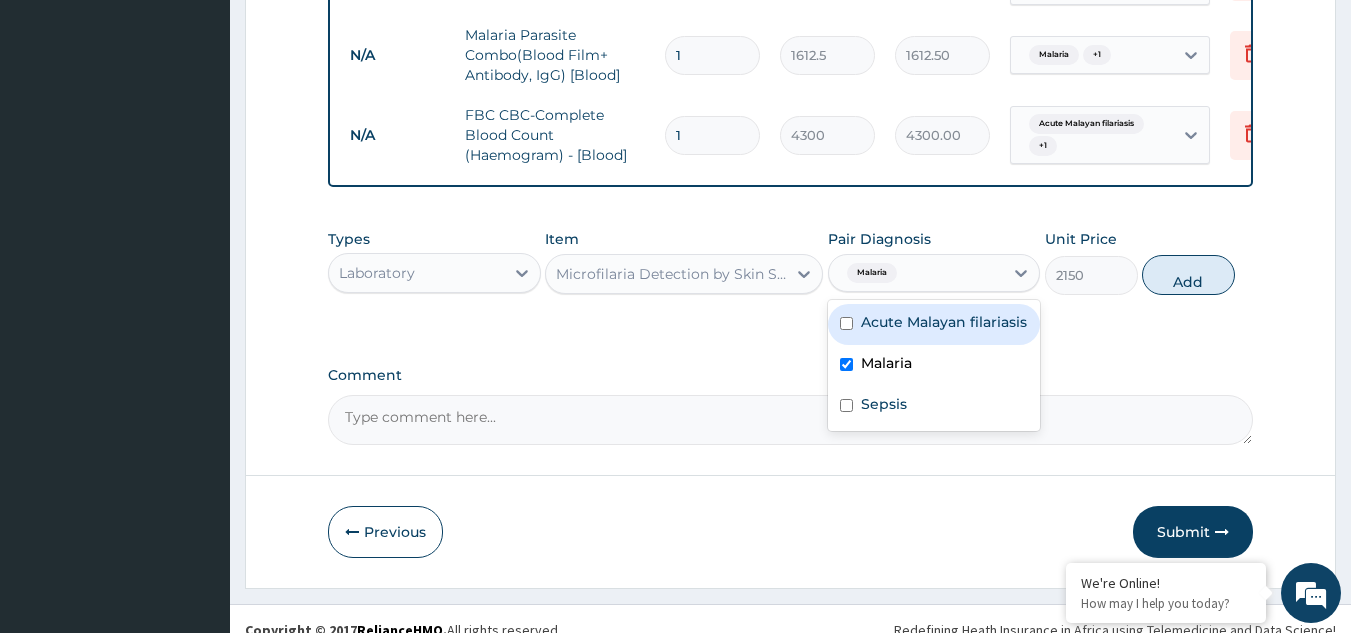 drag, startPoint x: 939, startPoint y: 348, endPoint x: 959, endPoint y: 336, distance: 23.323807 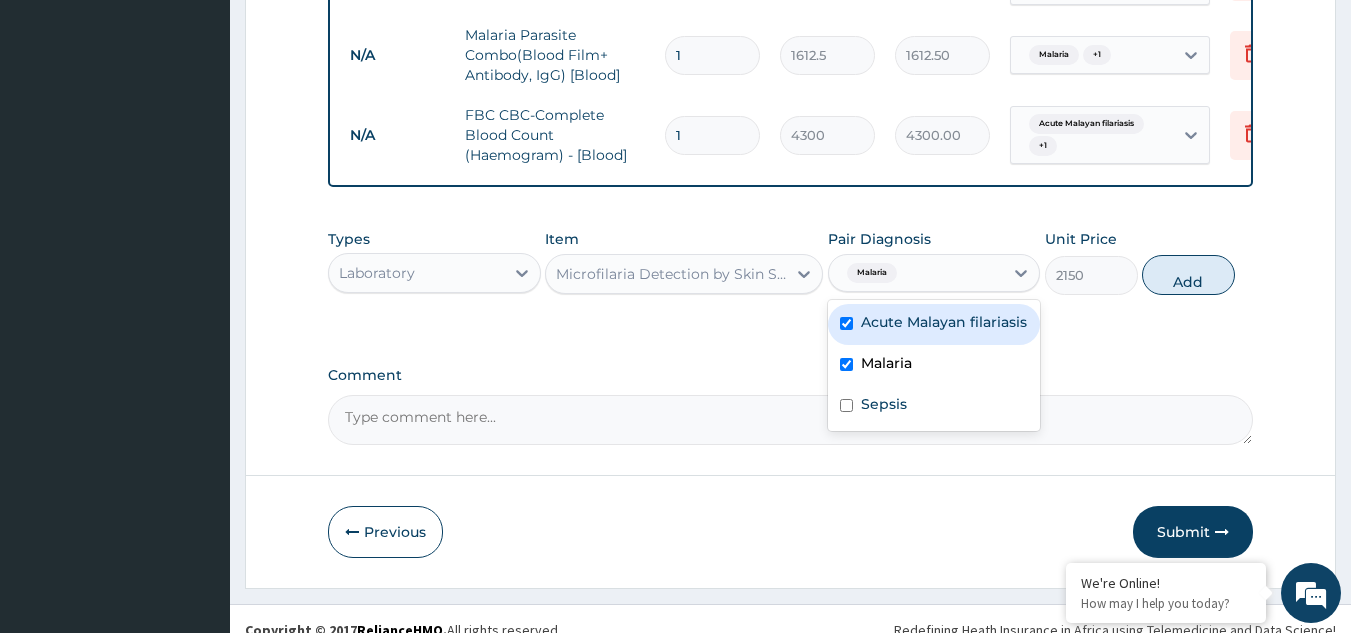 checkbox on "true" 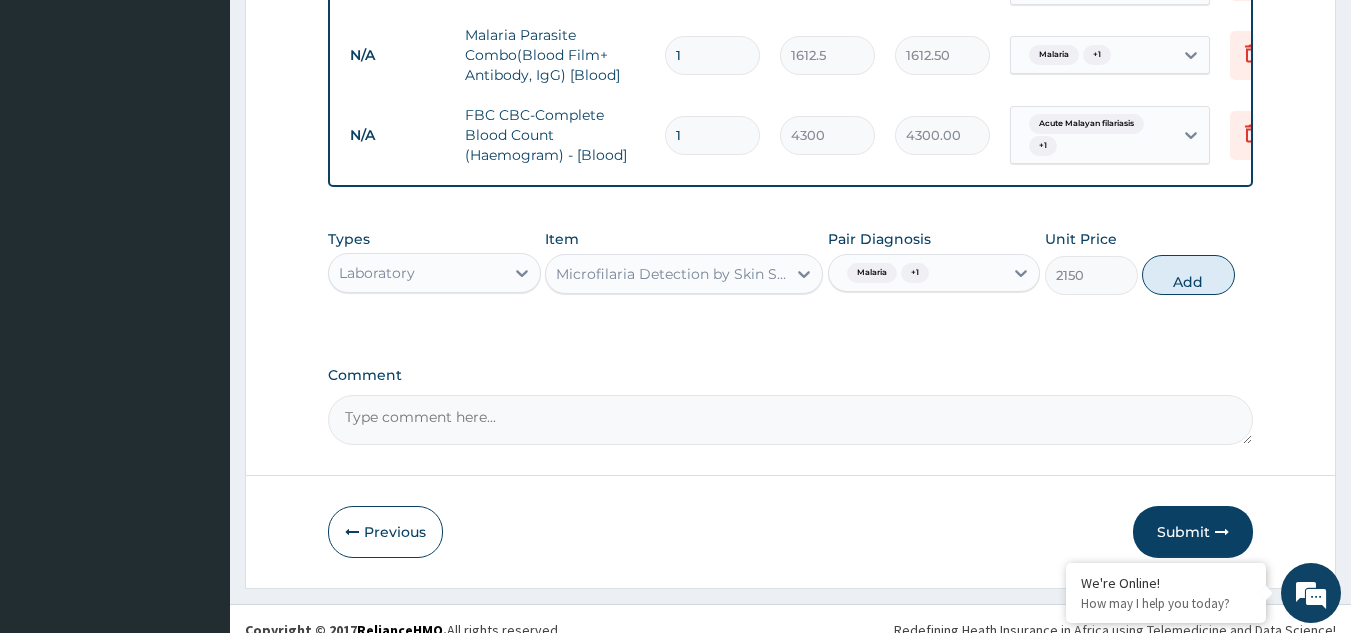 click on "Add" at bounding box center [1188, 275] 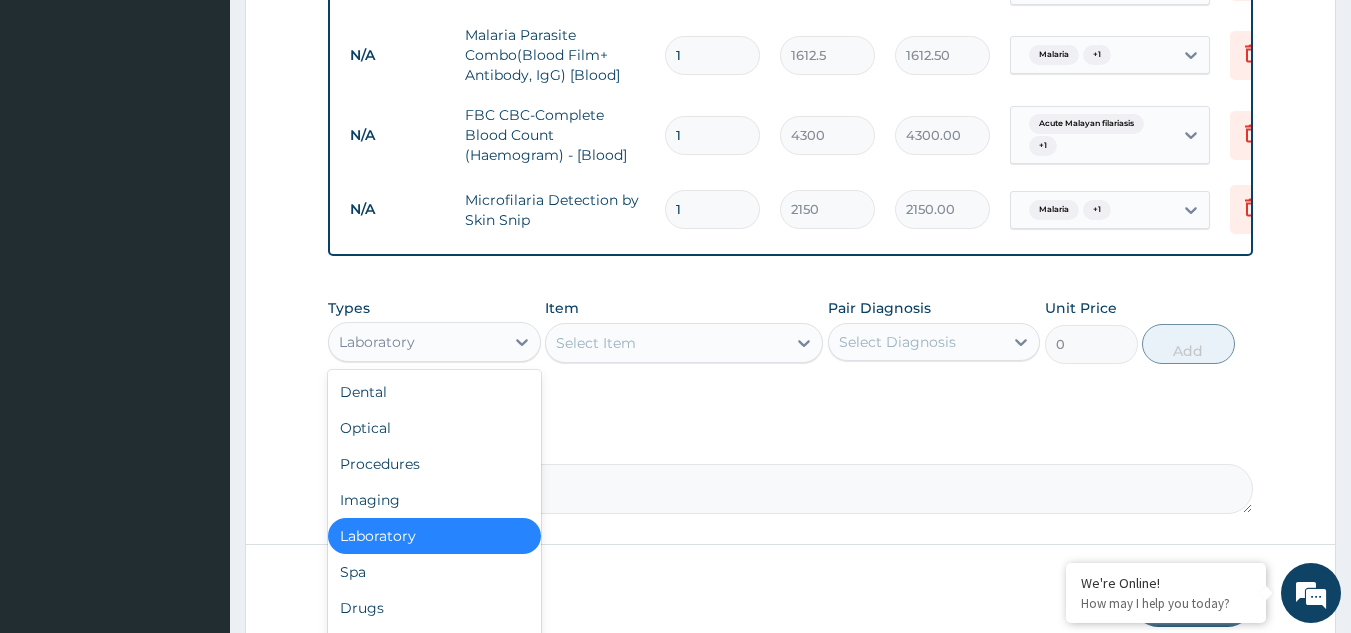 click on "Laboratory" at bounding box center [416, 342] 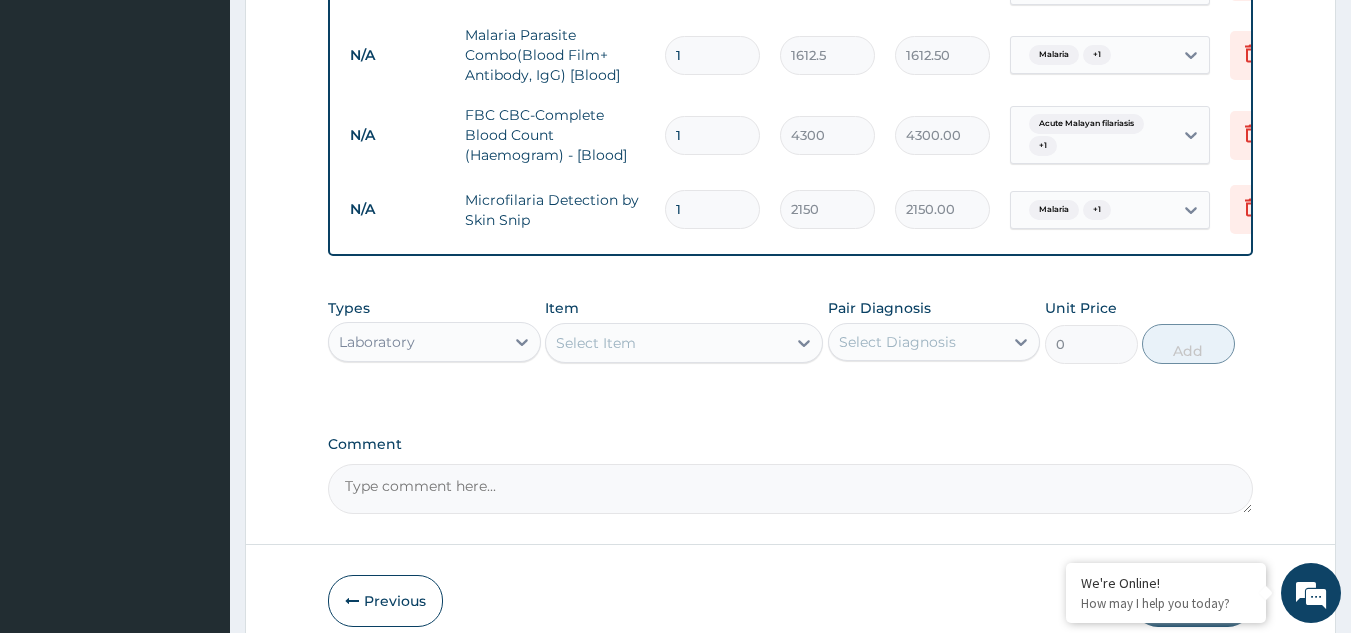 click on "Laboratory" at bounding box center [416, 342] 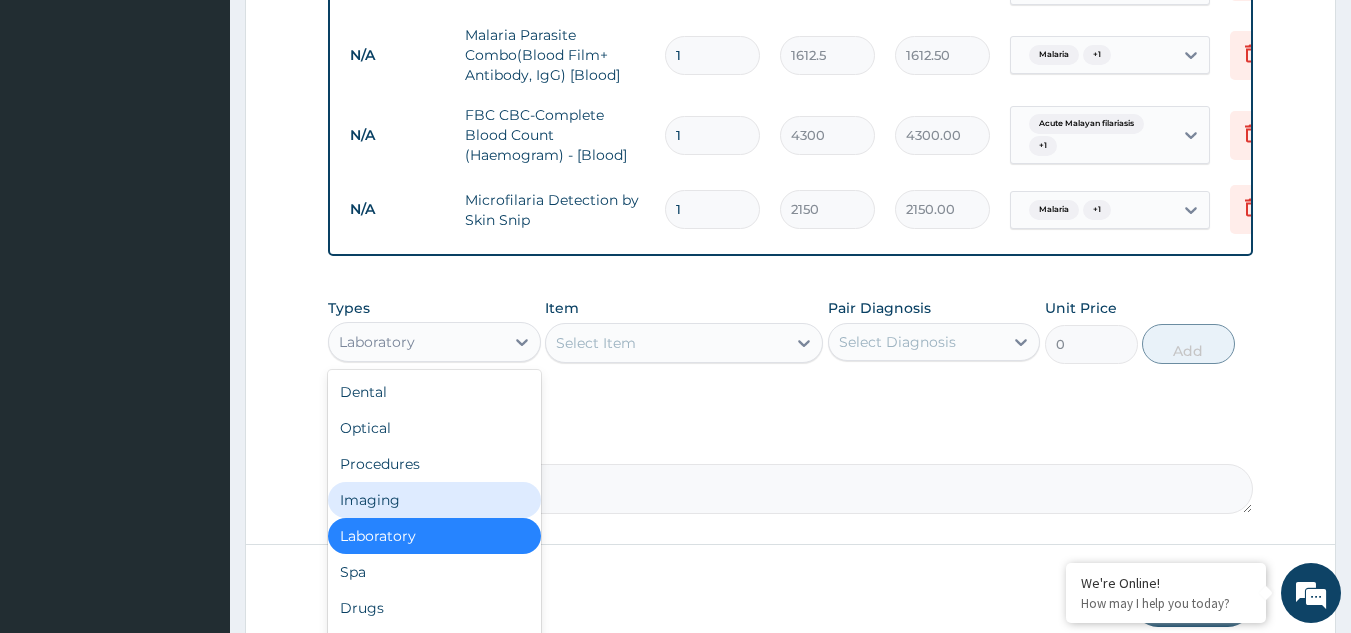 scroll, scrollTop: 68, scrollLeft: 0, axis: vertical 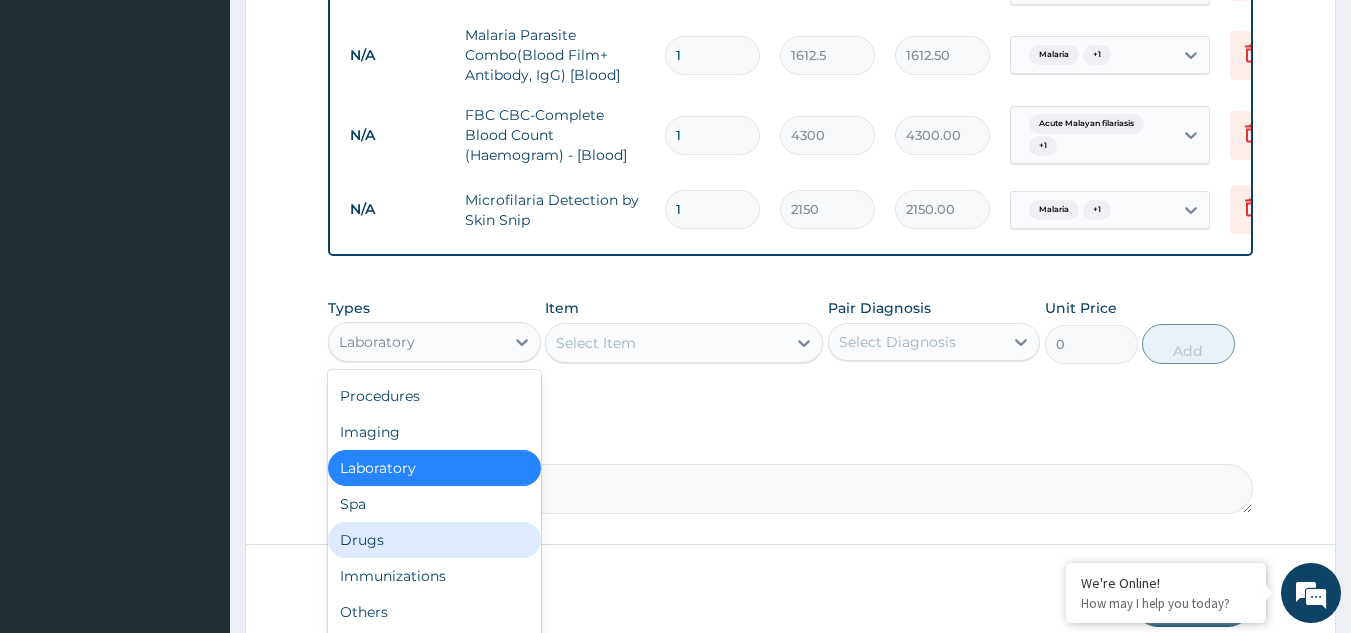 click on "Drugs" at bounding box center (434, 540) 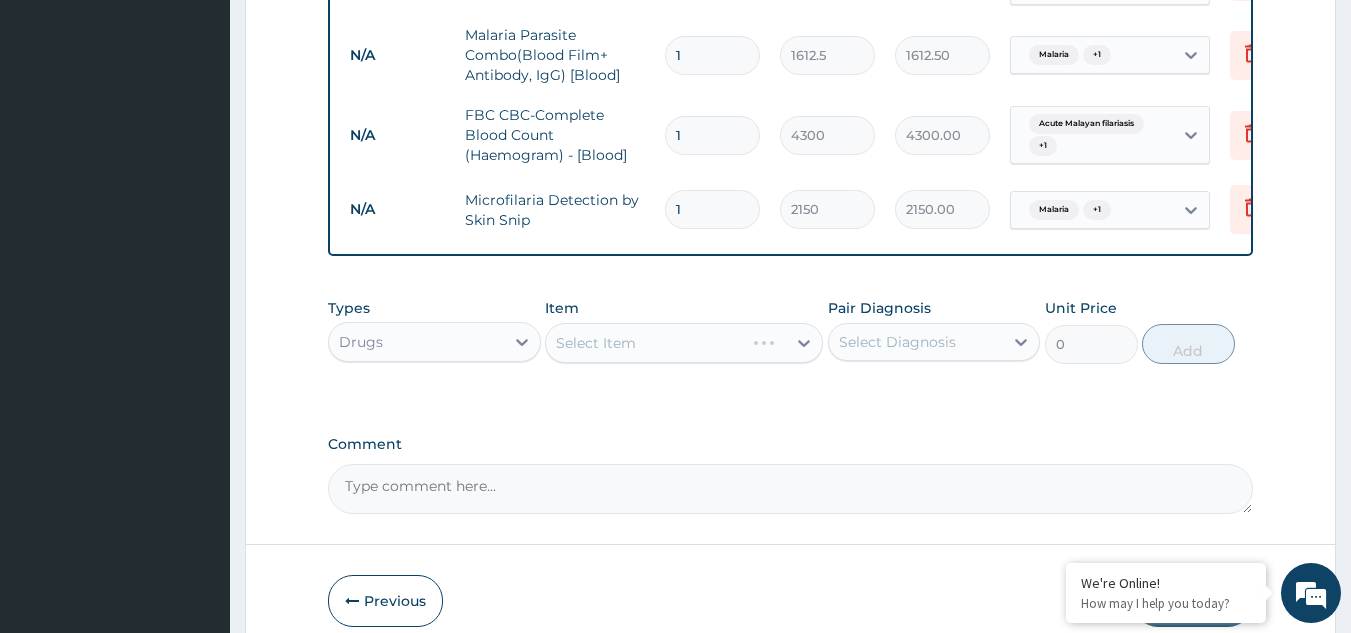 scroll, scrollTop: 1040, scrollLeft: 0, axis: vertical 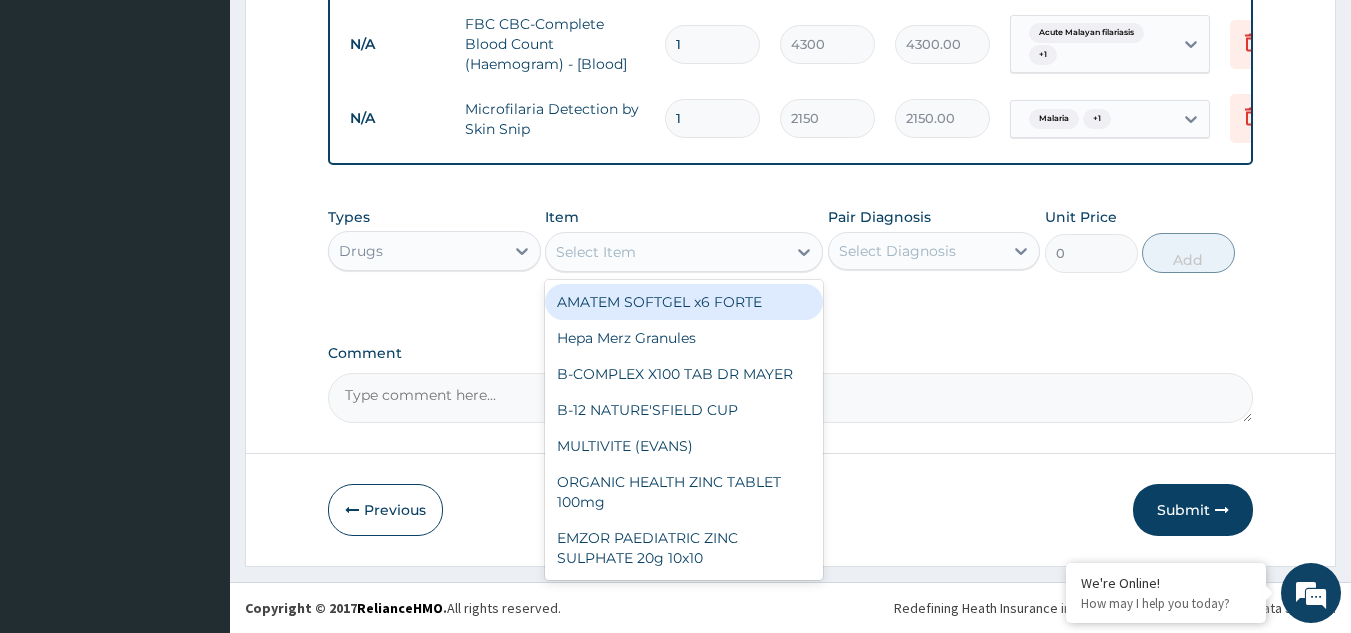 click on "Select Item" at bounding box center (666, 252) 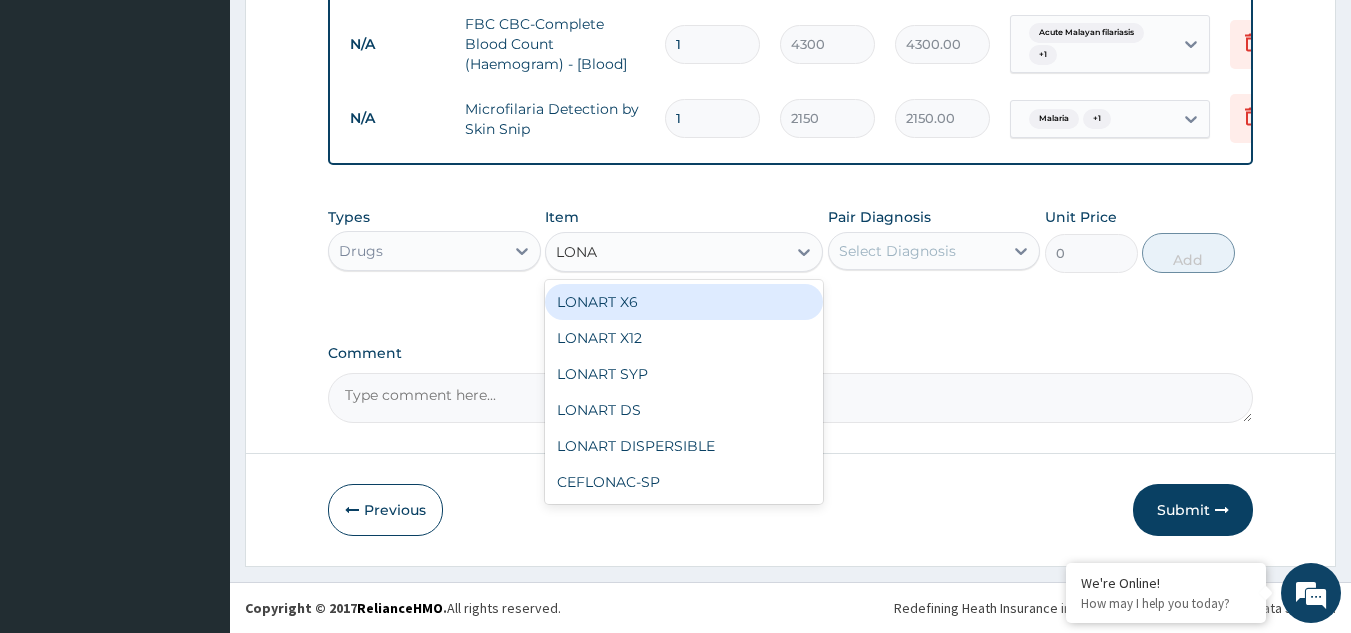 type on "LONAR" 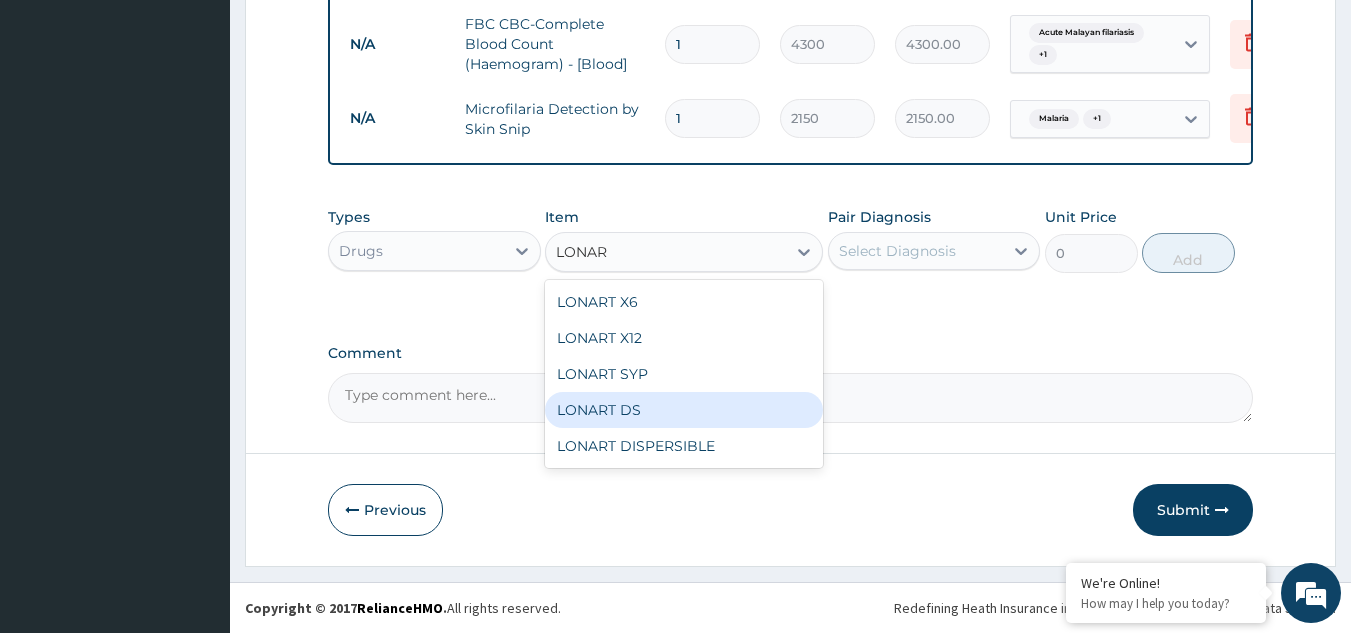 click on "LONART DS" at bounding box center [684, 410] 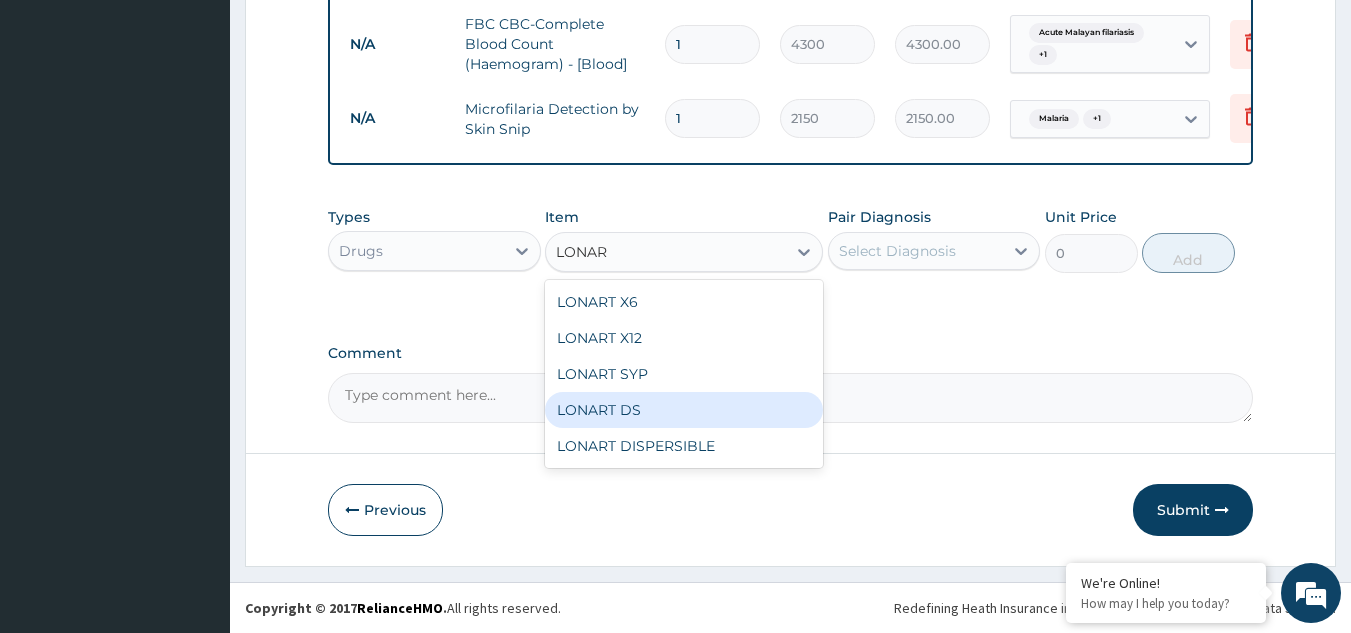type 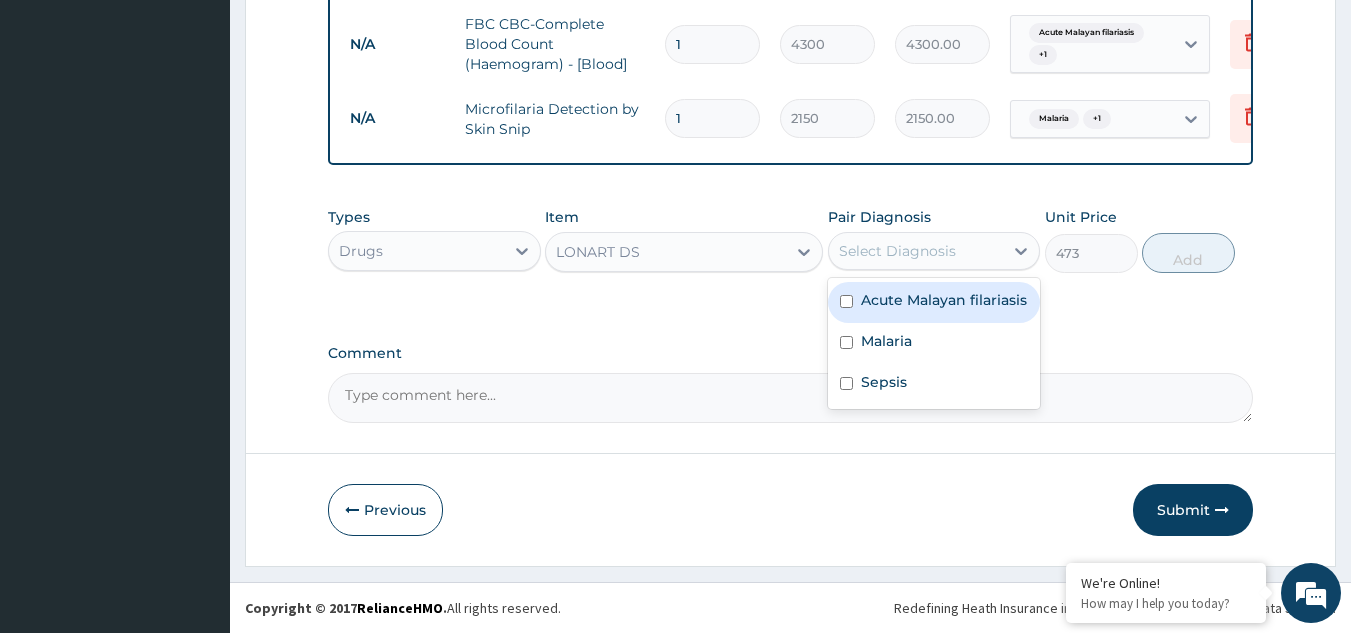 click on "Select Diagnosis" at bounding box center [916, 251] 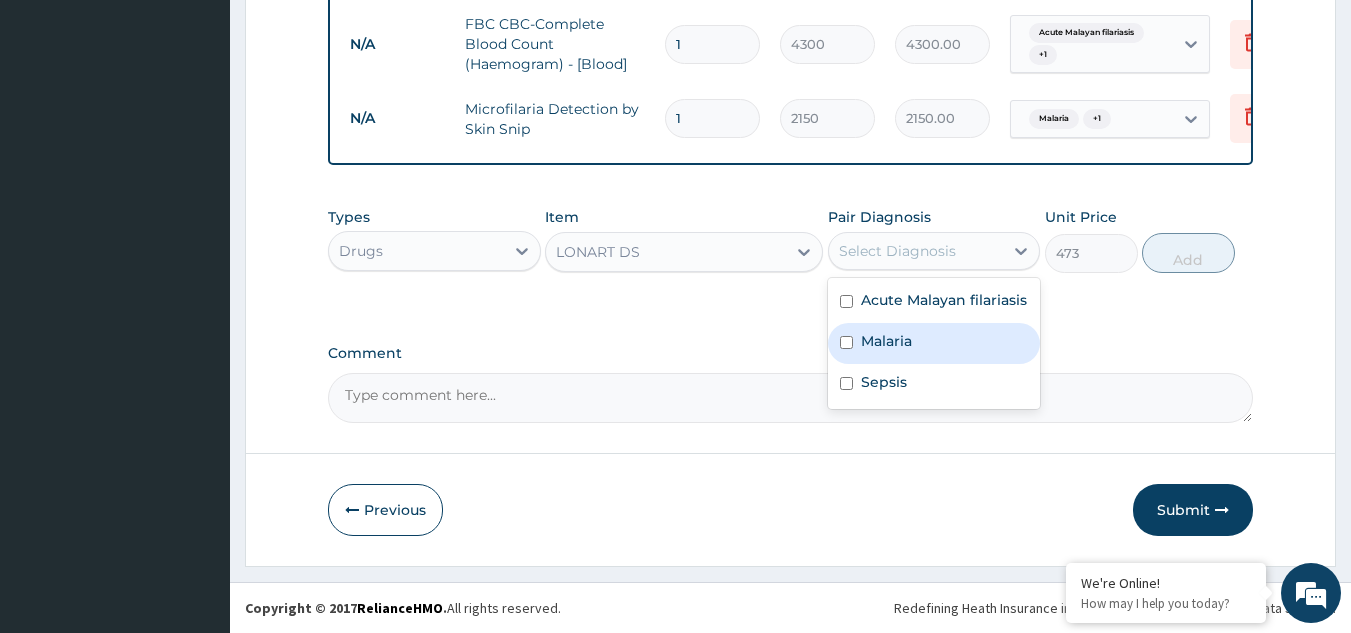 click on "Malaria" at bounding box center (886, 341) 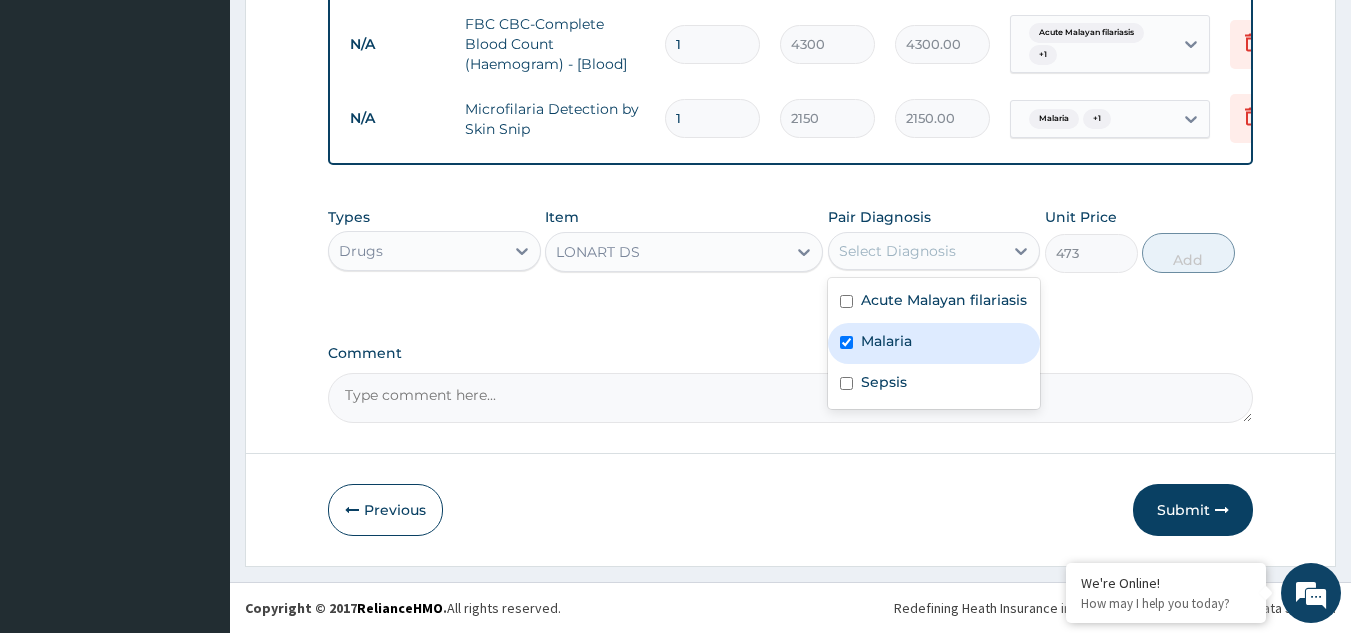 checkbox on "true" 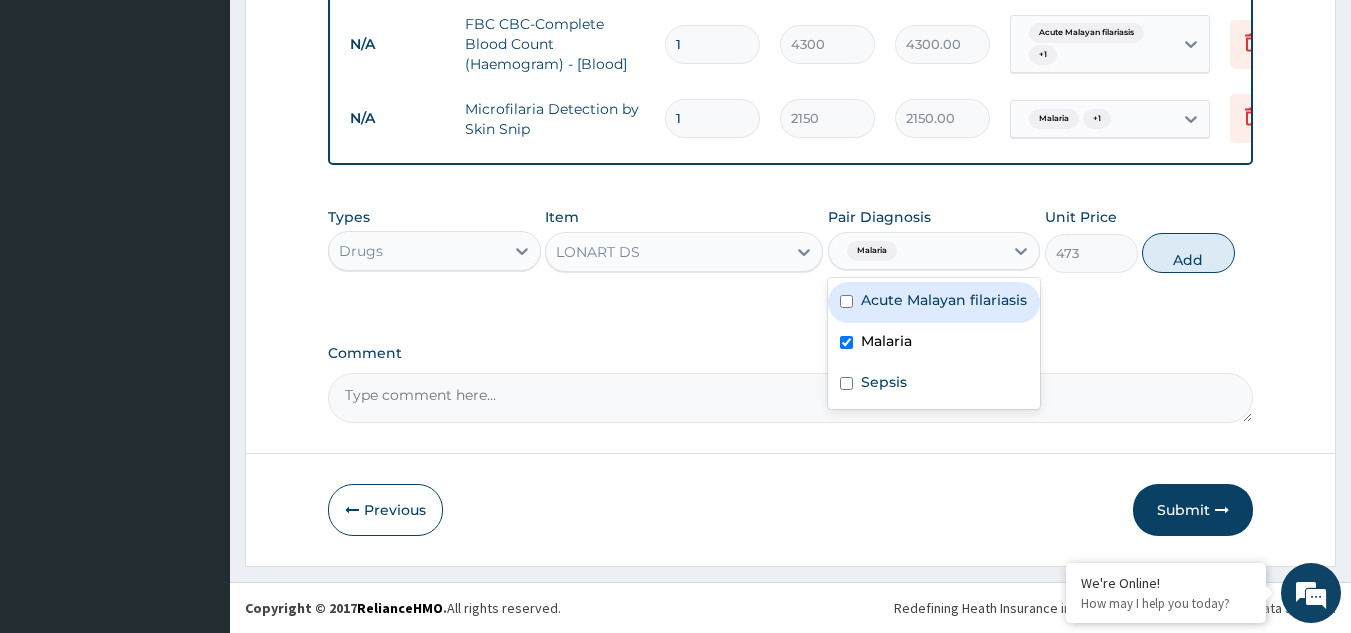 drag, startPoint x: 893, startPoint y: 309, endPoint x: 950, endPoint y: 297, distance: 58.249462 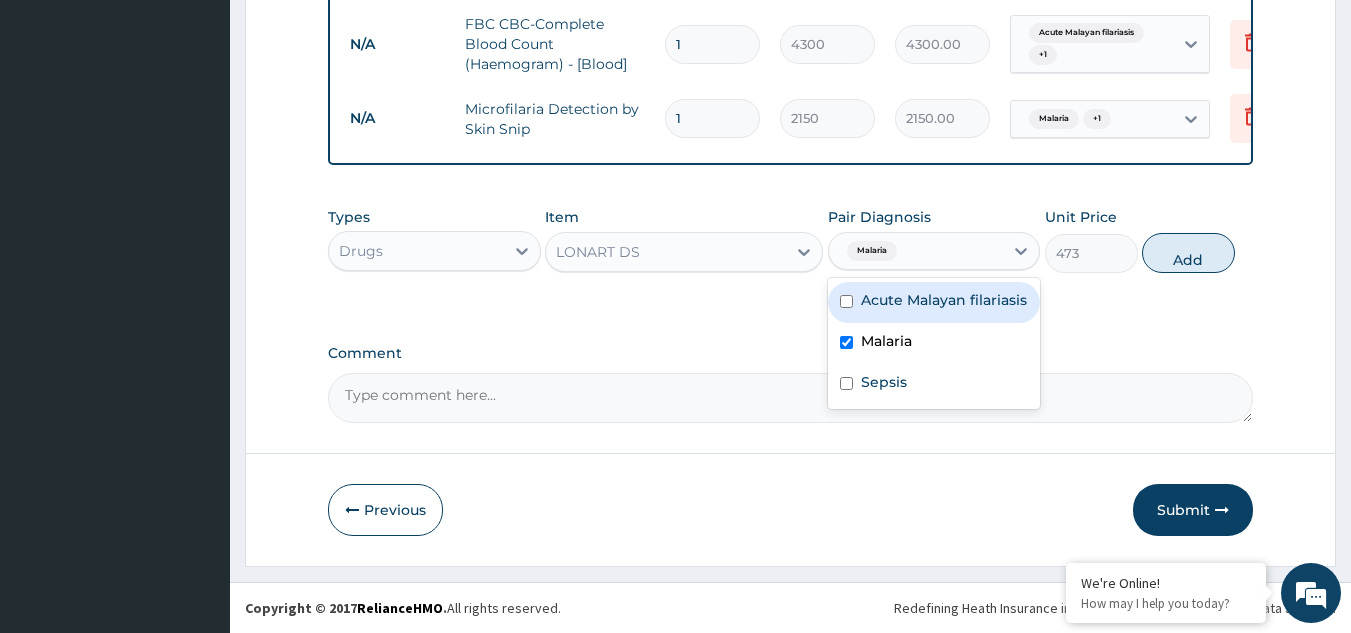 click on "Acute Malayan filariasis" at bounding box center [944, 300] 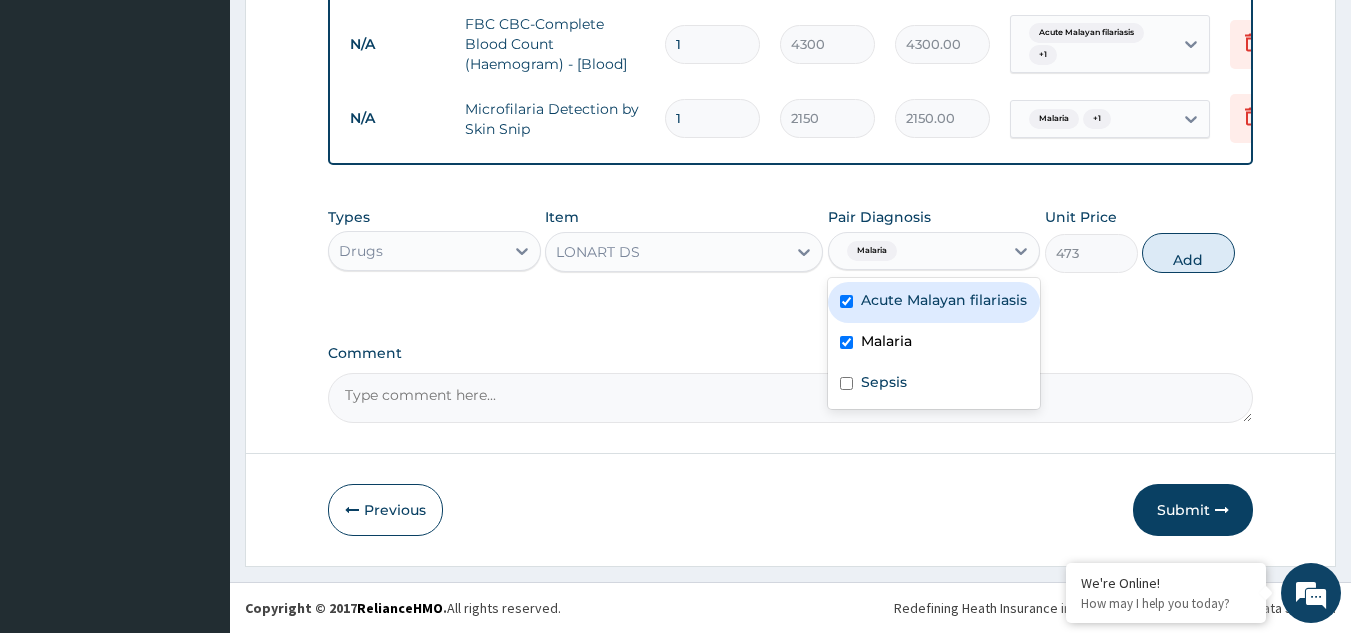 checkbox on "true" 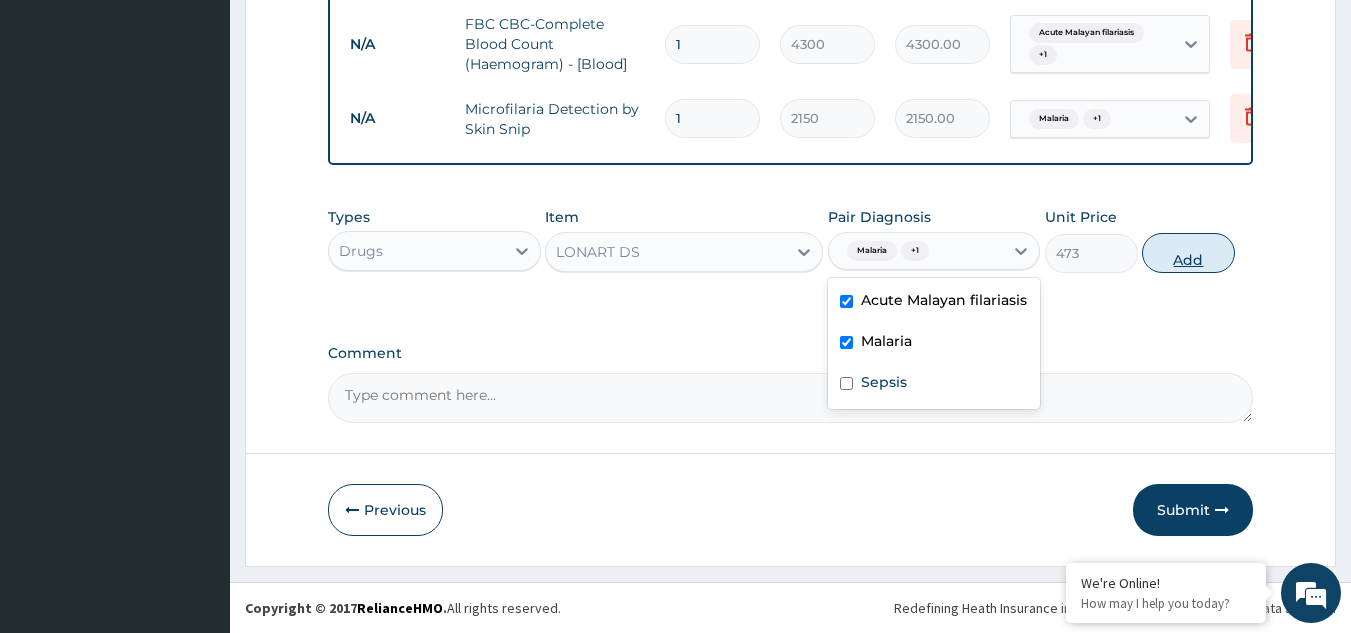 click on "Add" at bounding box center [1188, 253] 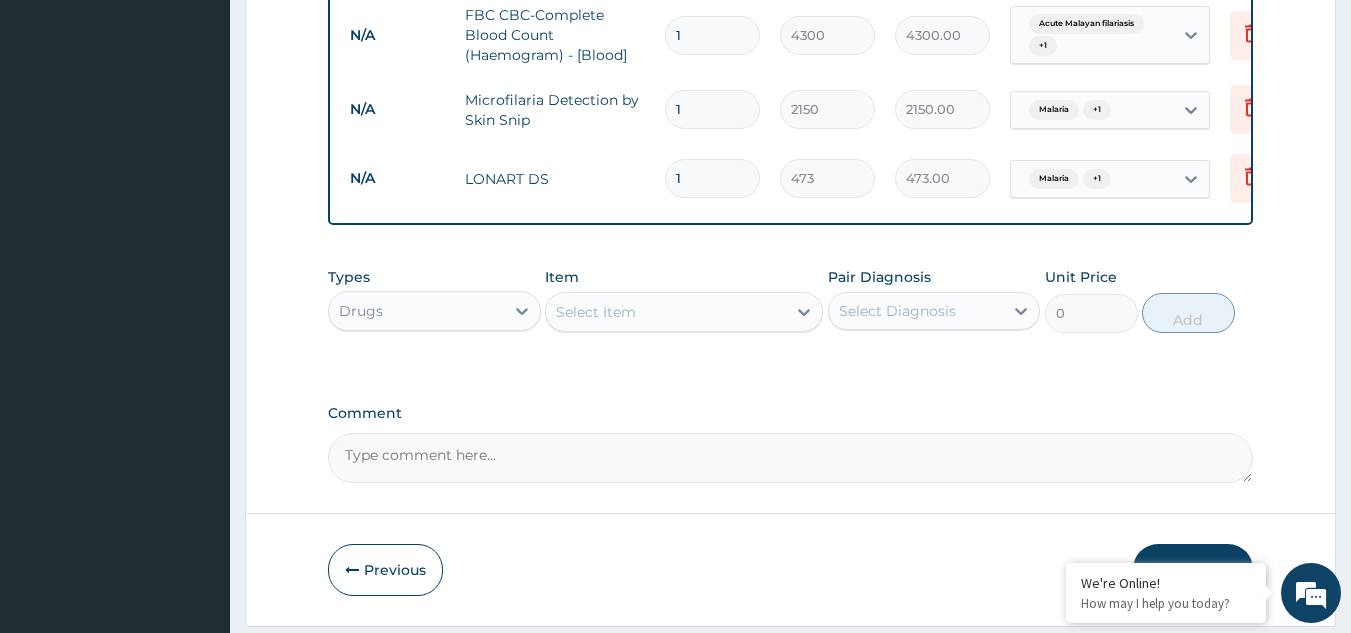 click on "Select Item" at bounding box center [666, 312] 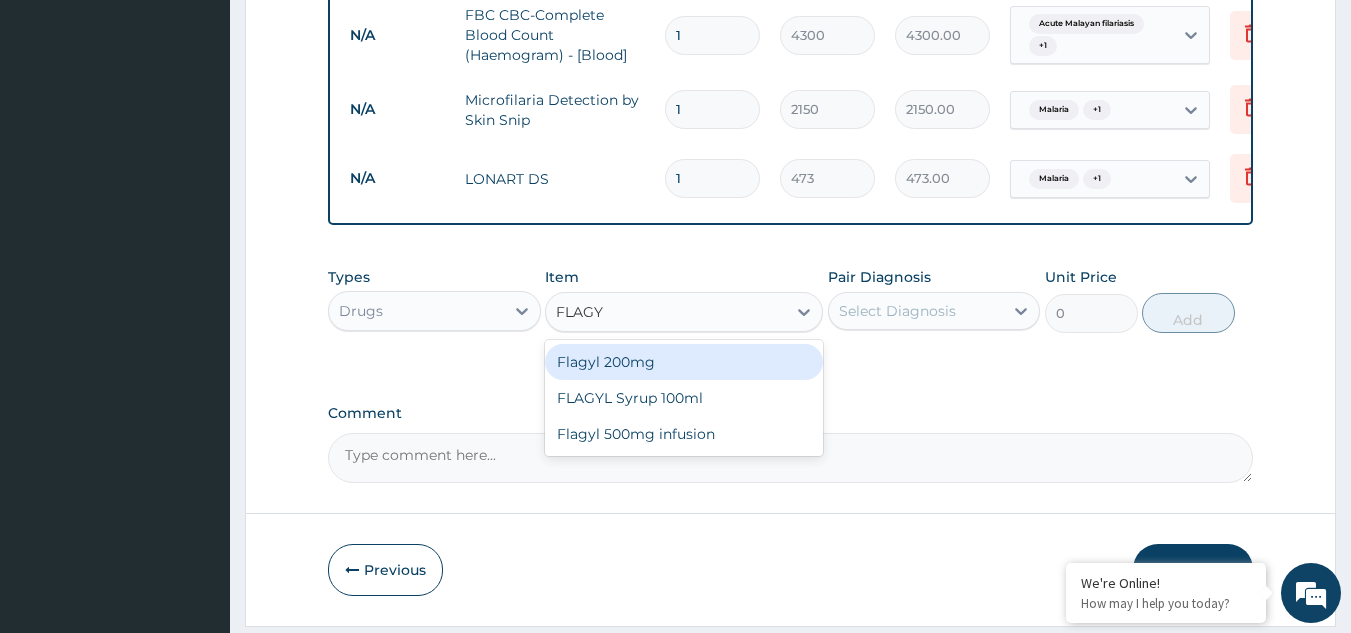 type on "FLAG" 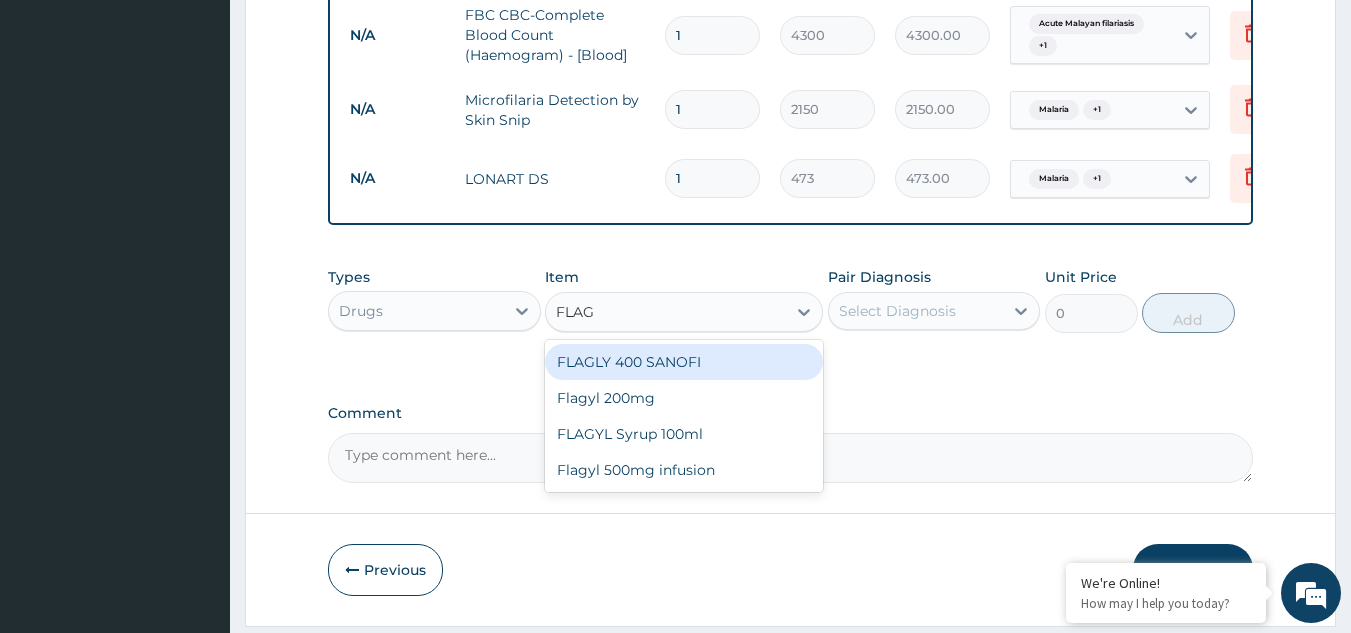 click on "FLAGLY 400 SANOFI" at bounding box center [684, 362] 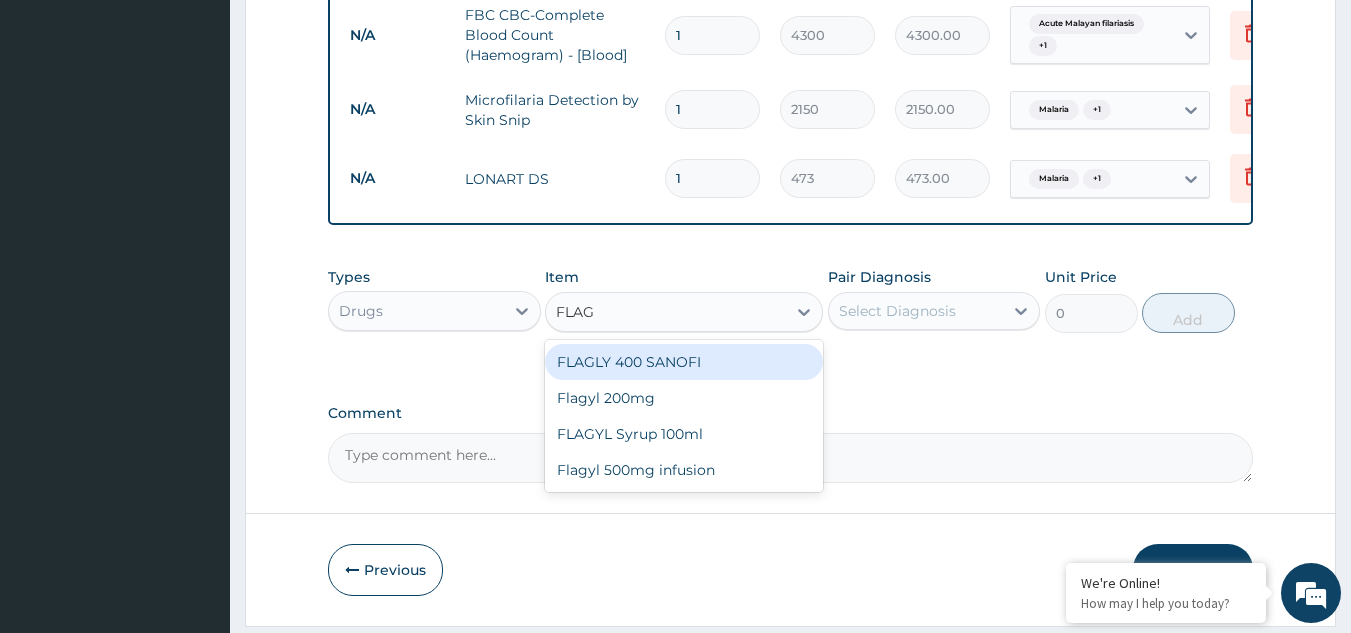 type 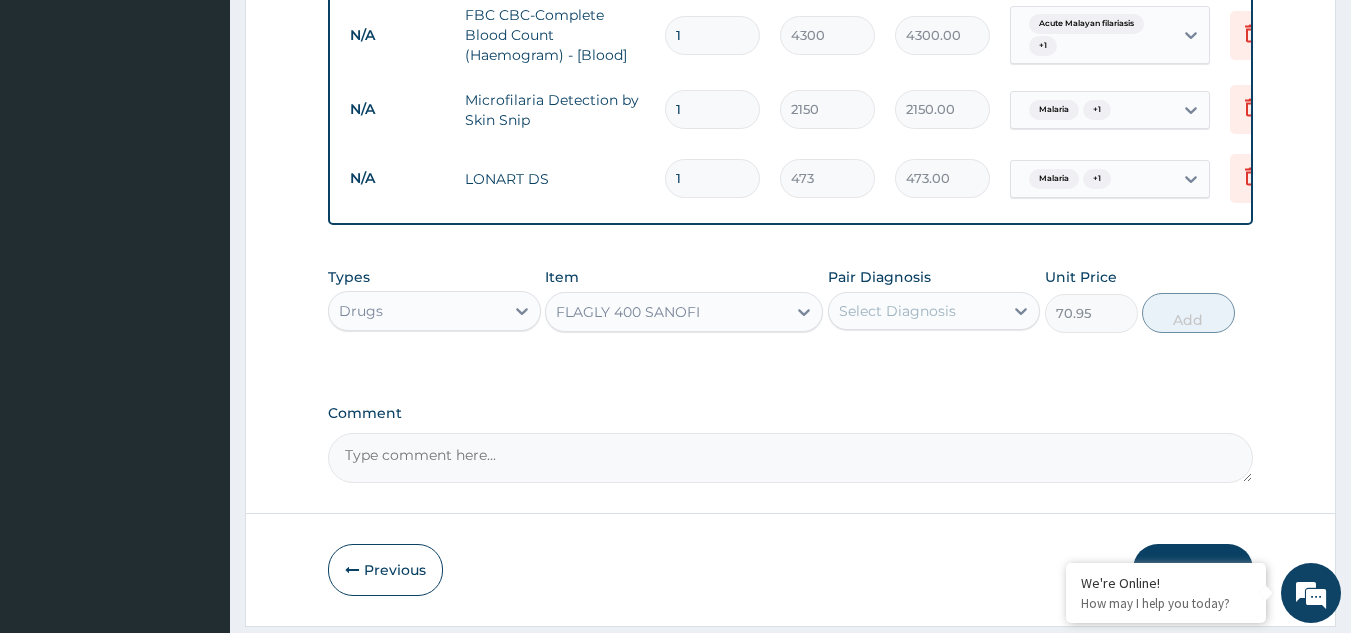 click on "Select Diagnosis" at bounding box center [897, 311] 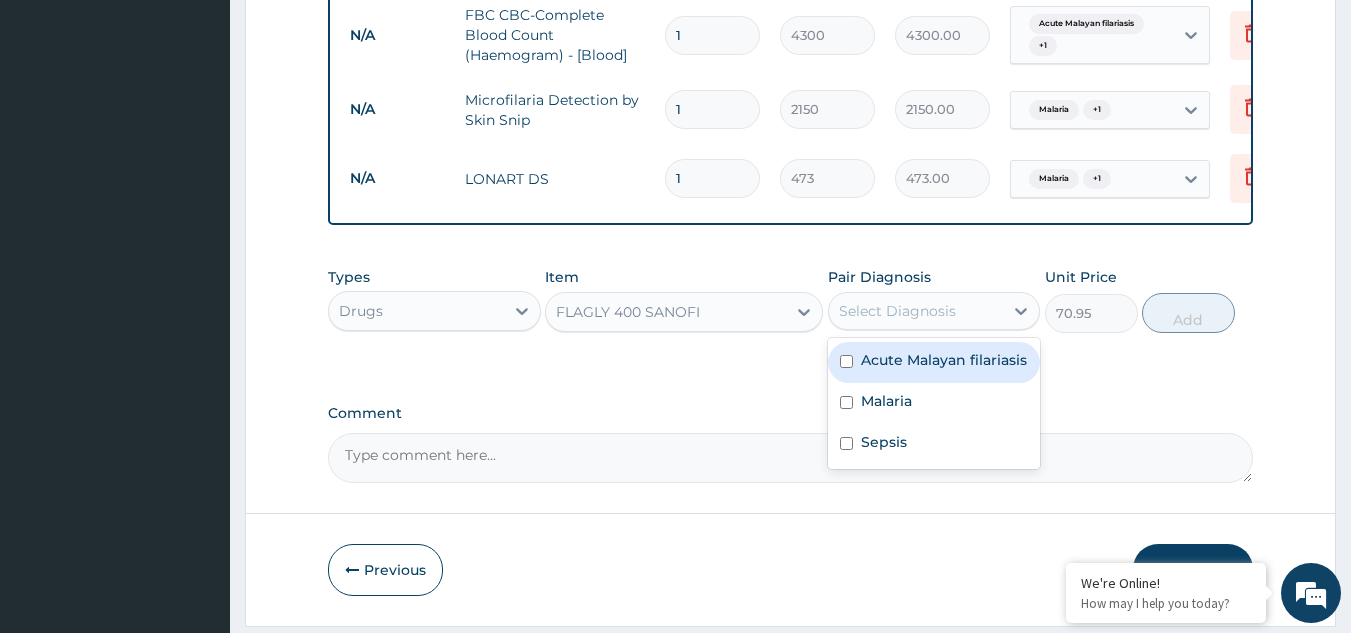 click on "Acute Malayan filariasis" at bounding box center [944, 360] 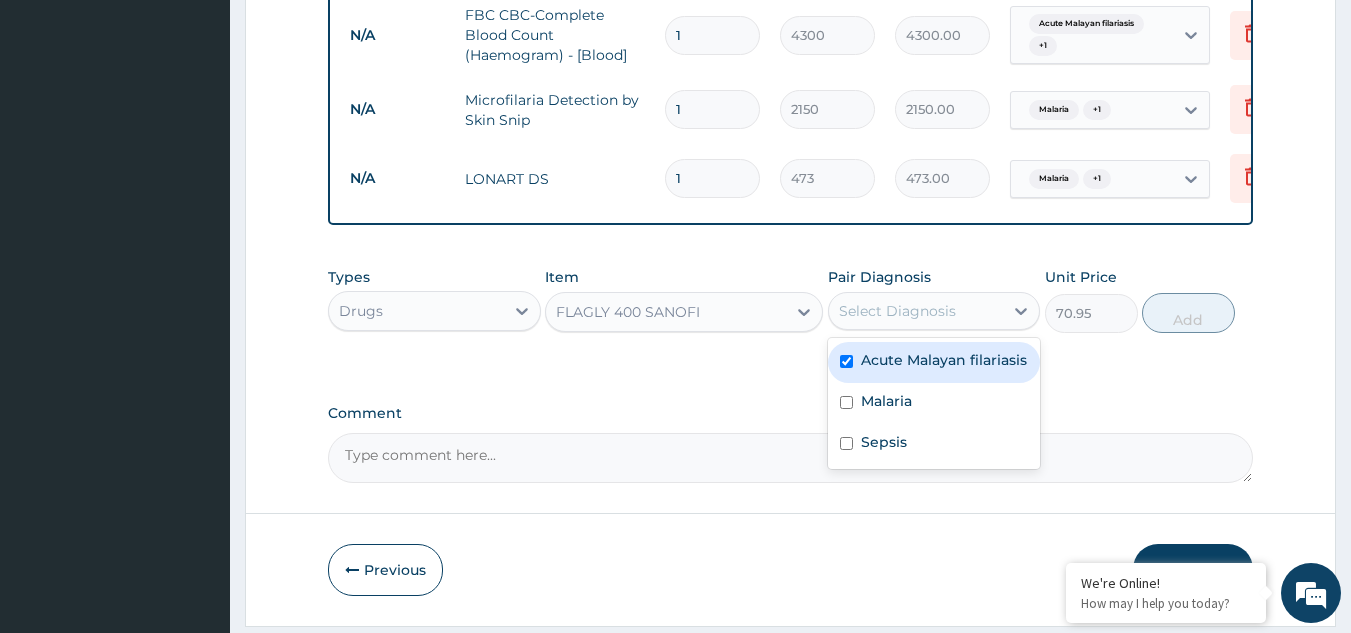 checkbox on "true" 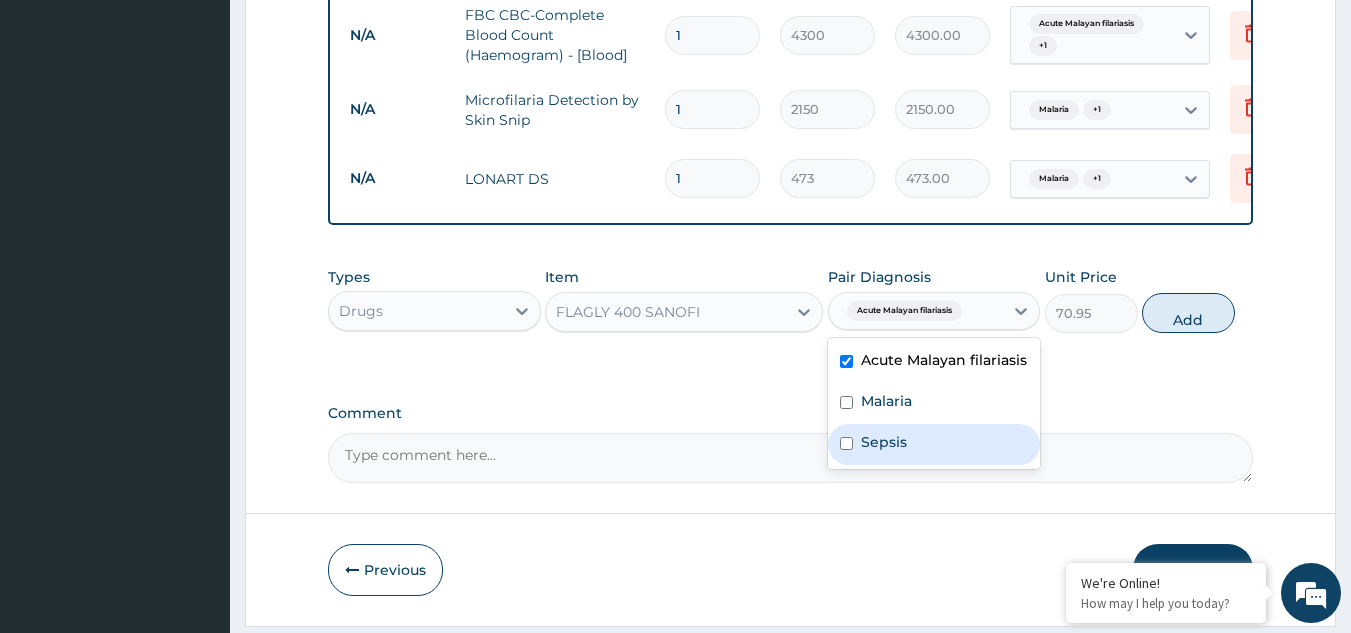 drag, startPoint x: 905, startPoint y: 458, endPoint x: 915, endPoint y: 449, distance: 13.453624 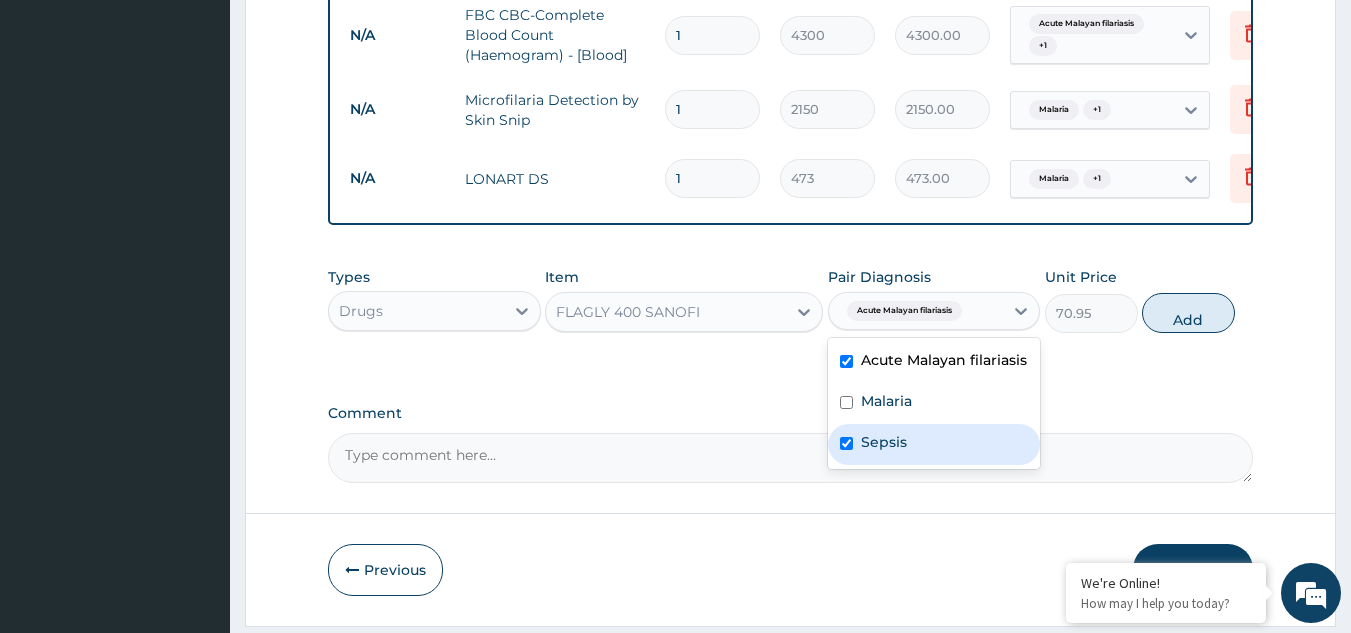 checkbox on "true" 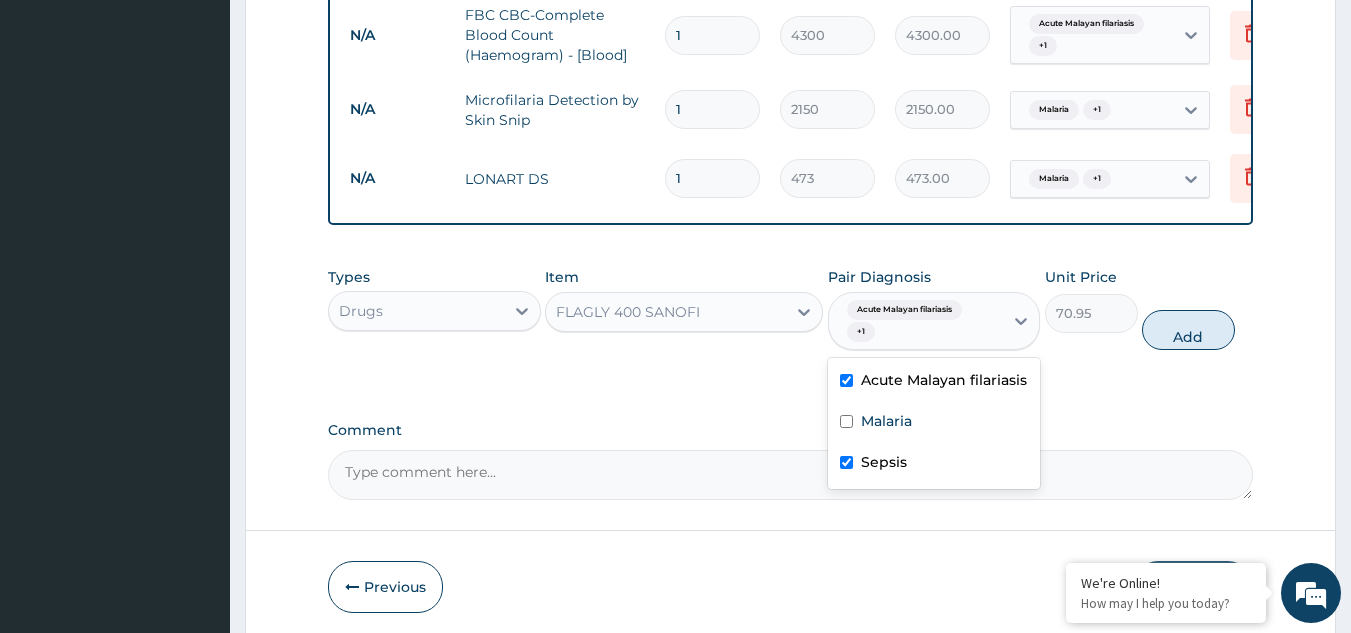 drag, startPoint x: 1213, startPoint y: 349, endPoint x: 1160, endPoint y: 360, distance: 54.129475 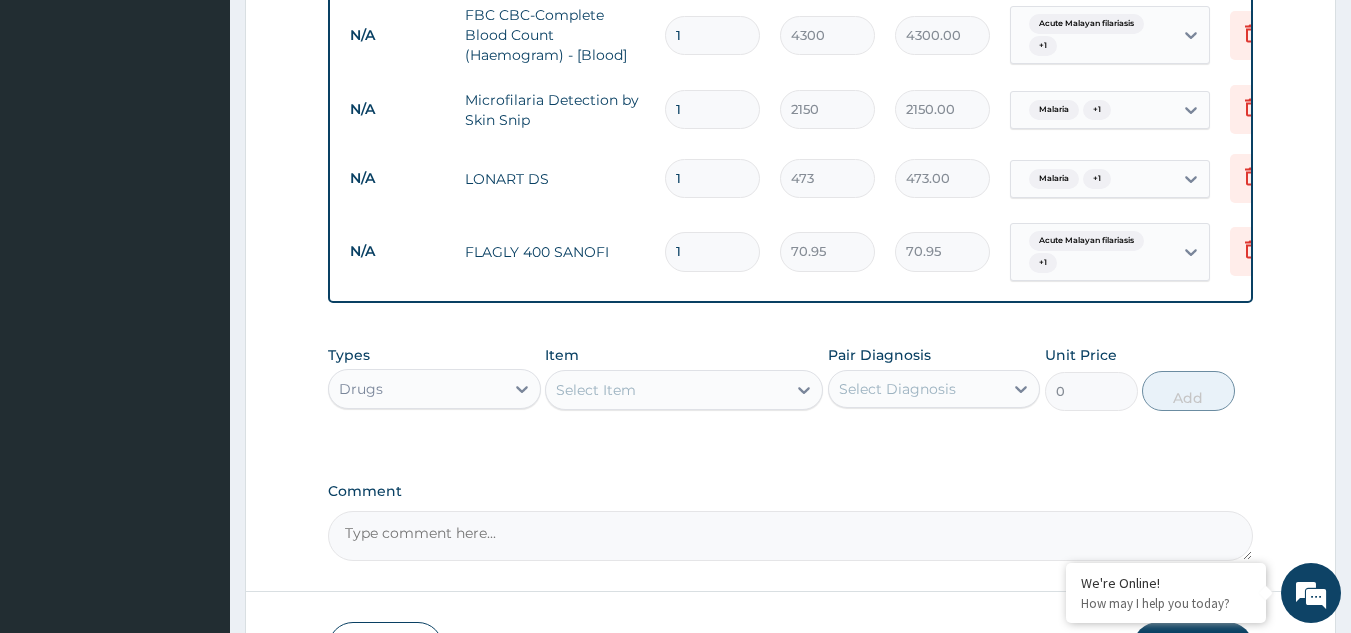 click on "Select Item" at bounding box center (666, 390) 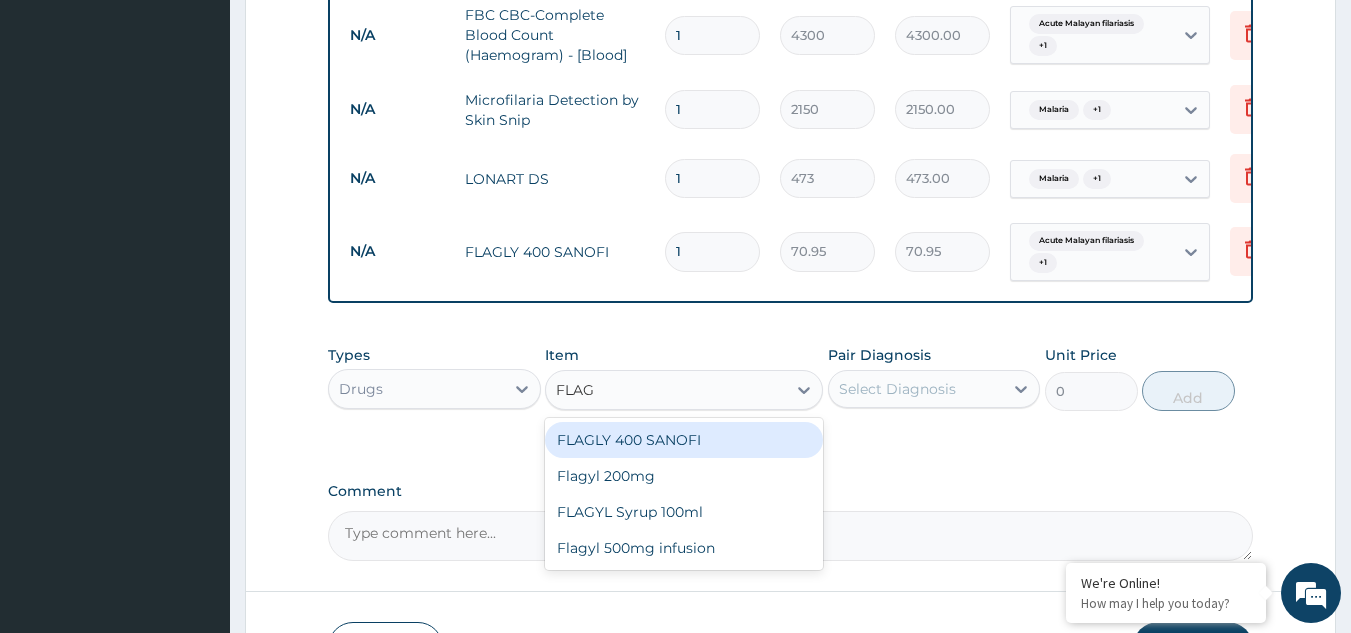 type on "FLAGY" 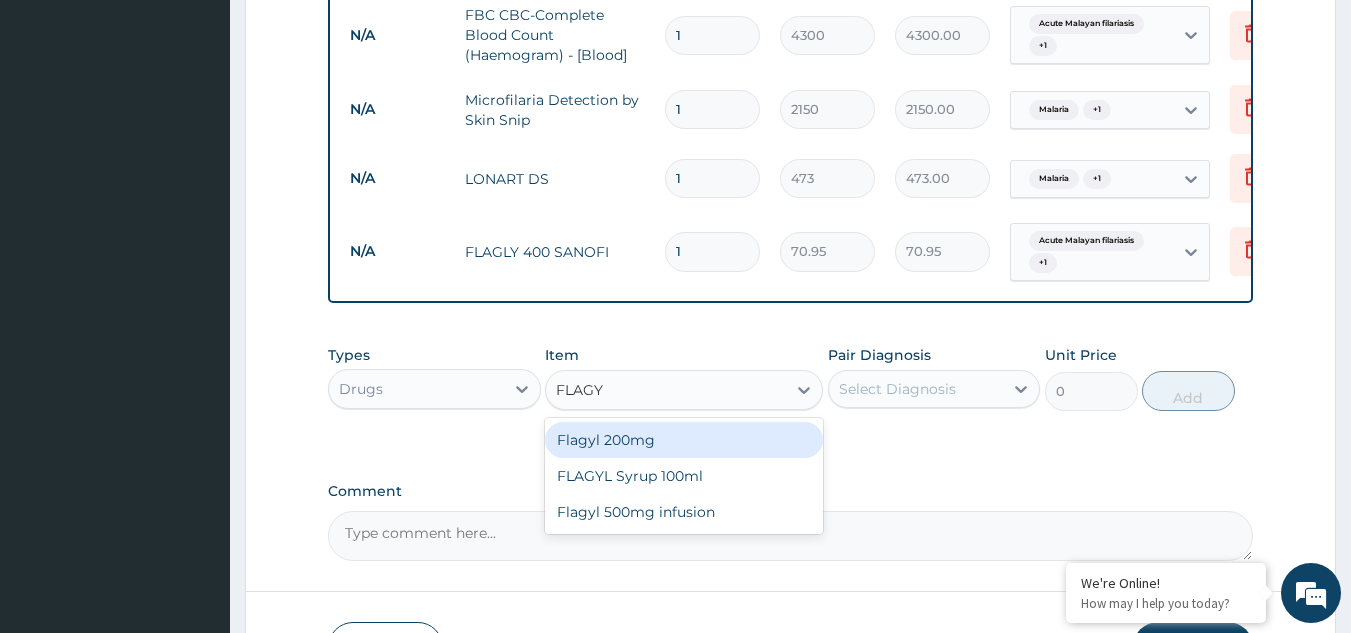 click on "Flagyl 200mg" at bounding box center [684, 440] 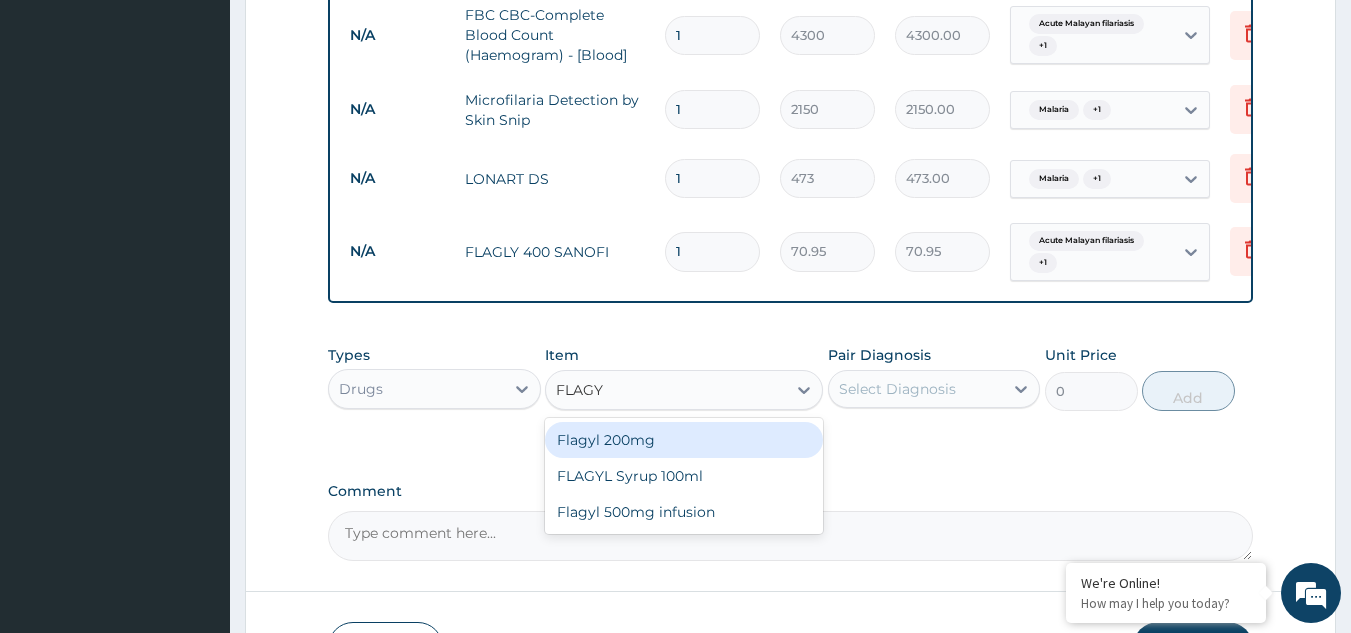 type 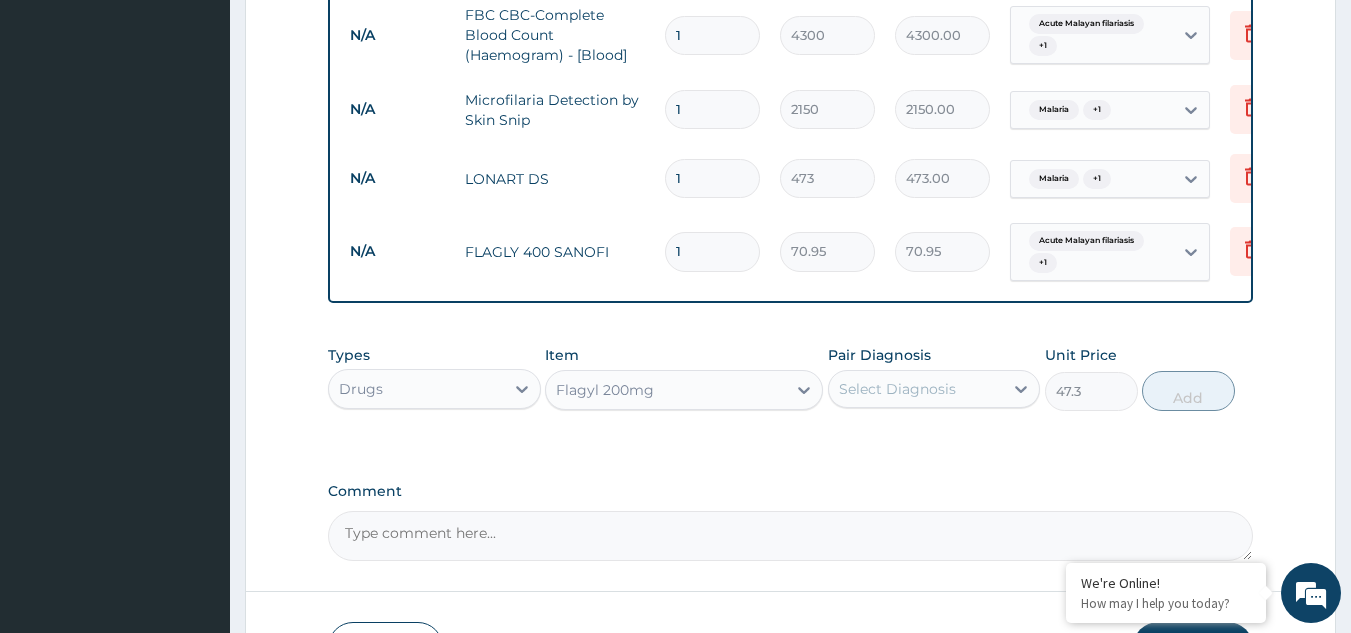 click on "Select Diagnosis" at bounding box center (916, 389) 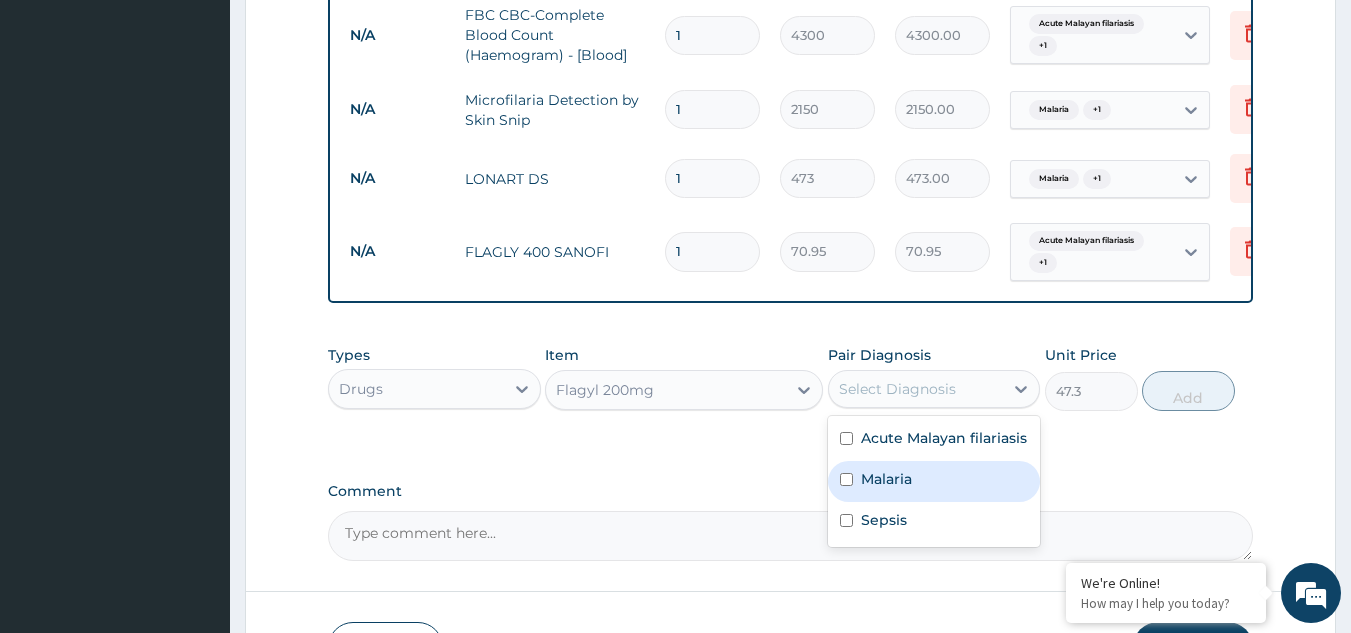drag, startPoint x: 911, startPoint y: 510, endPoint x: 922, endPoint y: 448, distance: 62.968246 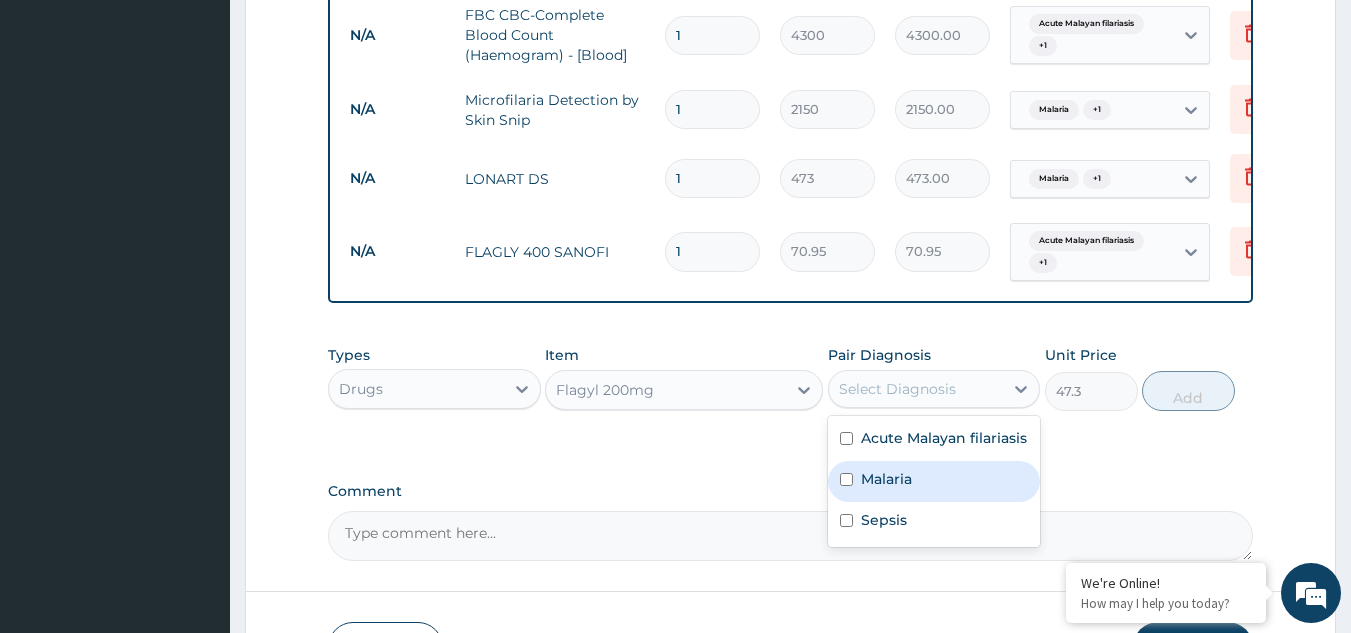 click on "Malaria" at bounding box center [934, 481] 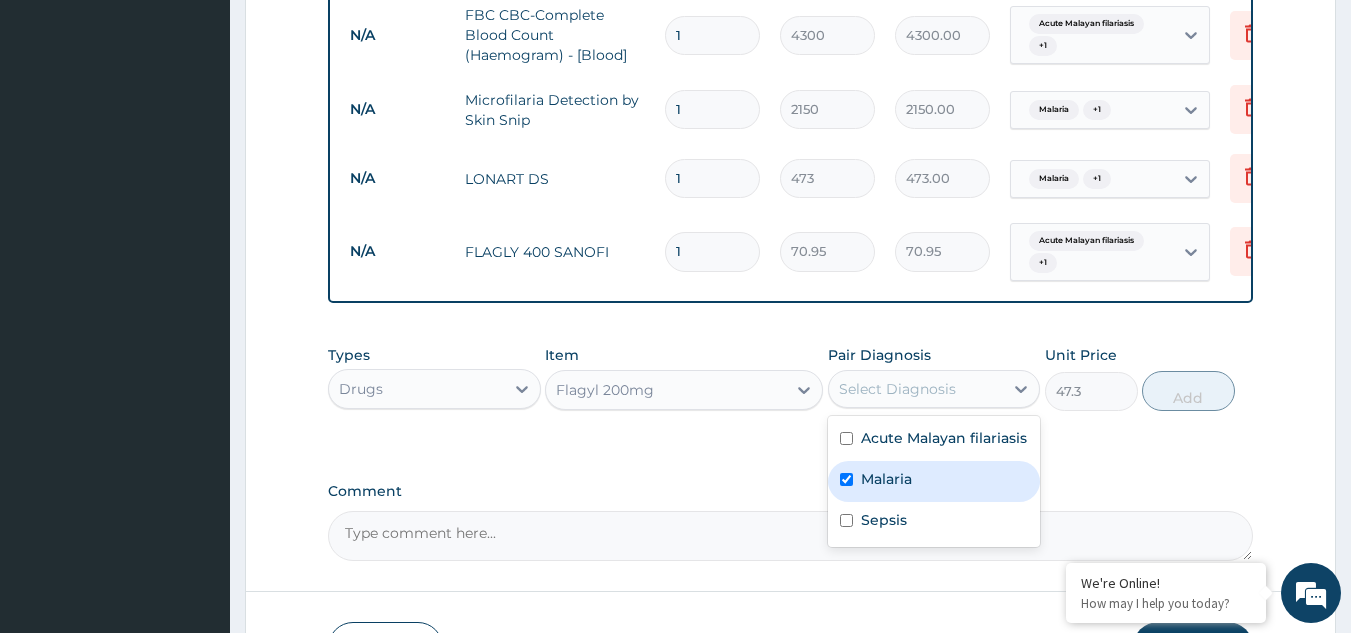 checkbox on "true" 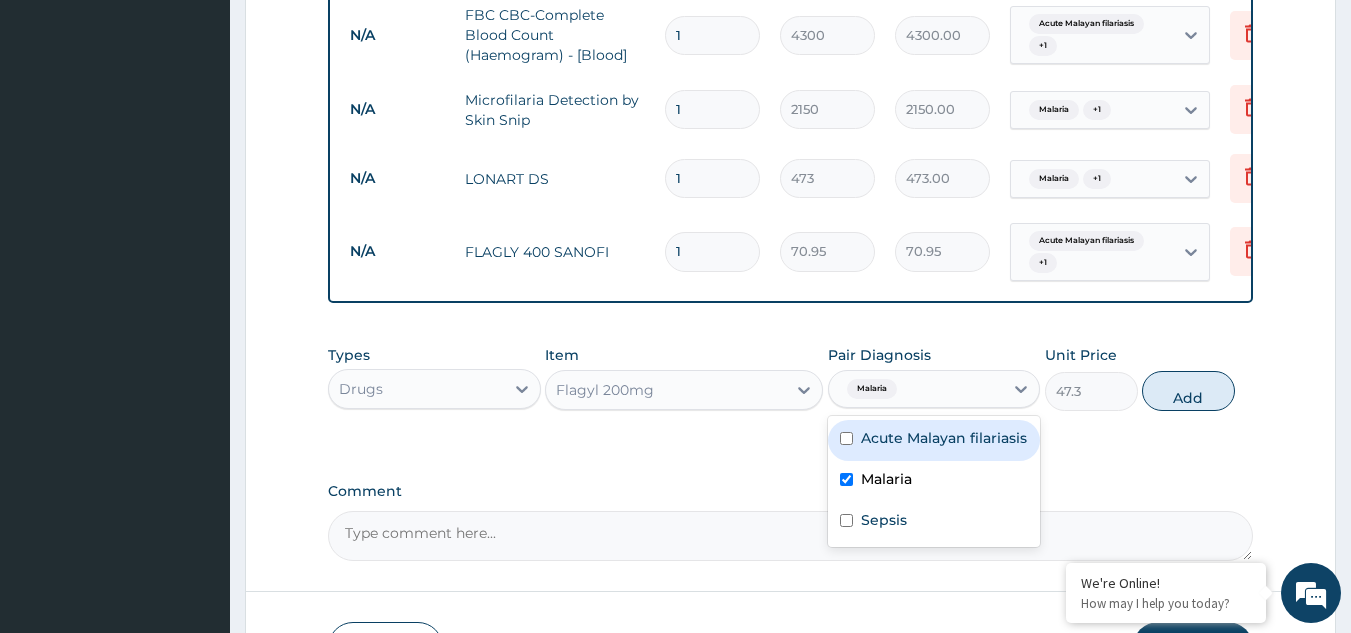 drag, startPoint x: 922, startPoint y: 448, endPoint x: 1125, endPoint y: 444, distance: 203.0394 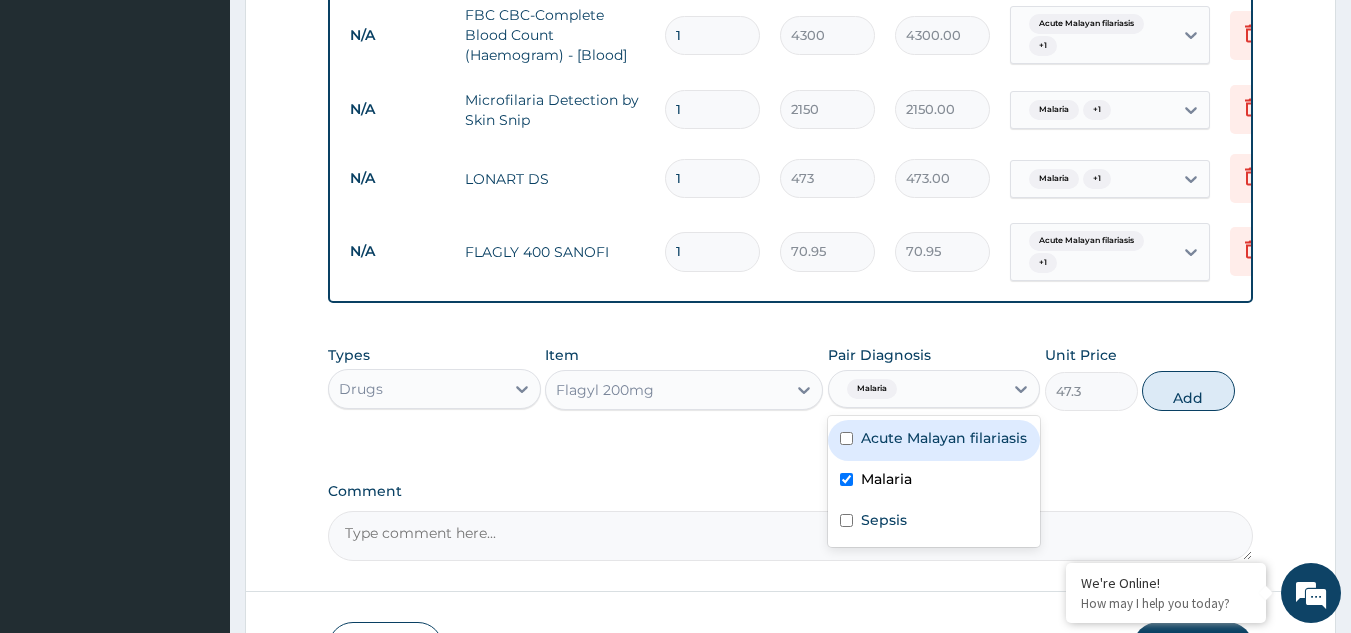 click on "Acute Malayan filariasis" at bounding box center [944, 438] 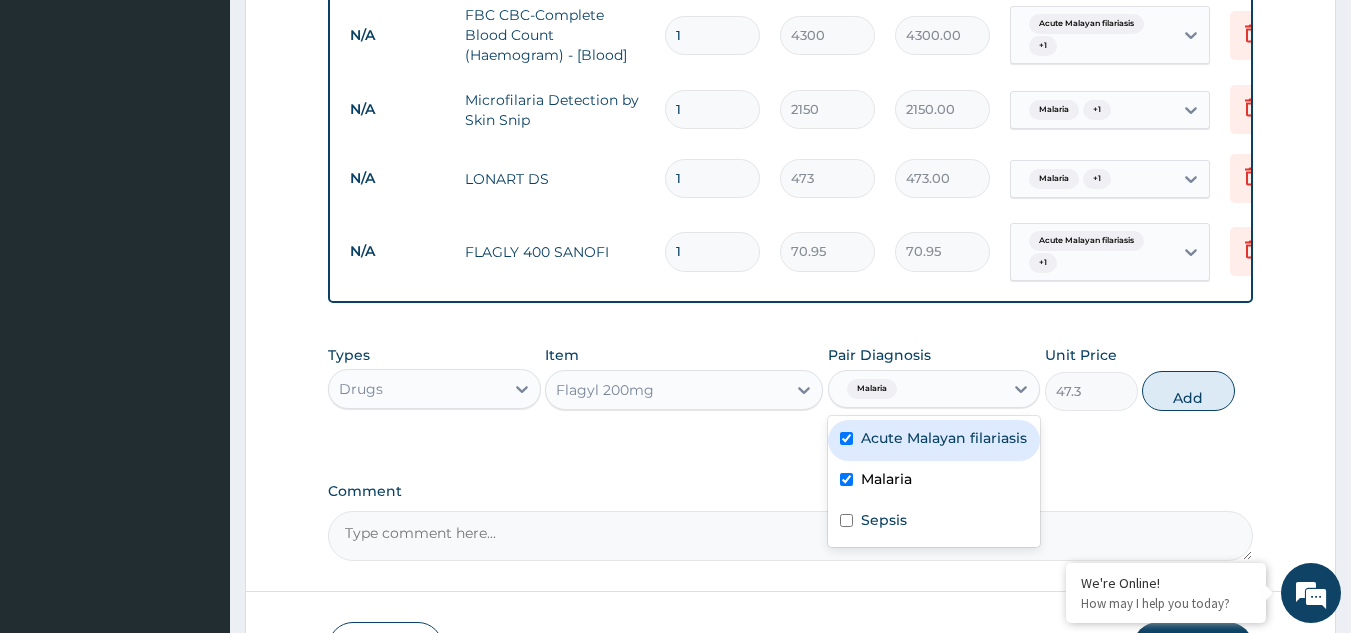checkbox on "true" 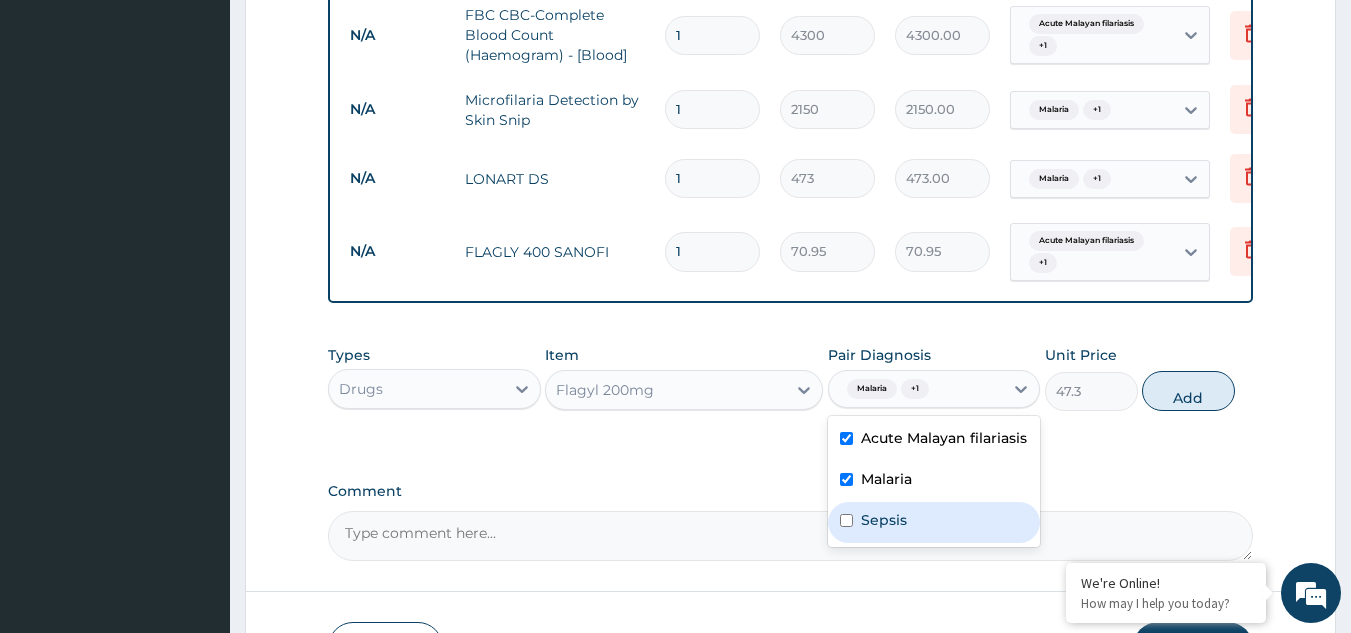 drag, startPoint x: 966, startPoint y: 542, endPoint x: 988, endPoint y: 486, distance: 60.166435 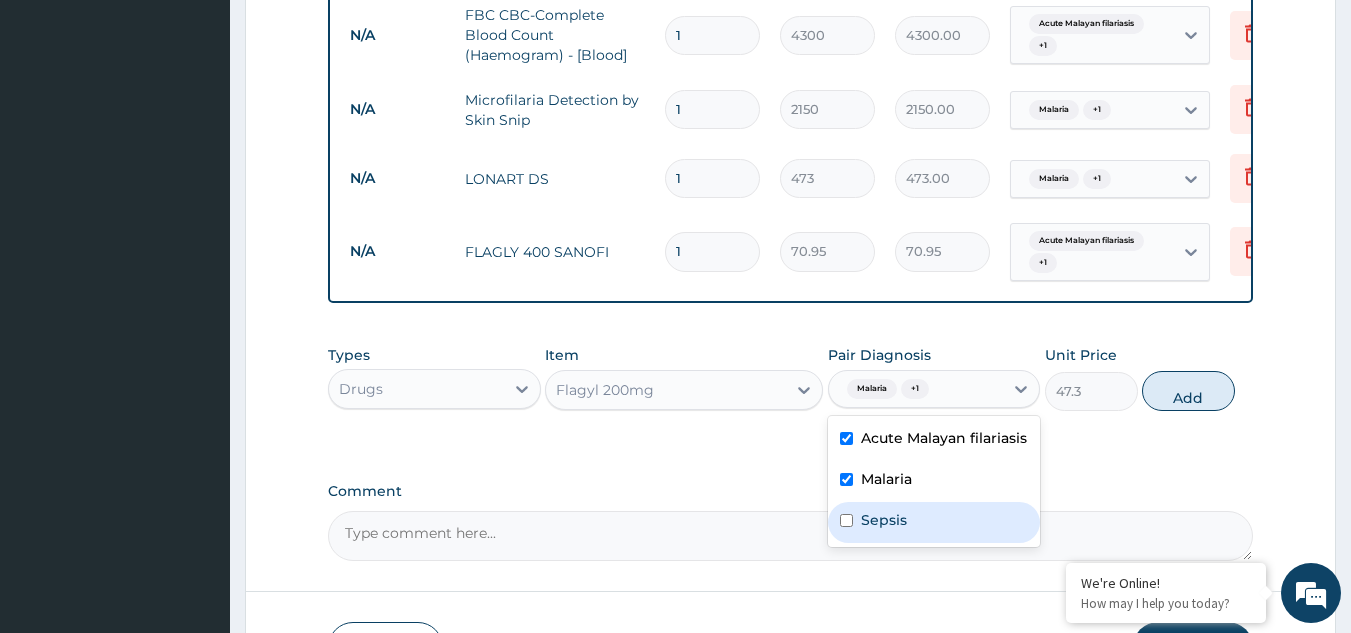 click on "Sepsis" at bounding box center (934, 522) 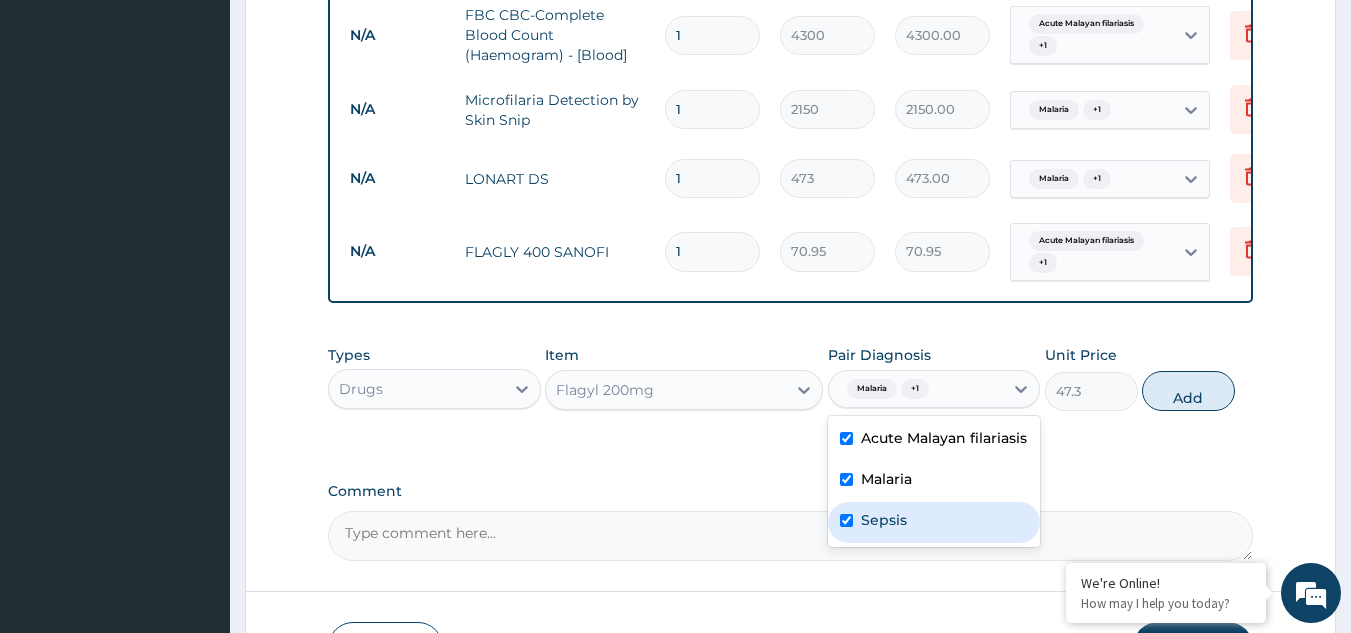 checkbox on "true" 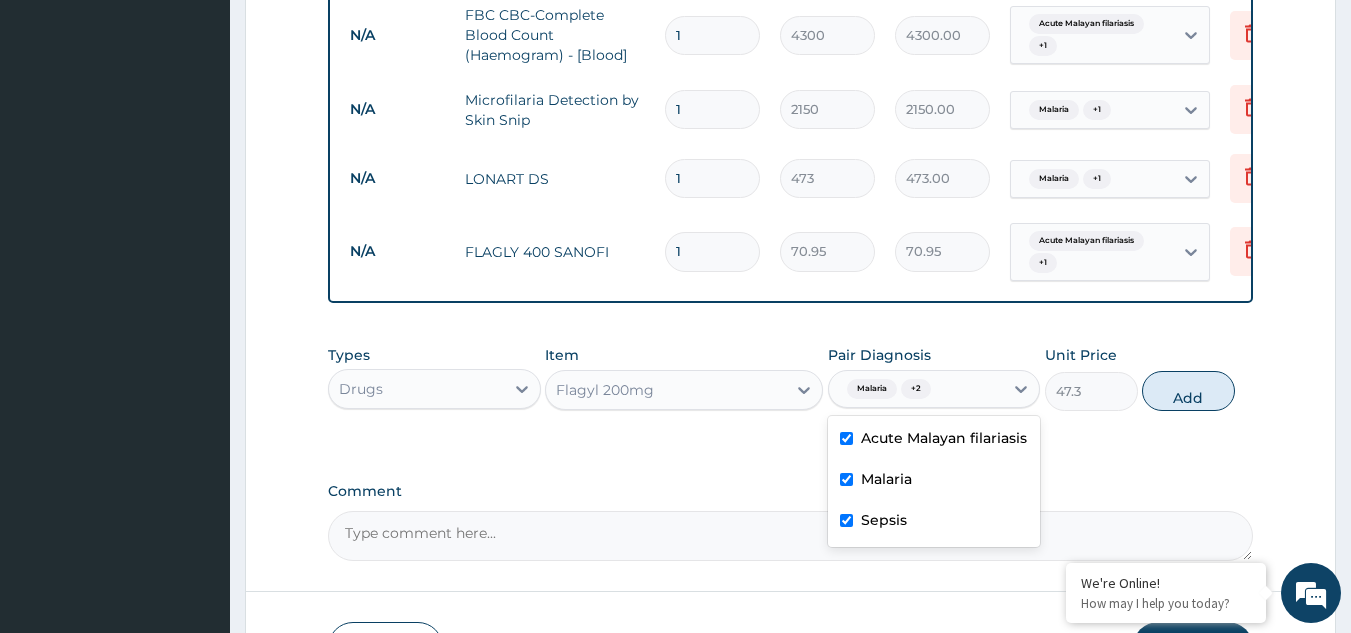 drag, startPoint x: 938, startPoint y: 488, endPoint x: 948, endPoint y: 482, distance: 11.661903 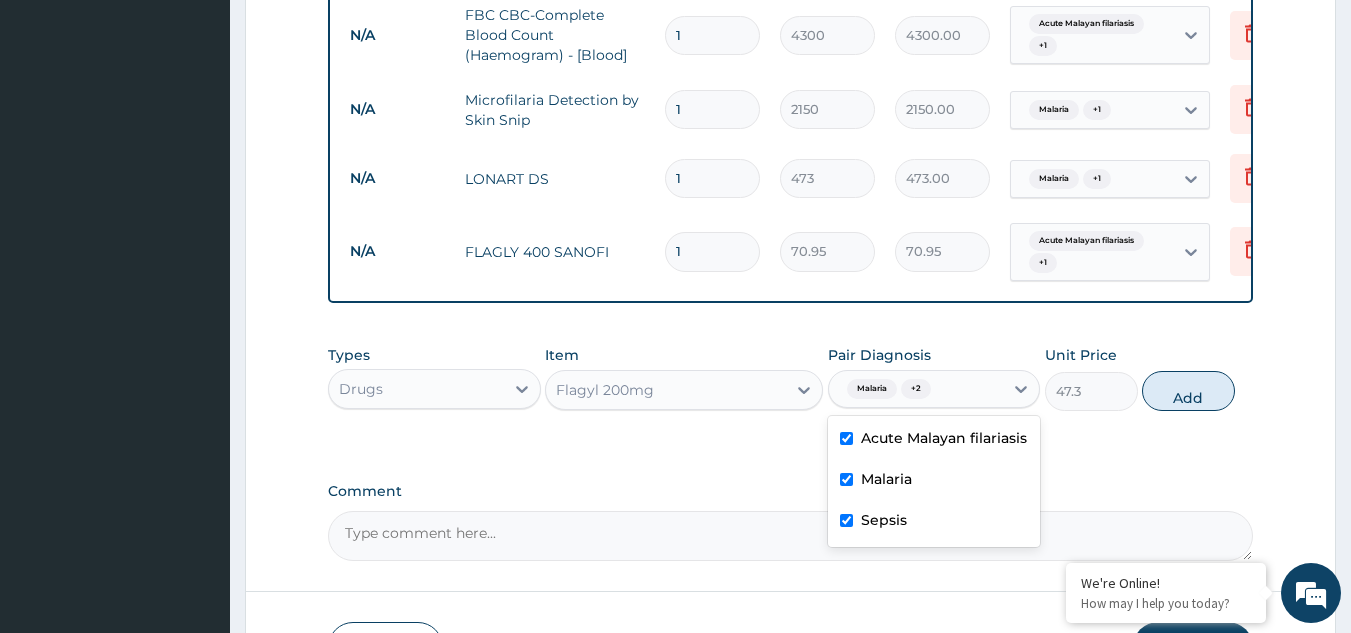 click on "Malaria" at bounding box center [934, 481] 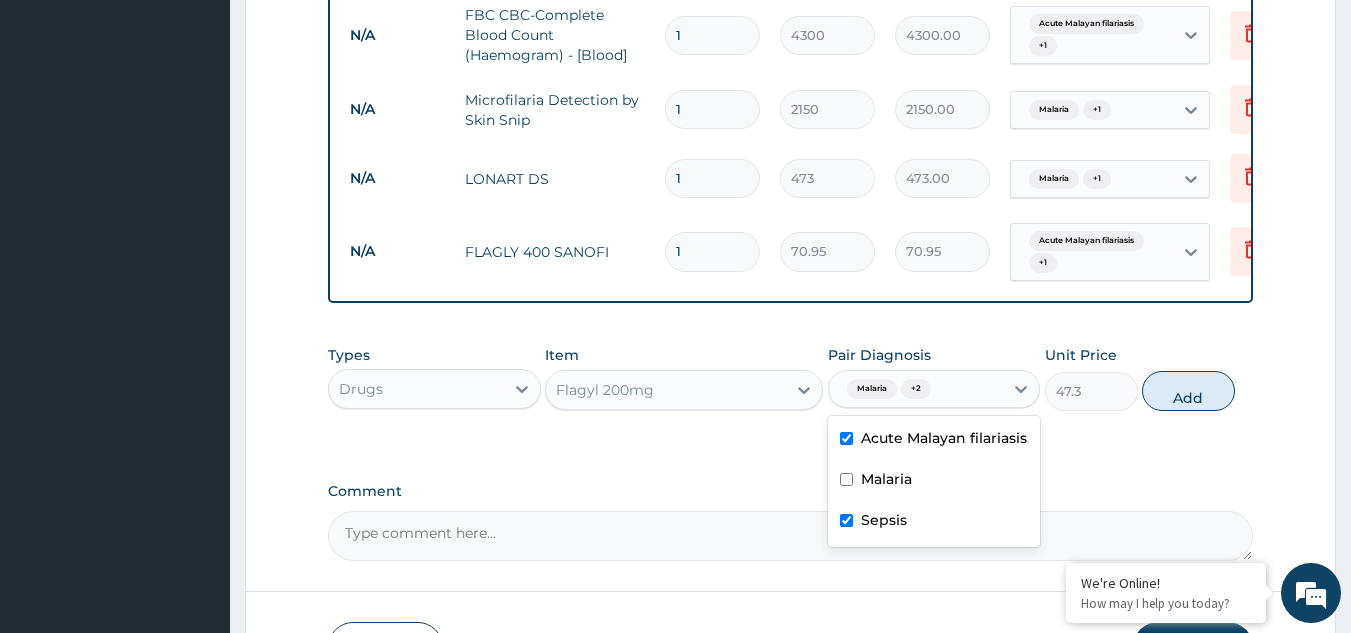 checkbox on "false" 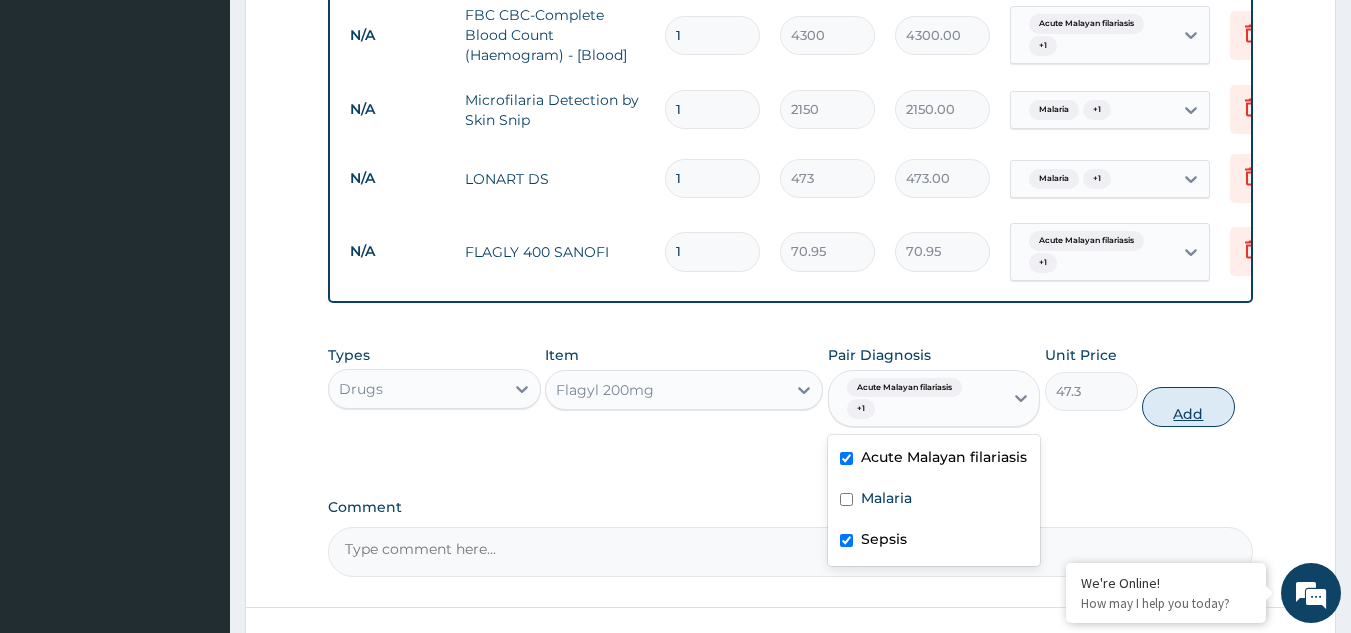 click on "Add" at bounding box center (1188, 407) 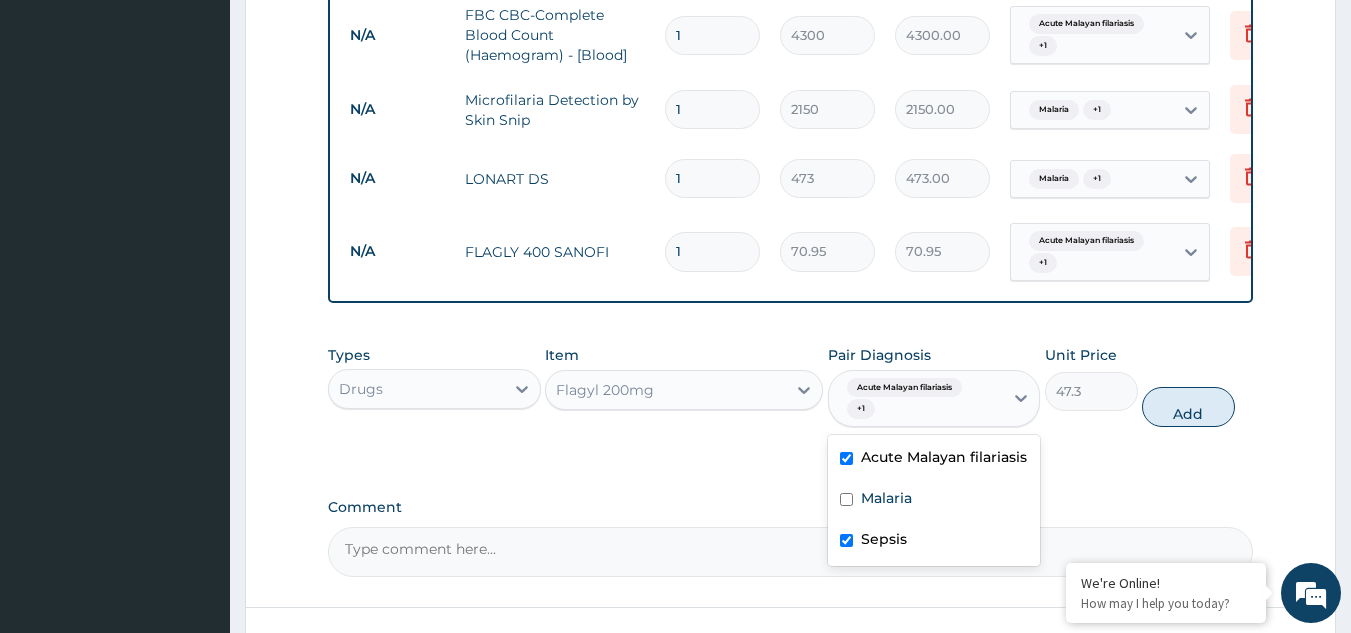 type on "0" 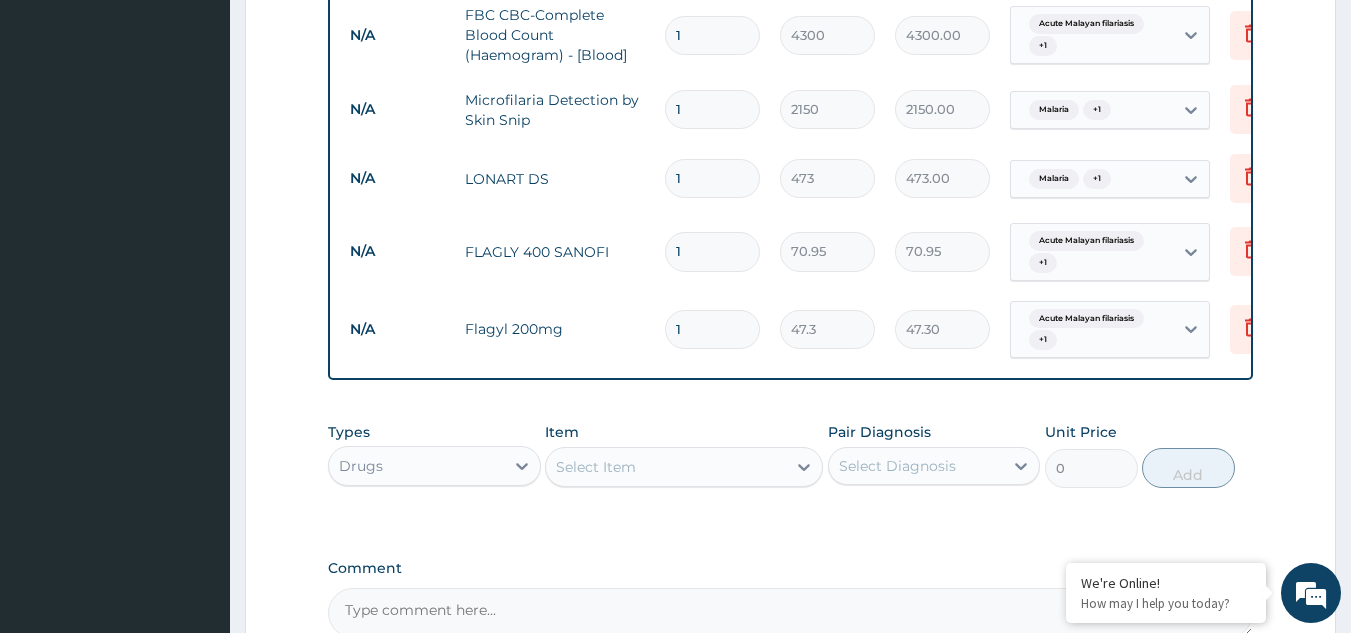 click on "Select Item" at bounding box center [596, 467] 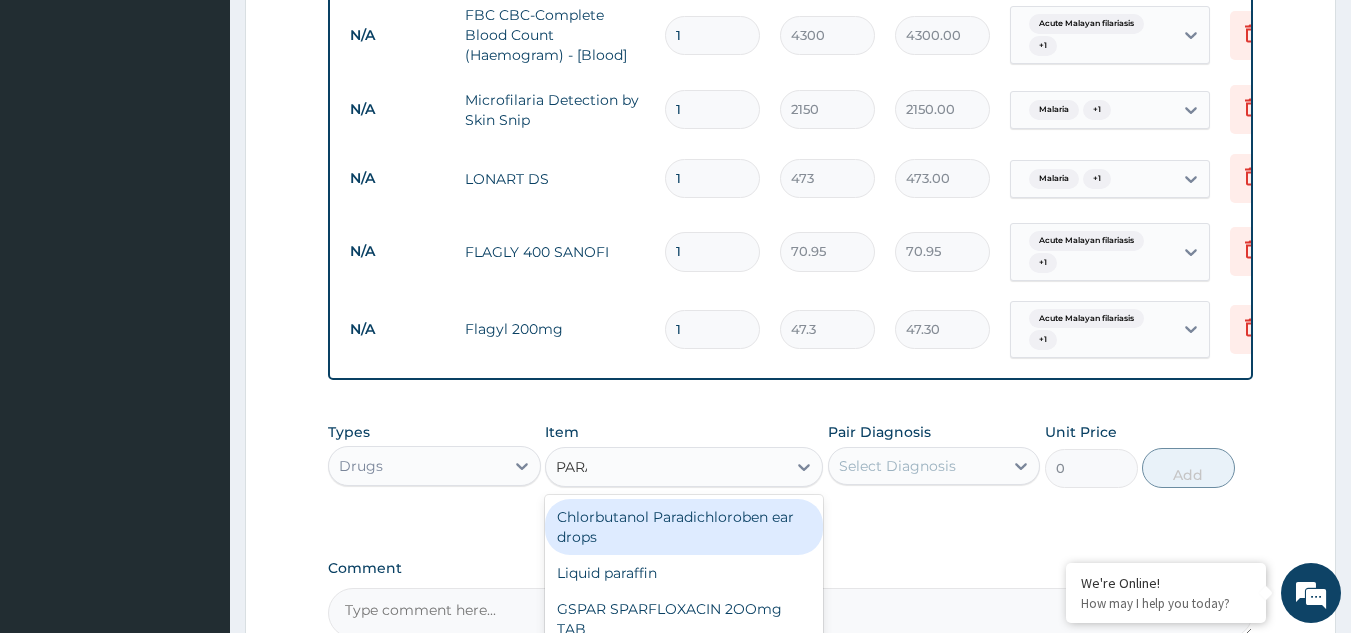 type on "PARACE" 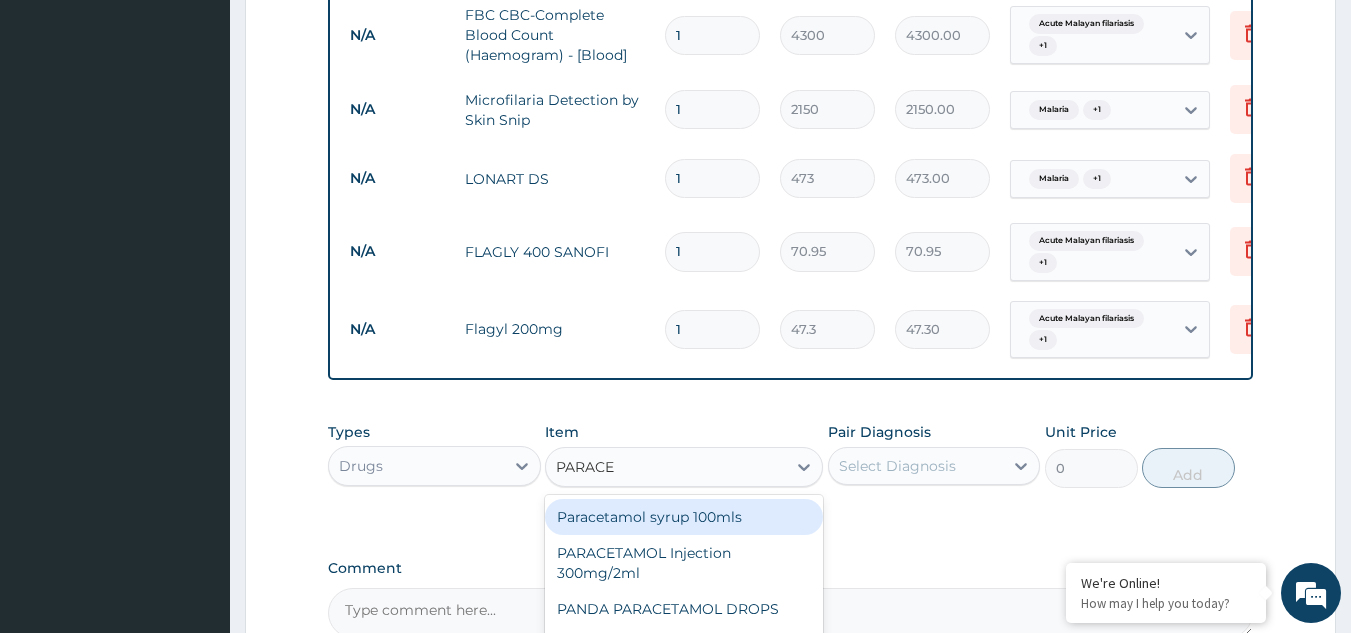 scroll, scrollTop: 1240, scrollLeft: 0, axis: vertical 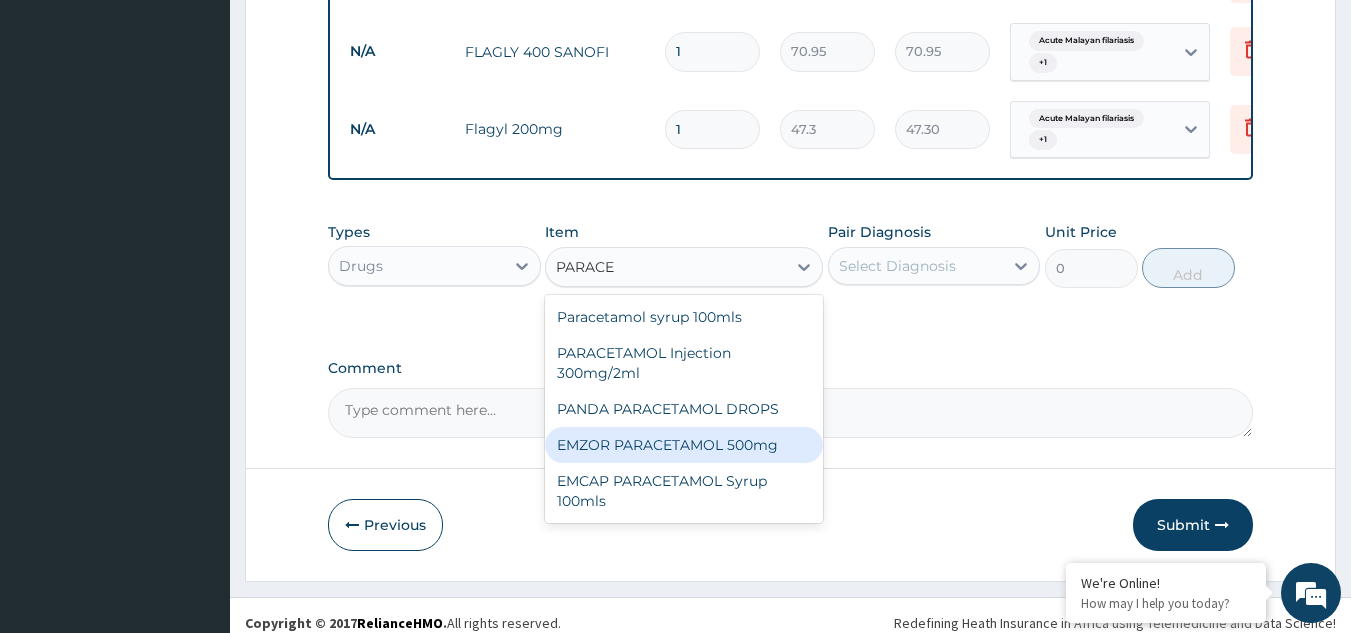 click on "EMZOR PARACETAMOL 500mg" at bounding box center [684, 445] 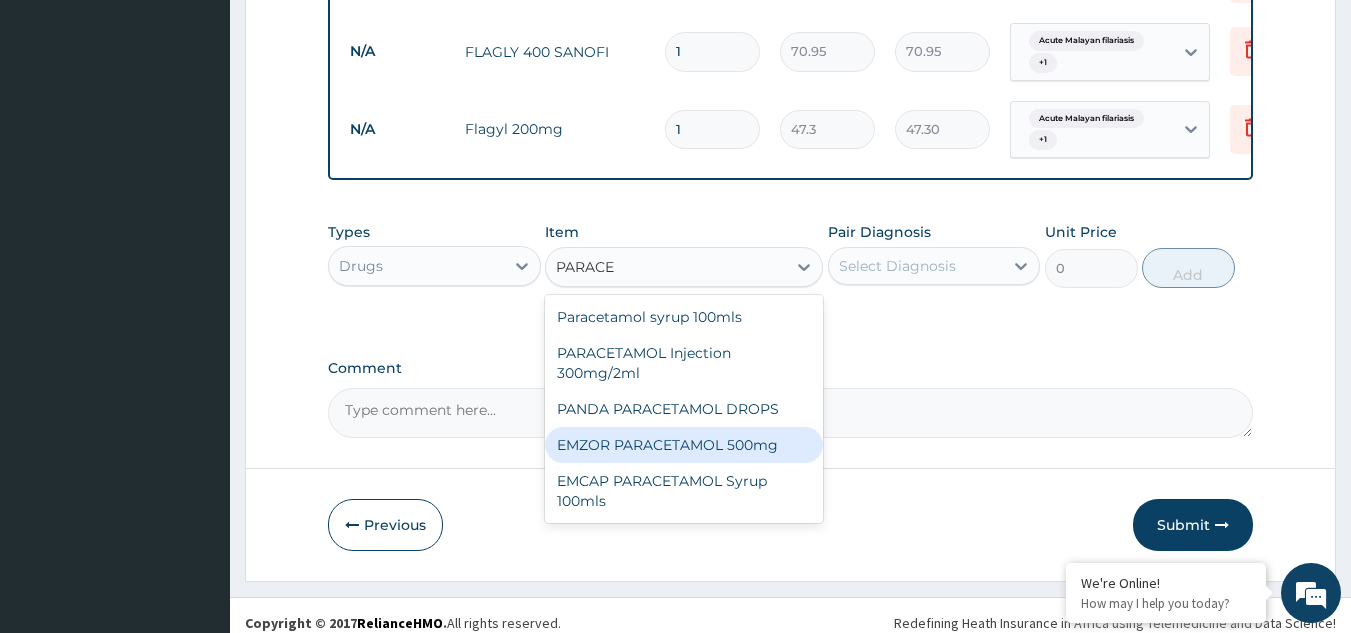 type 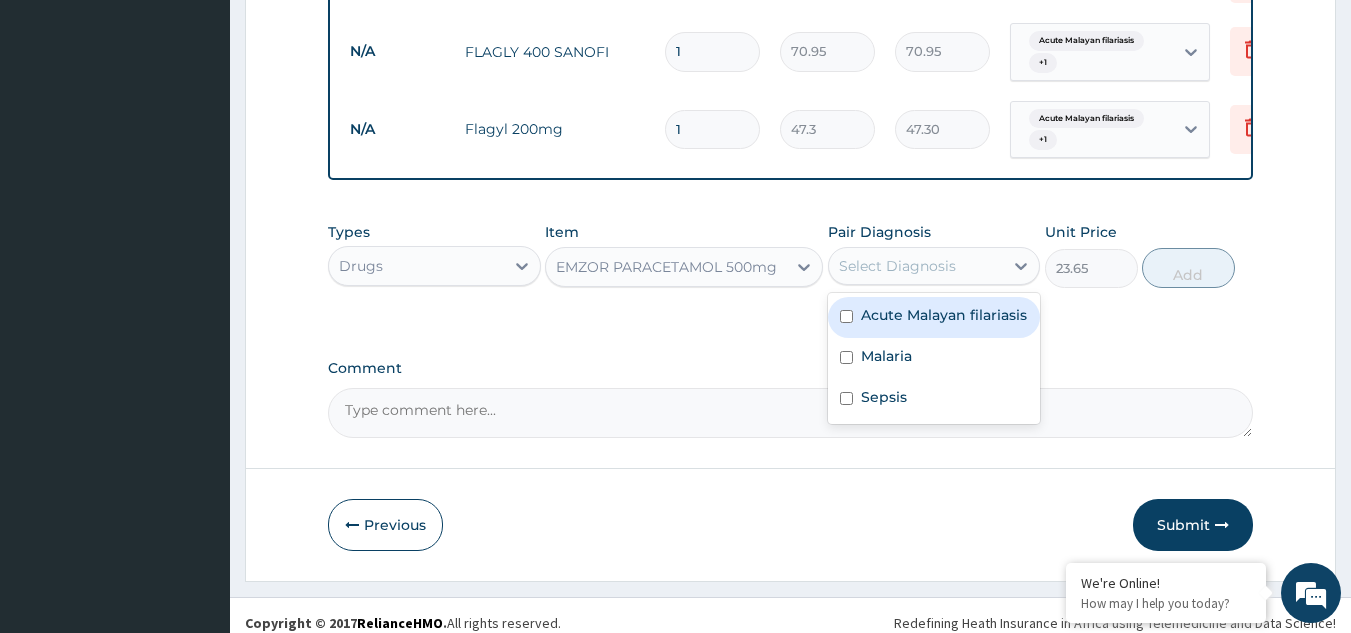 click on "Select Diagnosis" at bounding box center [916, 266] 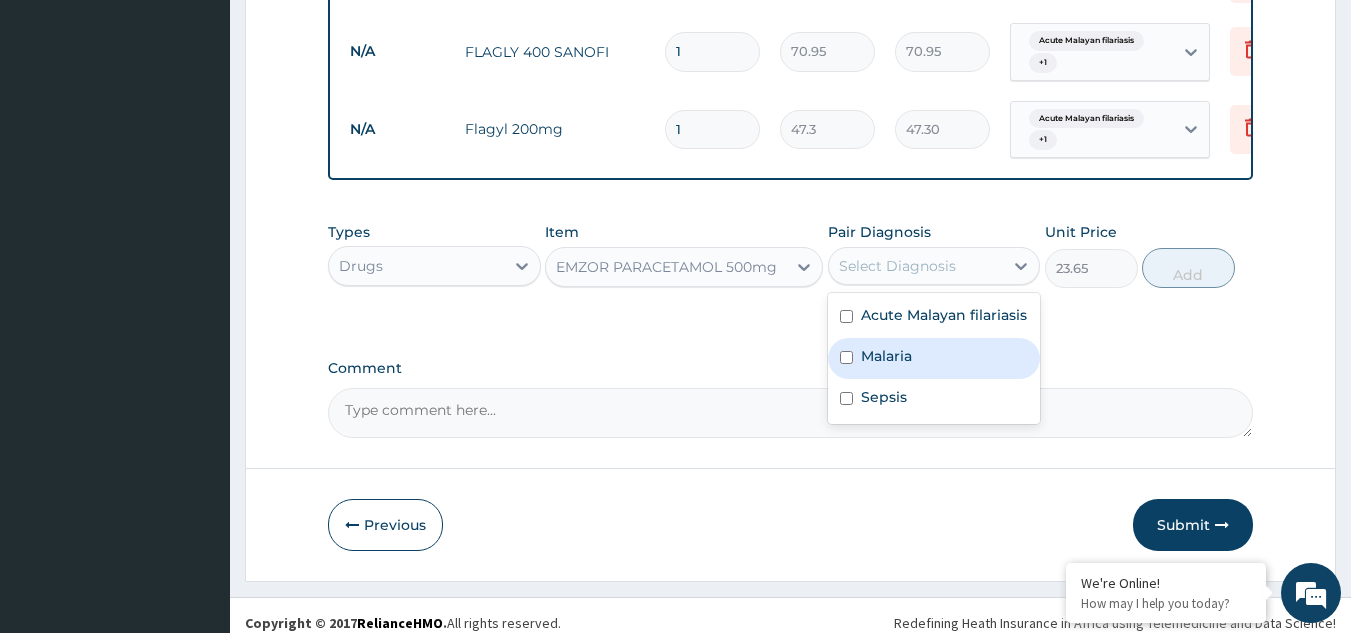 drag, startPoint x: 950, startPoint y: 357, endPoint x: 955, endPoint y: 324, distance: 33.37664 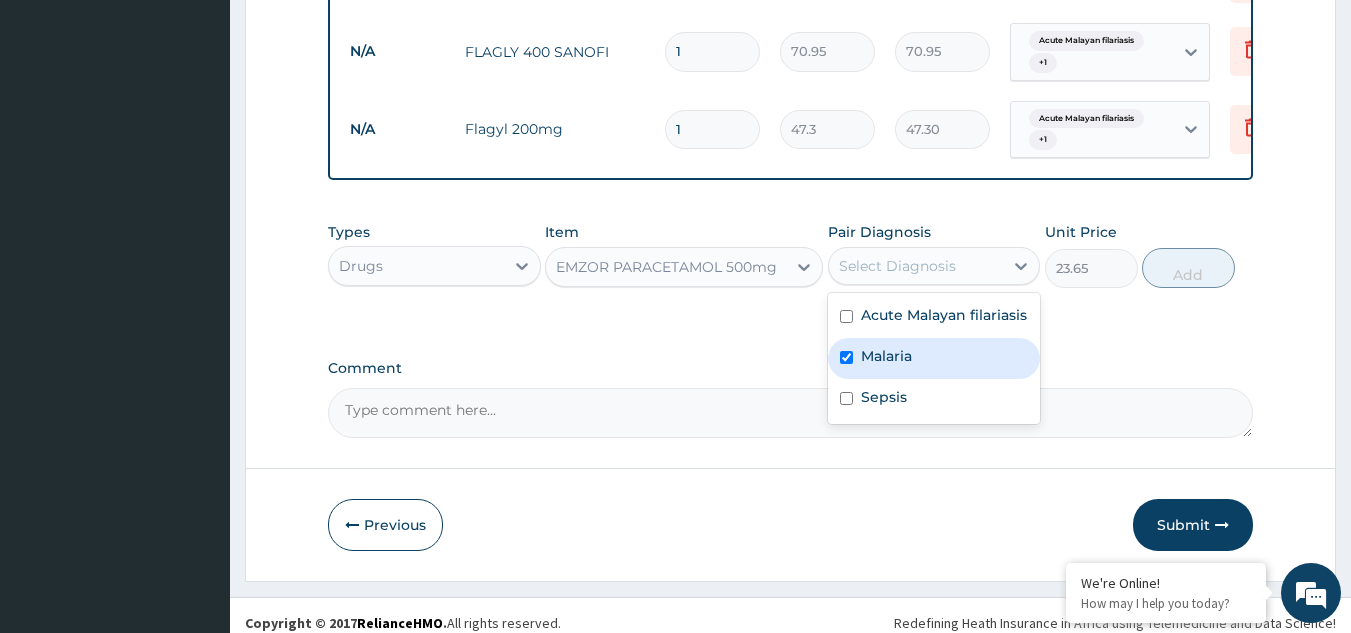 checkbox on "true" 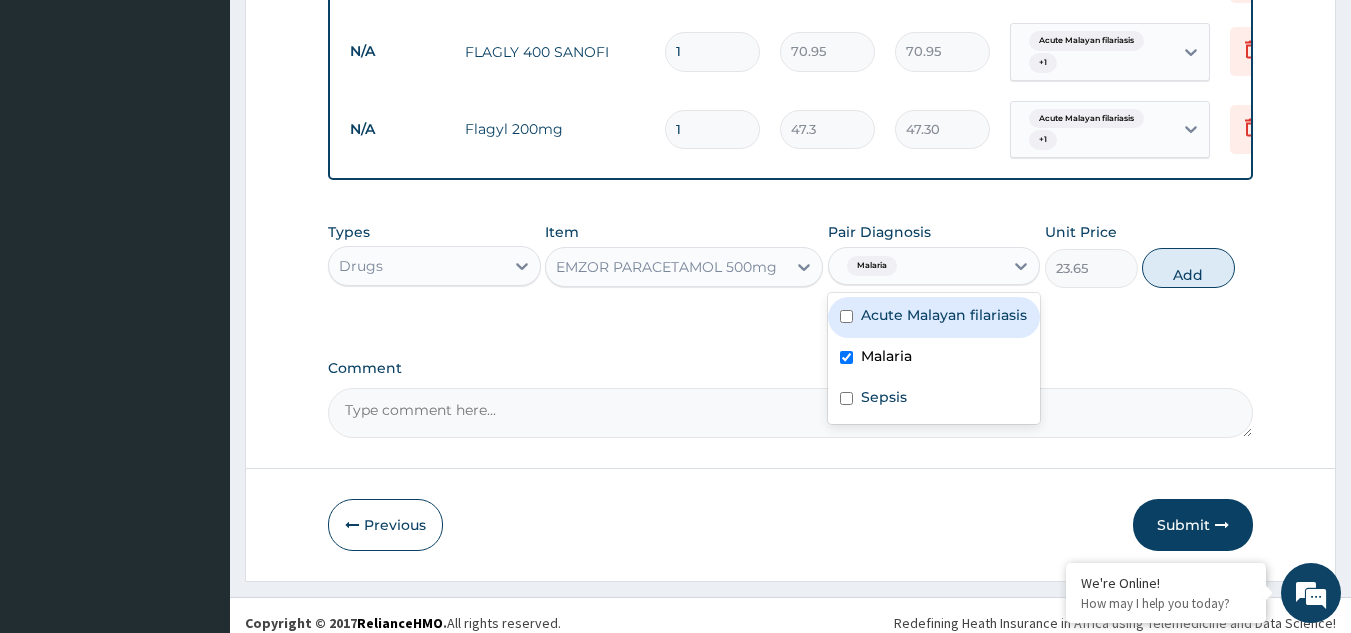 drag, startPoint x: 955, startPoint y: 323, endPoint x: 1194, endPoint y: 326, distance: 239.01883 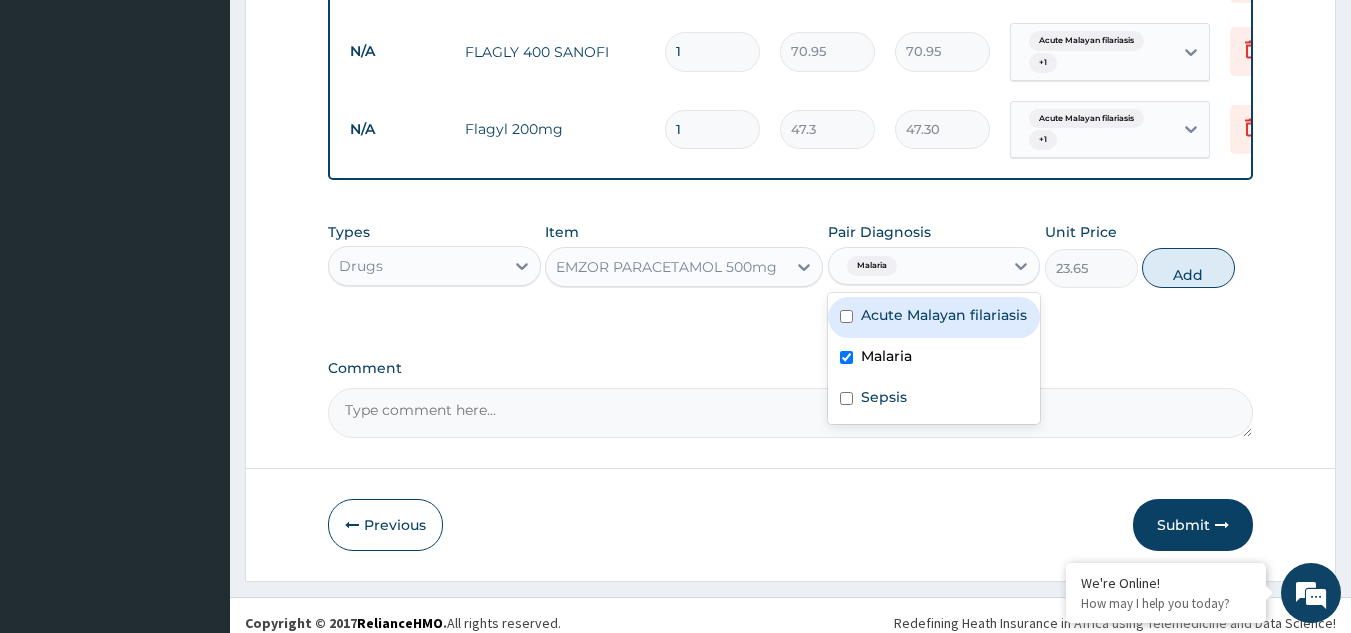 click on "Acute Malayan filariasis" at bounding box center (944, 315) 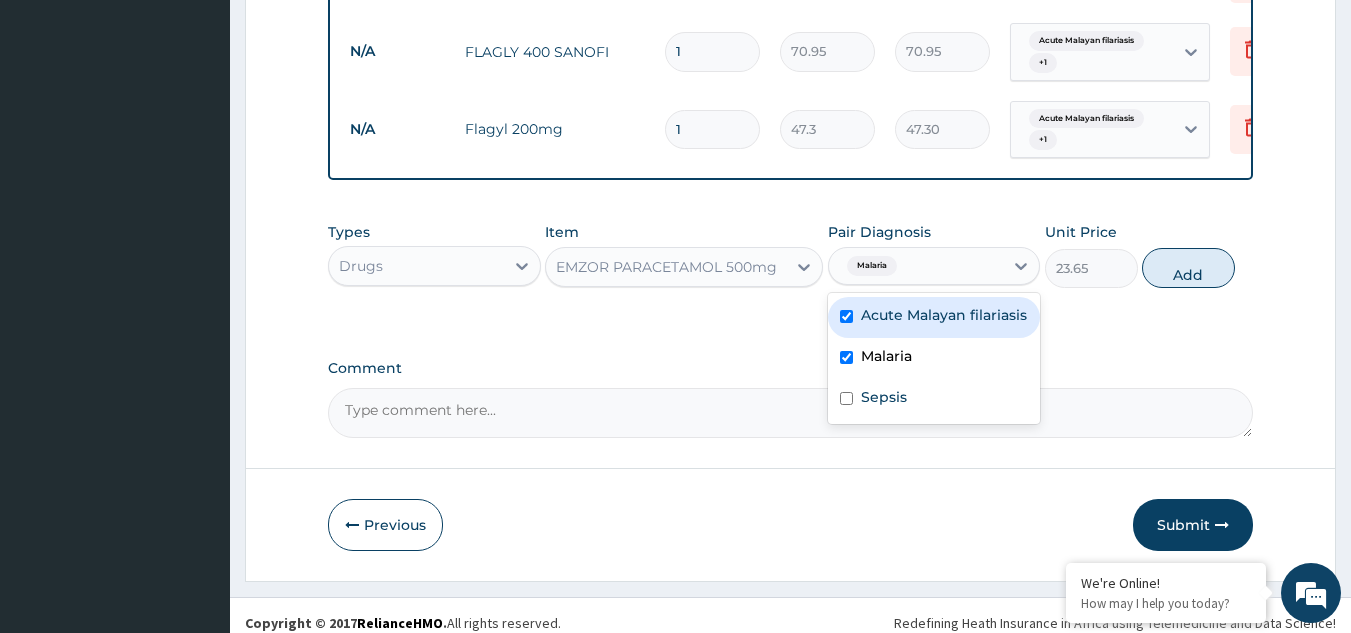 checkbox on "true" 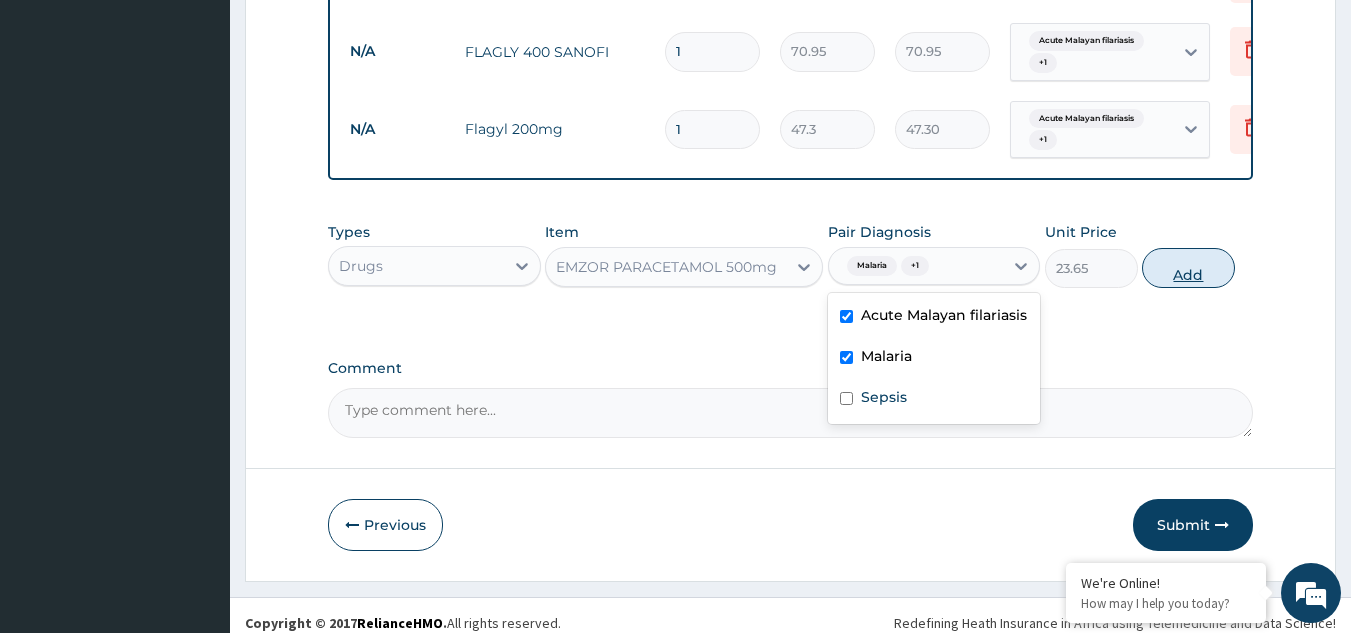 drag, startPoint x: 1194, startPoint y: 273, endPoint x: 1158, endPoint y: 289, distance: 39.39543 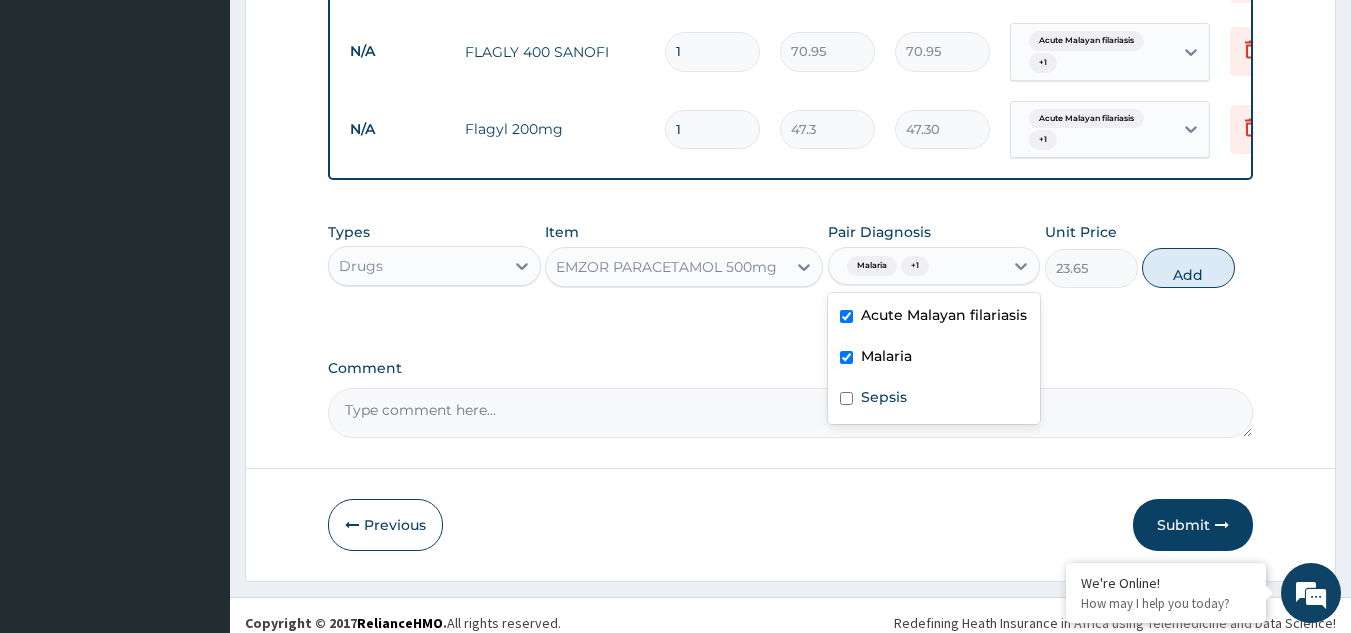 click on "Add" at bounding box center [1188, 268] 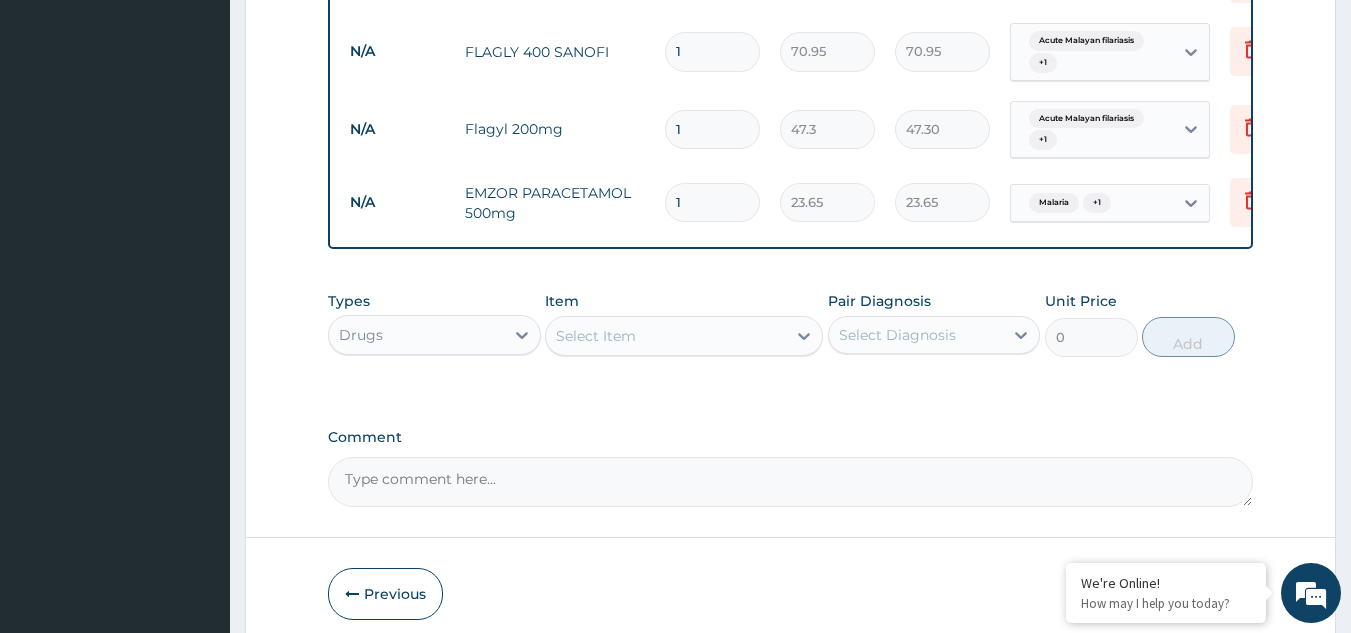 click on "Select Item" at bounding box center [596, 336] 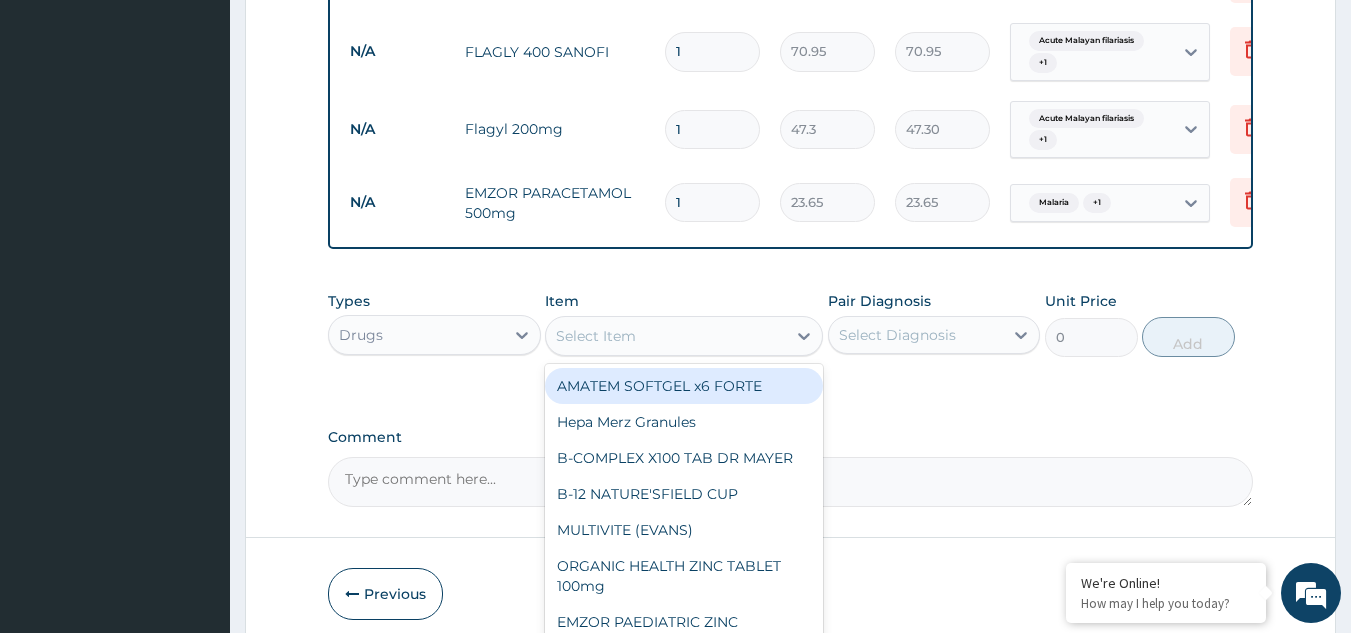 type on "K" 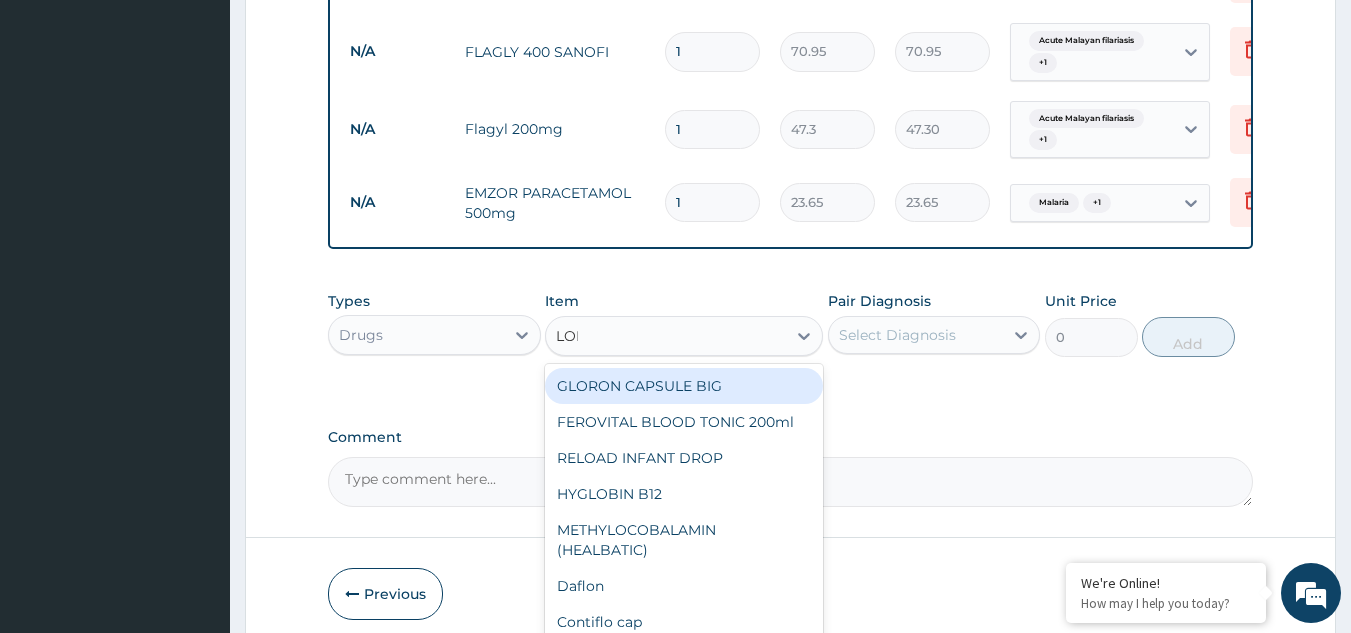 type on "LORAT" 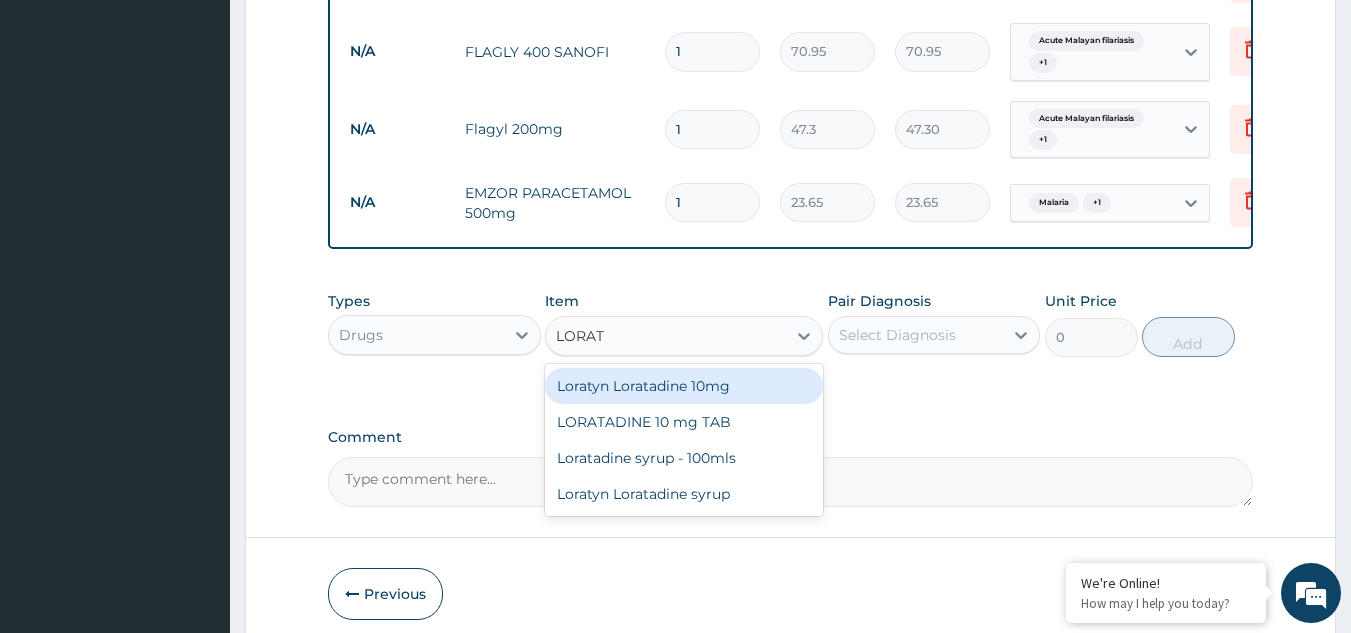 click on "Loratyn Loratadine 10mg" at bounding box center [684, 386] 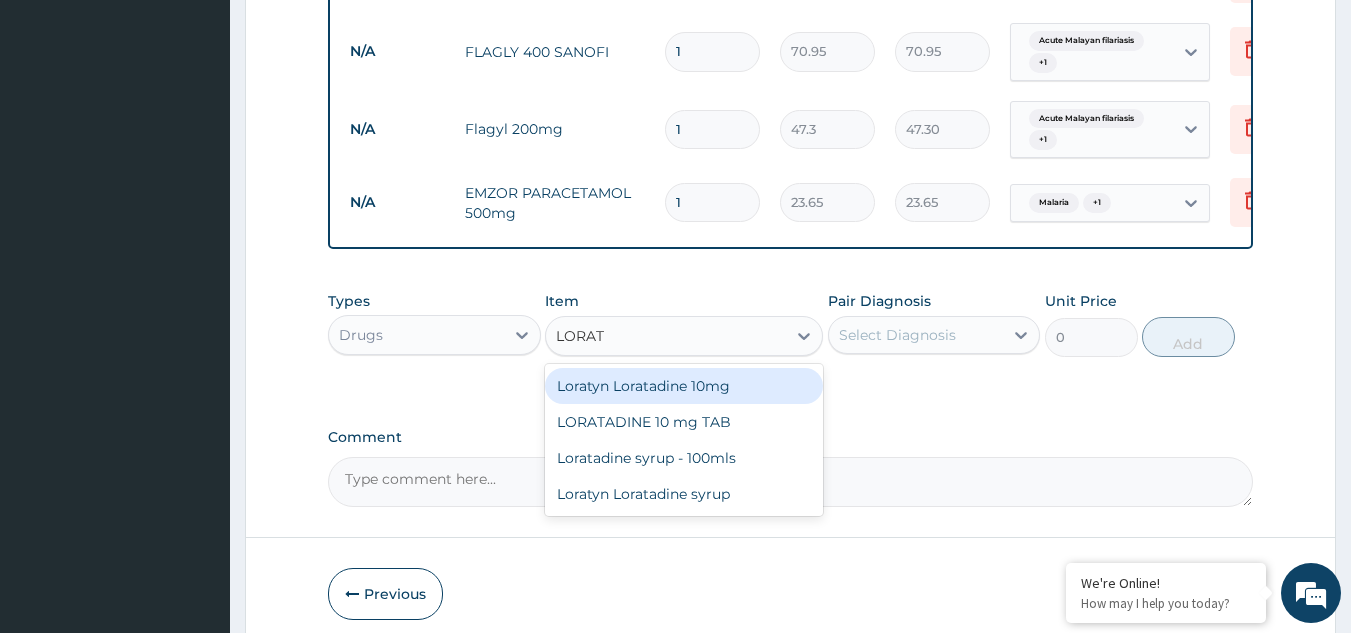 type 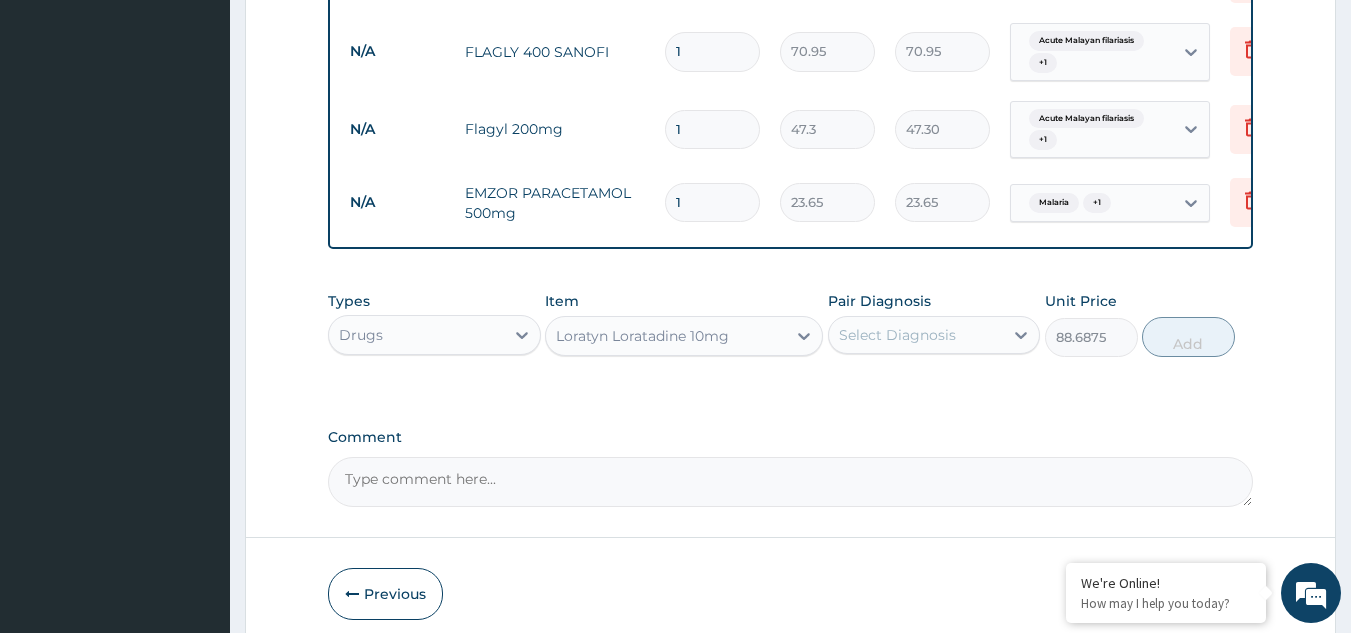 click on "Select Diagnosis" at bounding box center (916, 335) 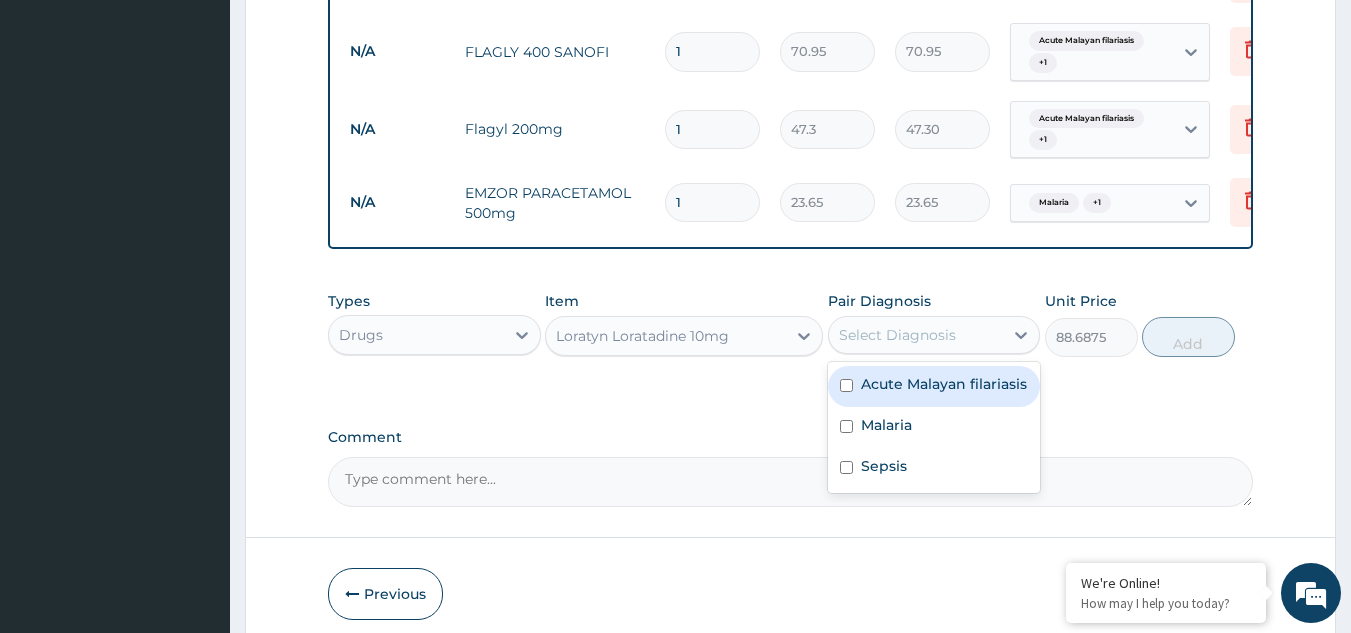 click on "Acute Malayan filariasis" at bounding box center [944, 384] 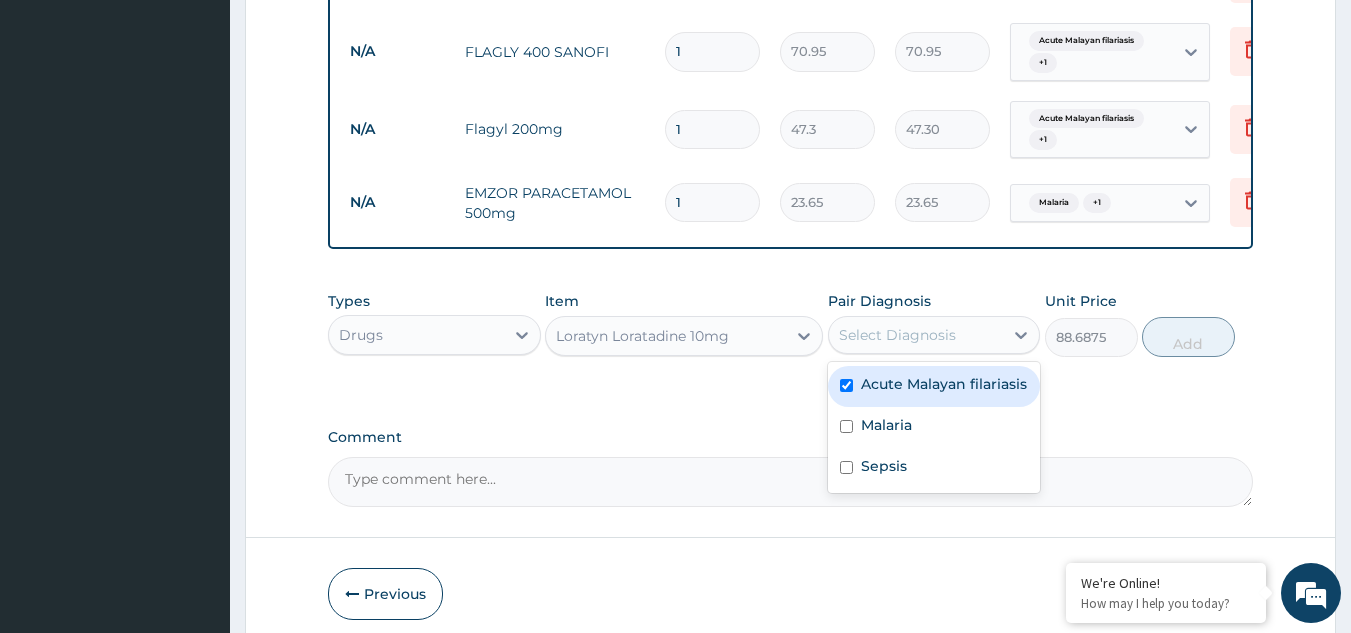 checkbox on "true" 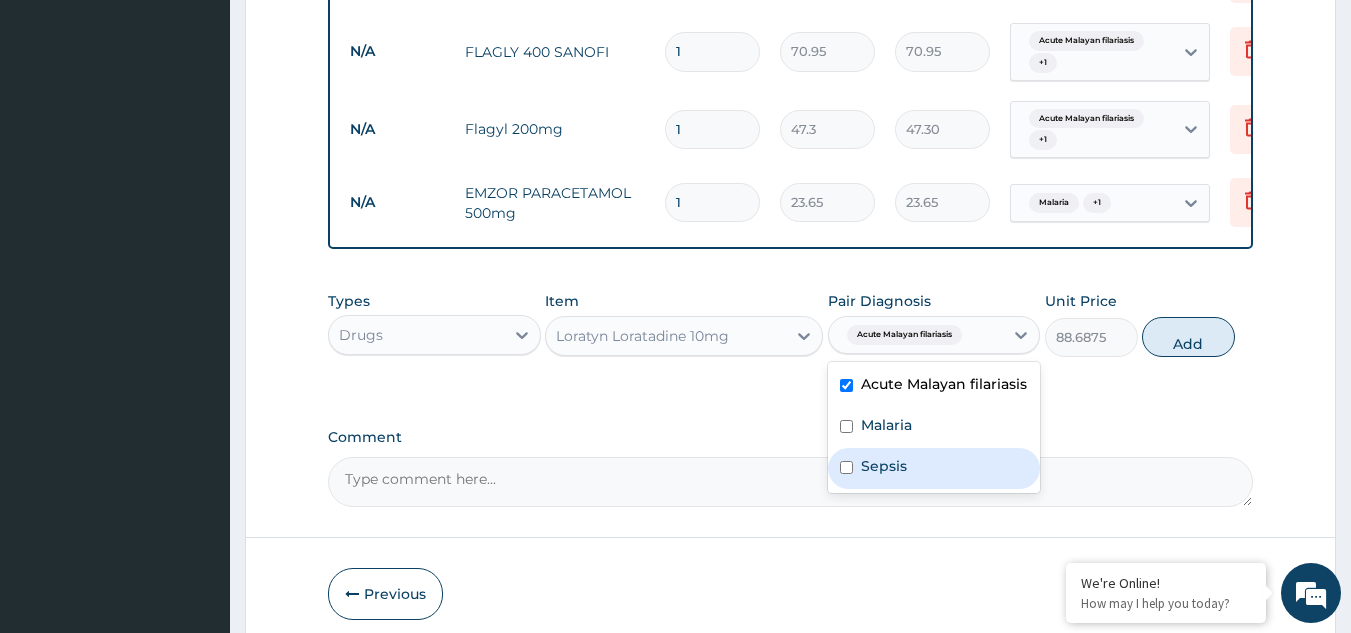 click on "Sepsis" at bounding box center (934, 468) 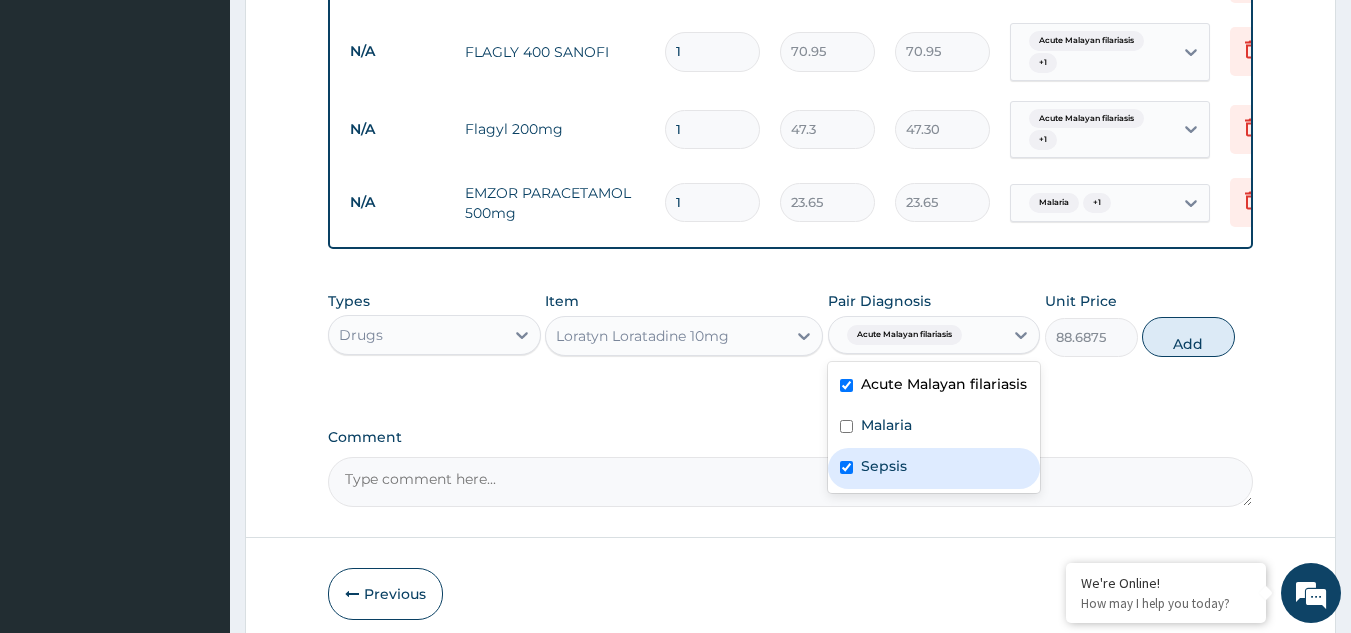 checkbox on "true" 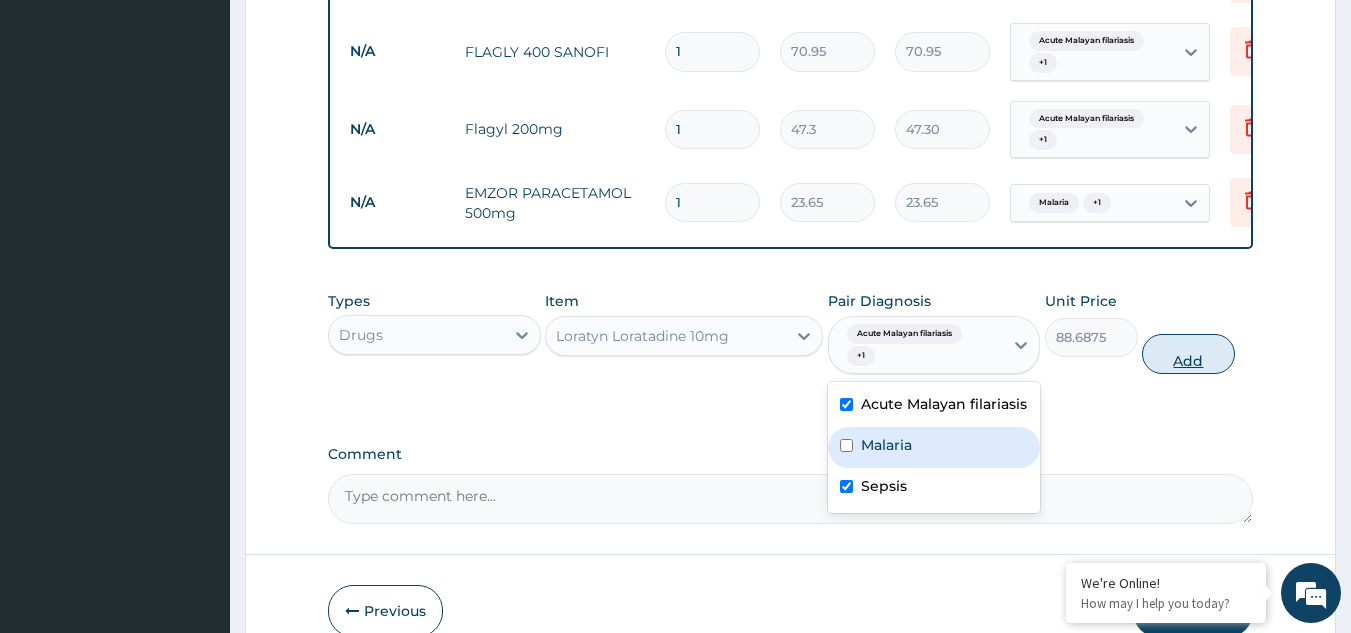 click on "Add" at bounding box center (1188, 354) 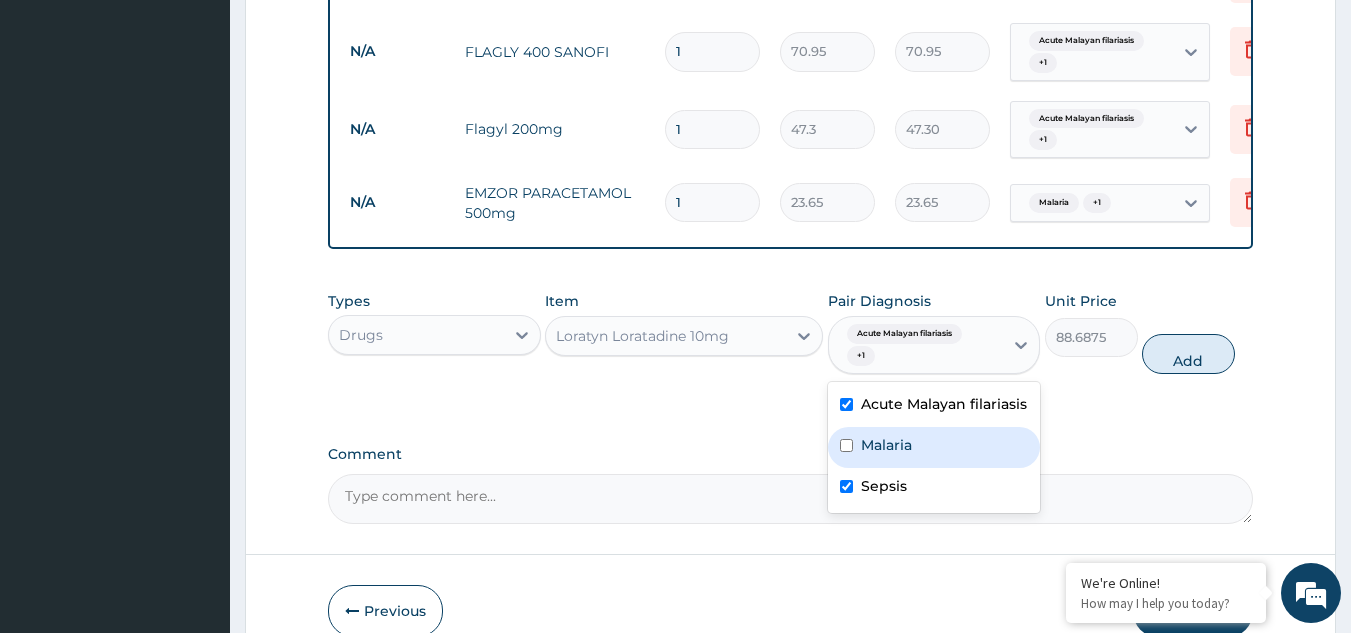 type on "0" 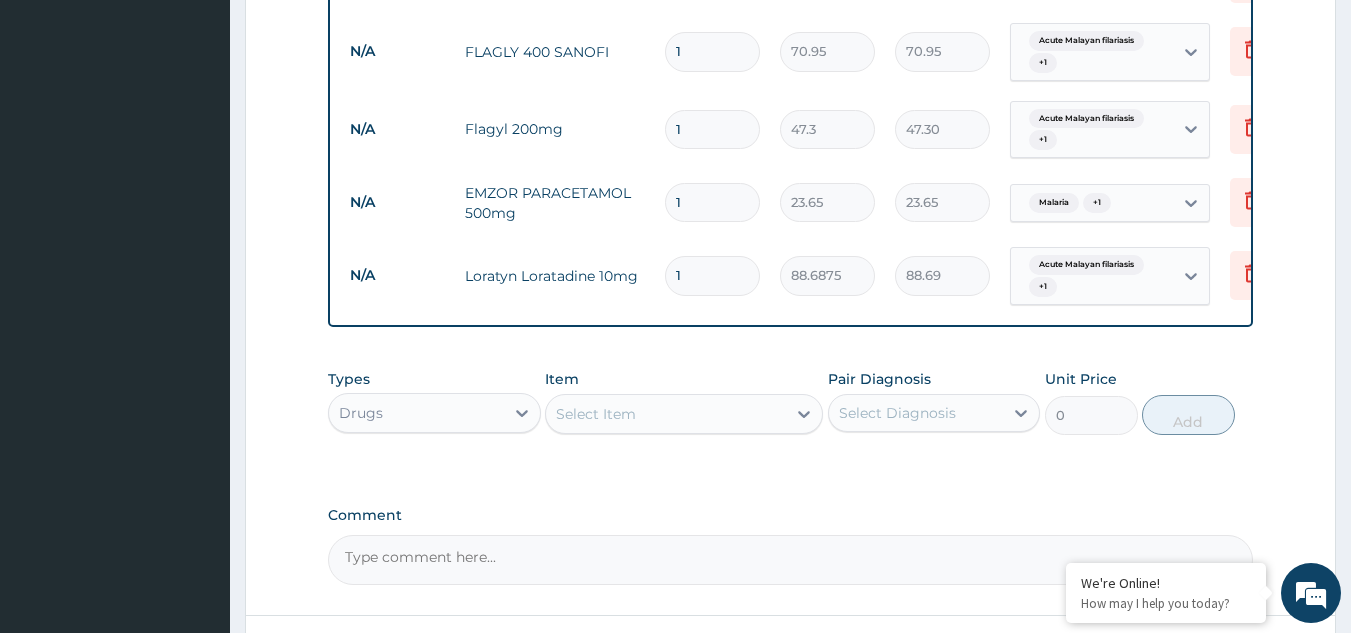 scroll, scrollTop: 1417, scrollLeft: 0, axis: vertical 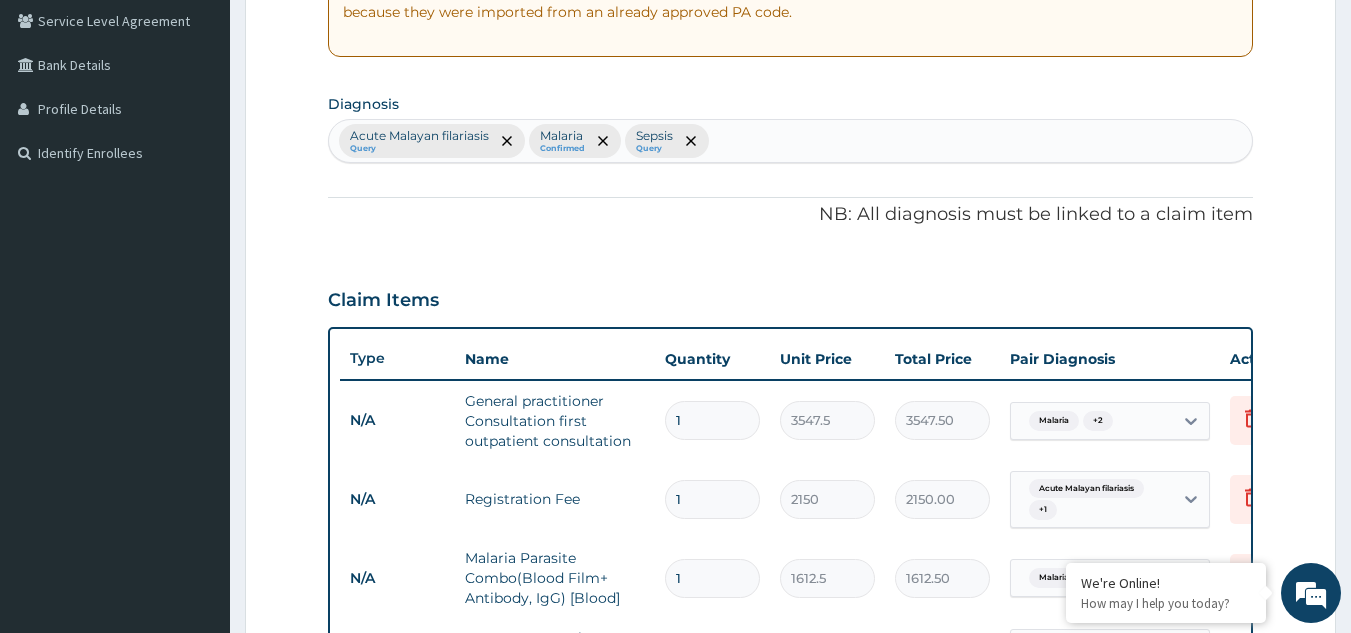 click on "Acute Malayan filariasis Query Malaria Confirmed Sepsis Query" at bounding box center [791, 141] 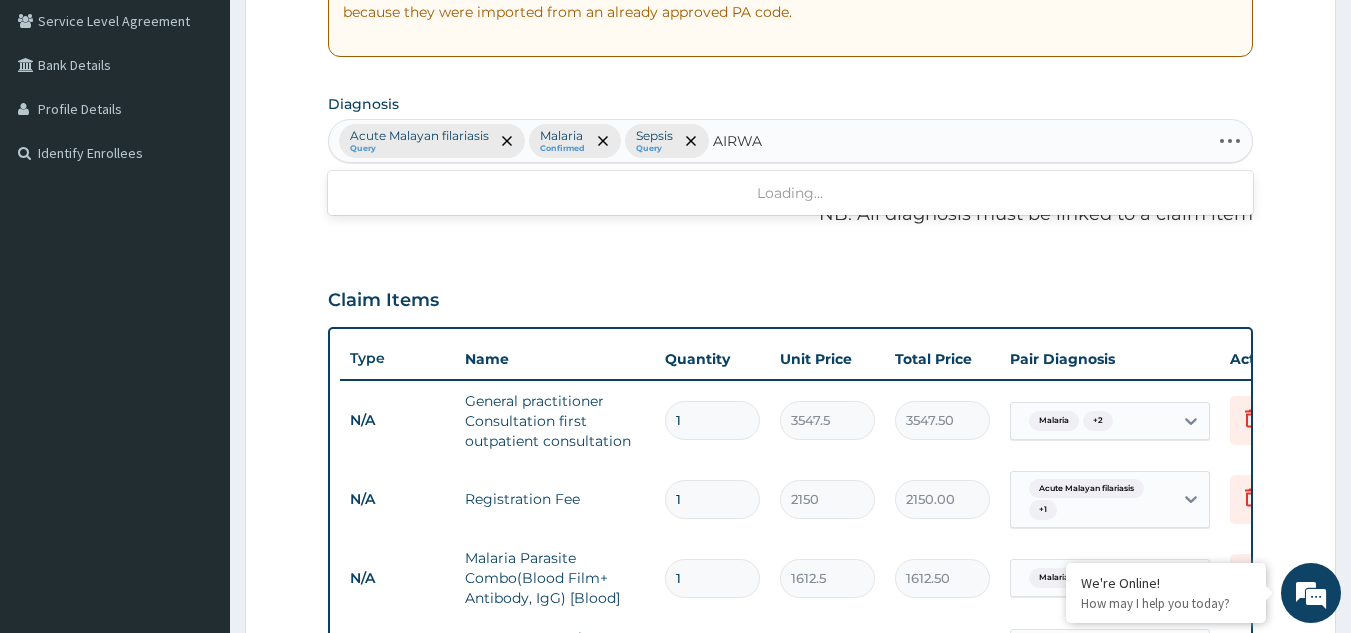 type on "AIRWAY" 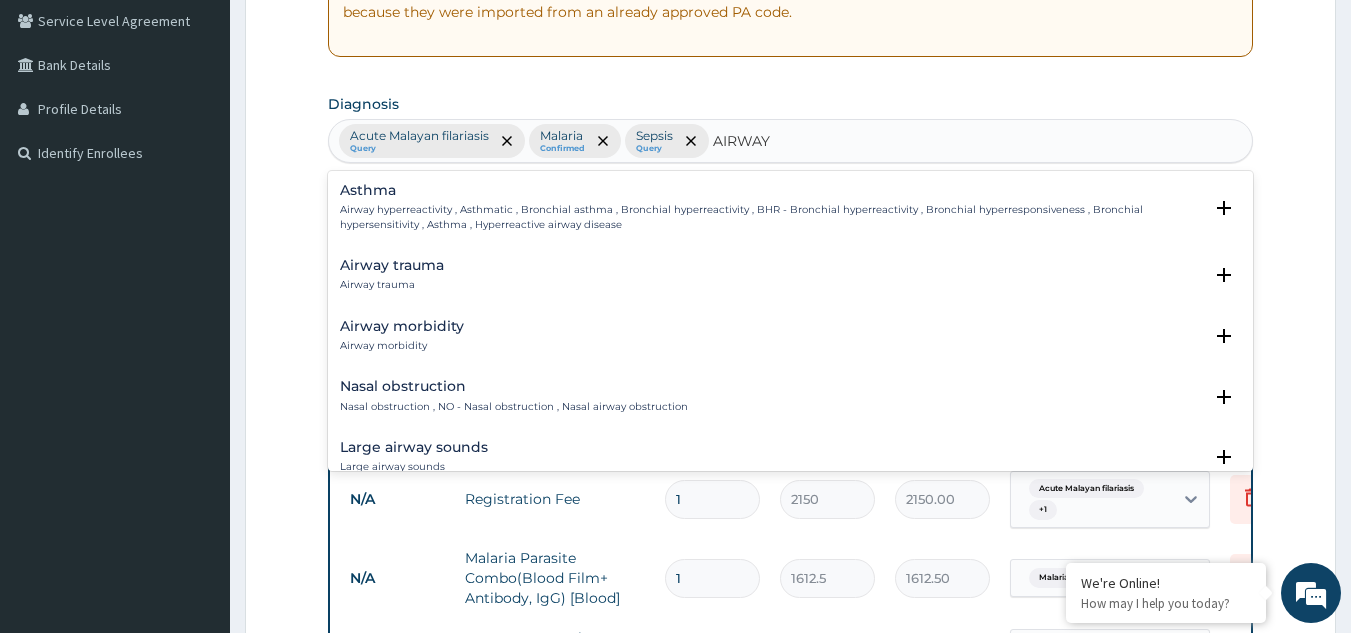 click on "Airway hyperreactivity , Asthmatic , Bronchial asthma , Bronchial hyperreactivity , BHR - Bronchial hyperreactivity , Bronchial hyperresponsiveness , Bronchial hypersensitivity , Asthma , Hyperreactive airway disease" at bounding box center [771, 217] 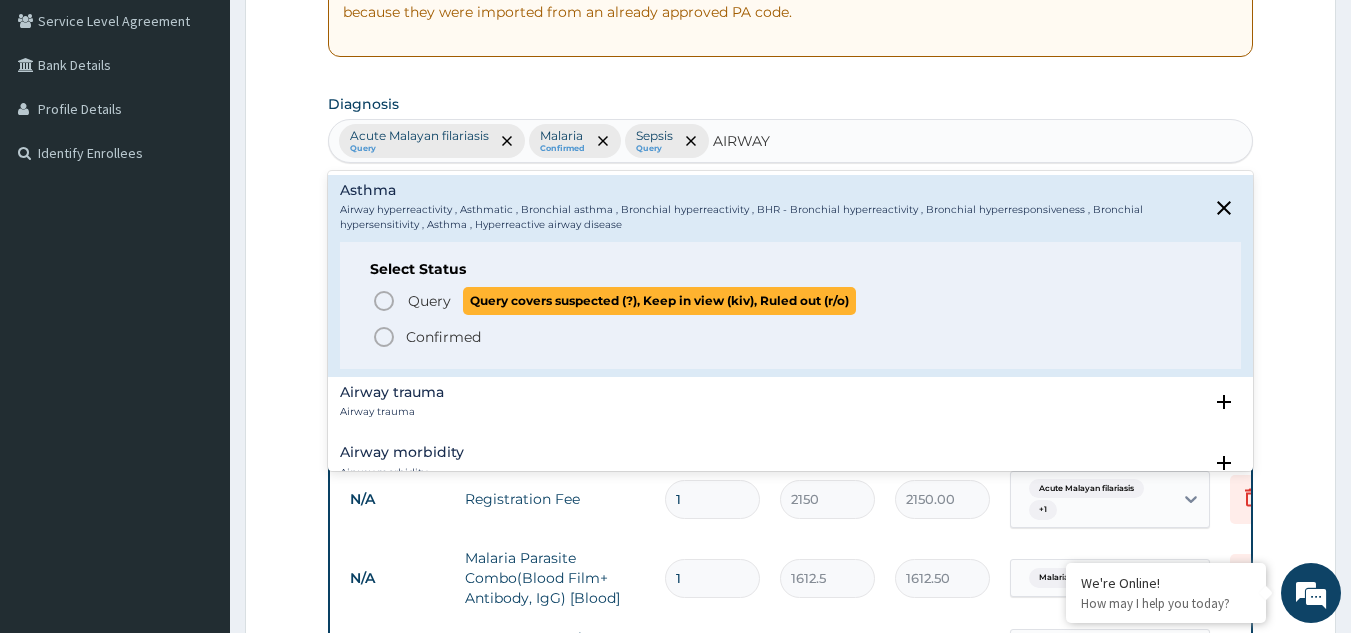 click on "Query" at bounding box center (429, 301) 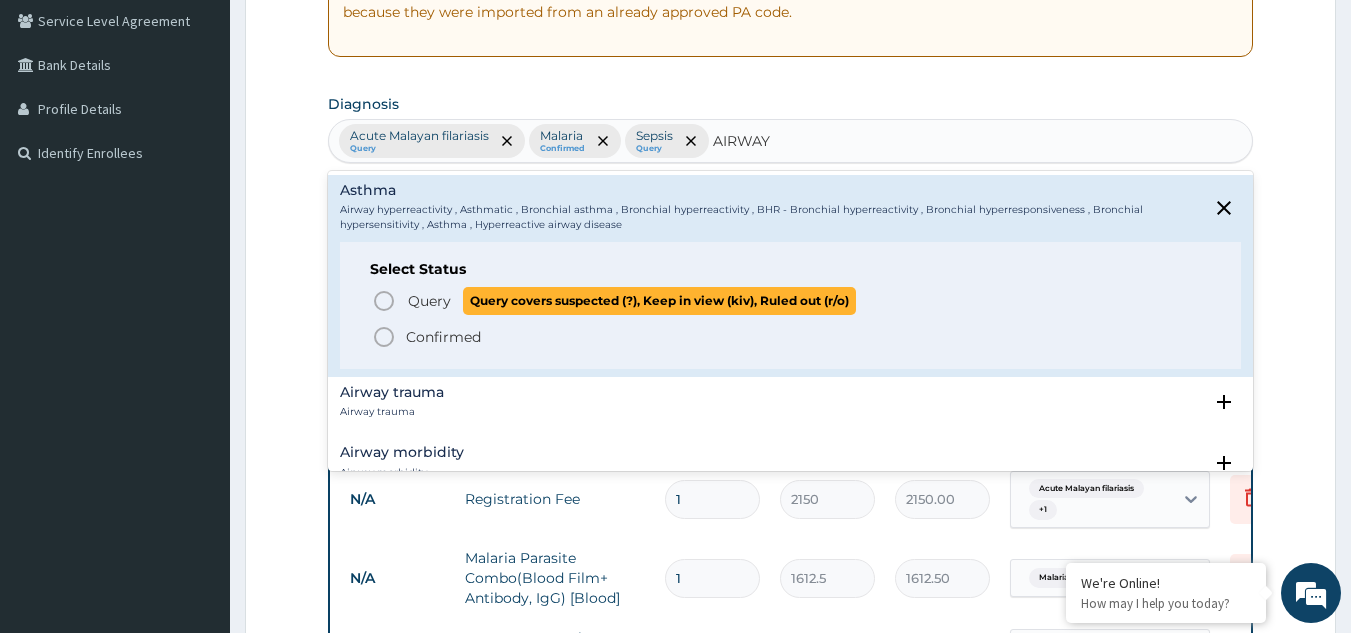 type 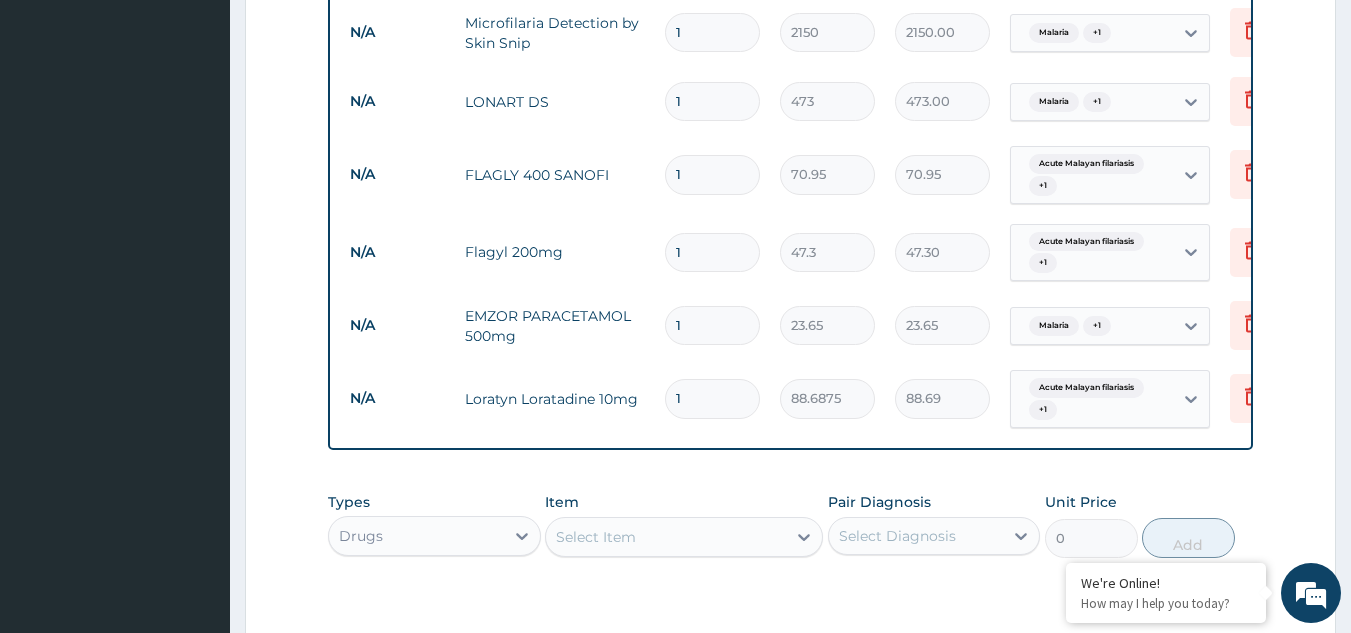 scroll, scrollTop: 1417, scrollLeft: 0, axis: vertical 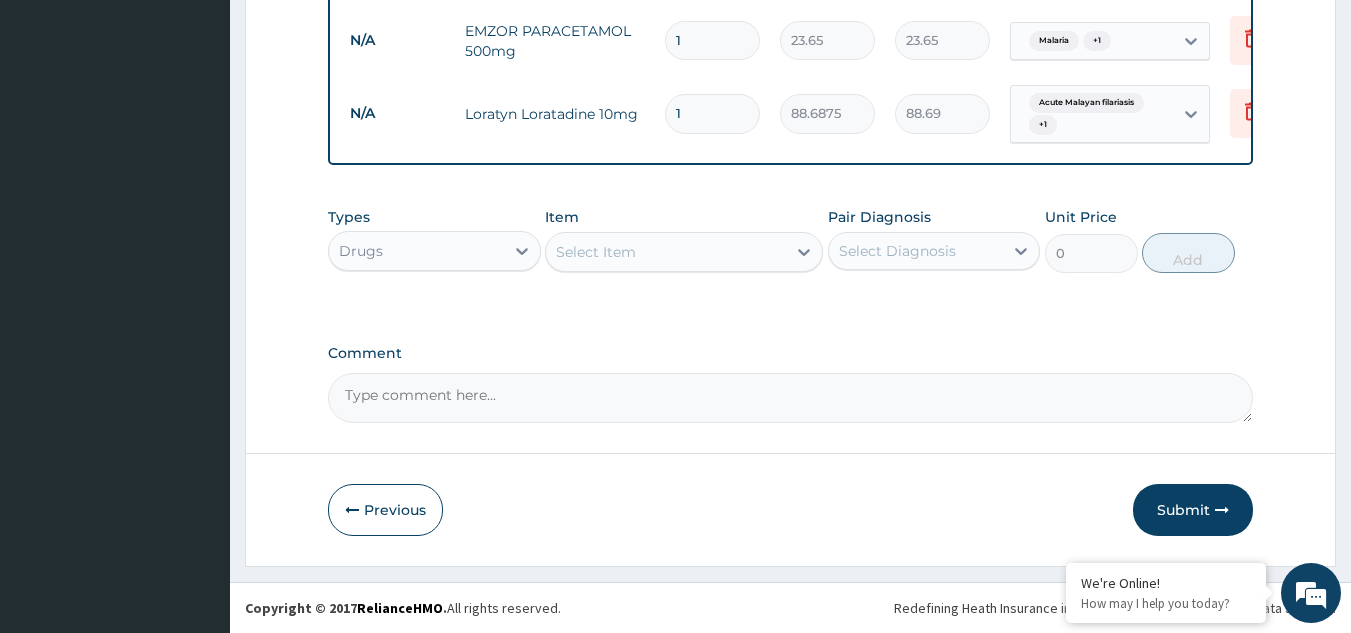 click on "Select Item" at bounding box center [596, 252] 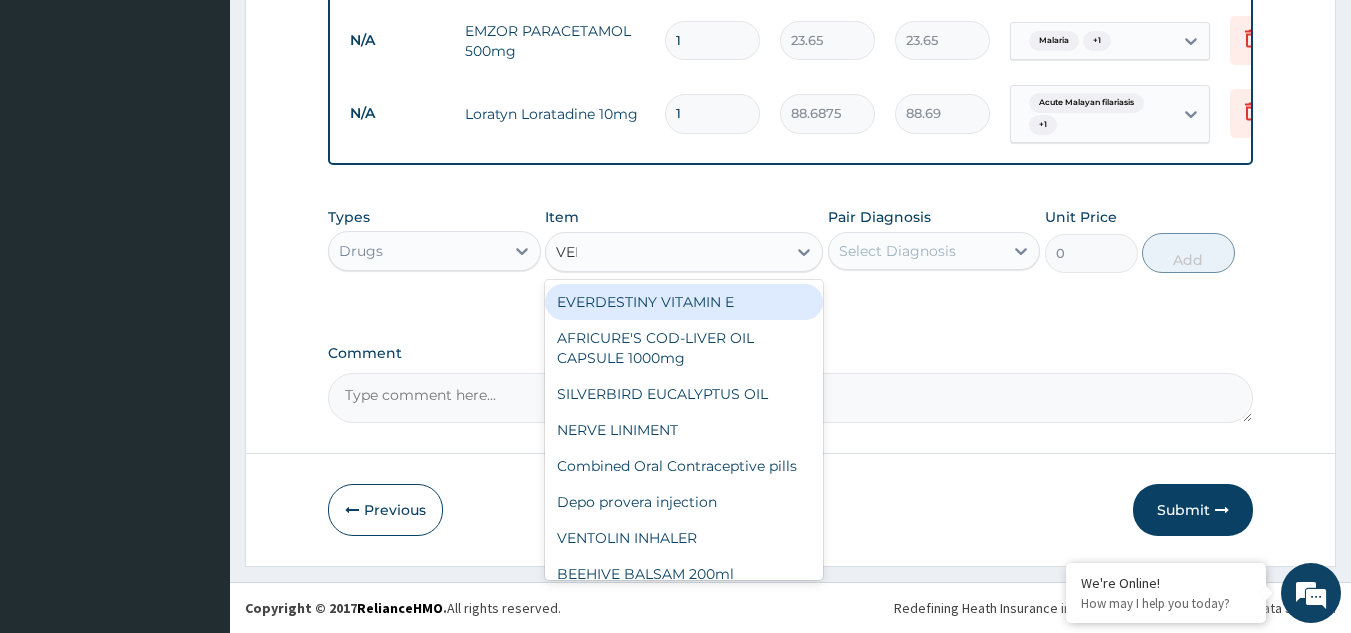 type on "VENT" 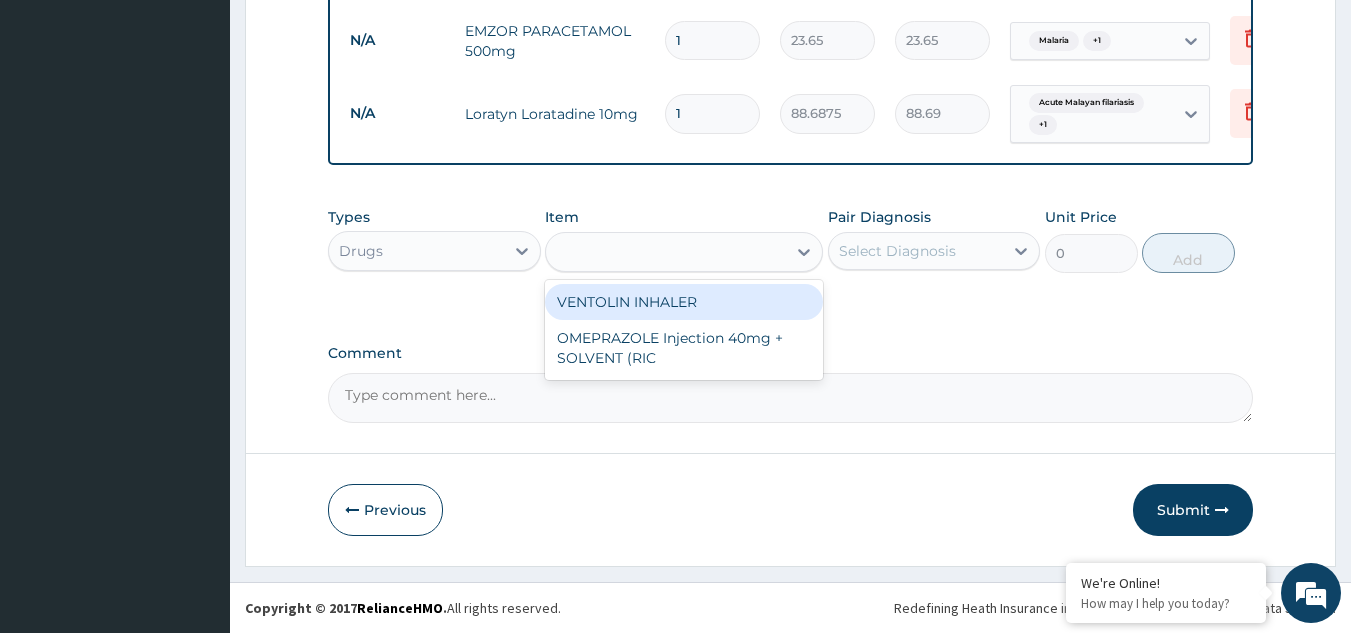 click on "VENT" at bounding box center [666, 252] 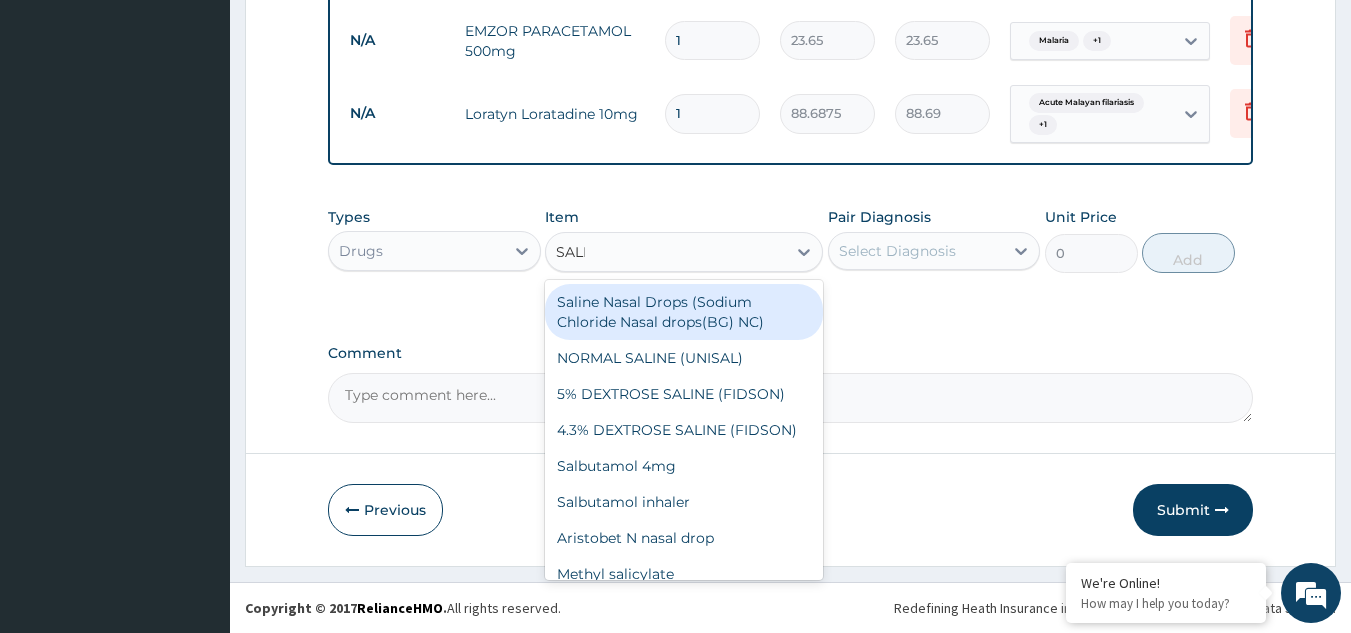 type on "SALBU" 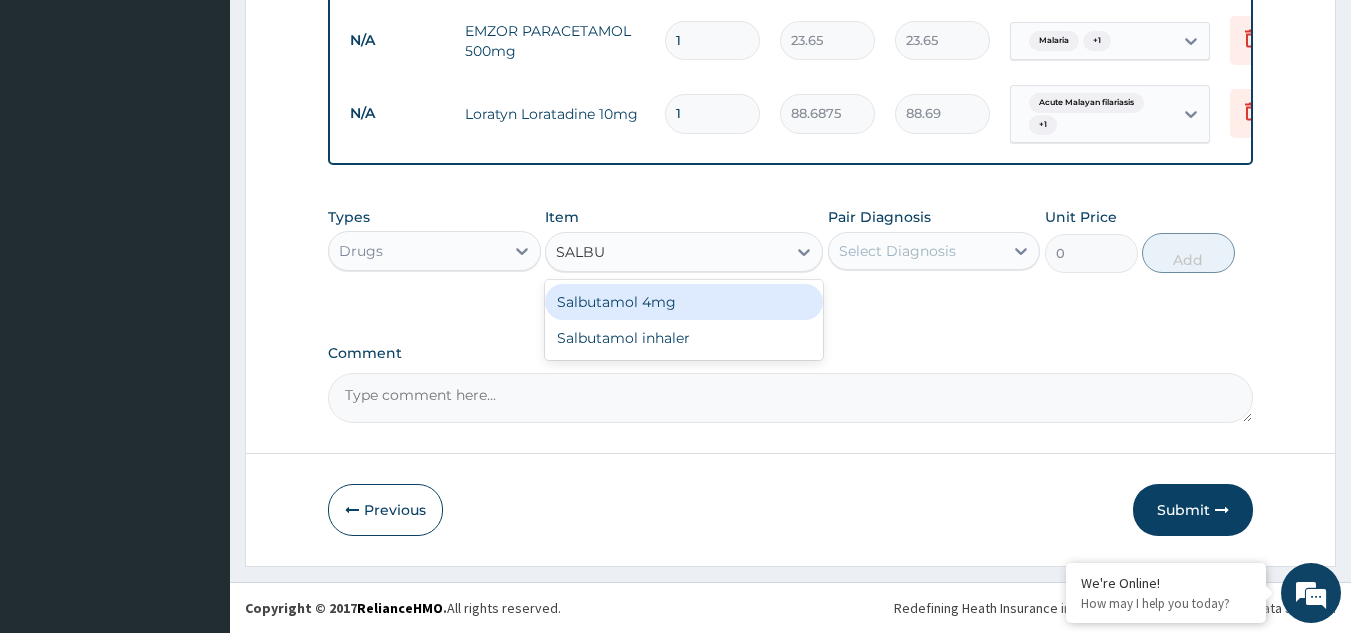 click on "Salbutamol 4mg" at bounding box center [684, 302] 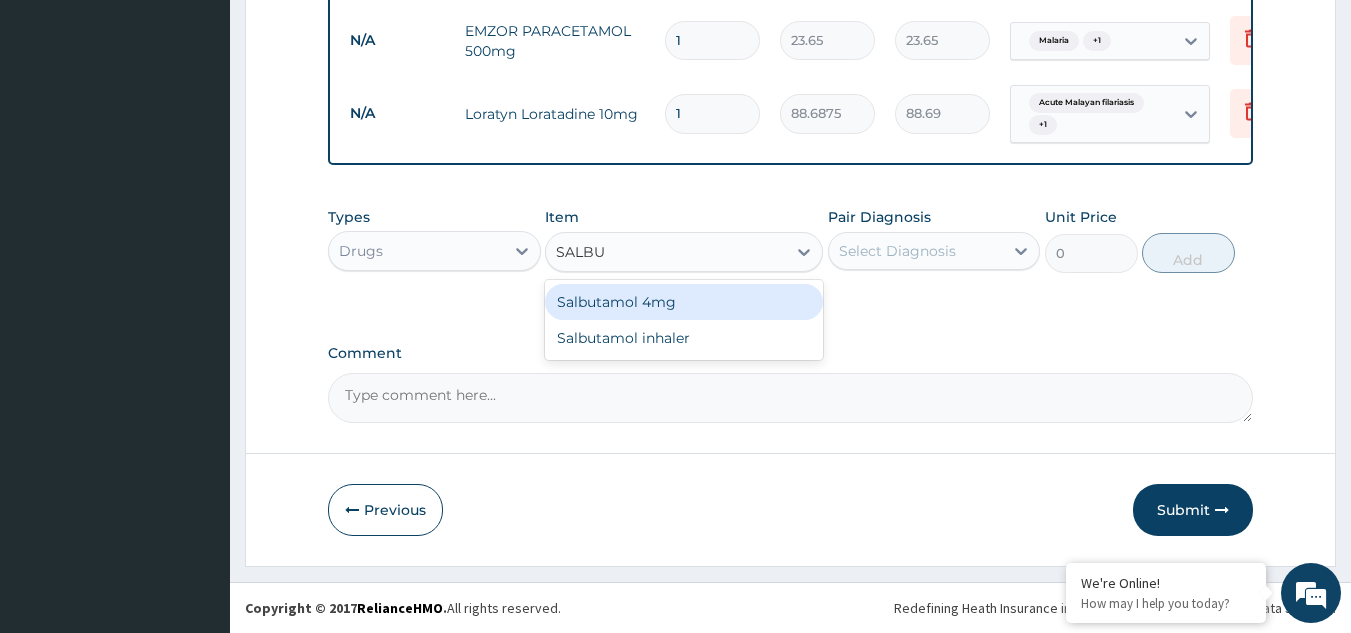 type 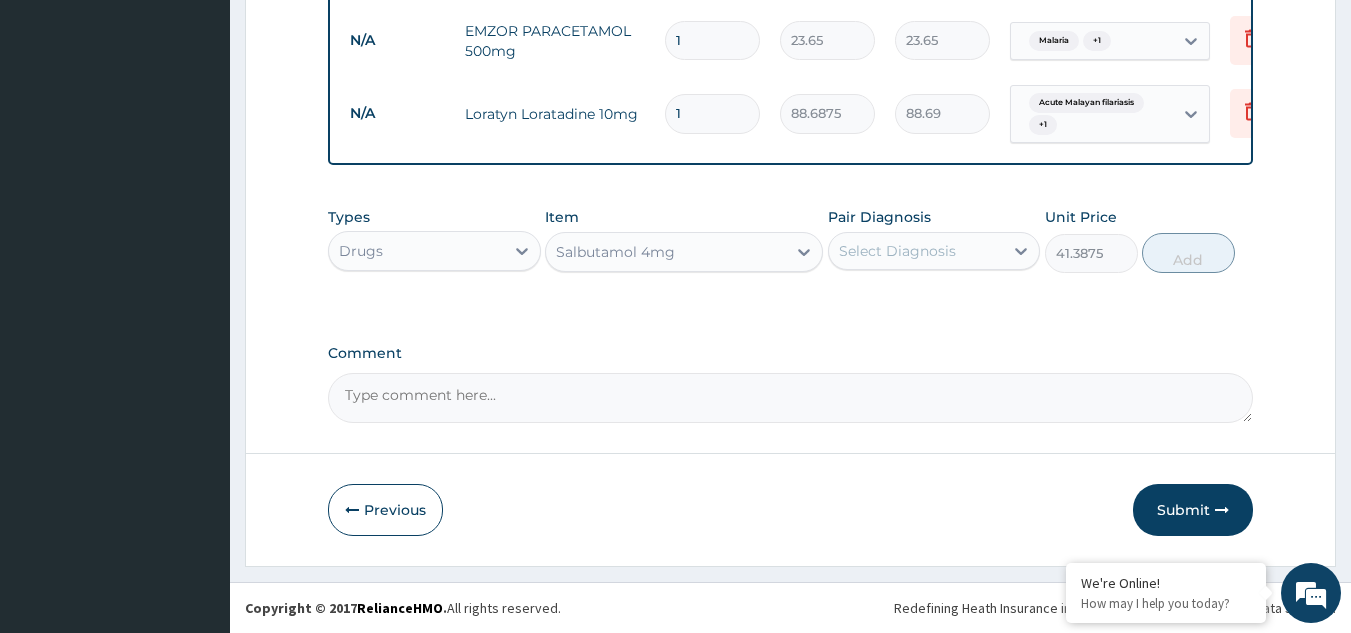 click on "Salbutamol 4mg" at bounding box center [666, 252] 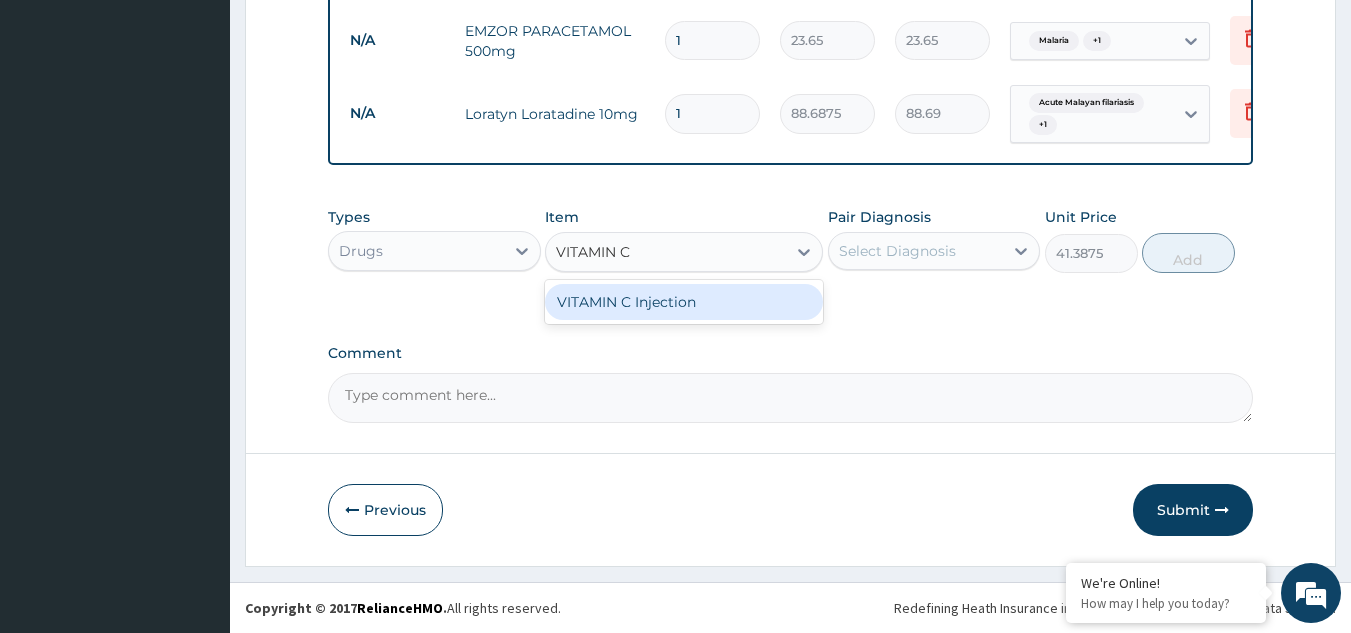 scroll, scrollTop: 0, scrollLeft: 0, axis: both 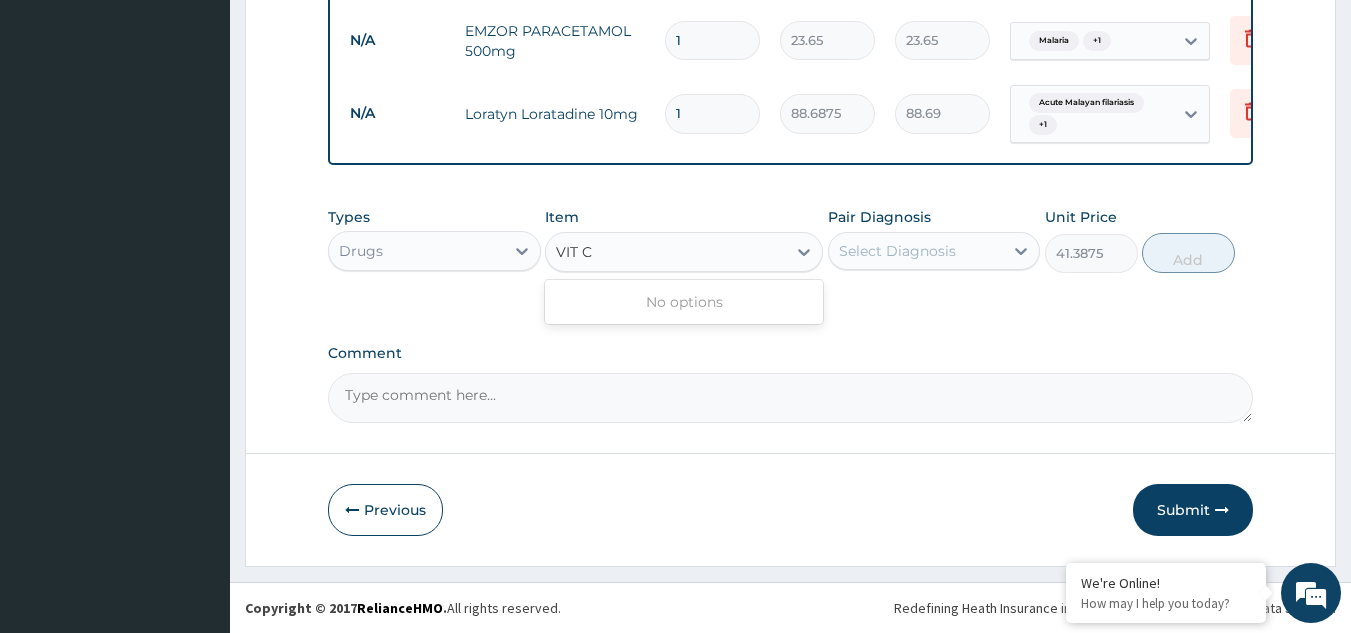 type on "VIT C" 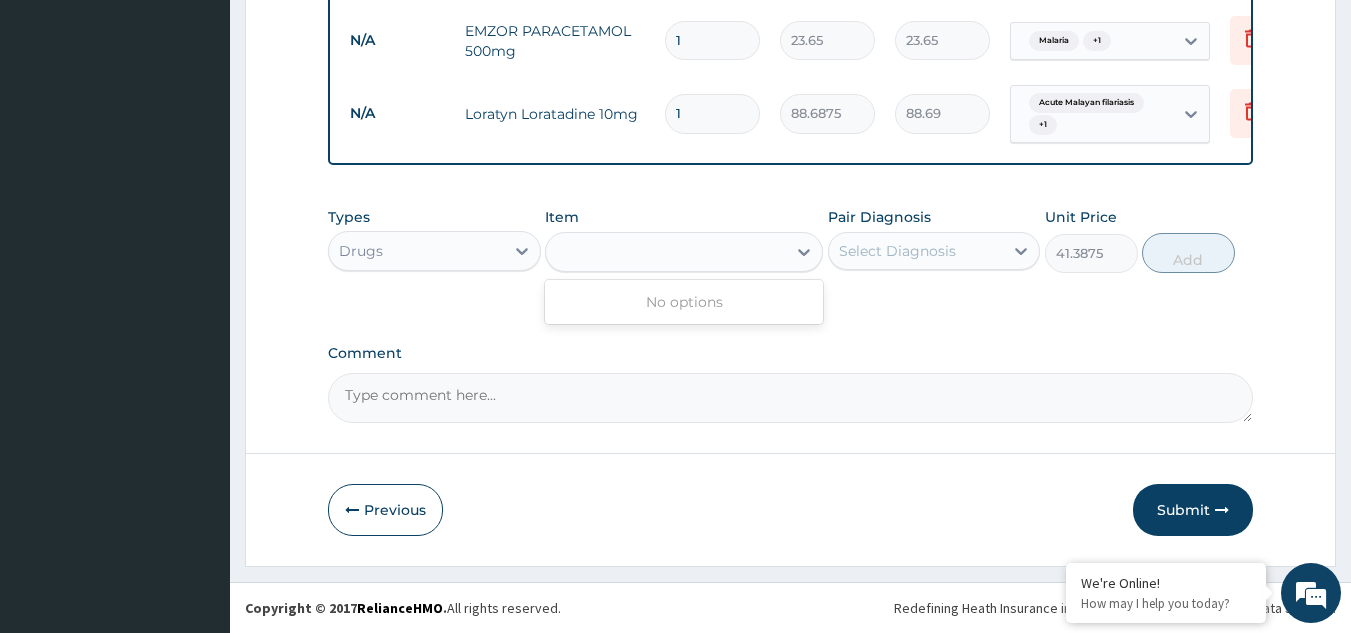 click on "Drugs" at bounding box center (434, 251) 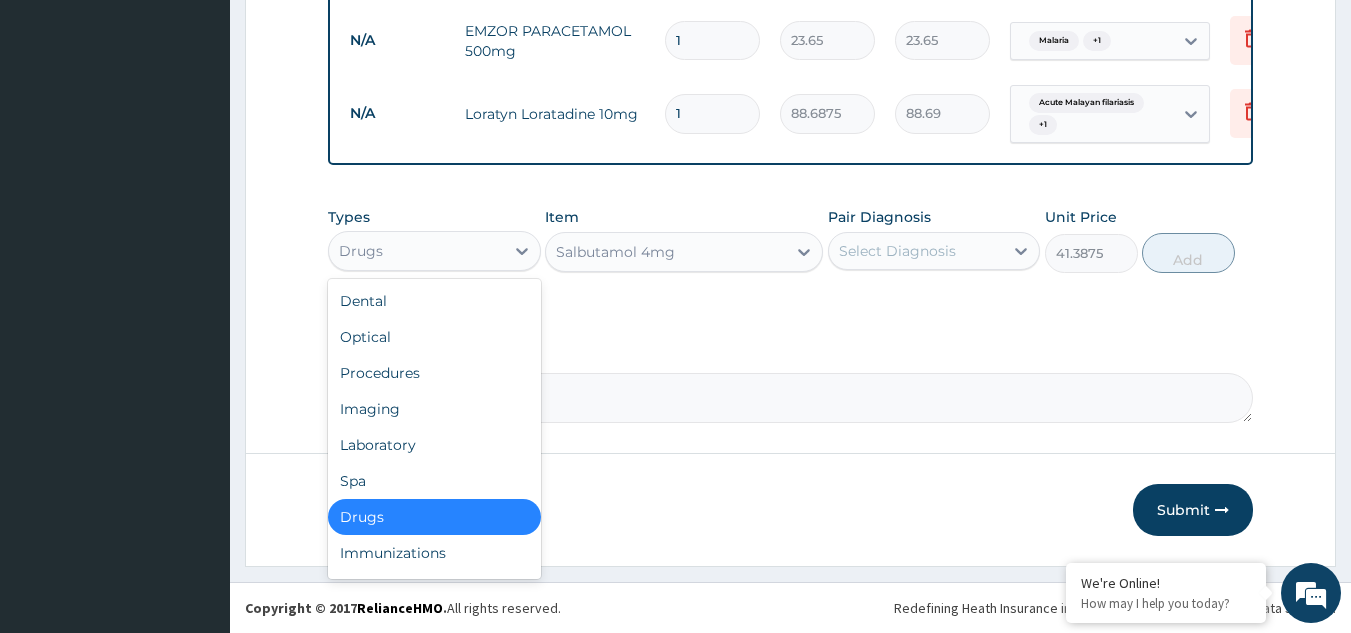 scroll, scrollTop: 68, scrollLeft: 0, axis: vertical 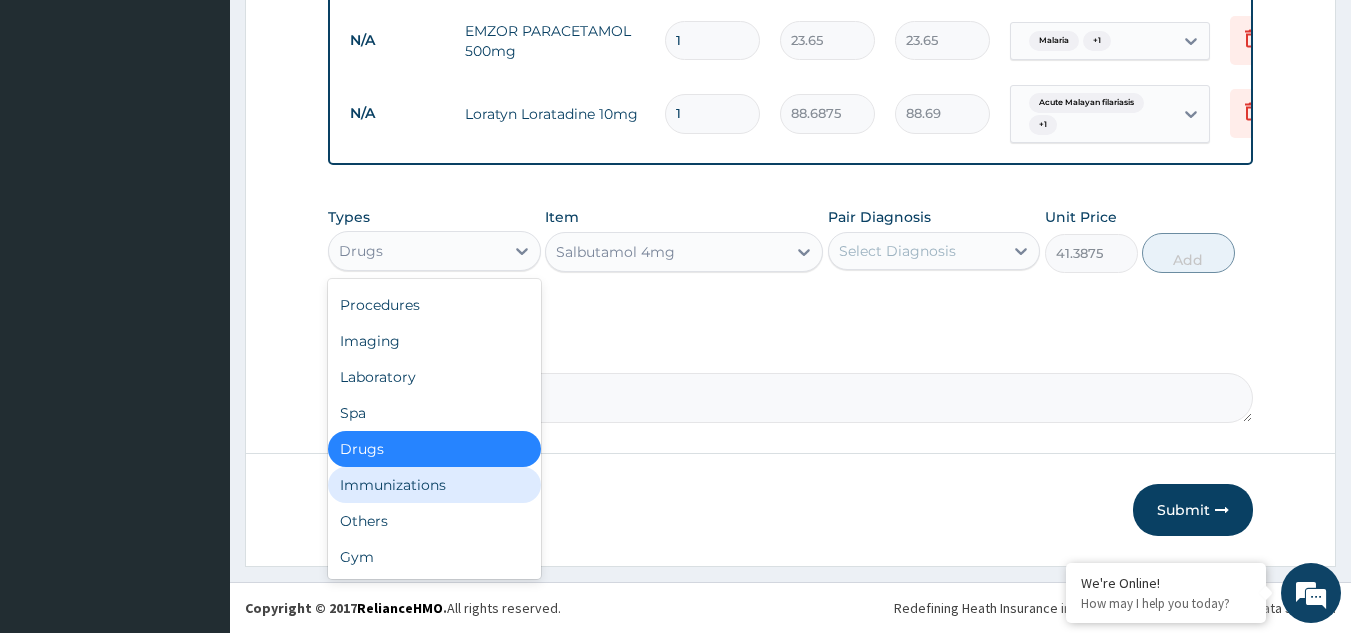 click on "Immunizations" at bounding box center (434, 485) 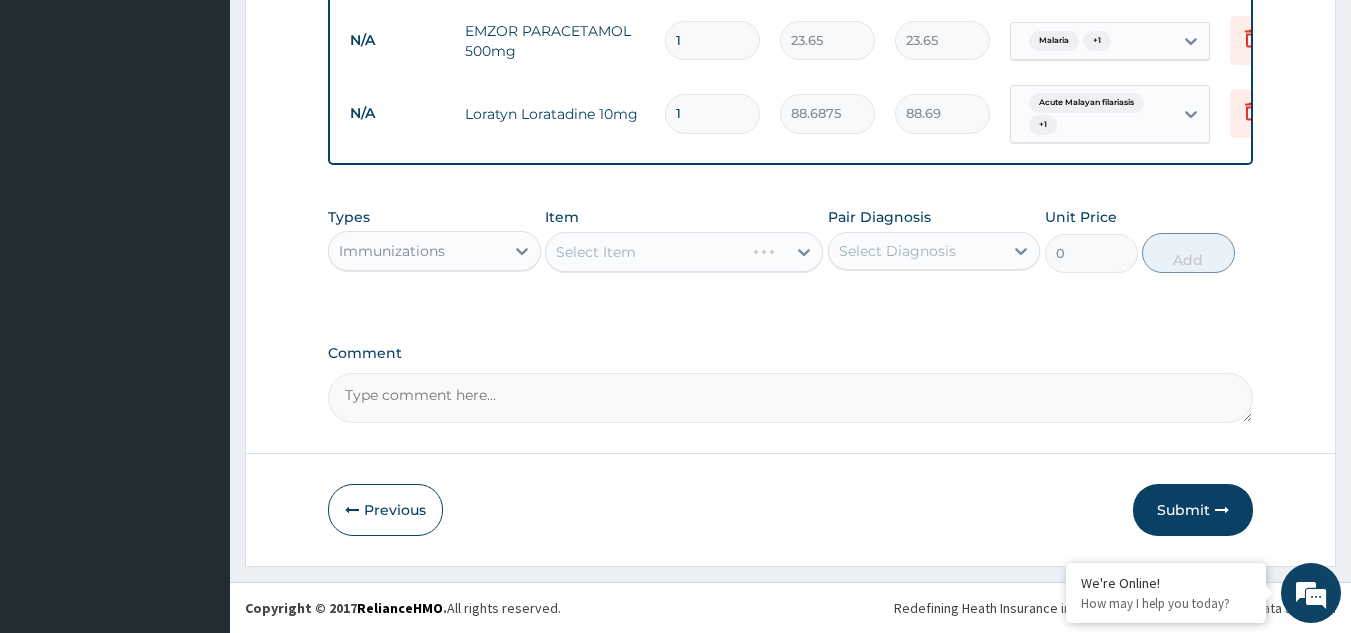 click on "Select Item" at bounding box center [684, 252] 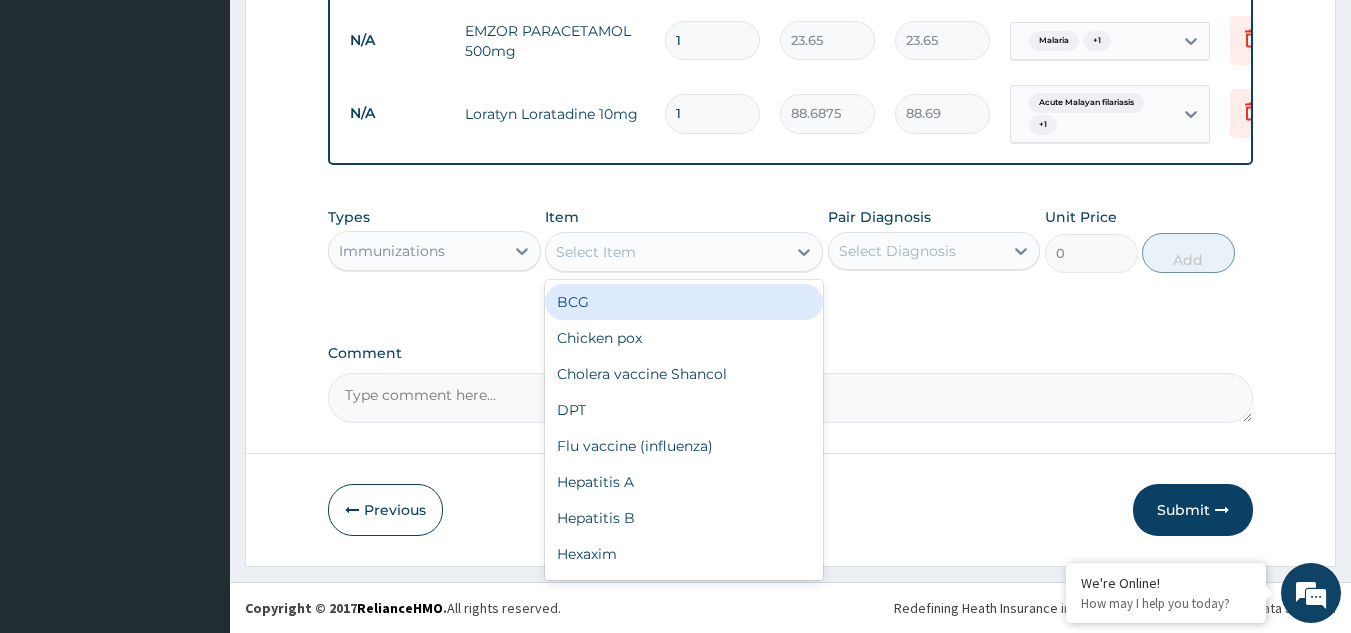 click on "Select Item" at bounding box center [596, 252] 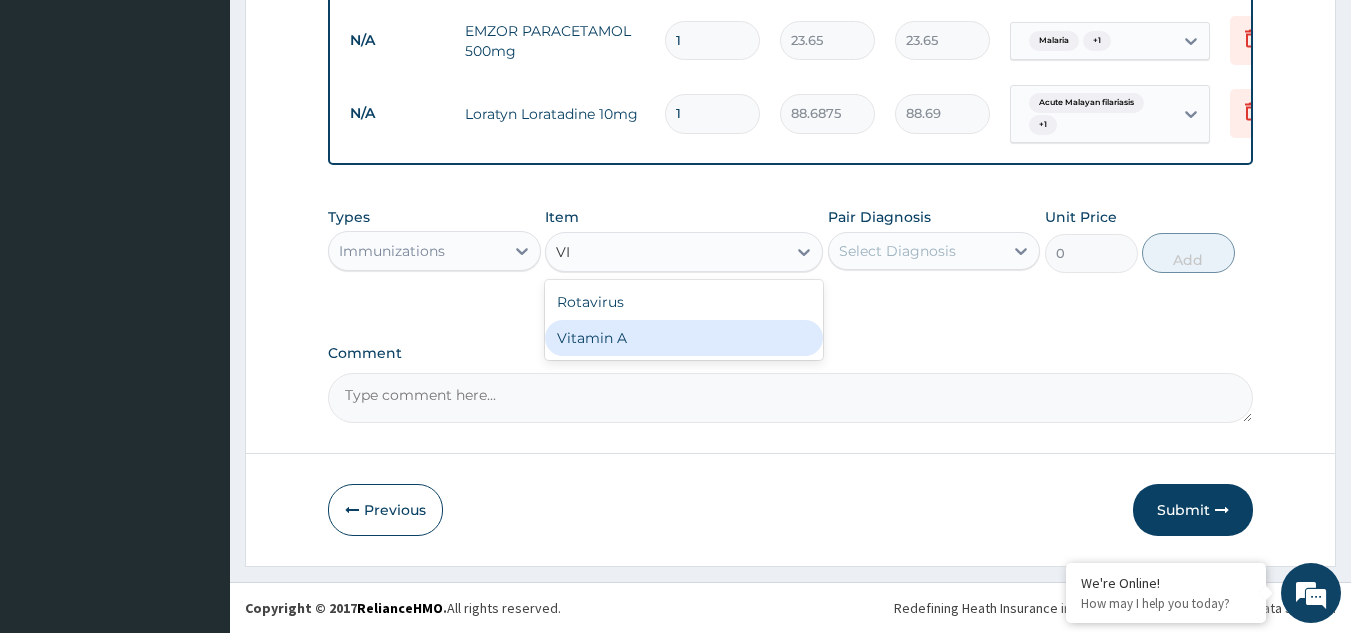 type on "V" 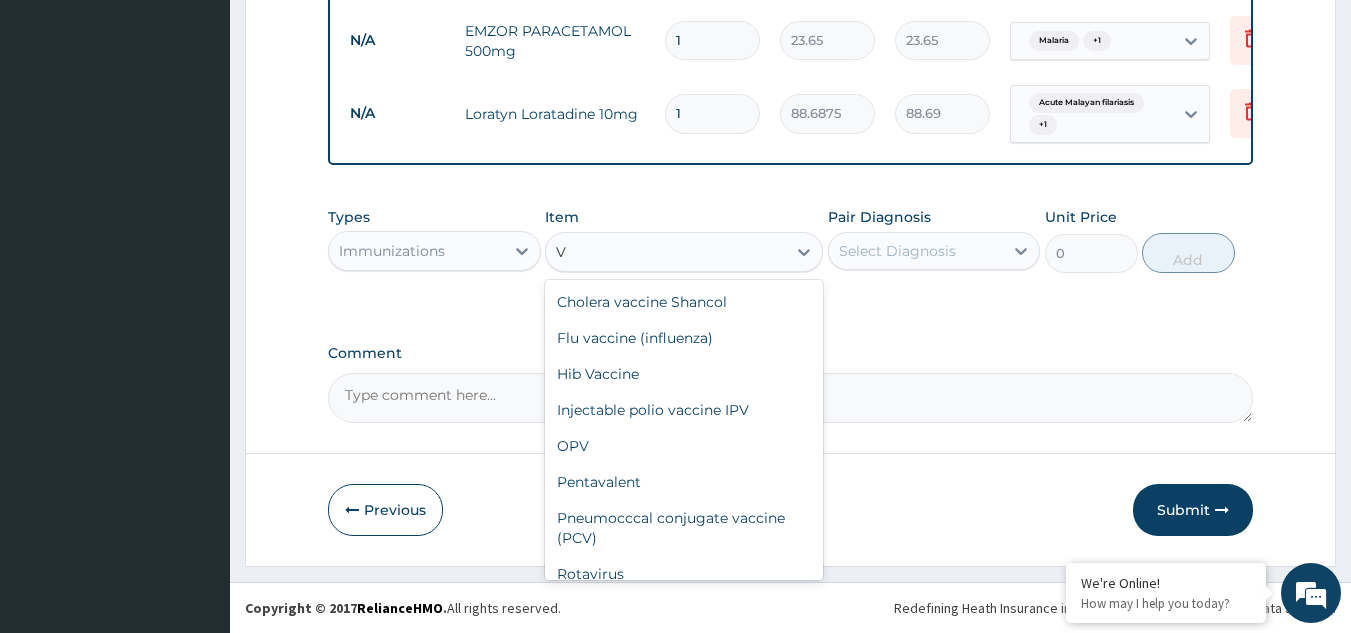type 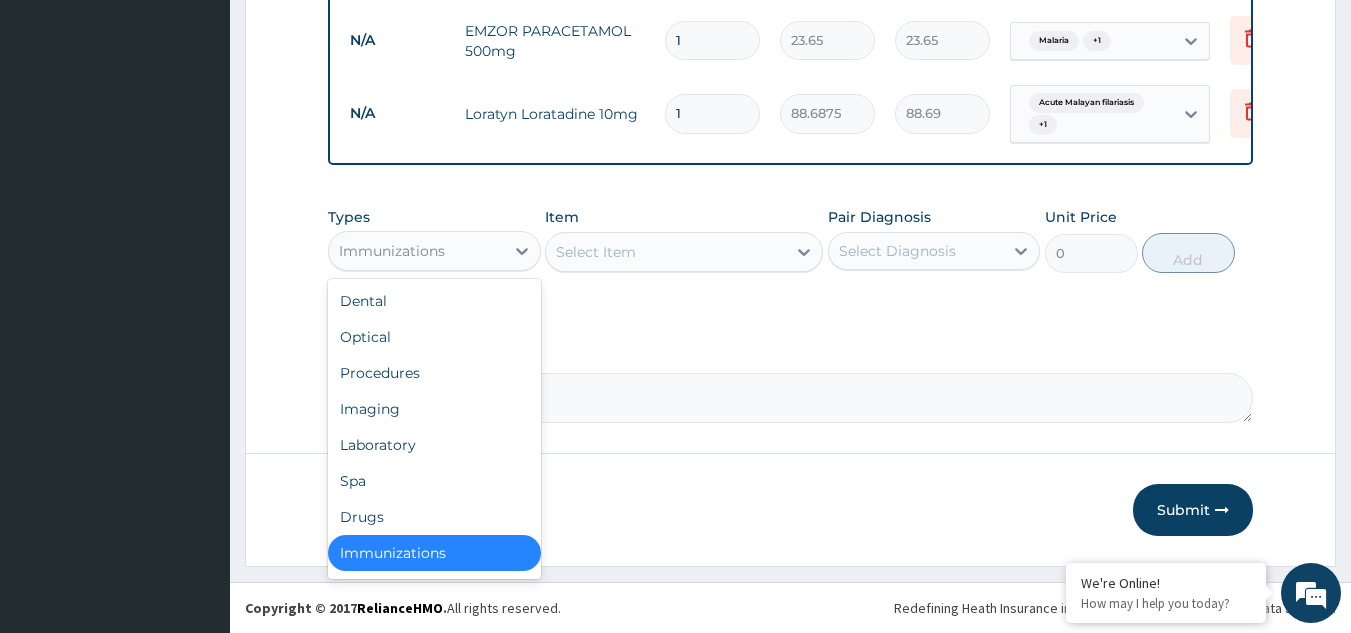 click on "Immunizations" at bounding box center (416, 251) 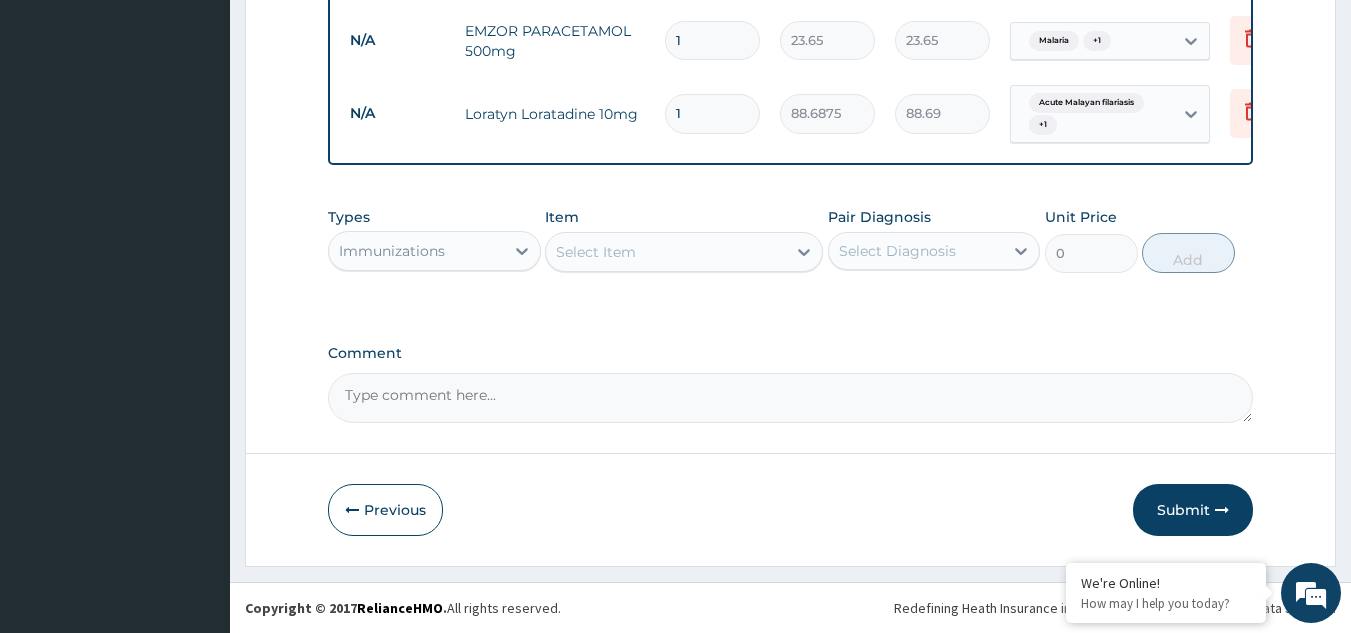 click on "PA Code / Prescription Code Enter Code(Secondary Care Only) Encounter Date 18-07-2025 Important Notice Please enter PA codes before entering items that are not attached to a PA code   All diagnoses entered must be linked to a claim item. Diagnosis & Claim Items that are visible but inactive cannot be edited because they were imported from an already approved PA code. Diagnosis Acute Malayan filariasis Query Malaria Confirmed Sepsis Query Asthma Query NB: All diagnosis must be linked to a claim item Claim Items Type Name Quantity Unit Price Total Price Pair Diagnosis Actions N/A General practitioner Consultation first outpatient consultation 1 3547.5 3547.50 Malaria  + 2 Delete N/A Registration Fee 1 2150 2150.00 Acute Malayan filariasis  + 1 Delete N/A Malaria Parasite Combo(Blood Film+ Antibody, IgG) [Blood] 1 1612.5 1612.50 Malaria  + 1 Delete N/A FBC CBC-Complete Blood Count (Haemogram) - [Blood] 1 4300 4300.00 Acute Malayan filariasis  + 1 Delete N/A Microfilaria Detection by Skin Snip 1 2150 2150.00  + 1" at bounding box center (791, -394) 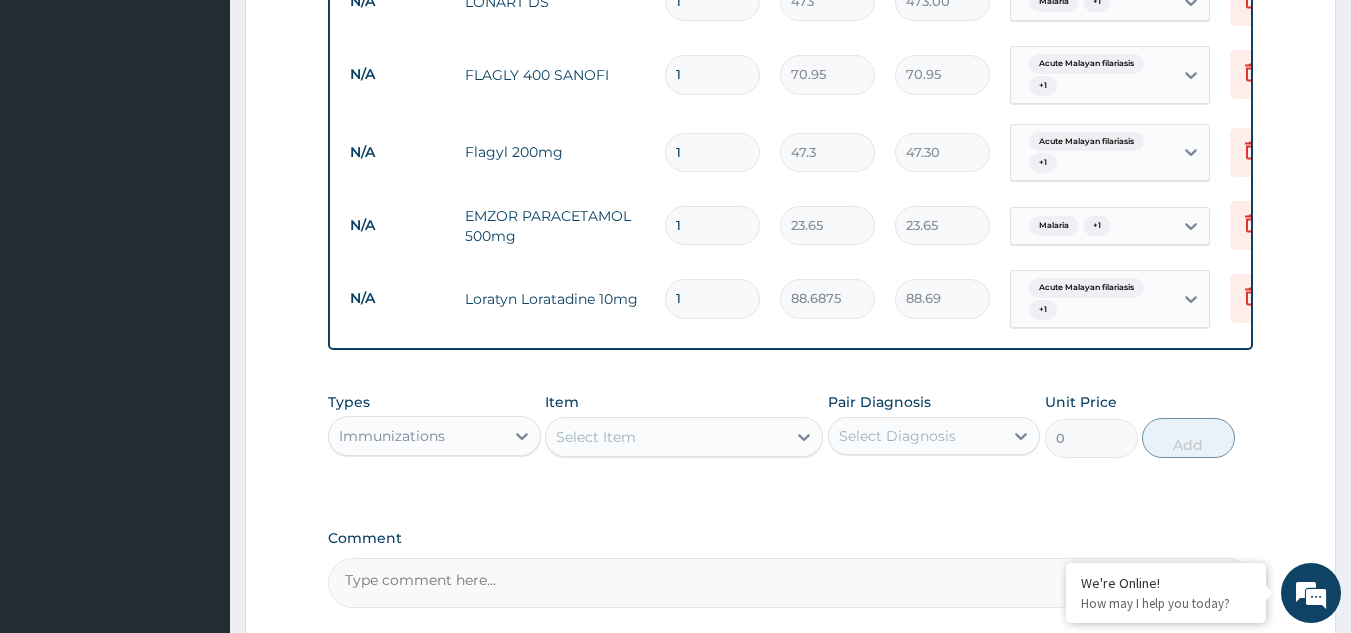 scroll, scrollTop: 1117, scrollLeft: 0, axis: vertical 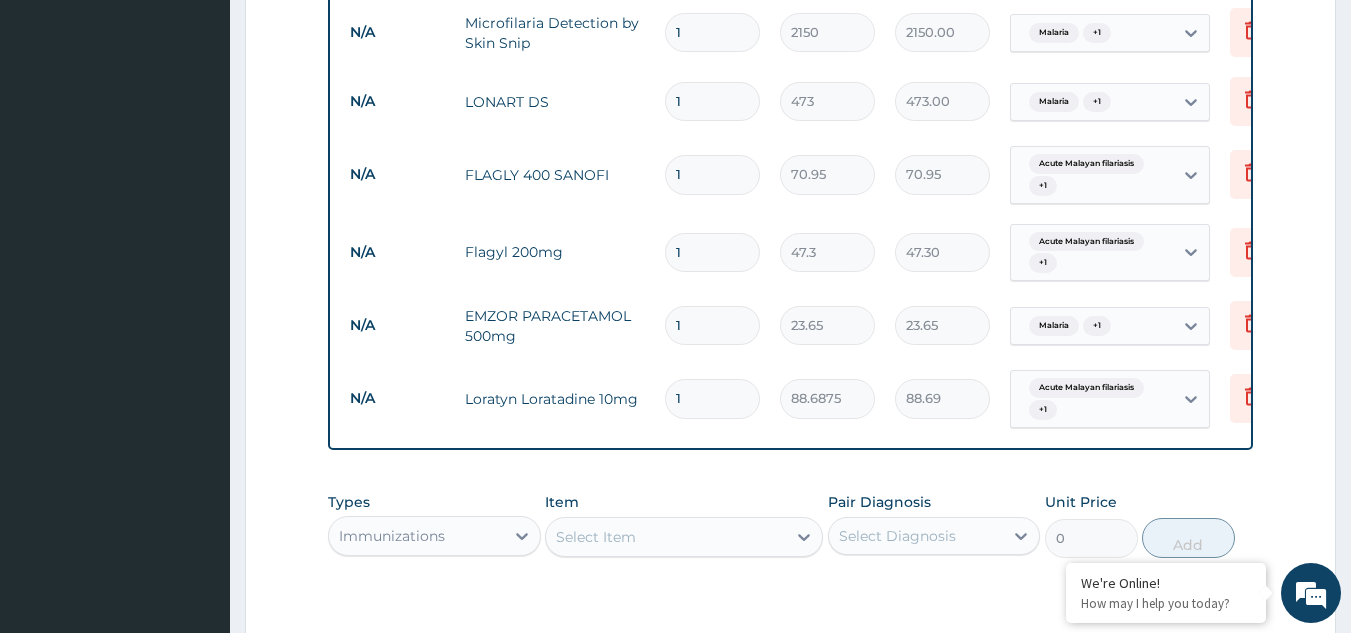 click on "1" at bounding box center [712, 398] 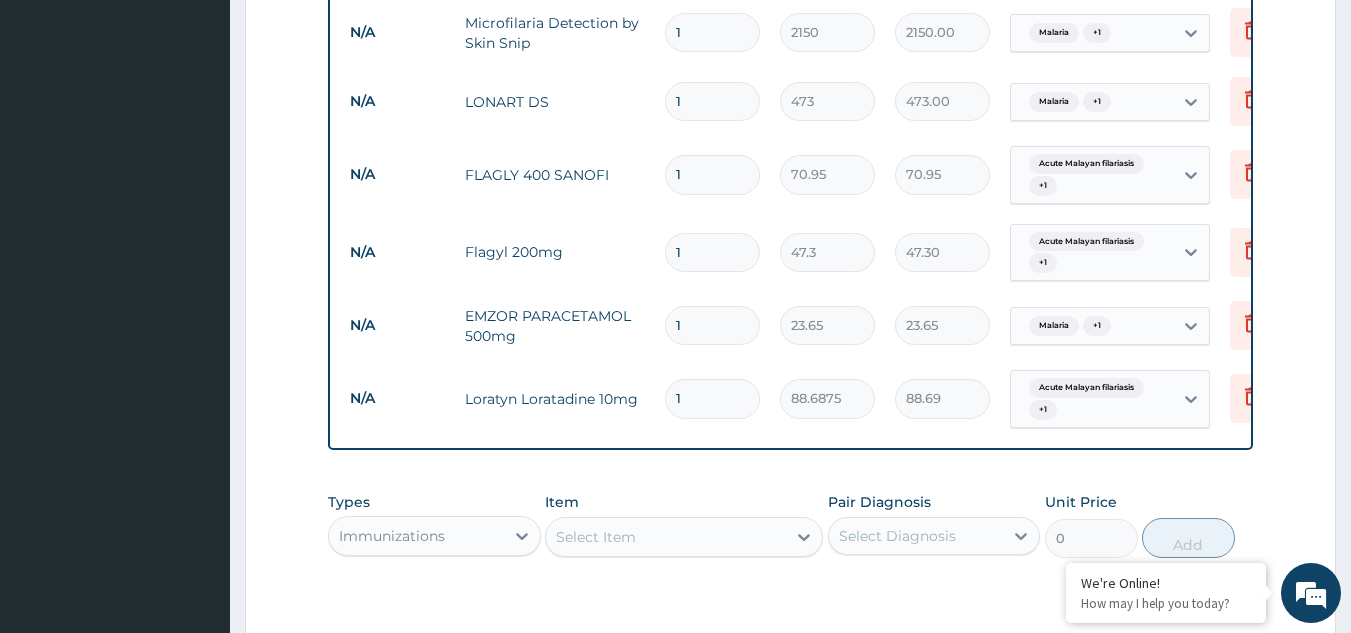 type on "10" 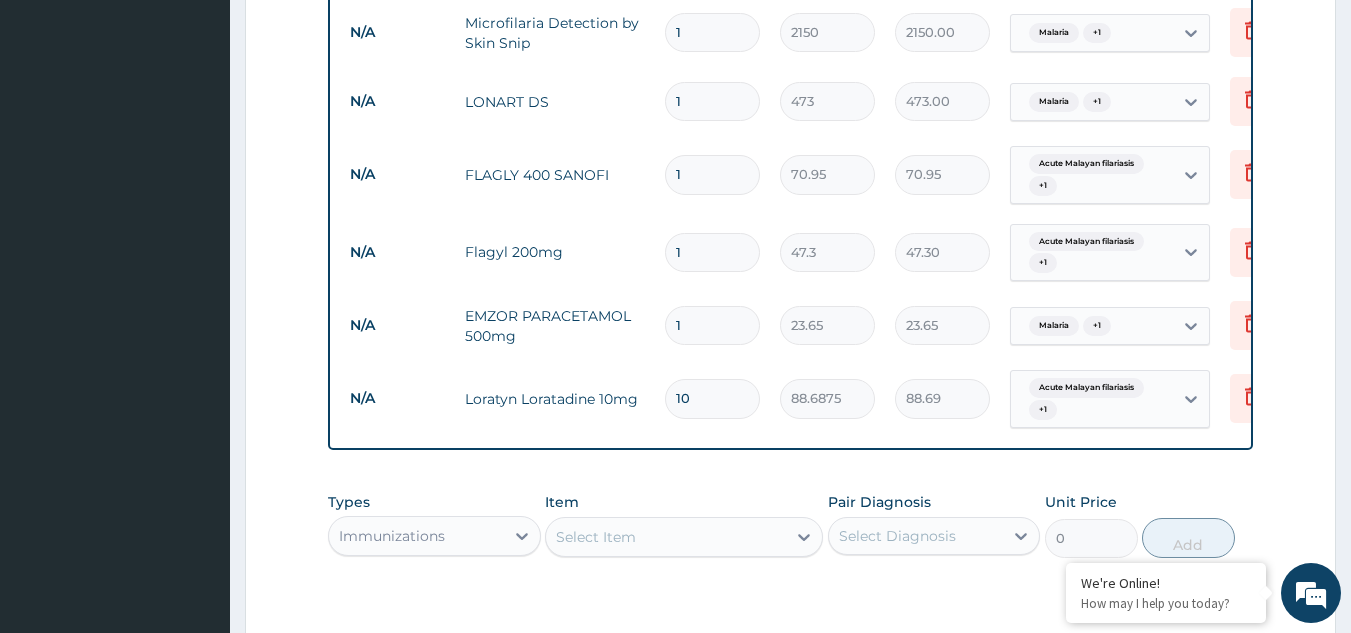 type on "886.88" 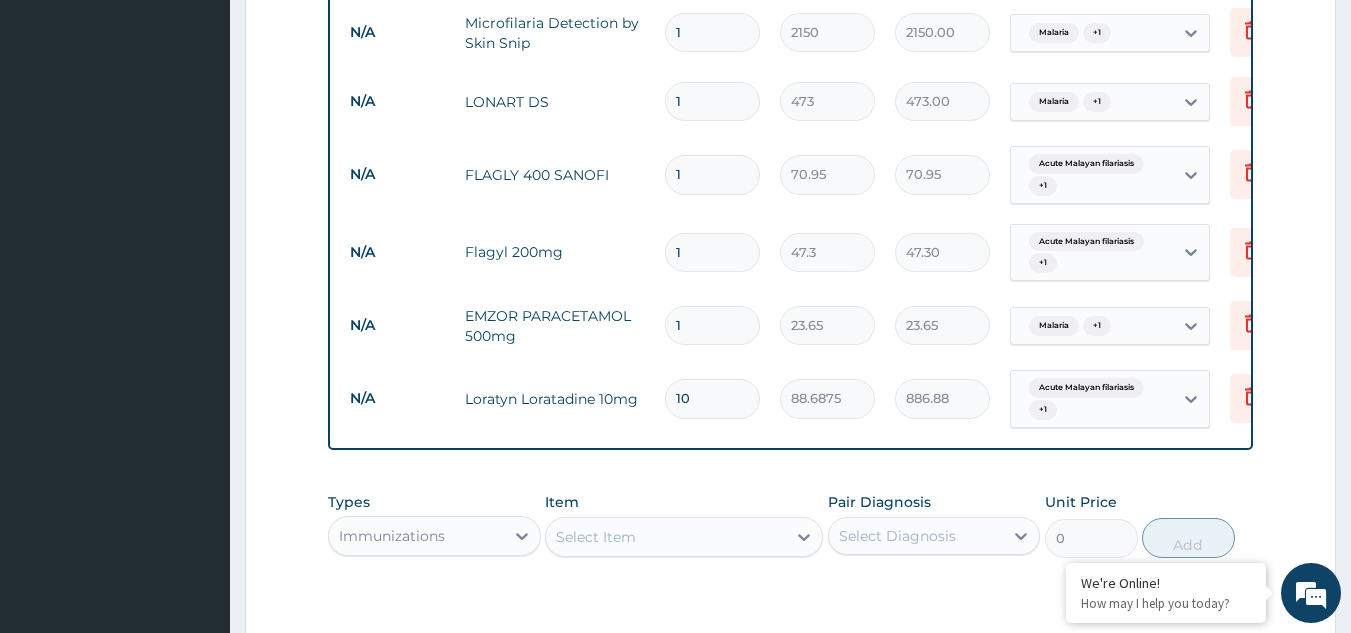 type on "10" 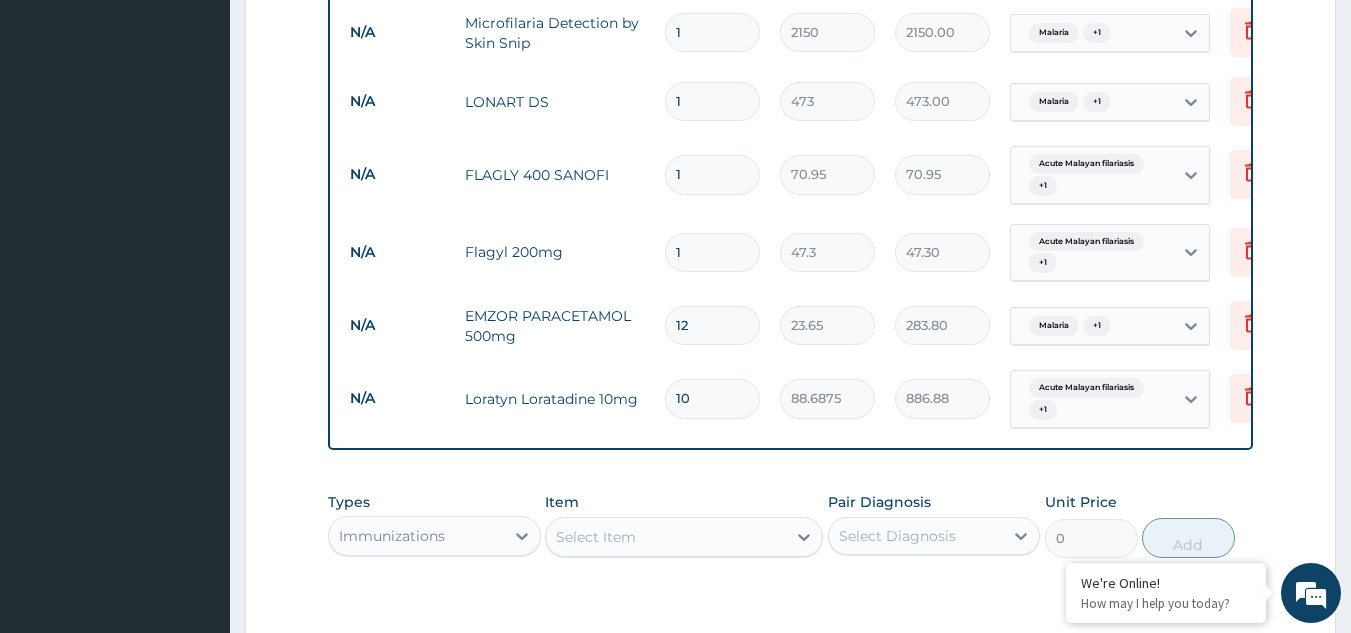 type on "12" 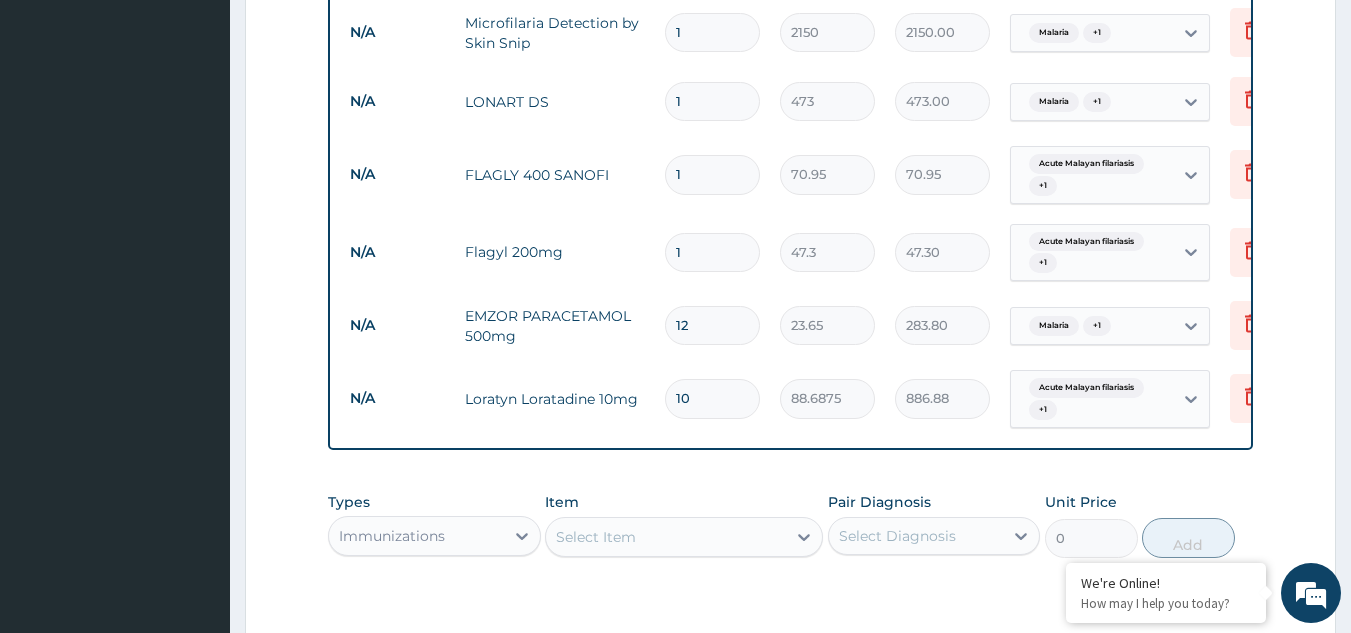 type 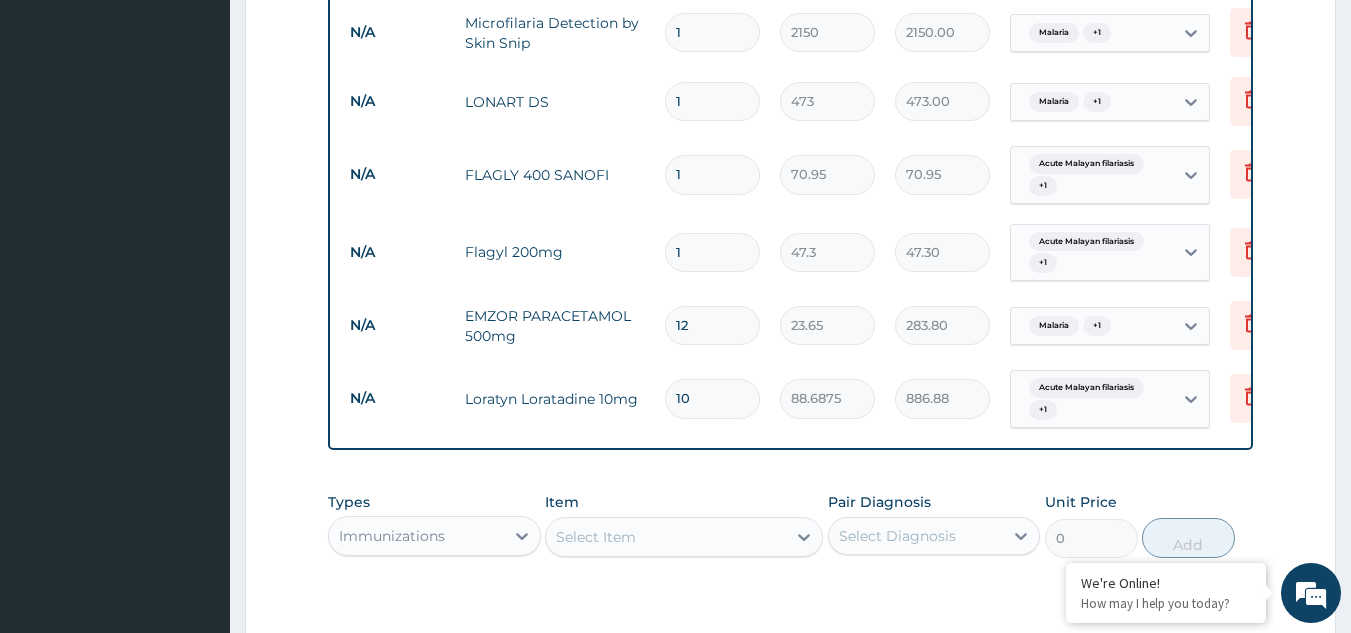 type on "0.00" 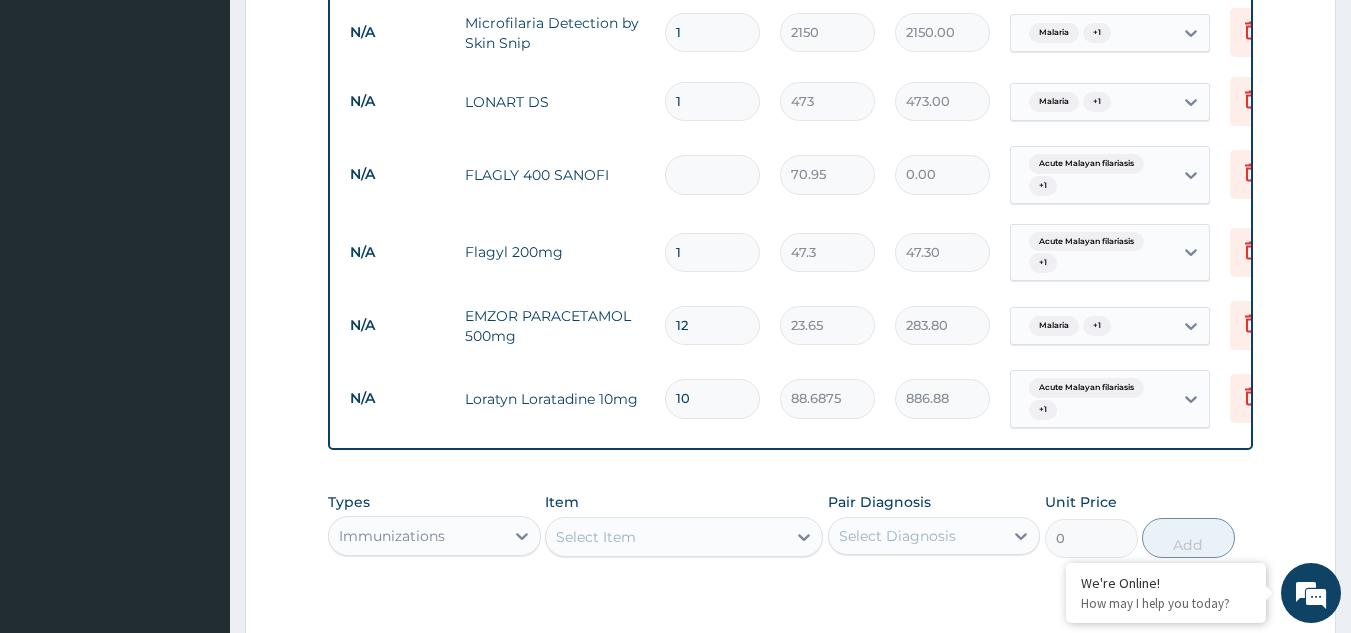 type on "6" 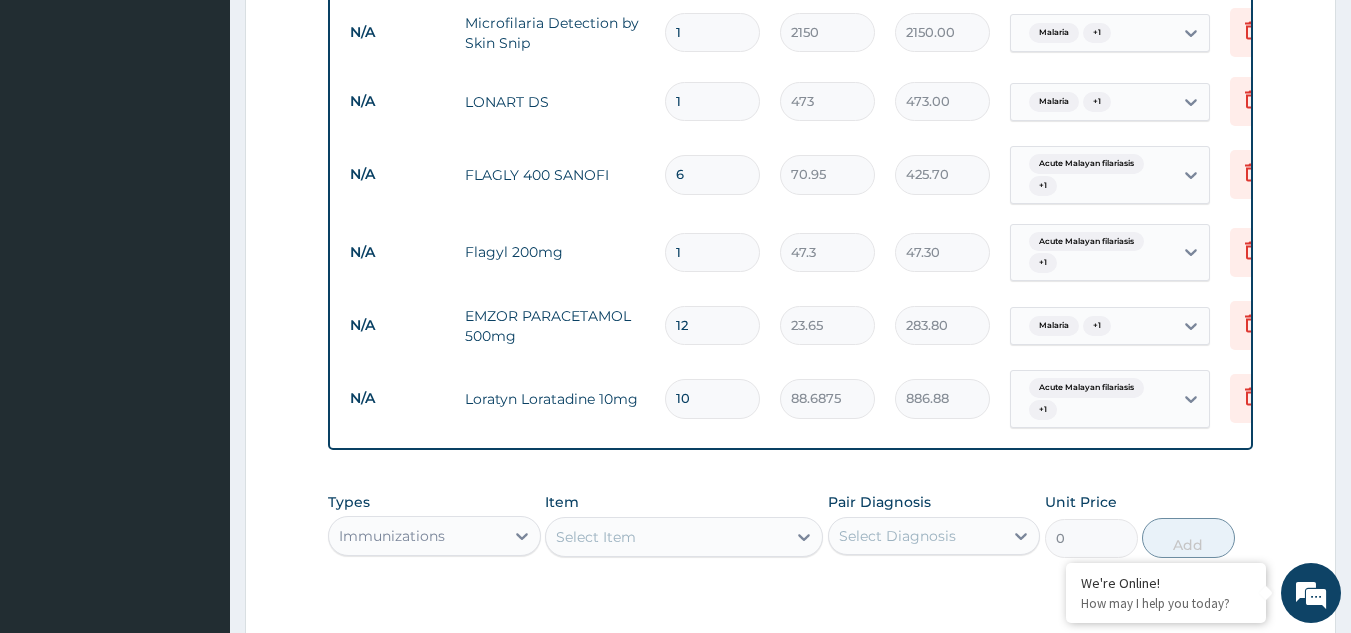 type on "6" 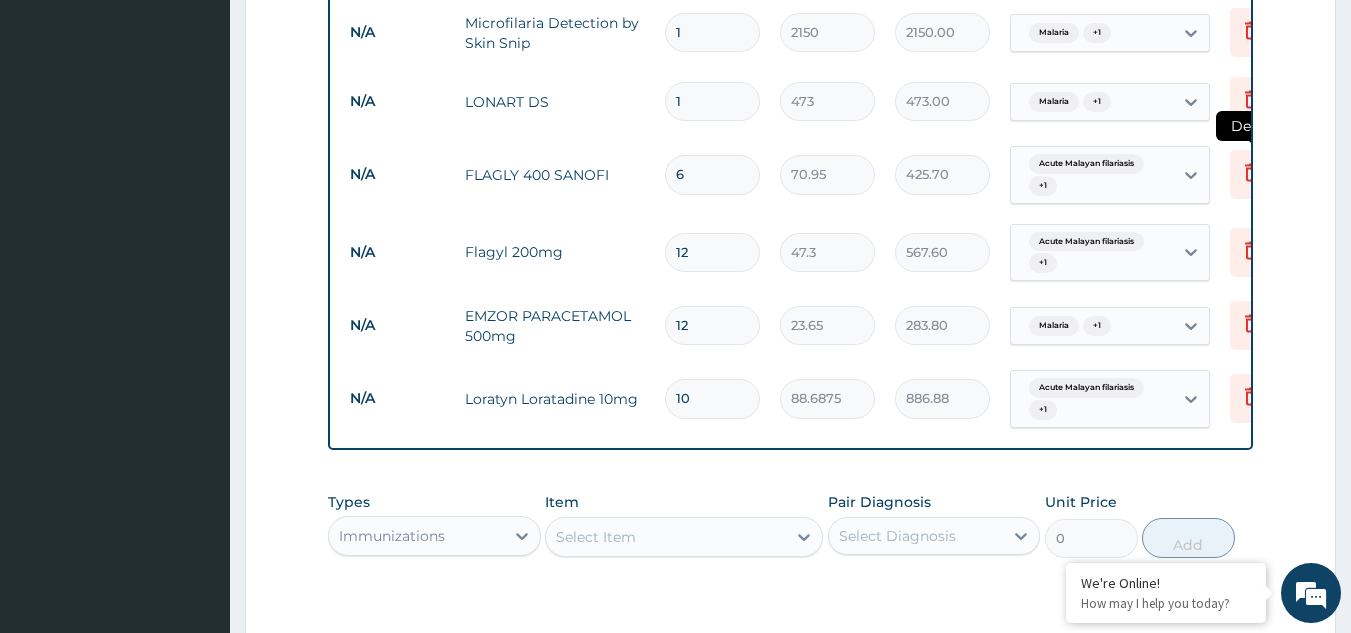 type on "12" 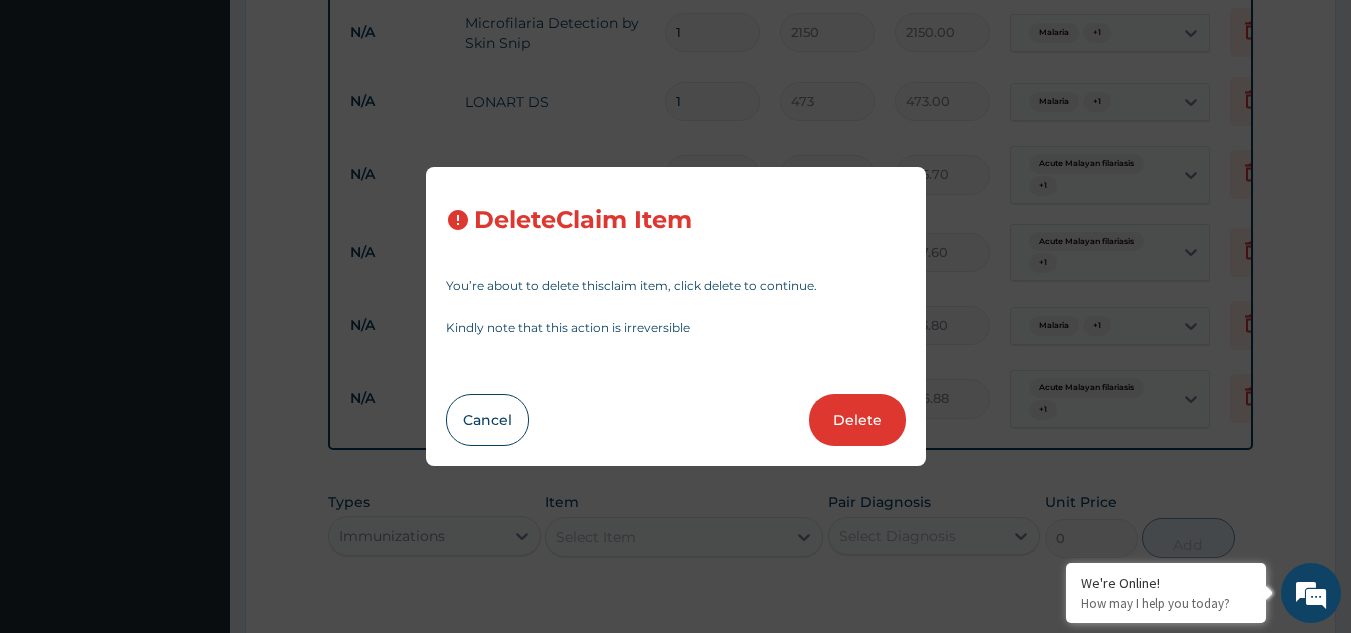 click on "Delete" at bounding box center [857, 420] 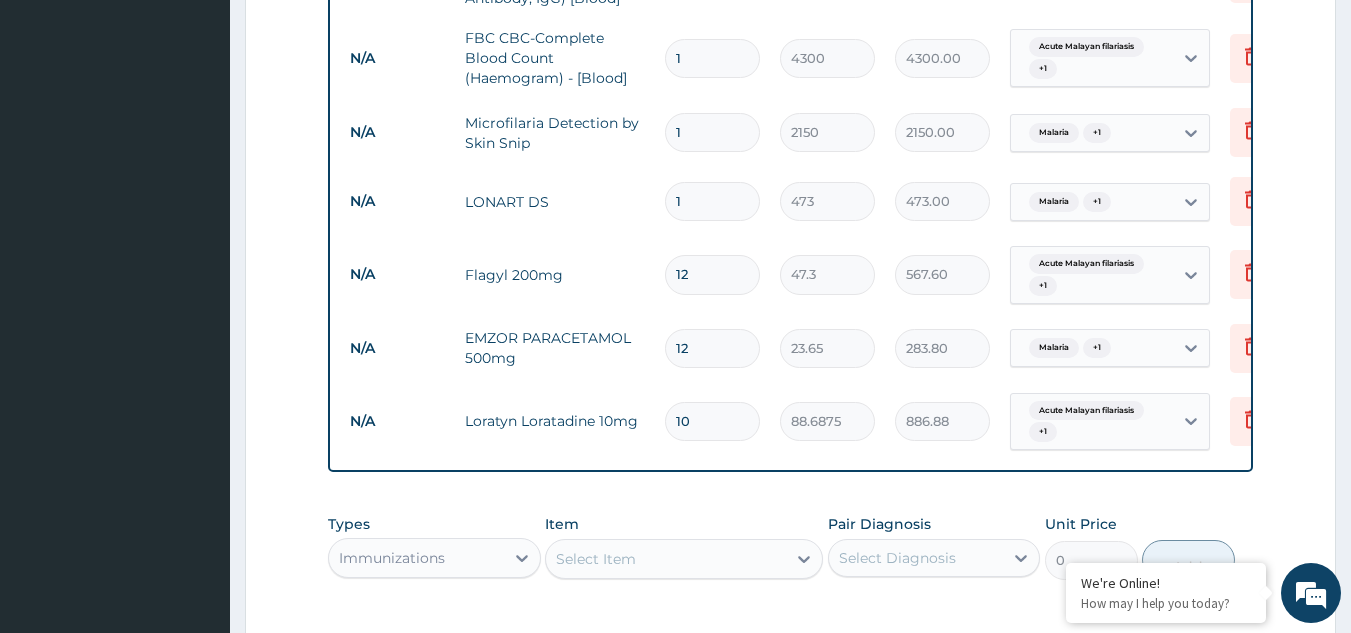 scroll, scrollTop: 917, scrollLeft: 0, axis: vertical 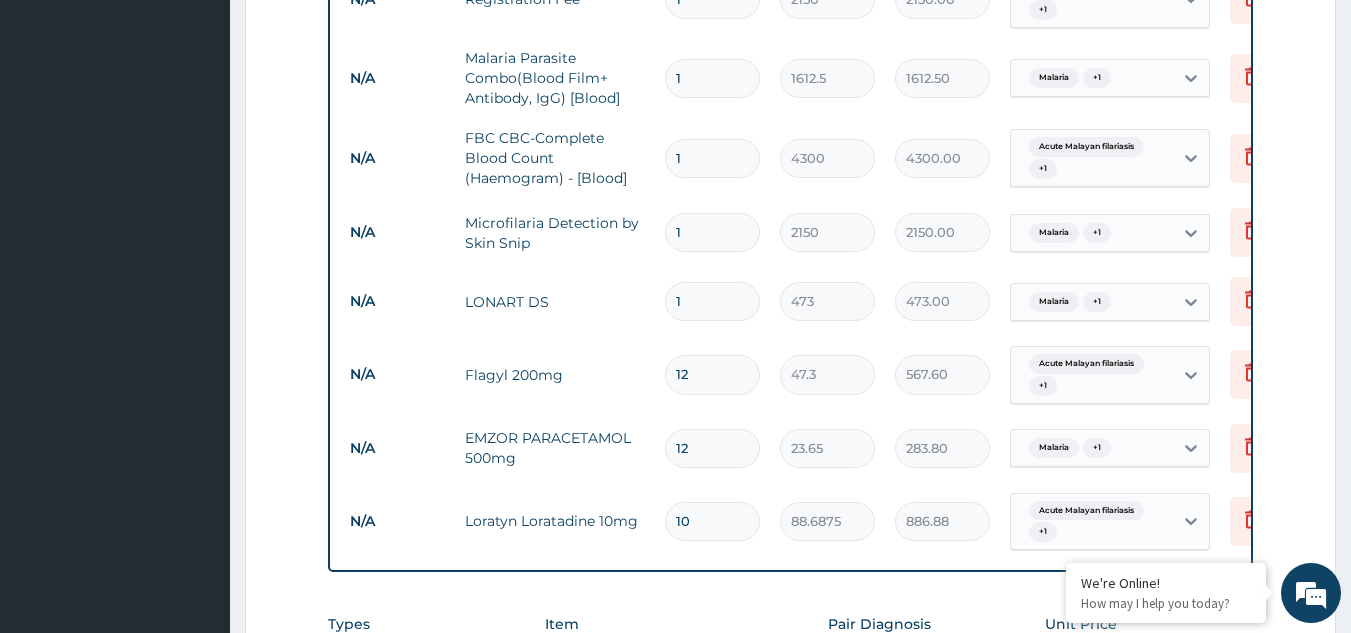 click on "1" at bounding box center (712, 301) 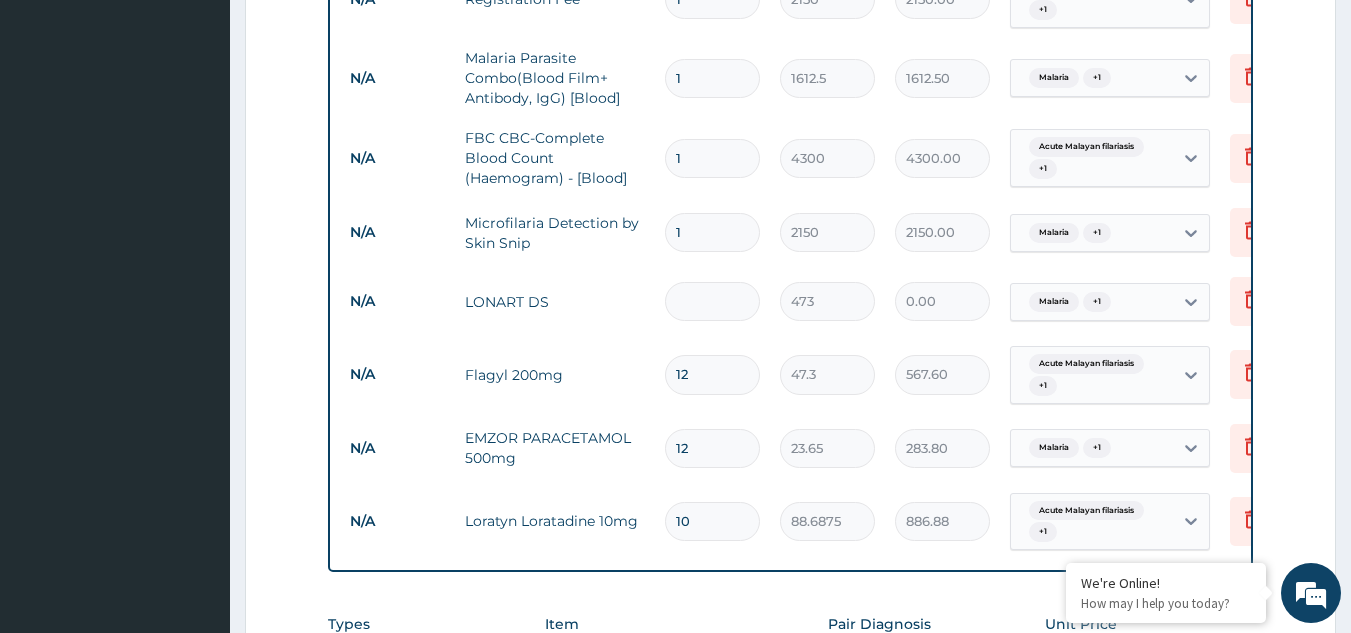 type on "6" 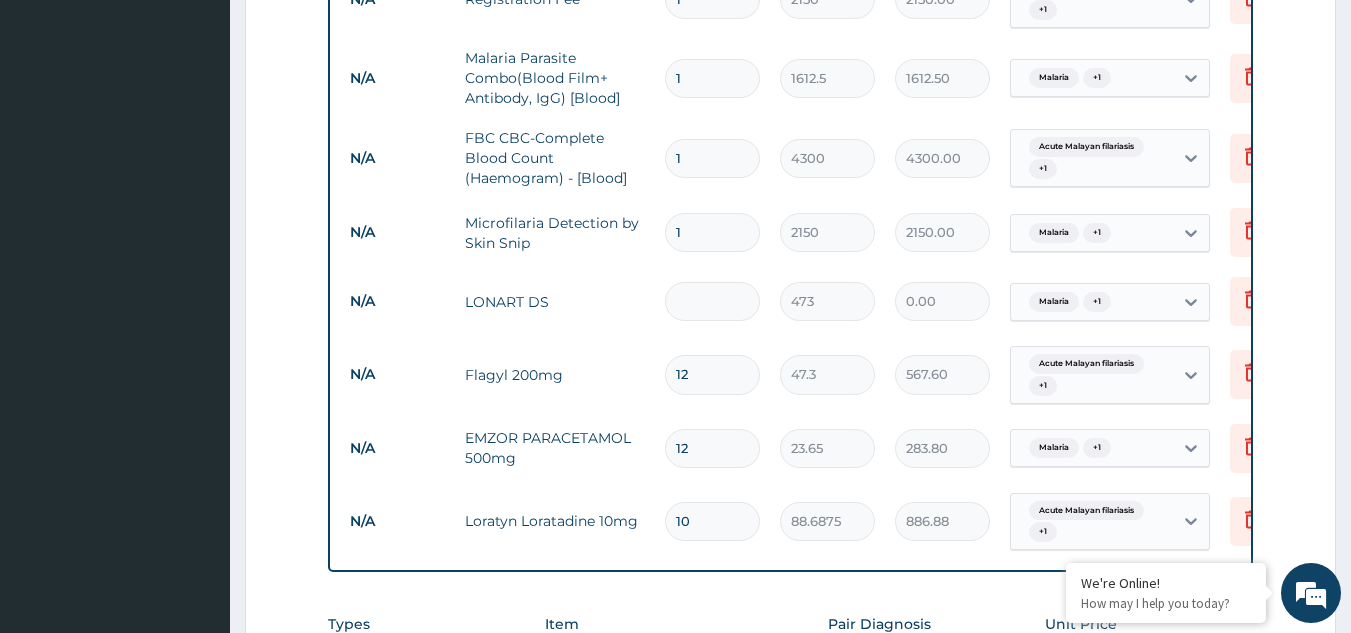 type on "2838.00" 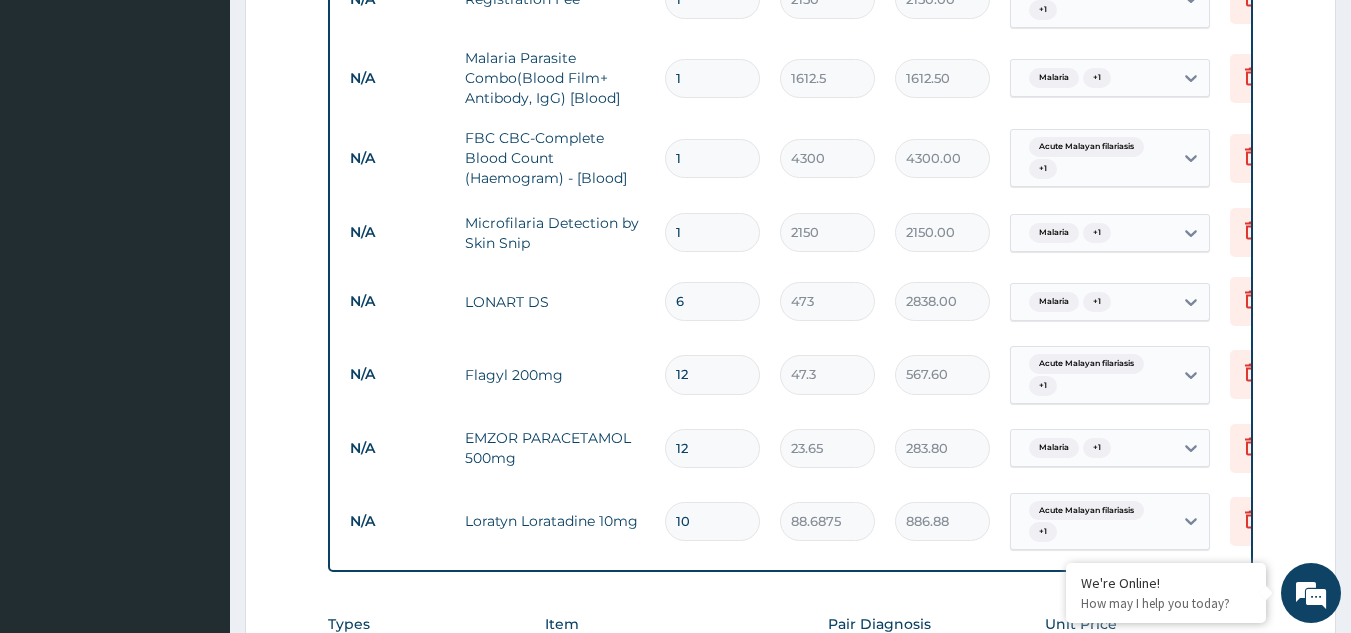 type on "6" 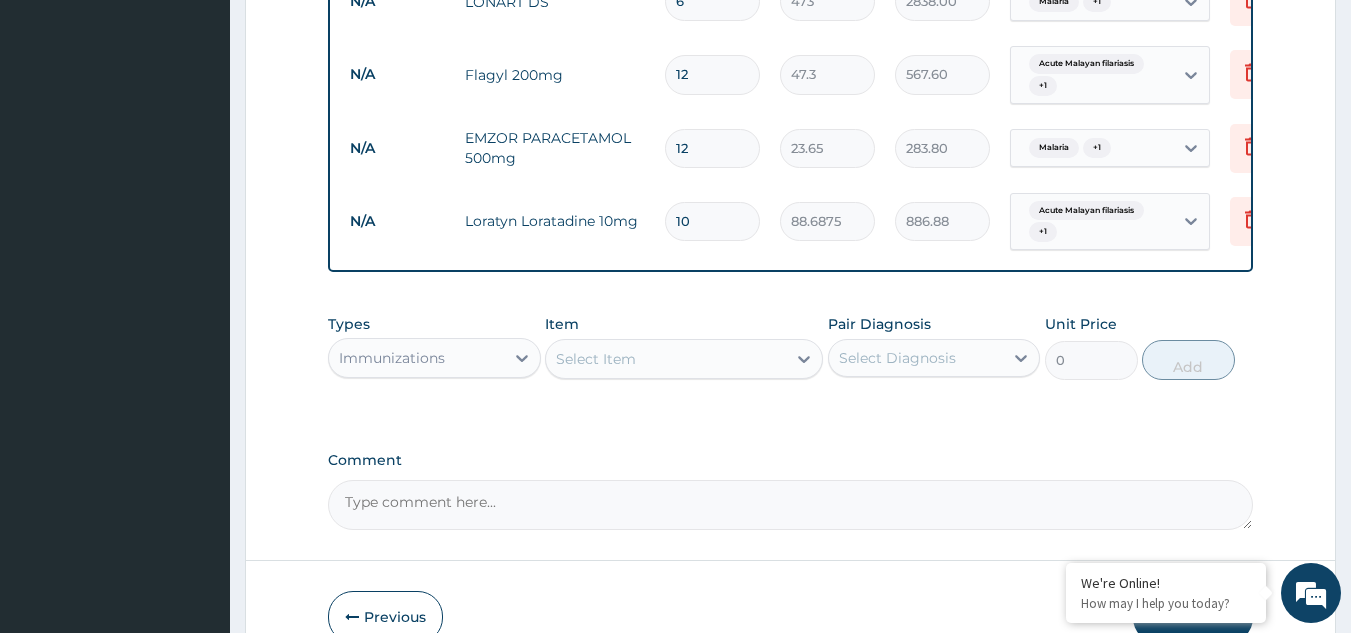 scroll, scrollTop: 1317, scrollLeft: 0, axis: vertical 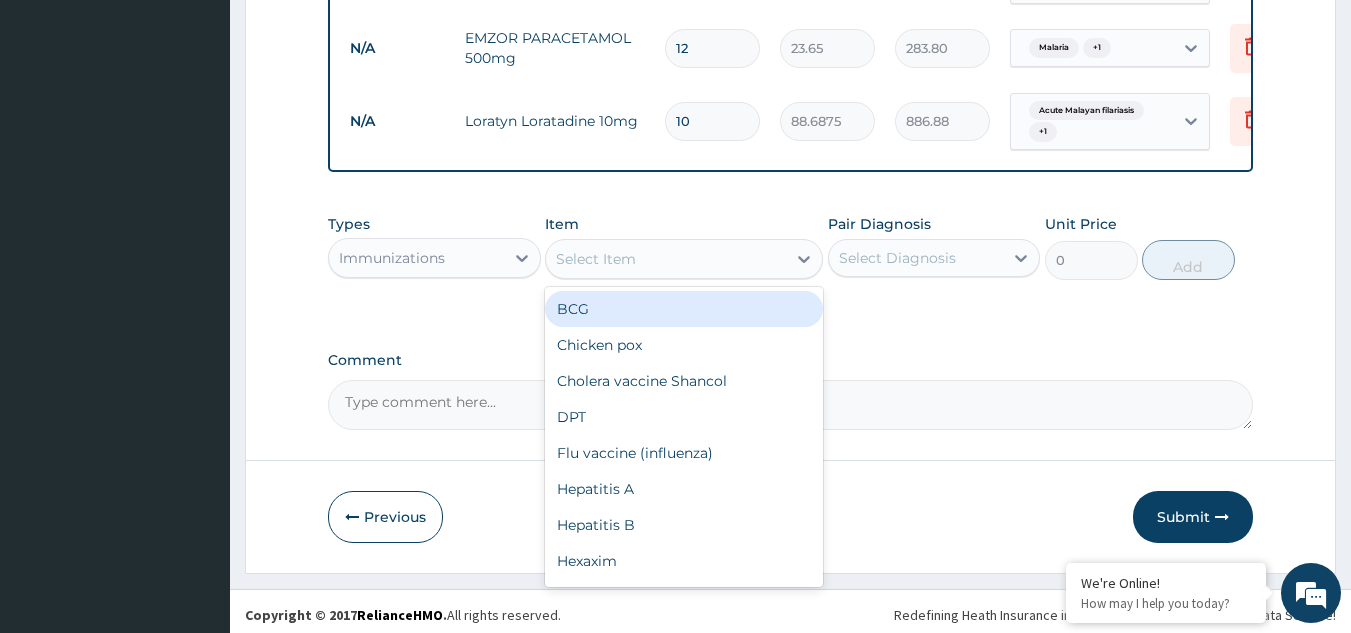 click on "Select Item" at bounding box center [666, 259] 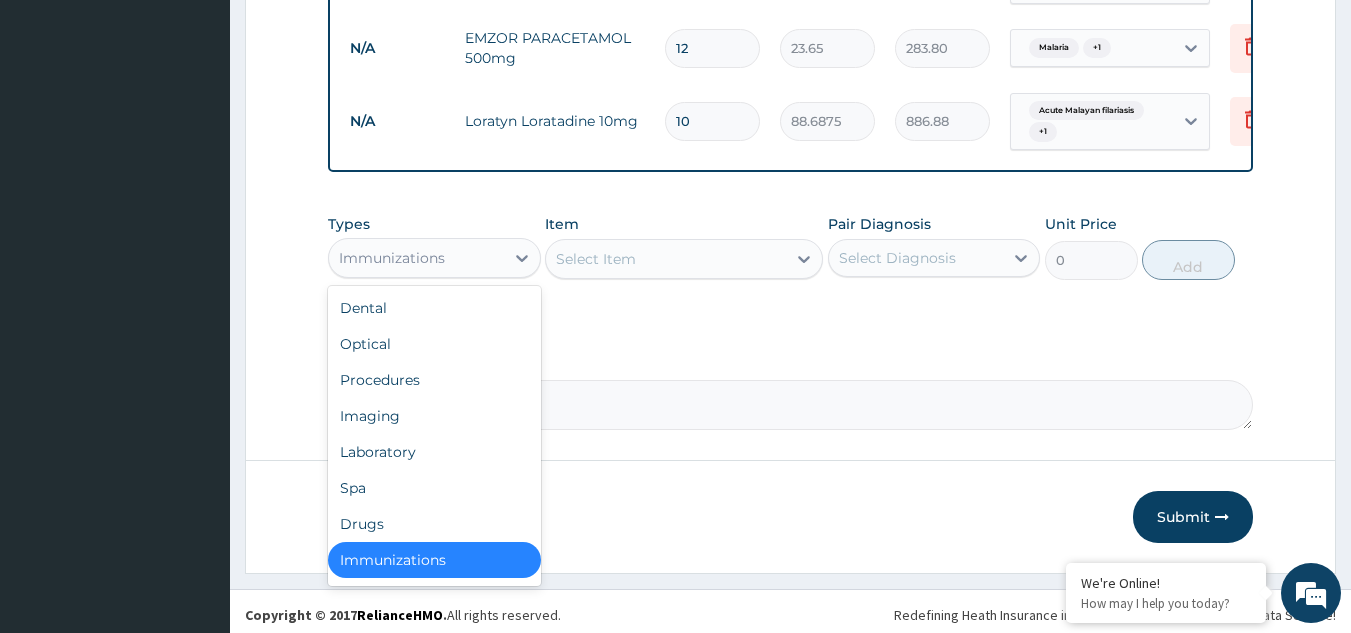 click on "Immunizations" at bounding box center (392, 258) 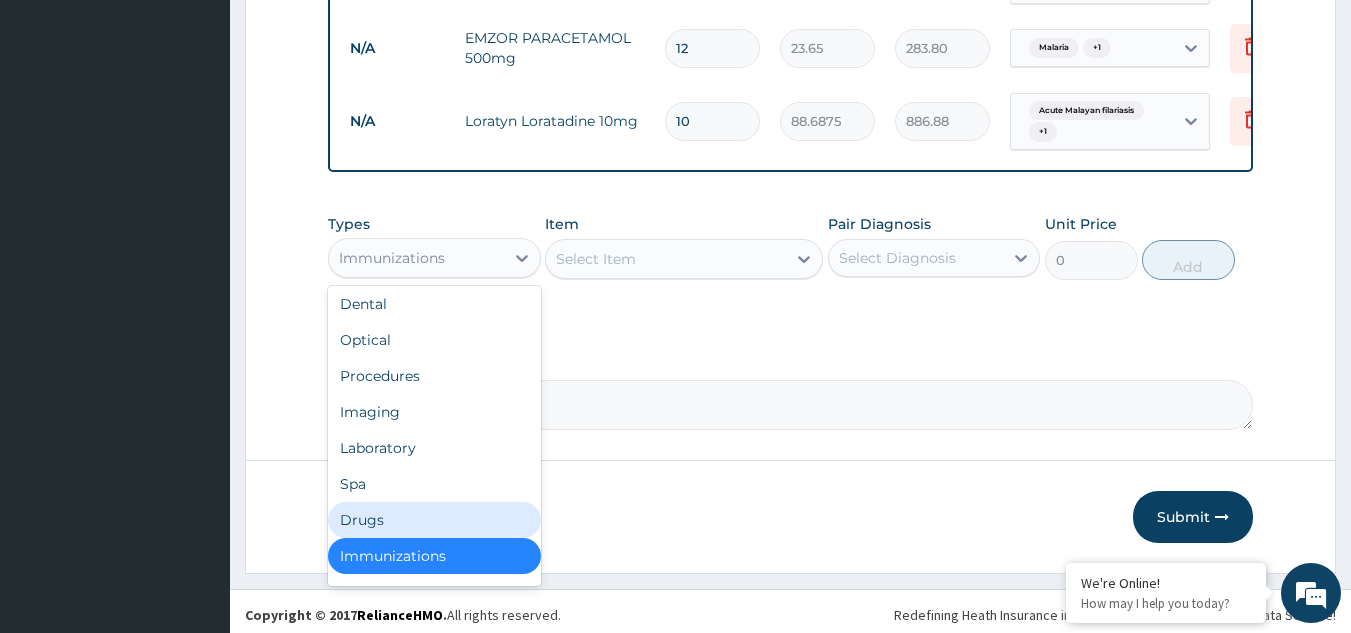 drag, startPoint x: 367, startPoint y: 534, endPoint x: 370, endPoint y: 522, distance: 12.369317 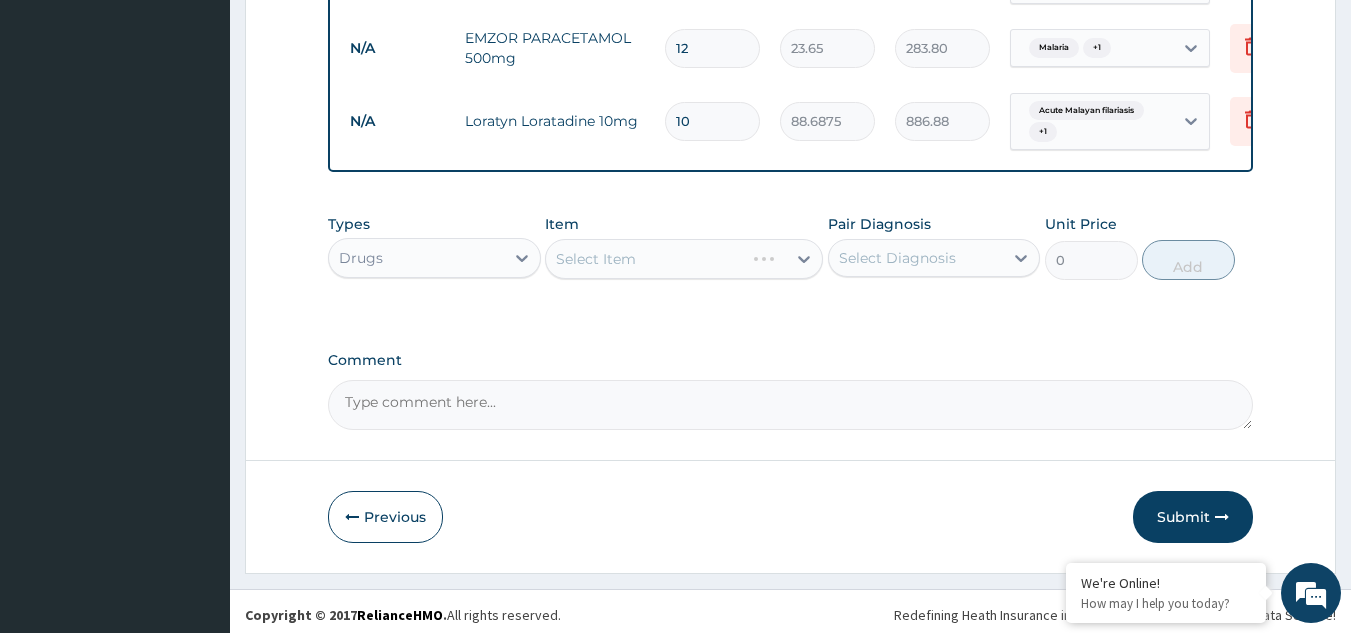 click on "Select Item" at bounding box center (684, 259) 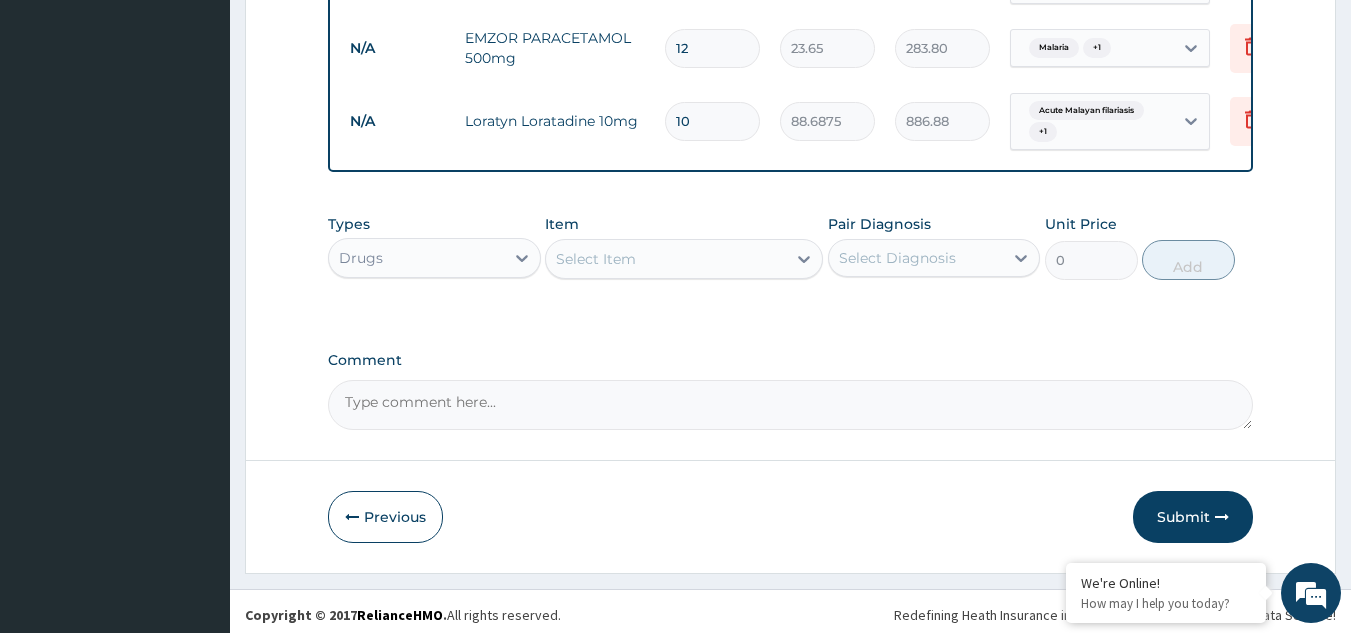 click on "Select Item" at bounding box center [666, 259] 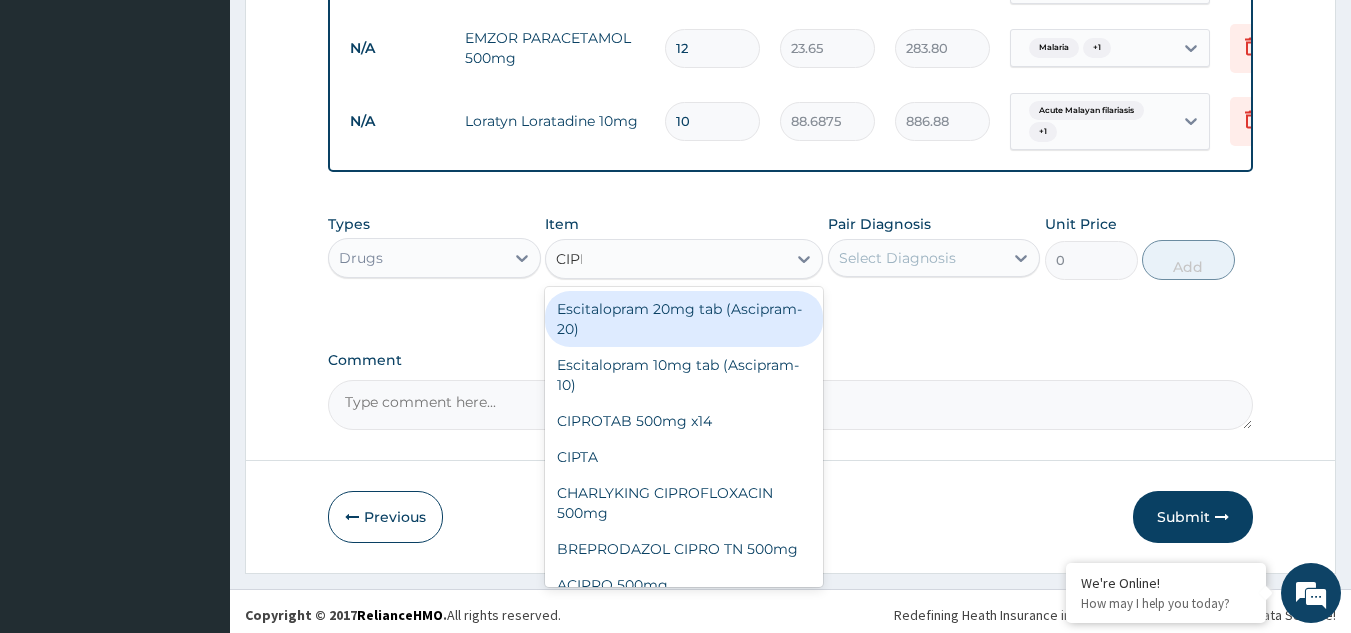 type on "CIPRO" 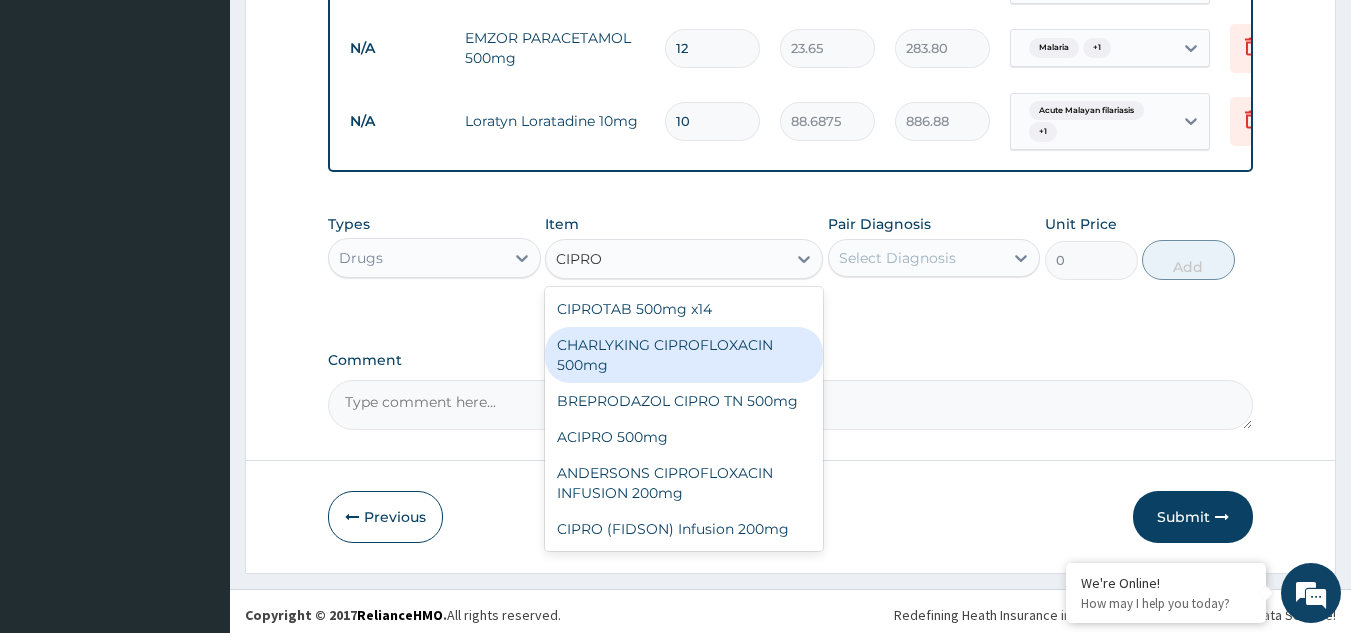 click on "CHARLYKING CIPROFLOXACIN 500mg" at bounding box center (684, 355) 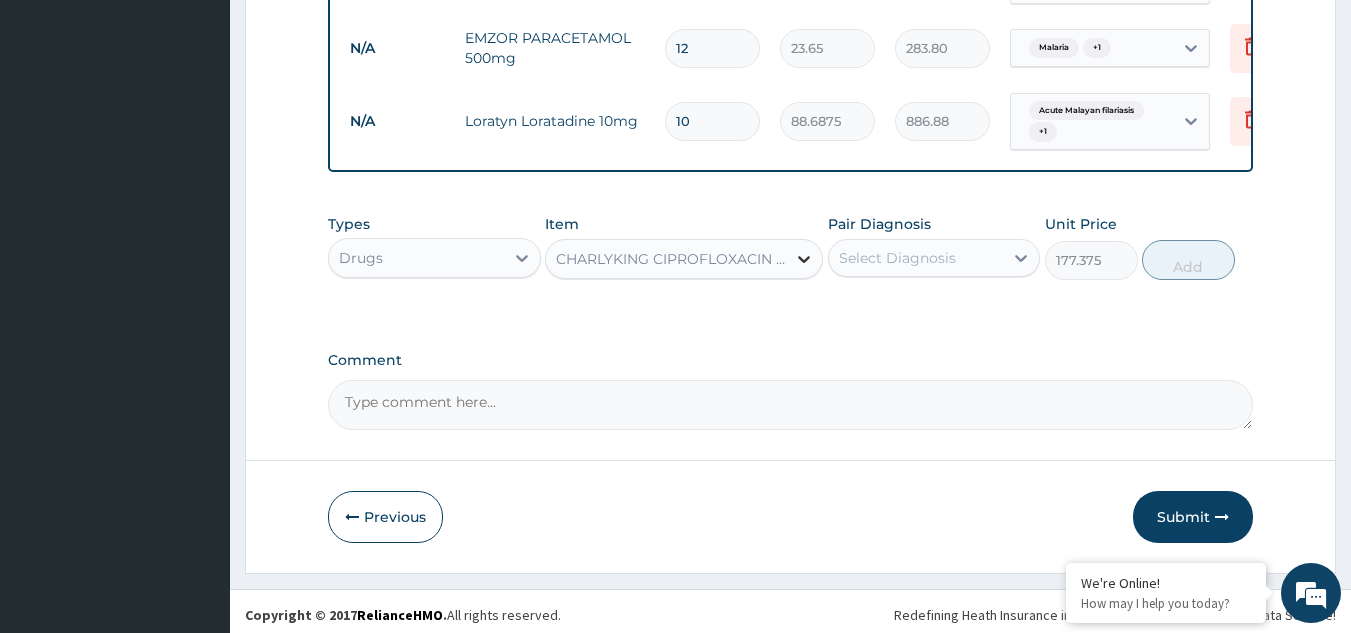 click 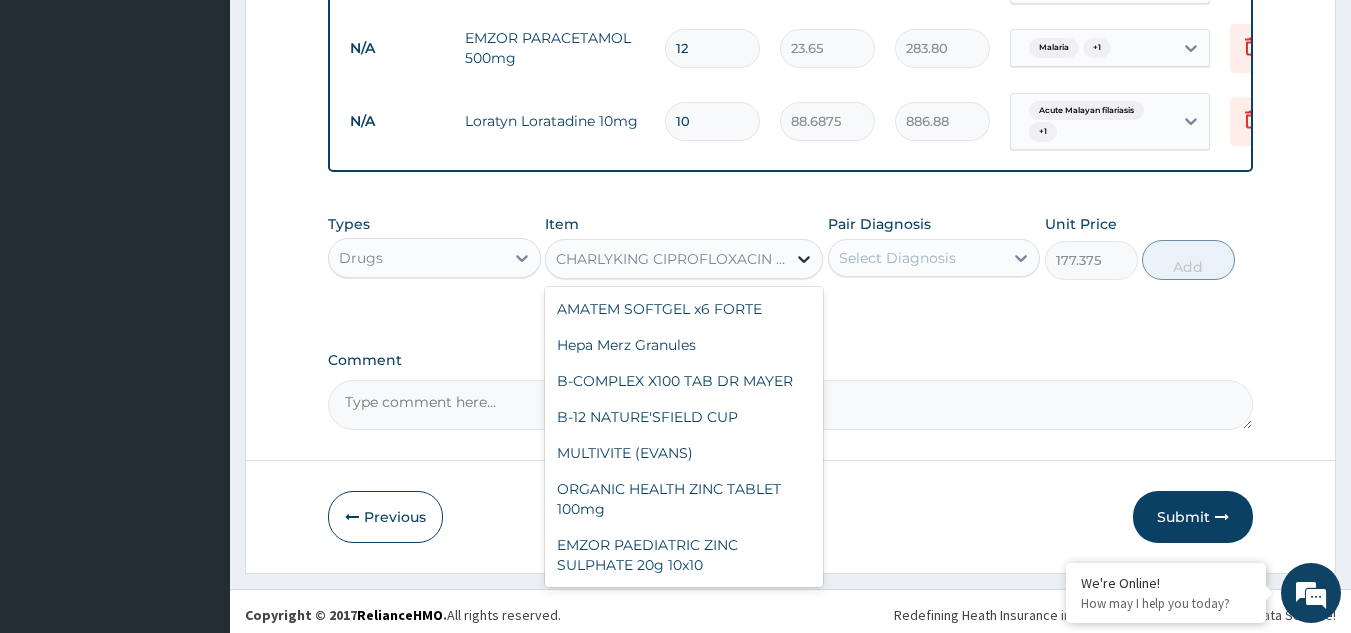 scroll, scrollTop: 22151, scrollLeft: 0, axis: vertical 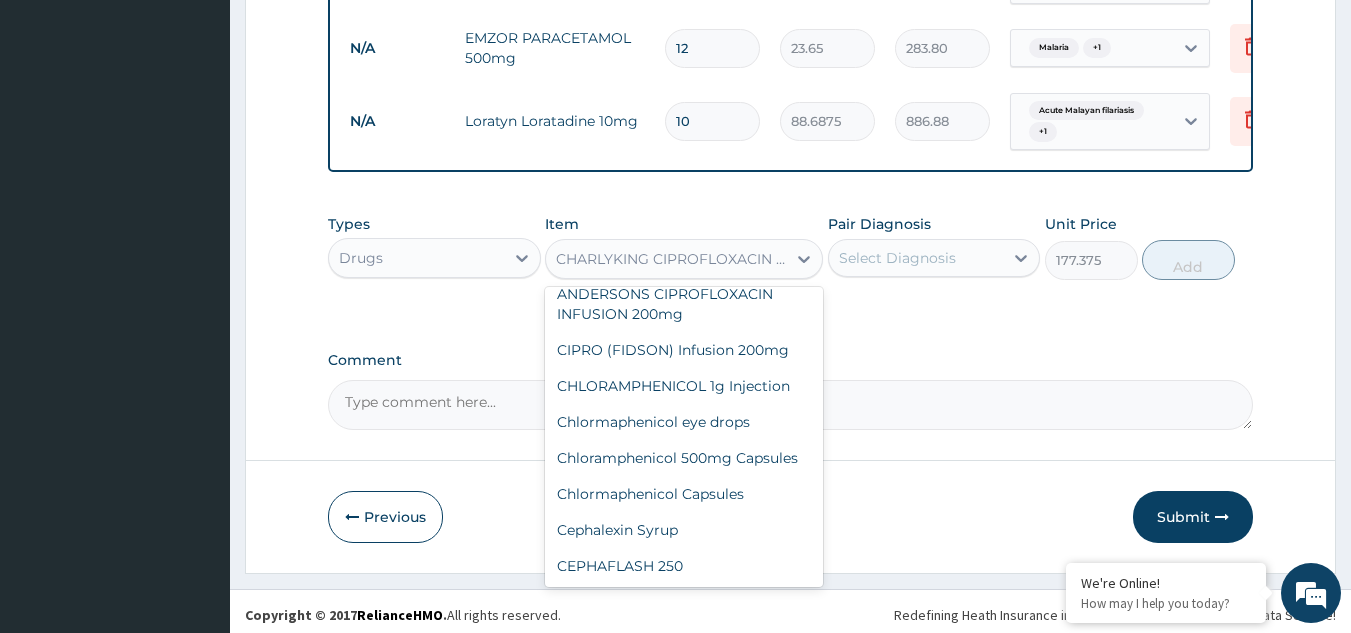 click on "CIPROTAB 500mg x14" at bounding box center [684, 58] 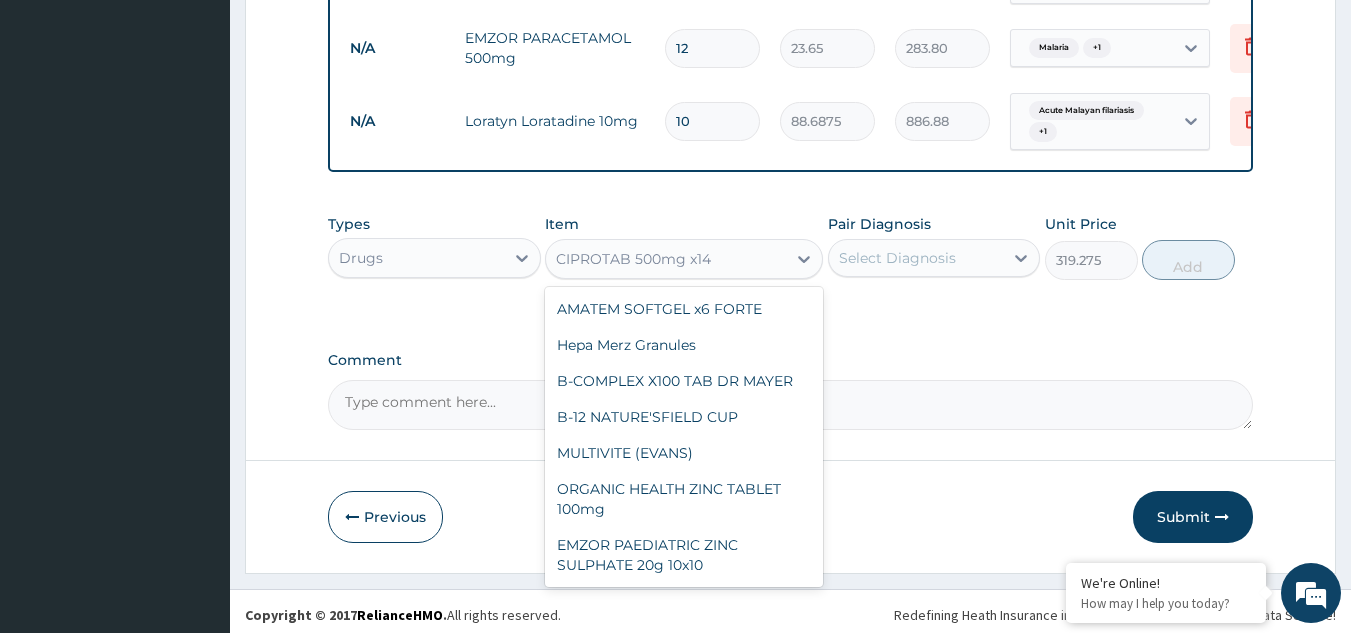 click on "CIPROTAB 500mg x14" at bounding box center (633, 259) 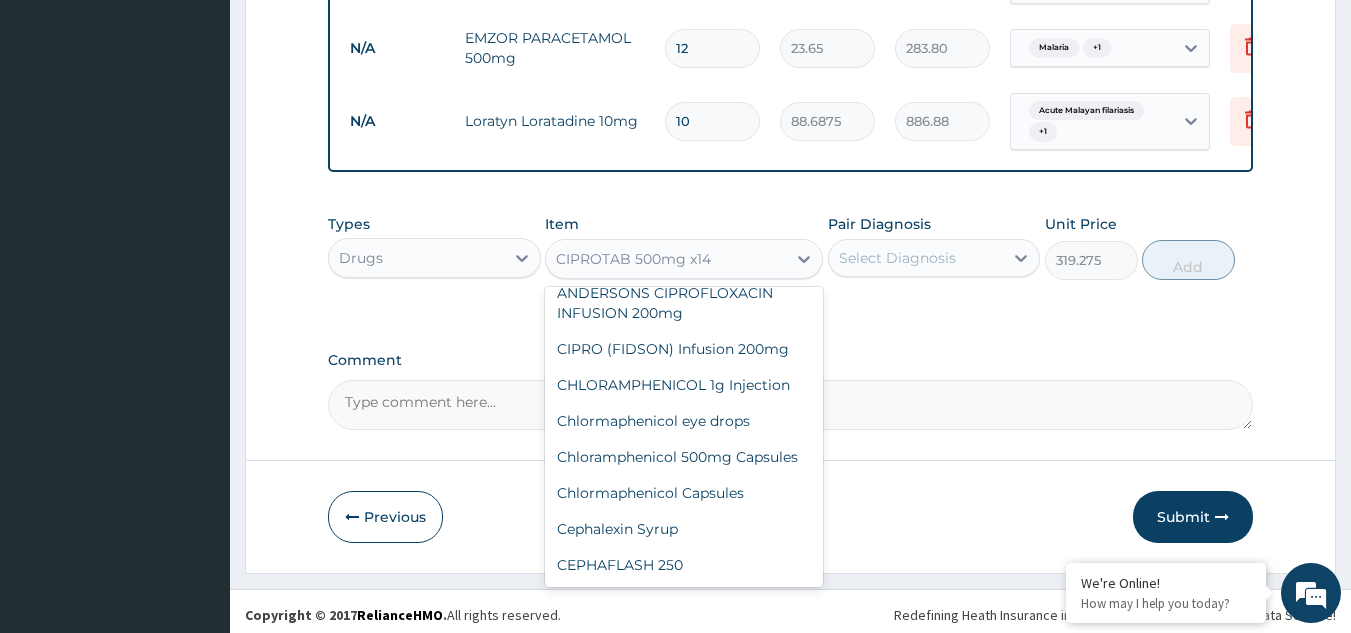 scroll, scrollTop: 22252, scrollLeft: 0, axis: vertical 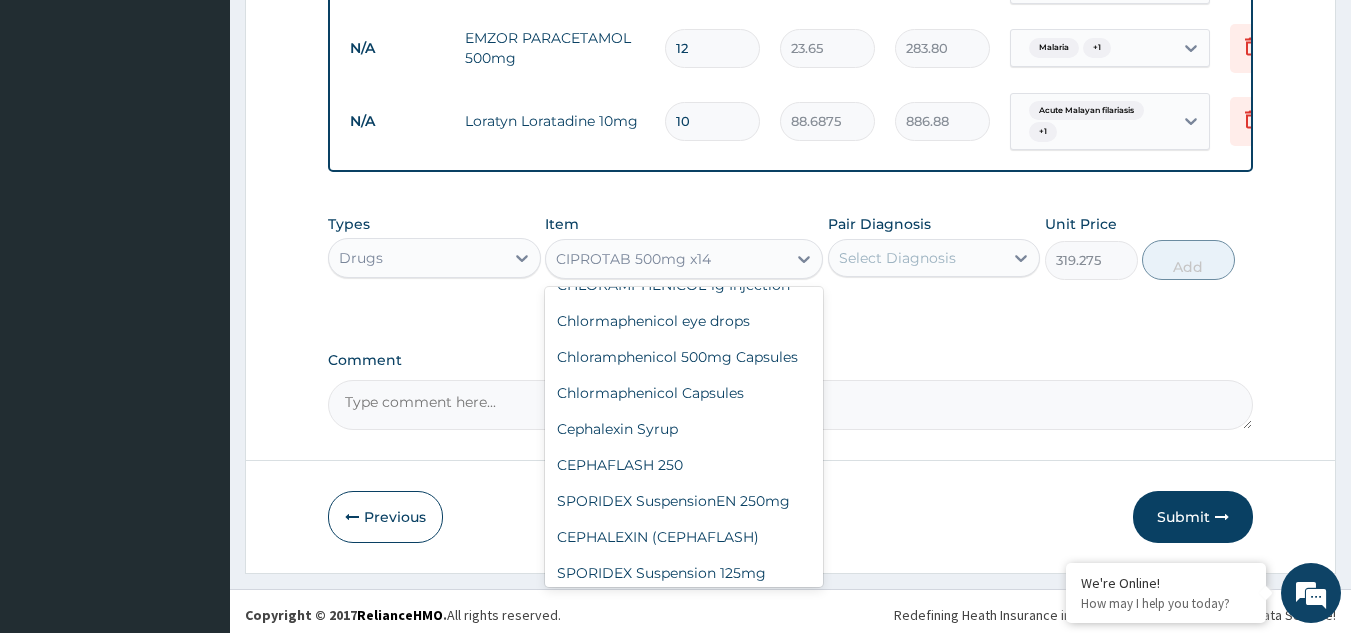 click on "Cenox 500mg Tablet" at bounding box center [684, 85] 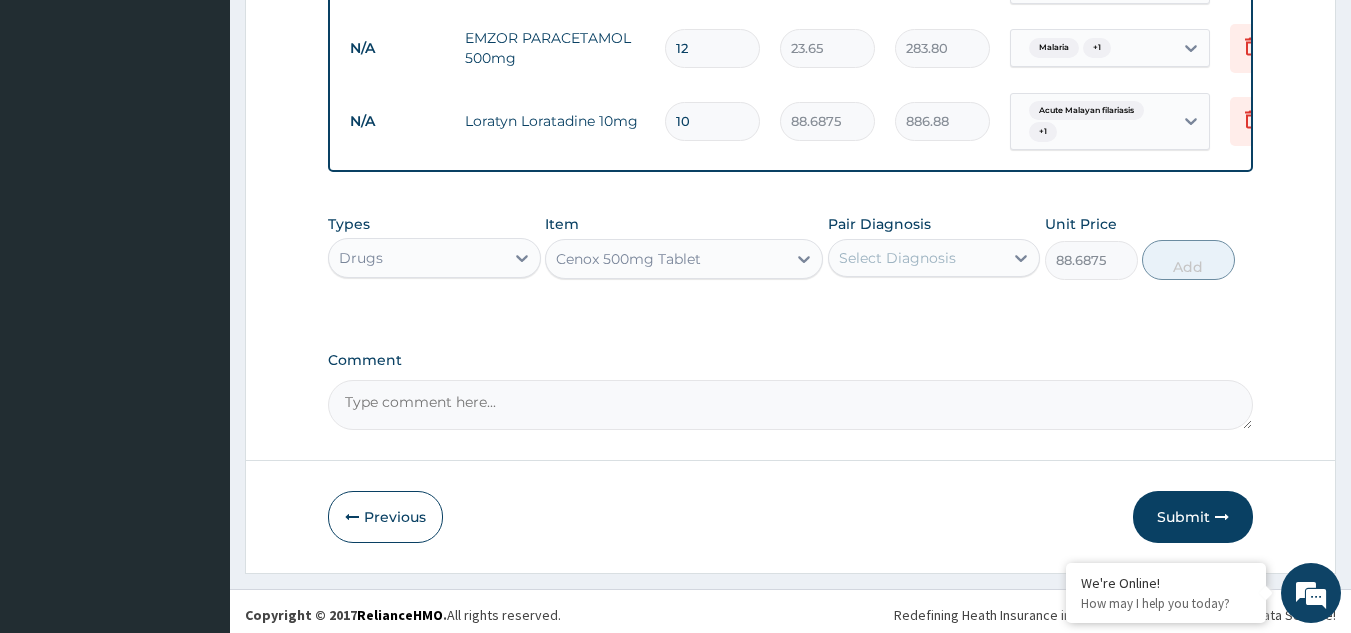 click on "Cenox 500mg Tablet" at bounding box center [628, 259] 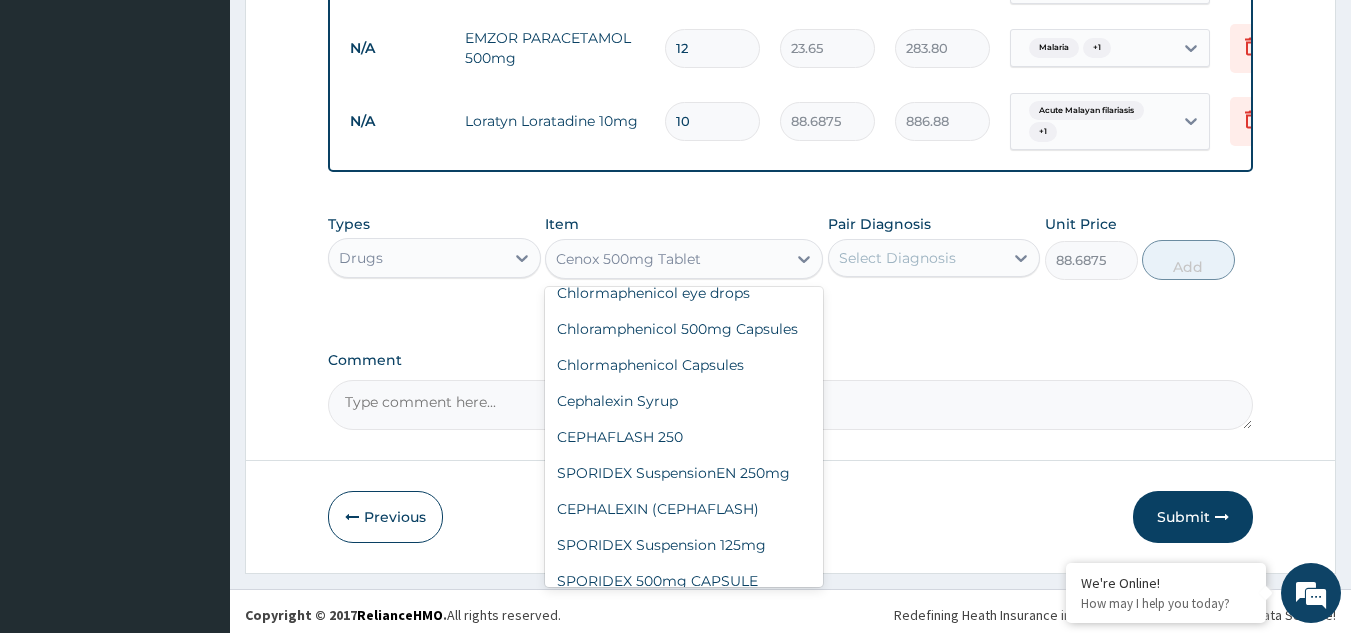 scroll, scrollTop: 22180, scrollLeft: 0, axis: vertical 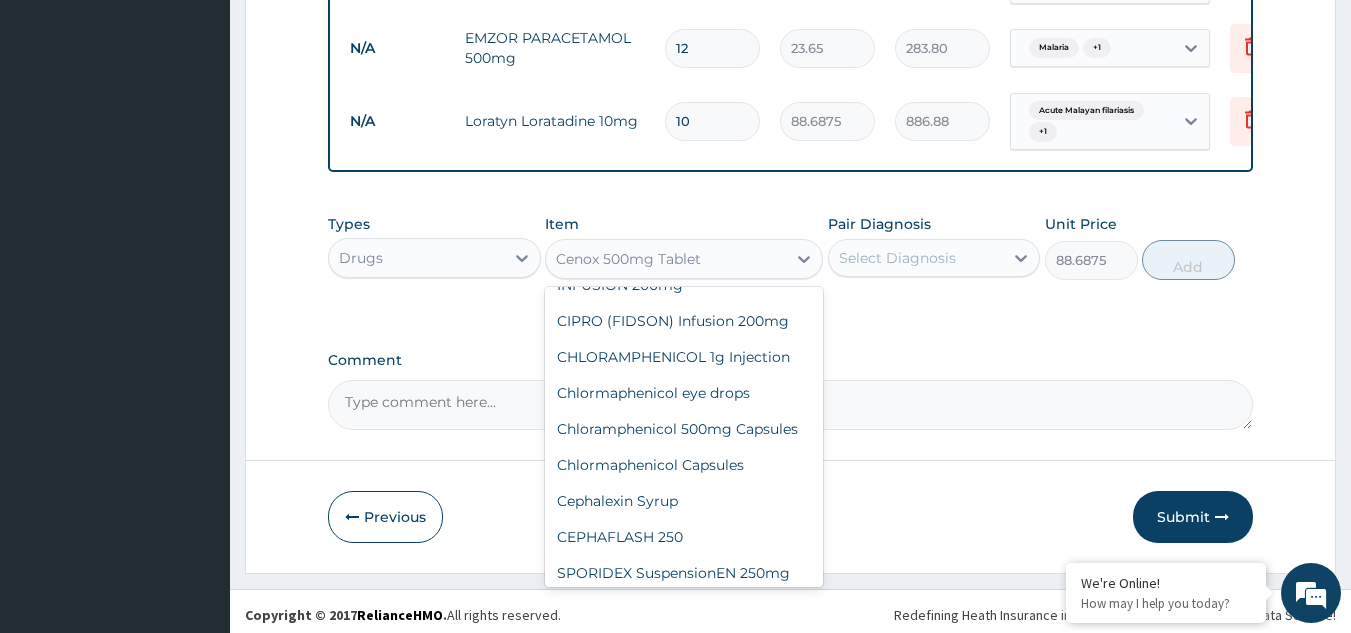 click on "CHARLYKING CIPROFLOXACIN 500mg" at bounding box center (684, 111) 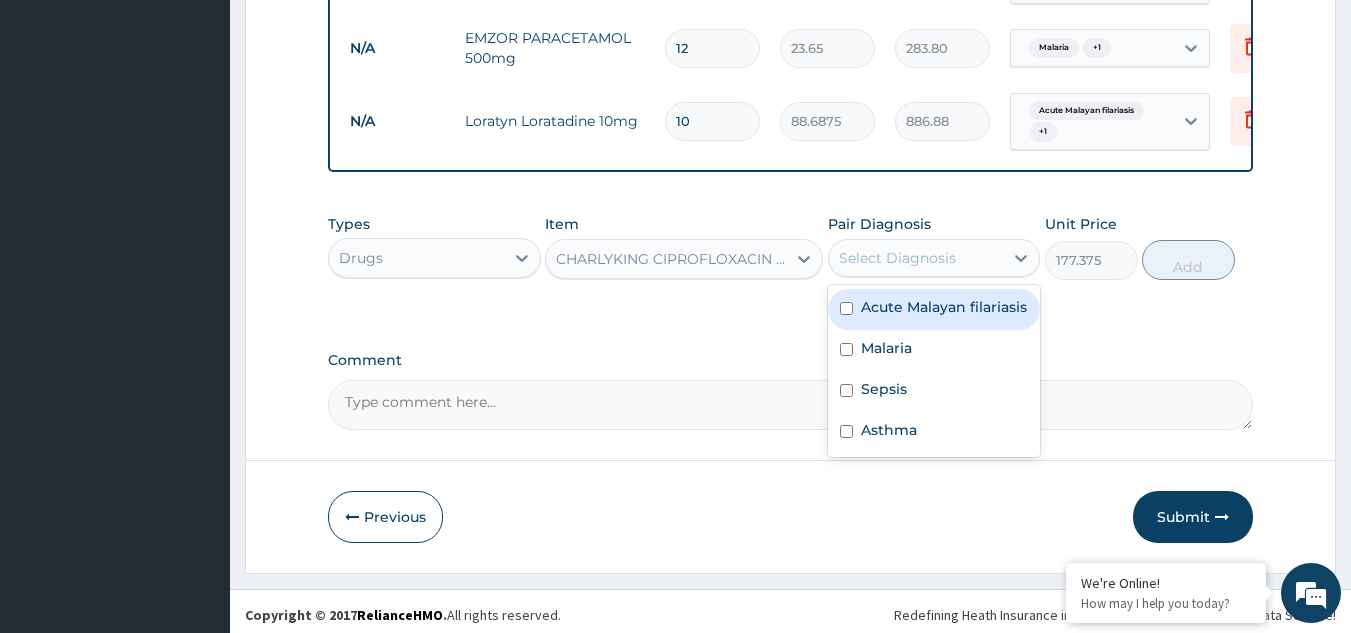 click on "Select Diagnosis" at bounding box center [916, 258] 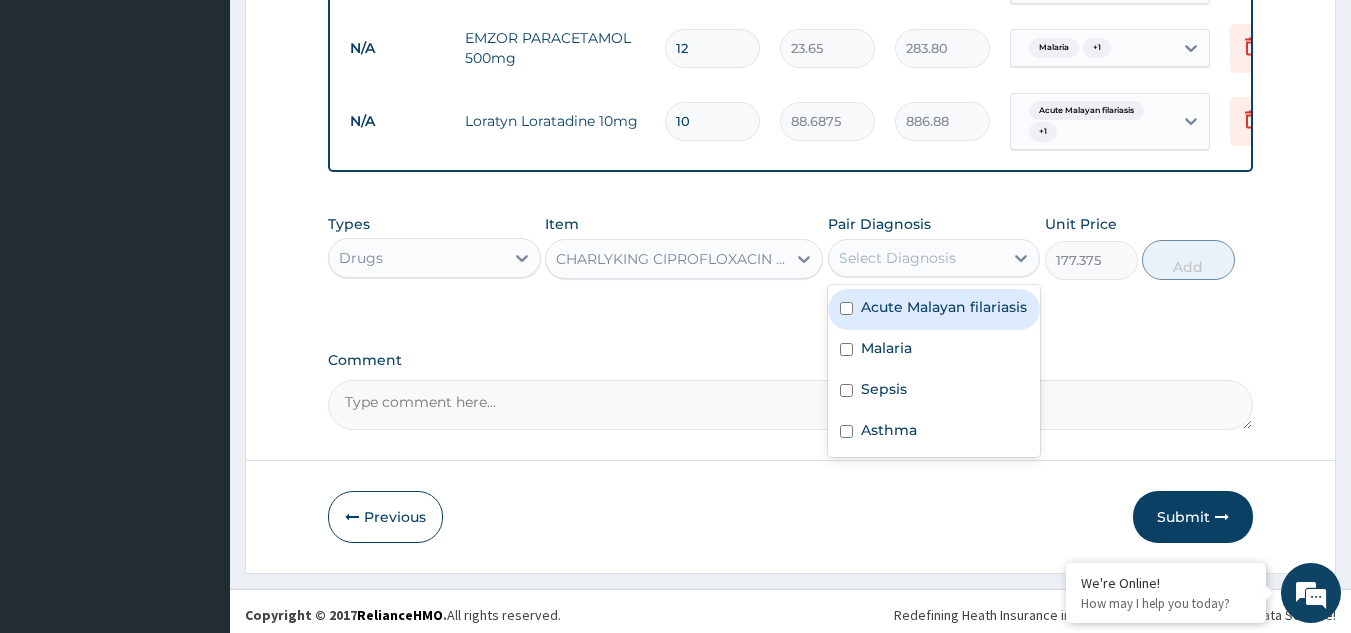 click on "Acute Malayan filariasis" at bounding box center (944, 307) 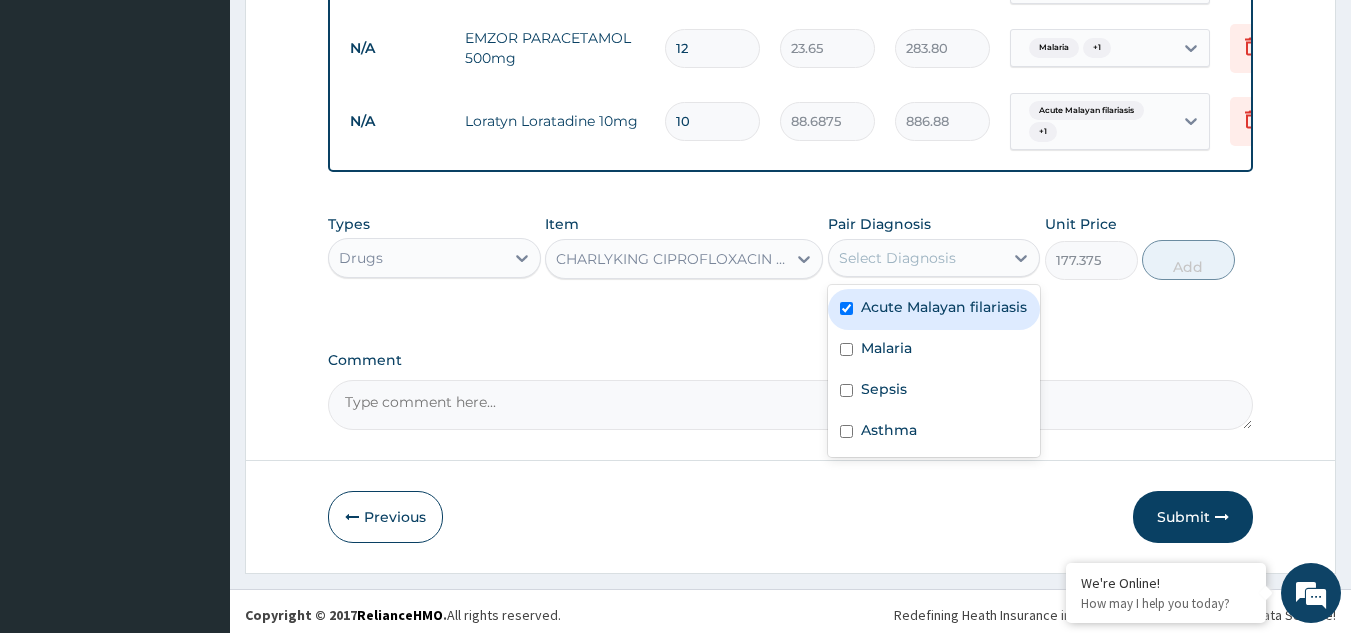 checkbox on "true" 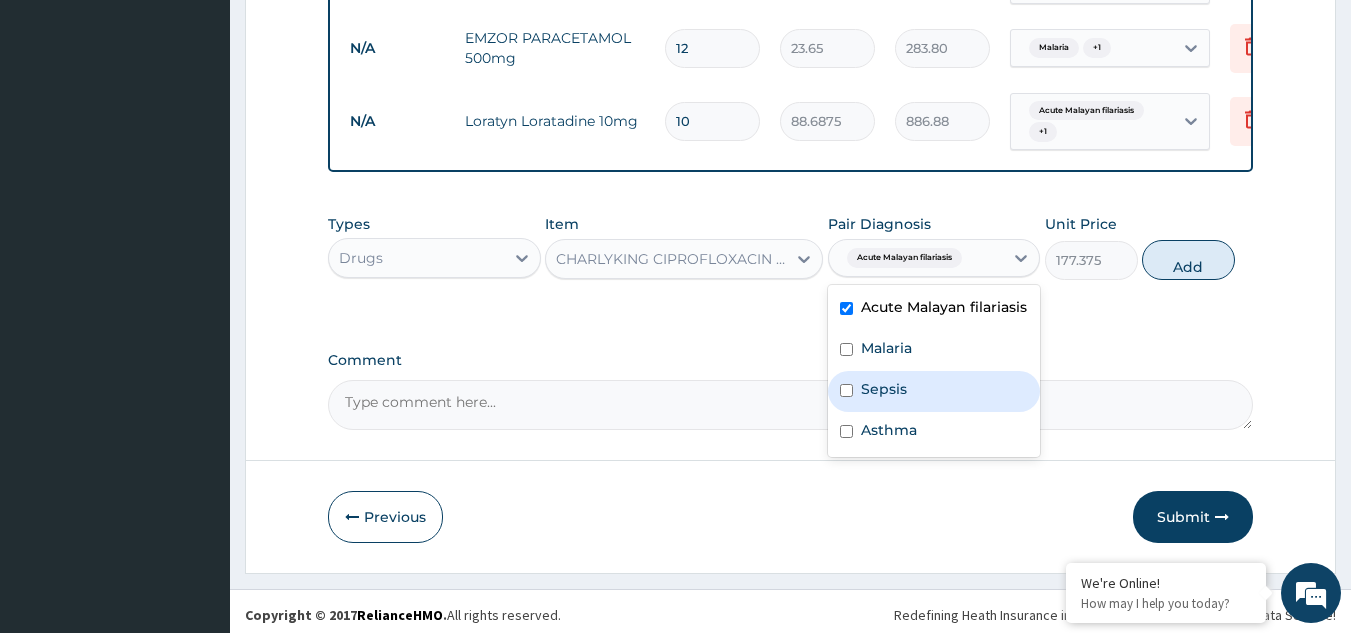 click on "Sepsis" at bounding box center (884, 389) 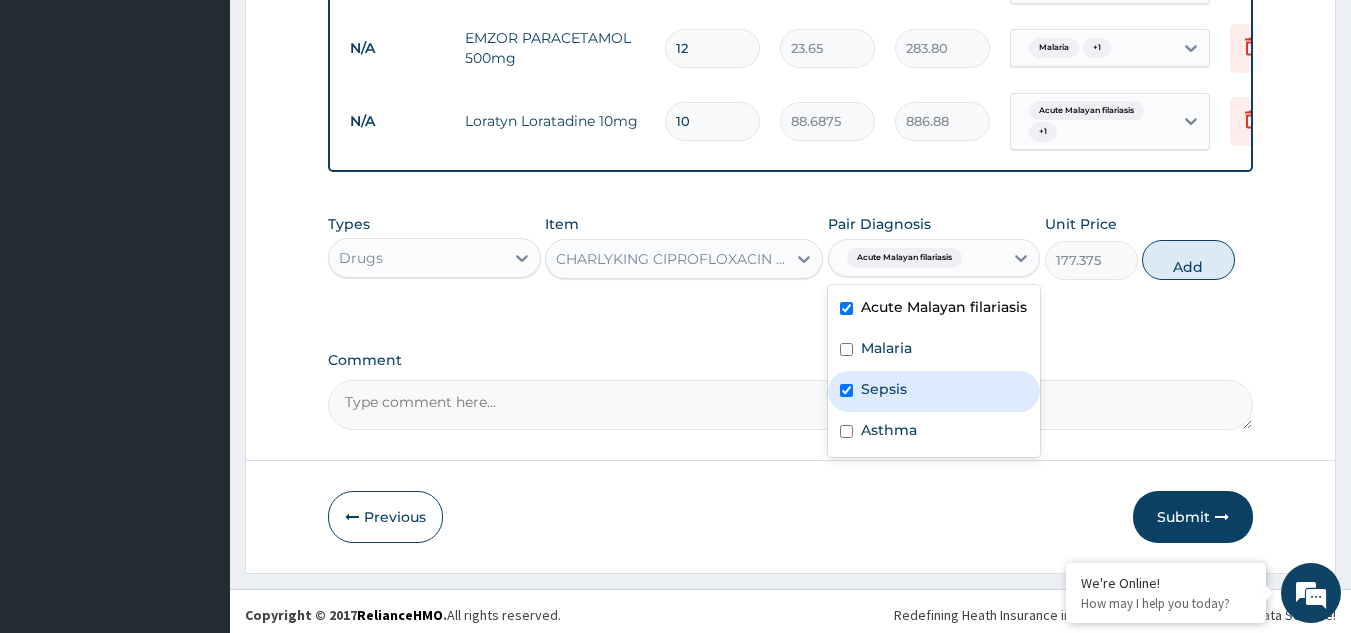 checkbox on "true" 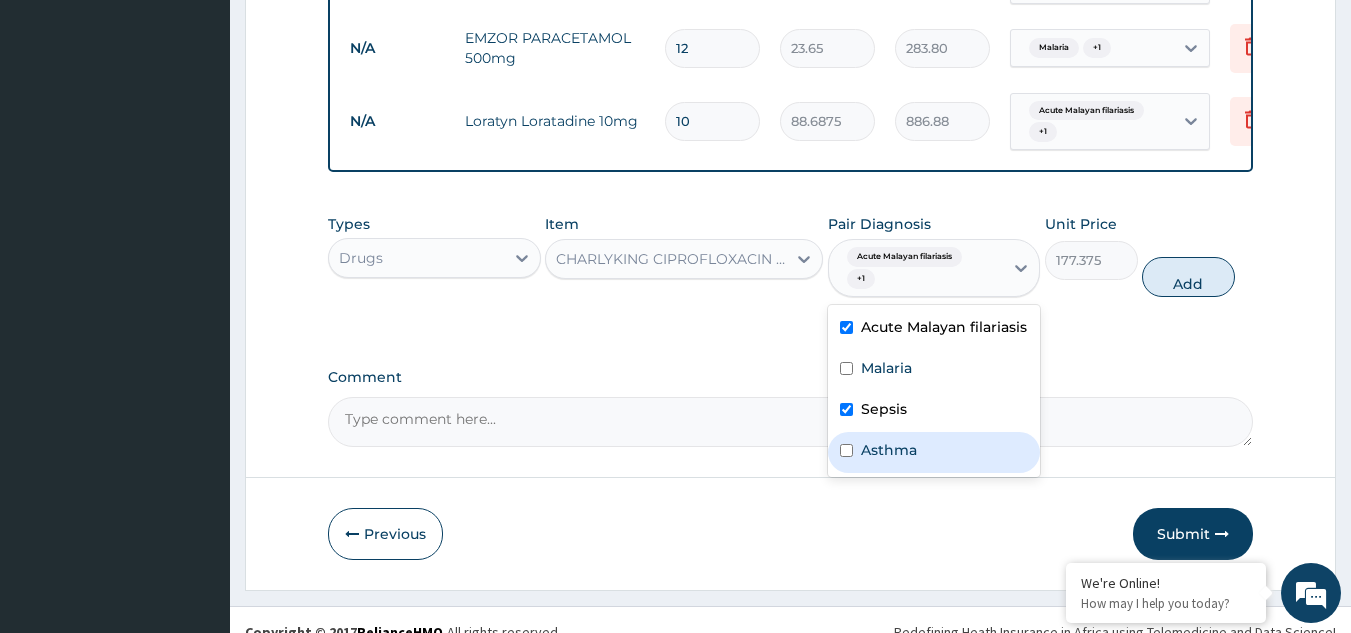 click on "Asthma" at bounding box center [889, 450] 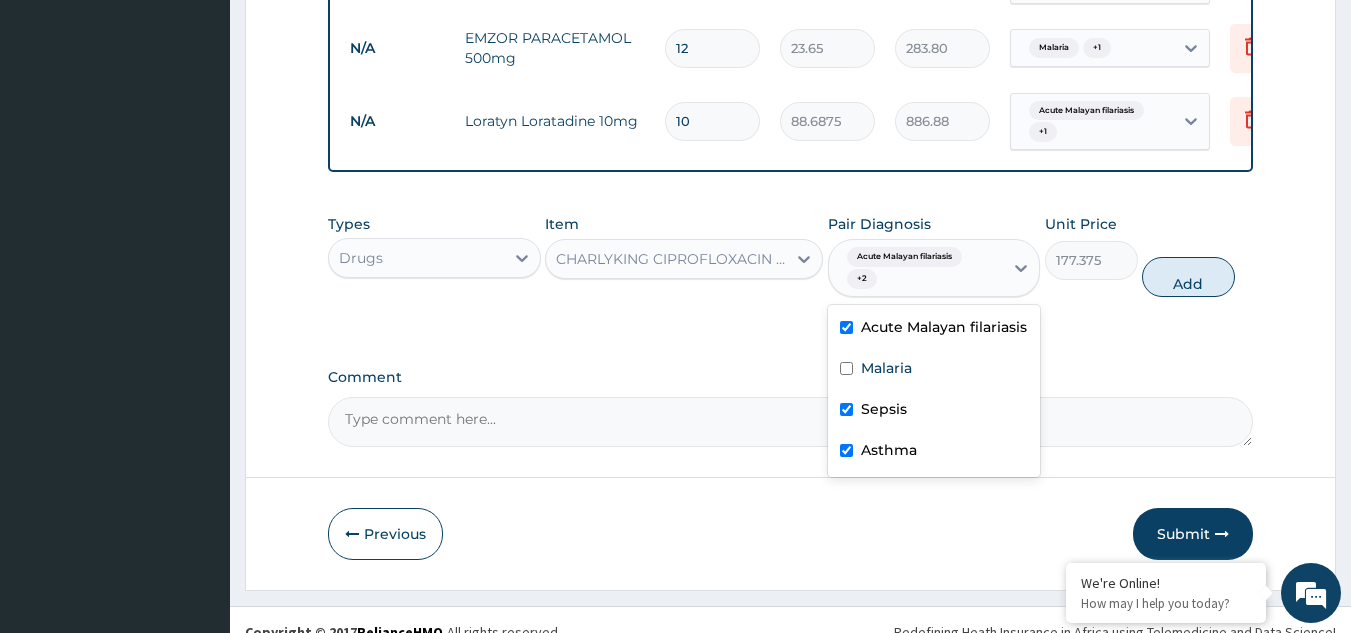 click on "Asthma" at bounding box center [889, 450] 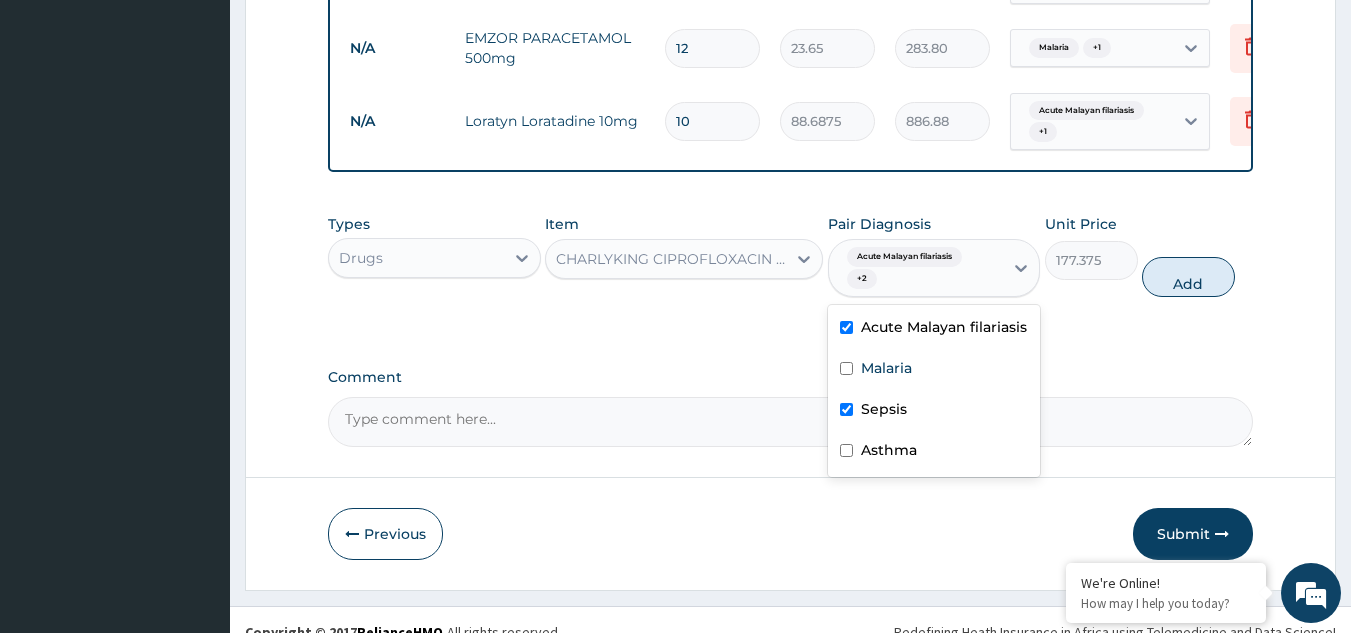 checkbox on "false" 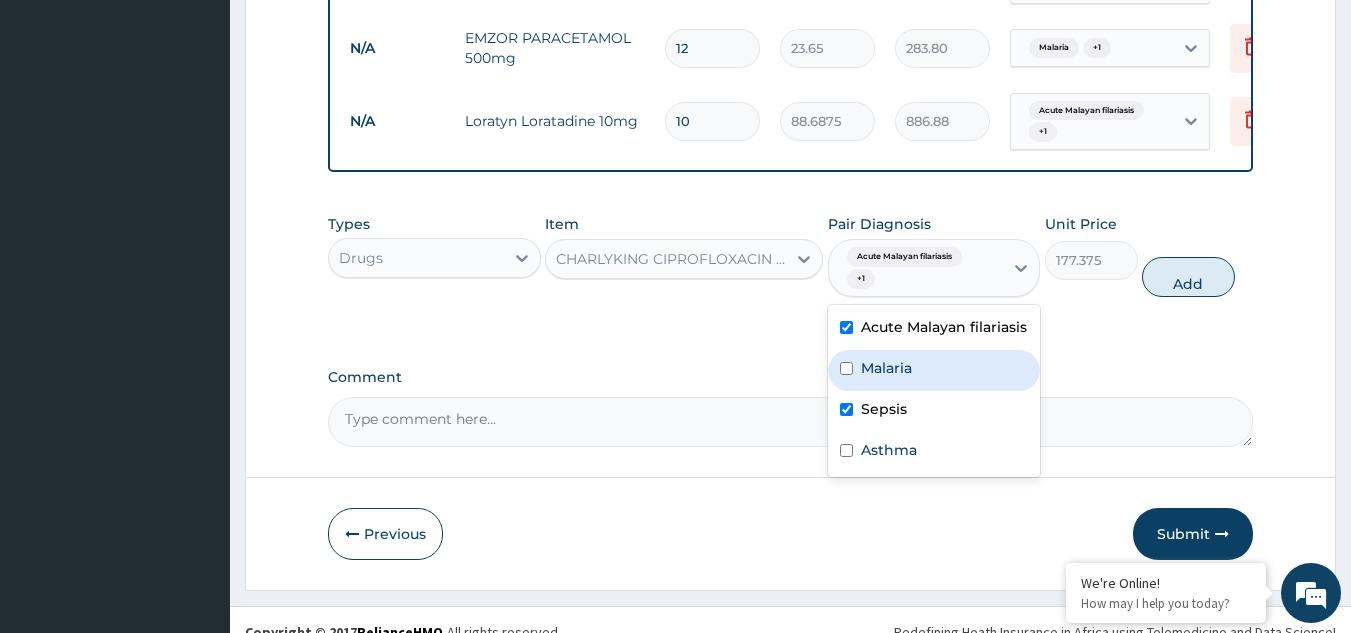 click on "Add" at bounding box center [1188, 277] 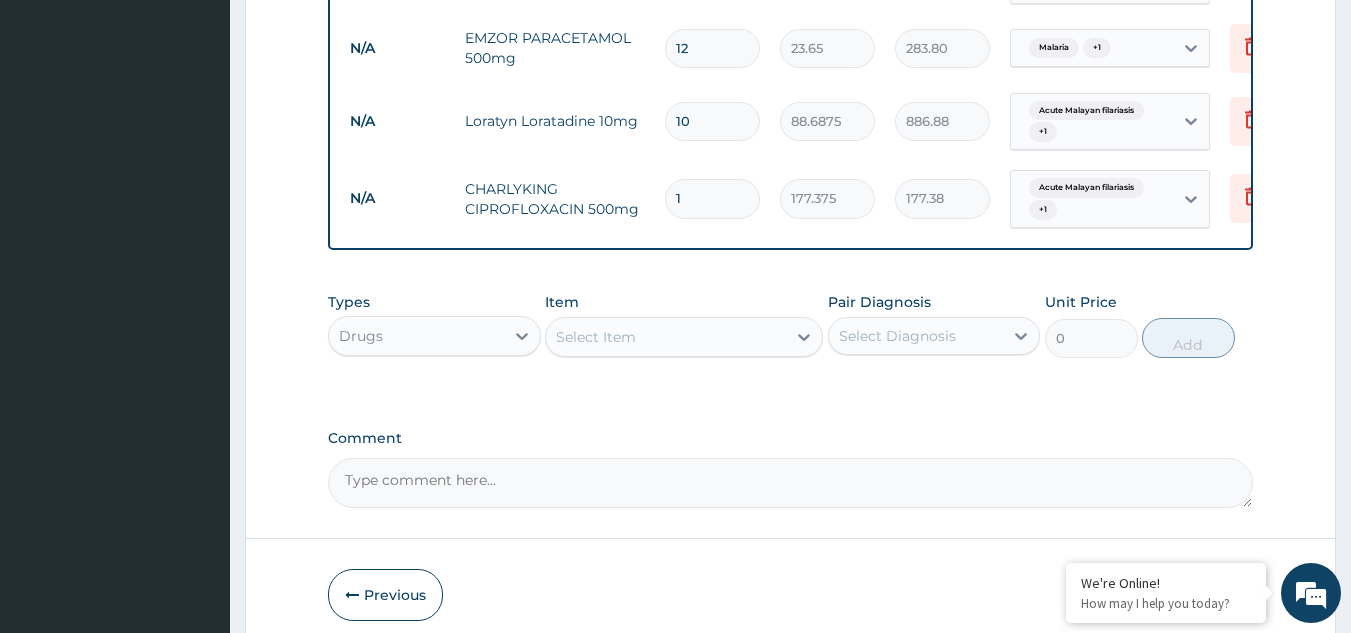 type on "10" 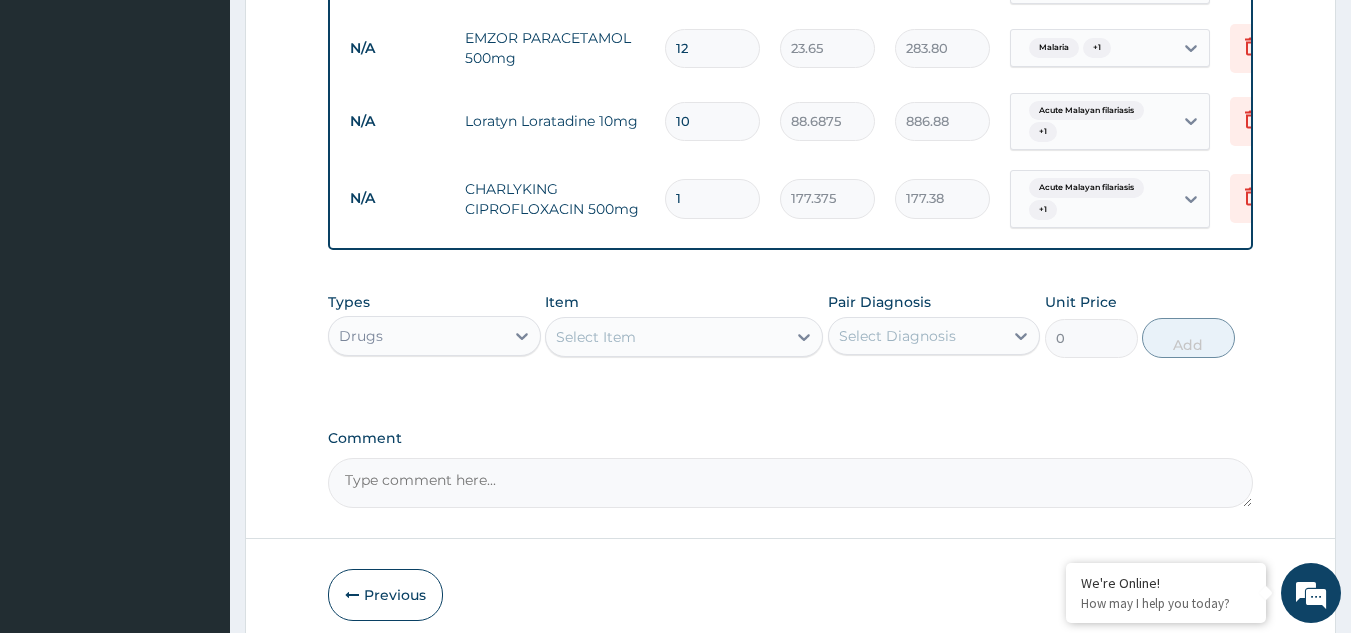 type on "1773.75" 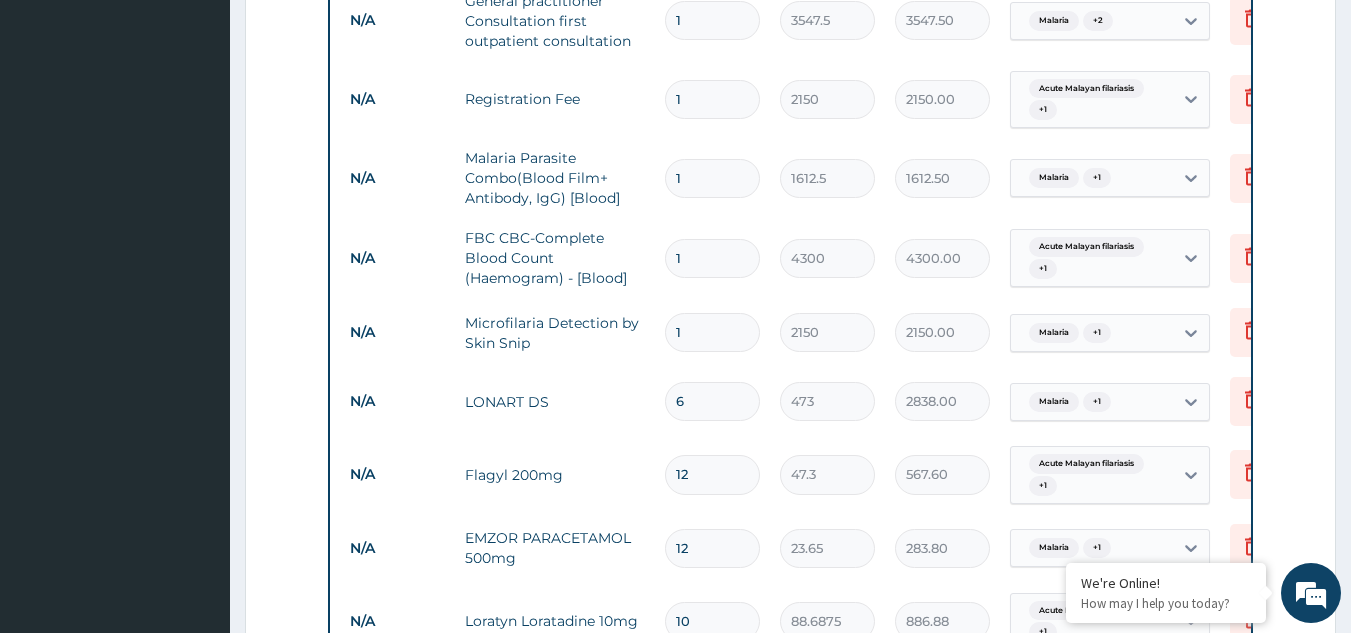 scroll, scrollTop: 1417, scrollLeft: 0, axis: vertical 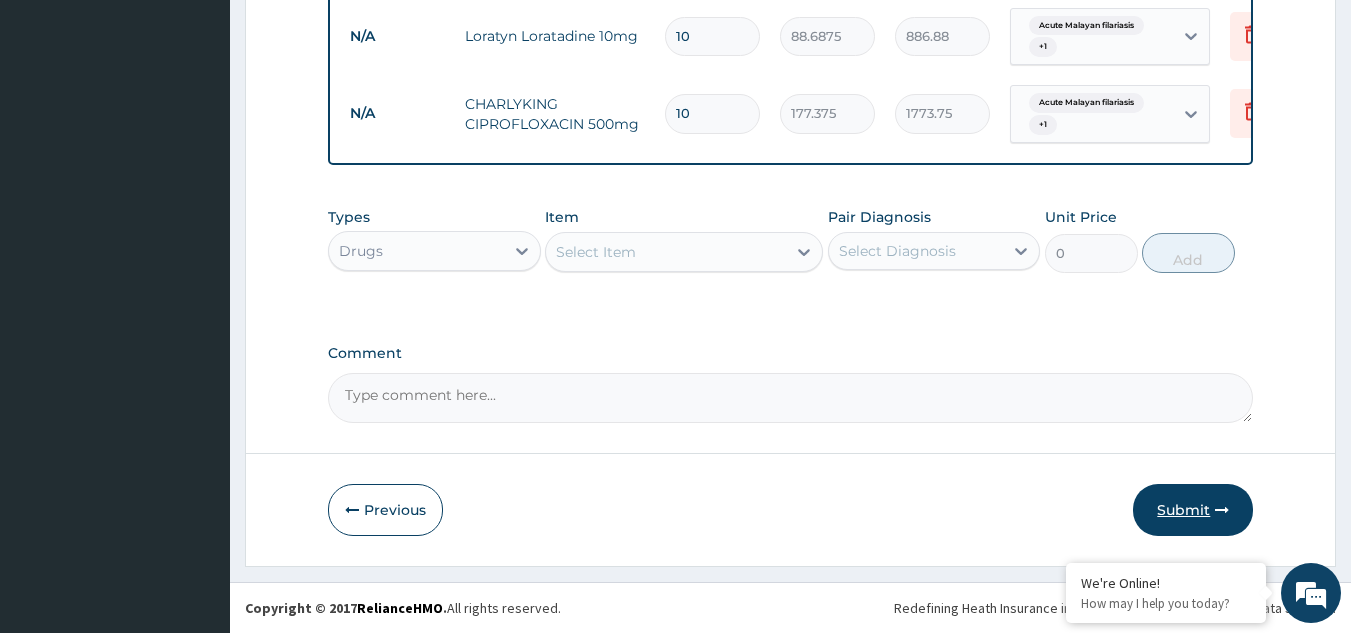 type on "10" 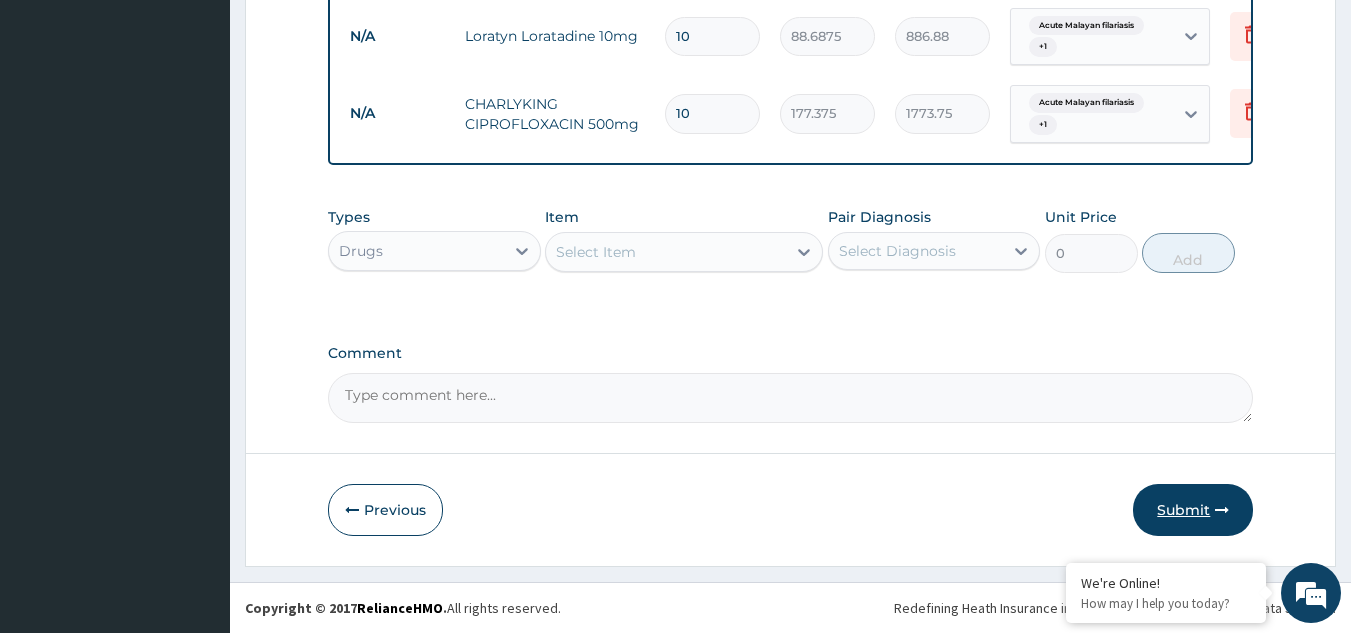 click on "Submit" at bounding box center (1193, 510) 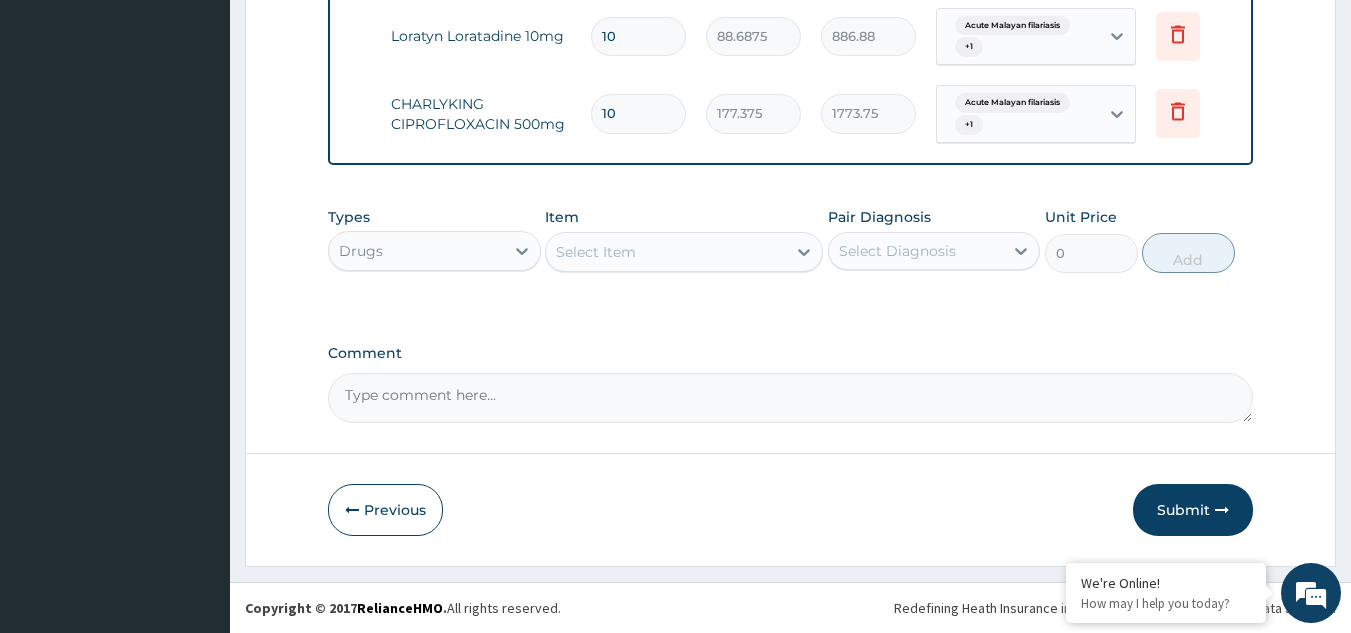 scroll, scrollTop: 0, scrollLeft: 78, axis: horizontal 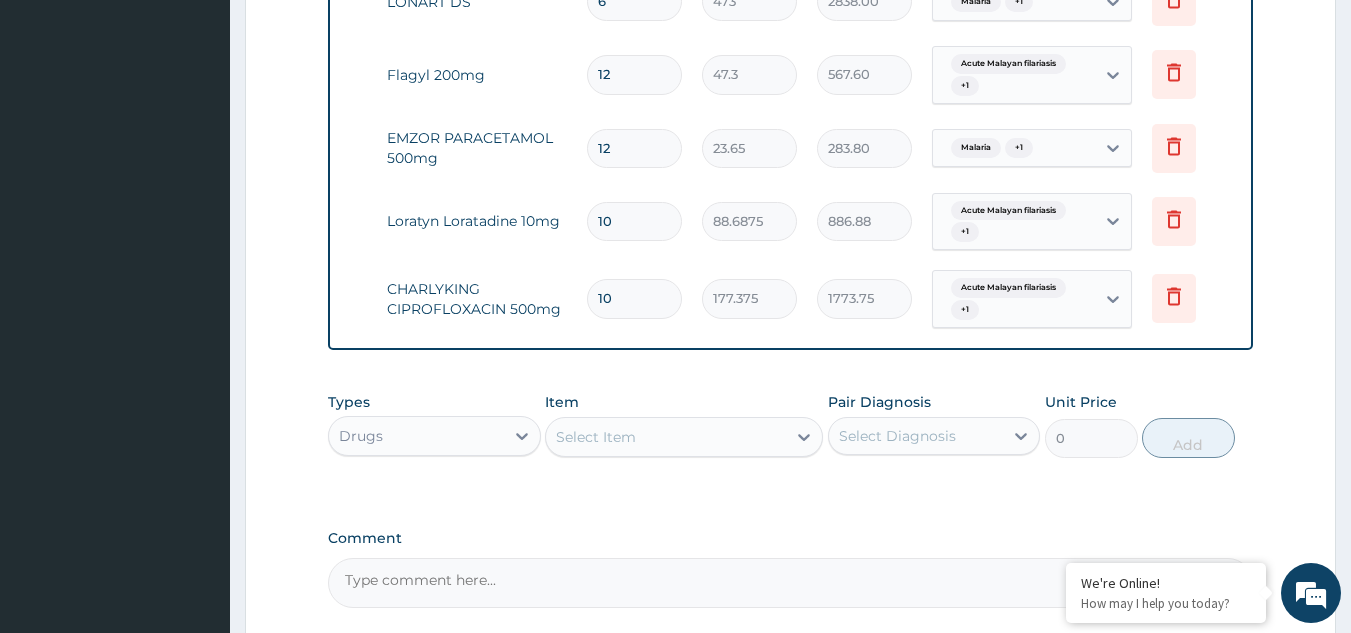 click on "Acute Malayan filariasis  + 1" at bounding box center [1011, 222] 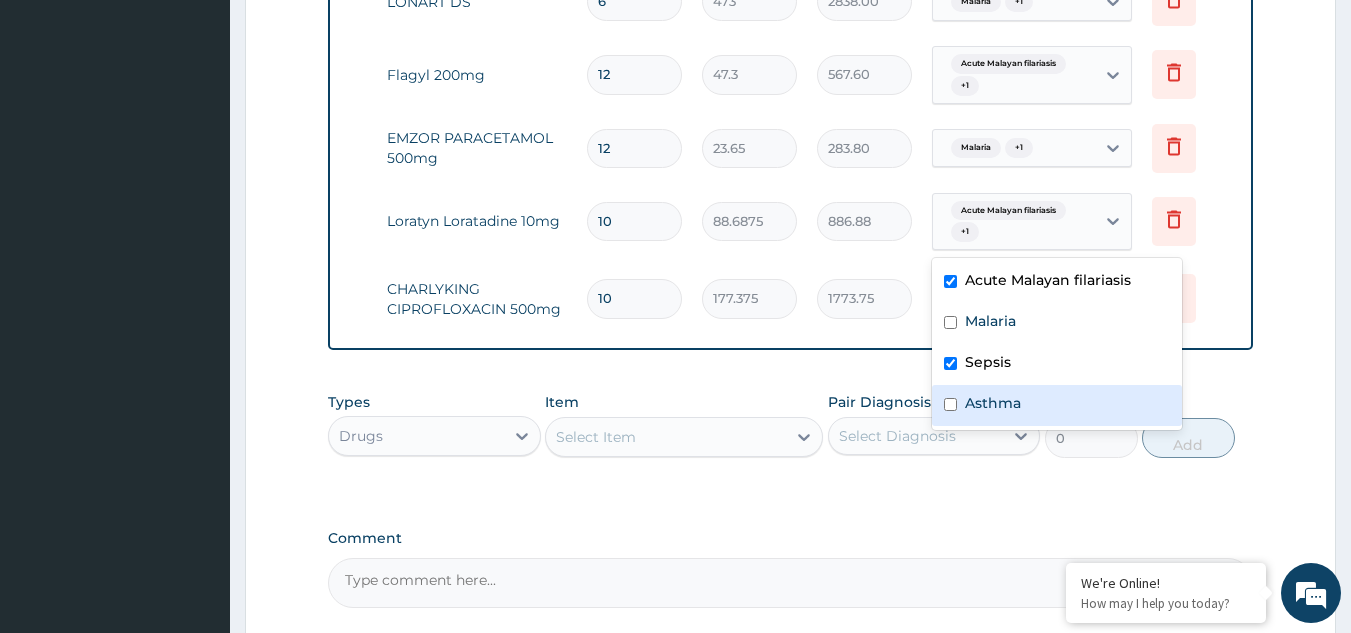 click on "Asthma" at bounding box center (993, 403) 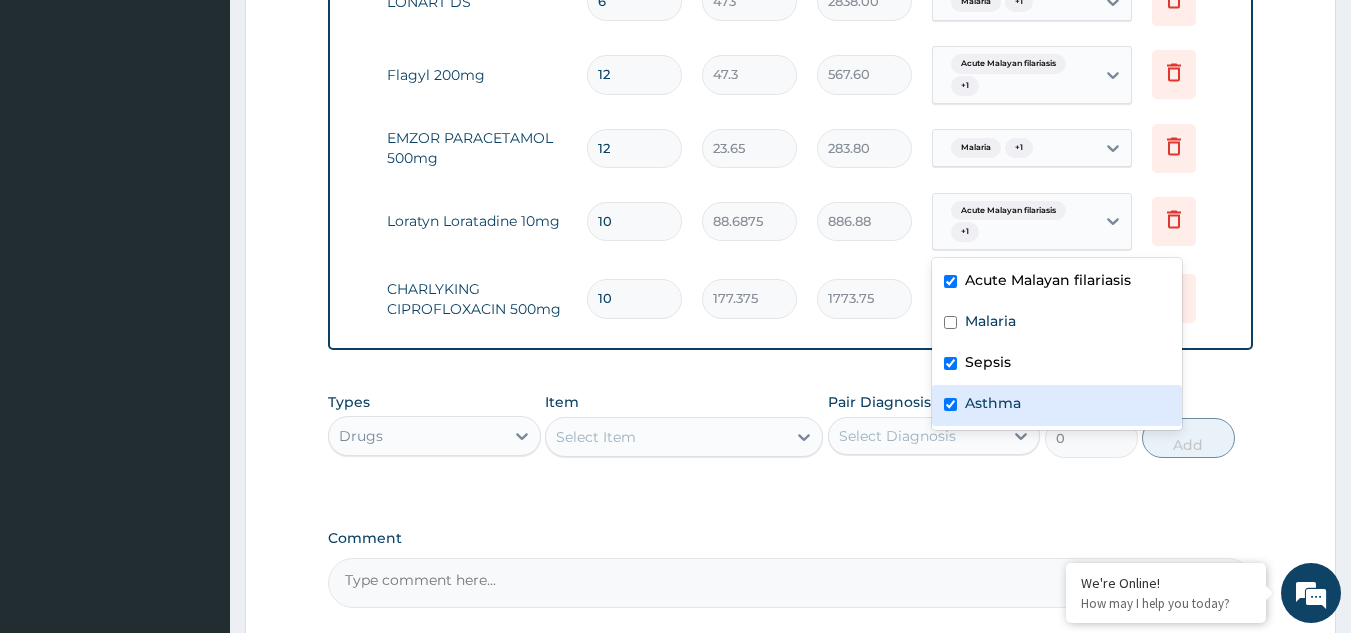 checkbox on "true" 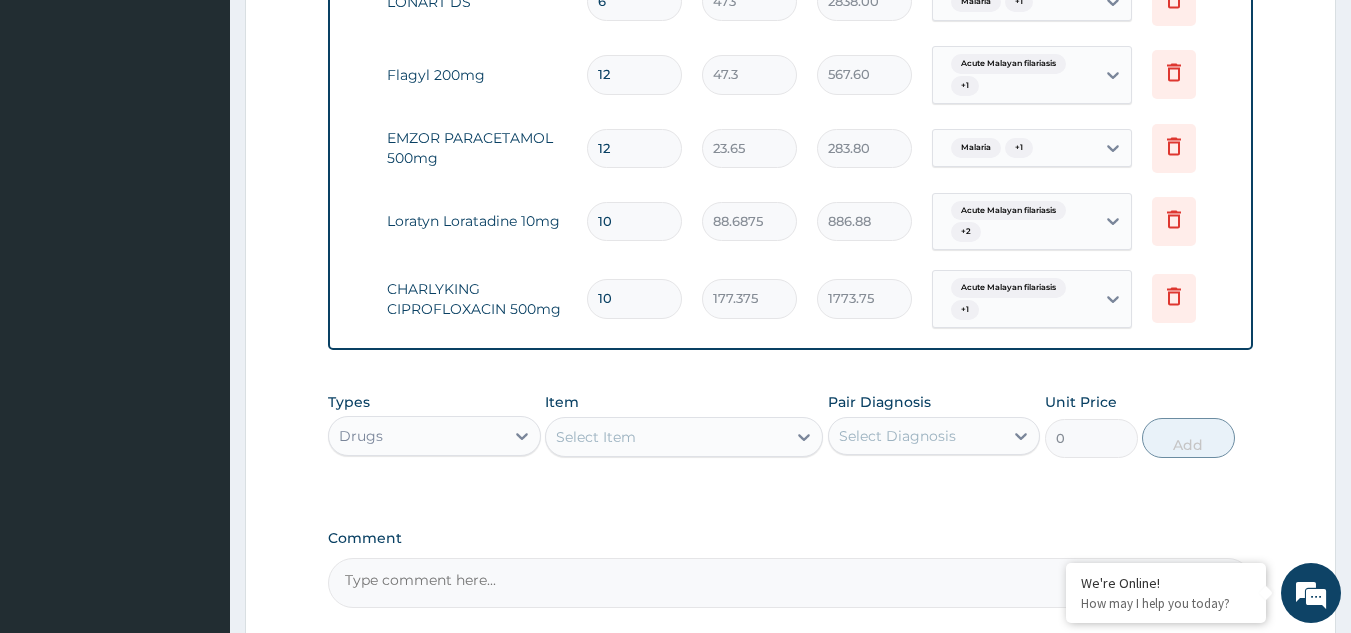 click on "N/A Loratyn Loratadine 10mg 10 88.6875 886.88 Acute Malayan filariasis  + 2 Delete" at bounding box center (752, 222) 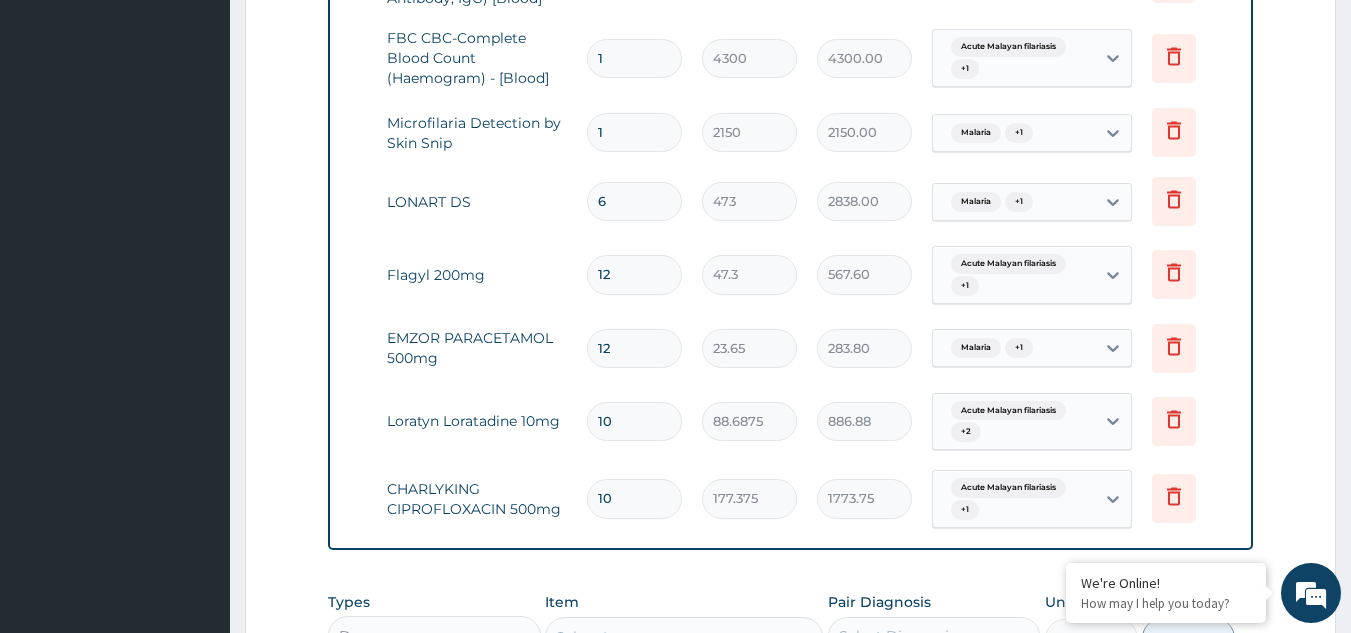 scroll, scrollTop: 1417, scrollLeft: 0, axis: vertical 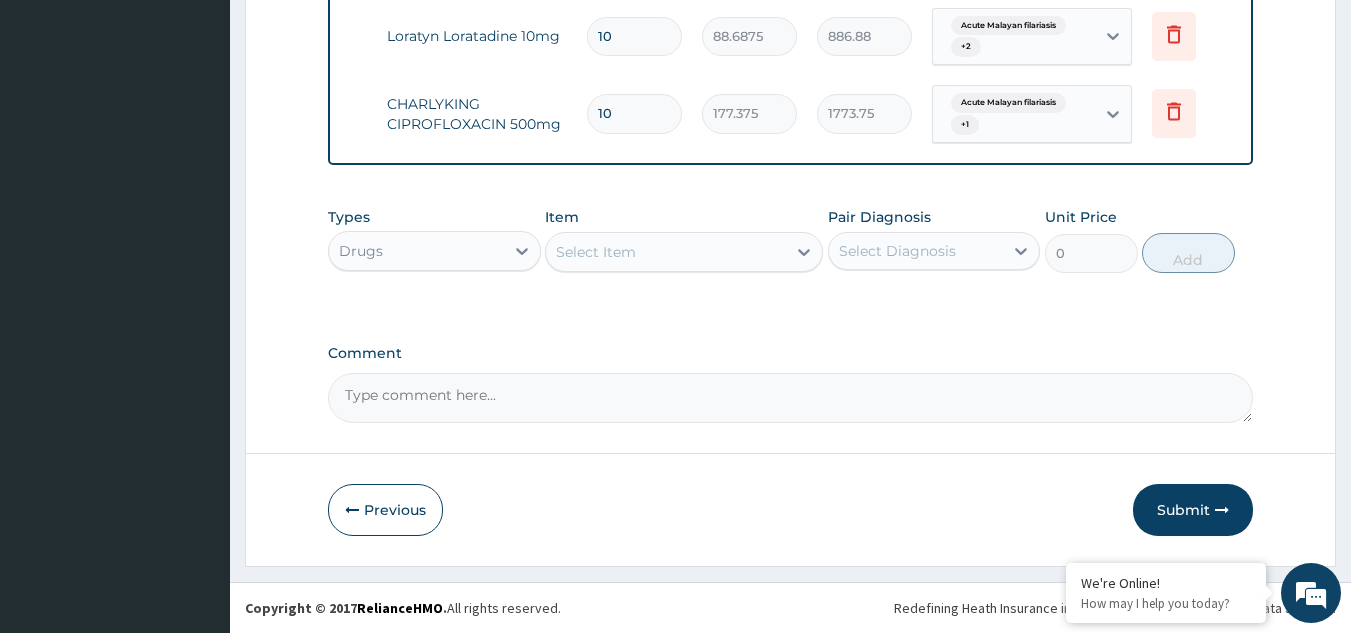 click on "PA Code / Prescription Code Enter Code(Secondary Care Only) Encounter Date 18-07-2025 Important Notice Please enter PA codes before entering items that are not attached to a PA code   All diagnoses entered must be linked to a claim item. Diagnosis & Claim Items that are visible but inactive cannot be edited because they were imported from an already approved PA code. Diagnosis Acute Malayan filariasis Query Malaria Confirmed Sepsis Query Asthma Query NB: All diagnosis must be linked to a claim item Claim Items Type Name Quantity Unit Price Total Price Pair Diagnosis Actions N/A General practitioner Consultation first outpatient consultation 1 3547.5 3547.50 Malaria  + 2 Delete N/A Registration Fee 1 2150 2150.00 Acute Malayan filariasis  + 1 Delete N/A Malaria Parasite Combo(Blood Film+ Antibody, IgG) [Blood] 1 1612.5 1612.50 Malaria  + 1 Delete N/A FBC CBC-Complete Blood Count (Haemogram) - [Blood] 1 4300 4300.00 Acute Malayan filariasis  + 1 Delete N/A Microfilaria Detection by Skin Snip 1 2150 2150.00  + 1" at bounding box center (791, -394) 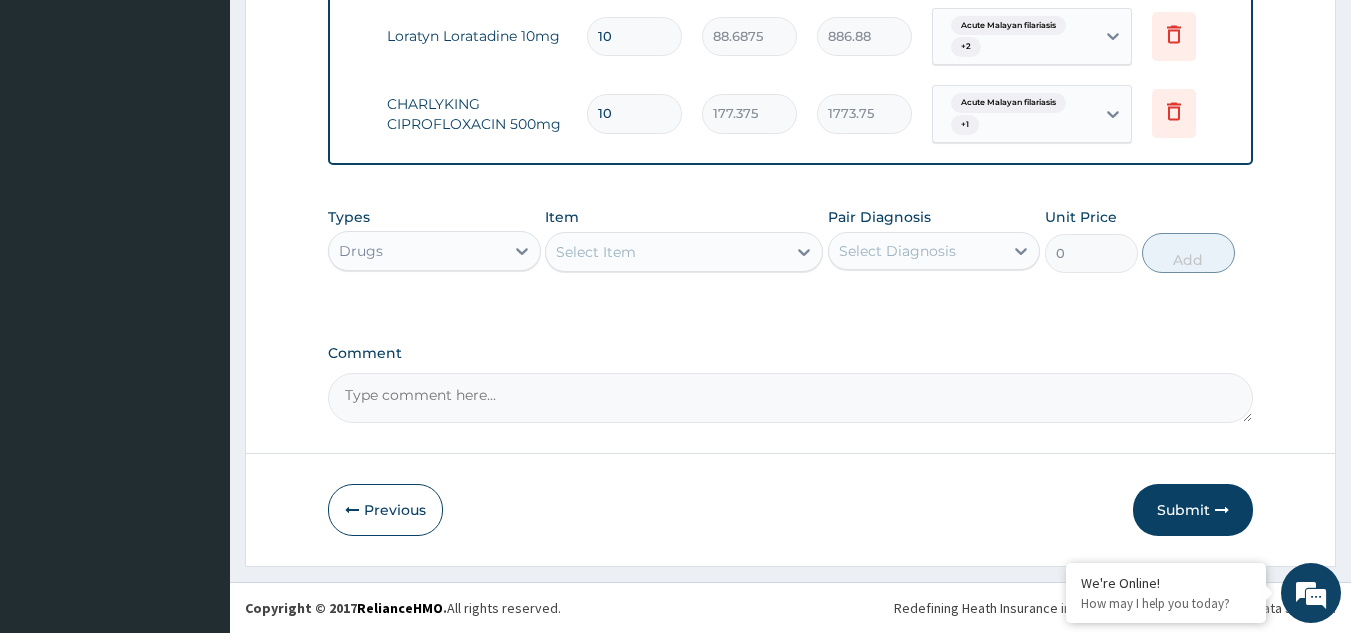 click on "Submit" at bounding box center [1193, 510] 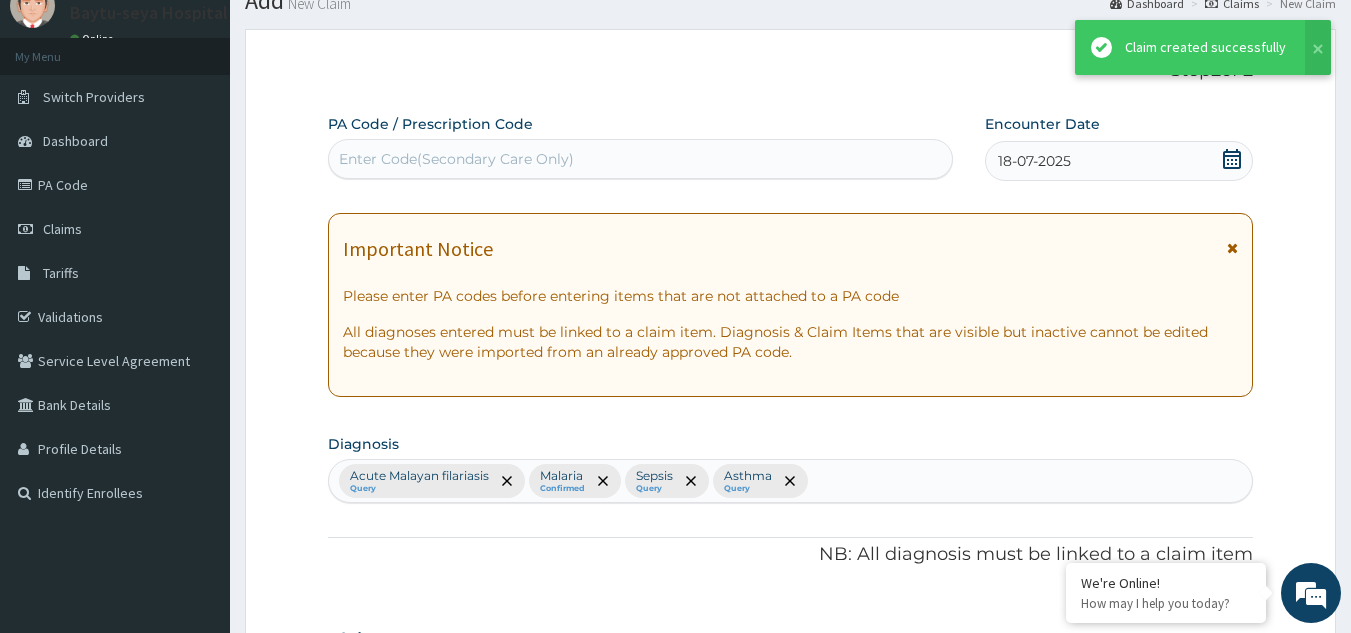 scroll, scrollTop: 1417, scrollLeft: 0, axis: vertical 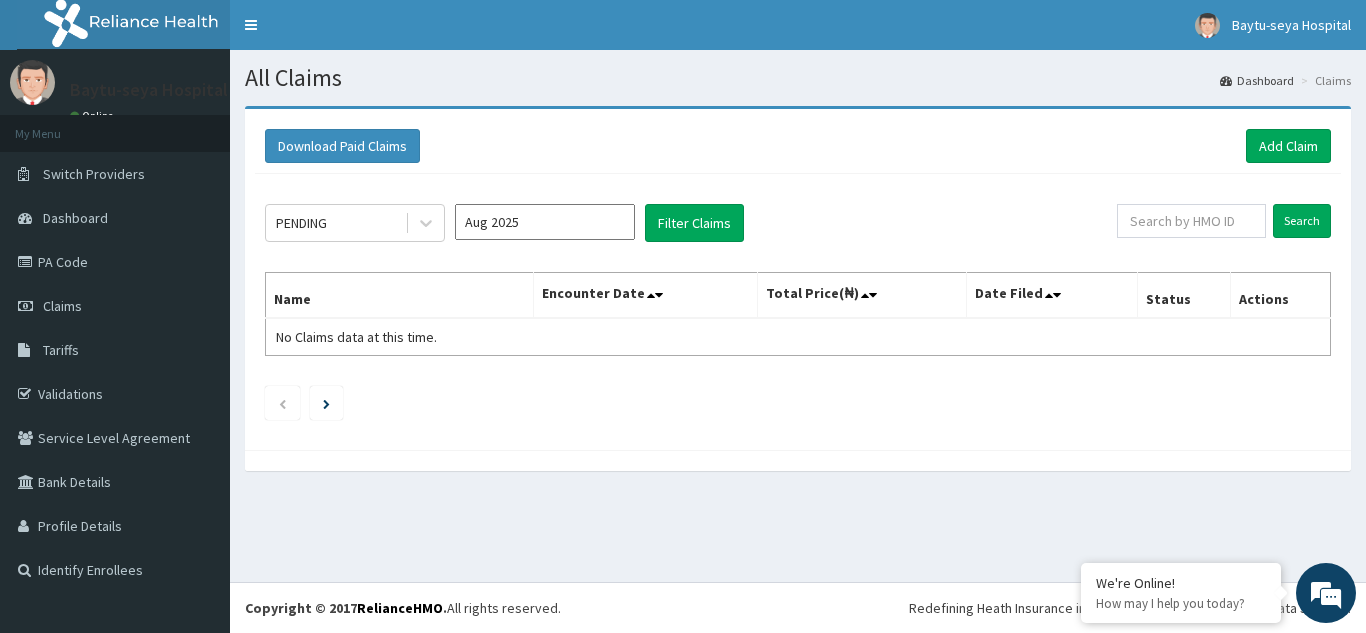 click on "Aug 2025" at bounding box center (545, 222) 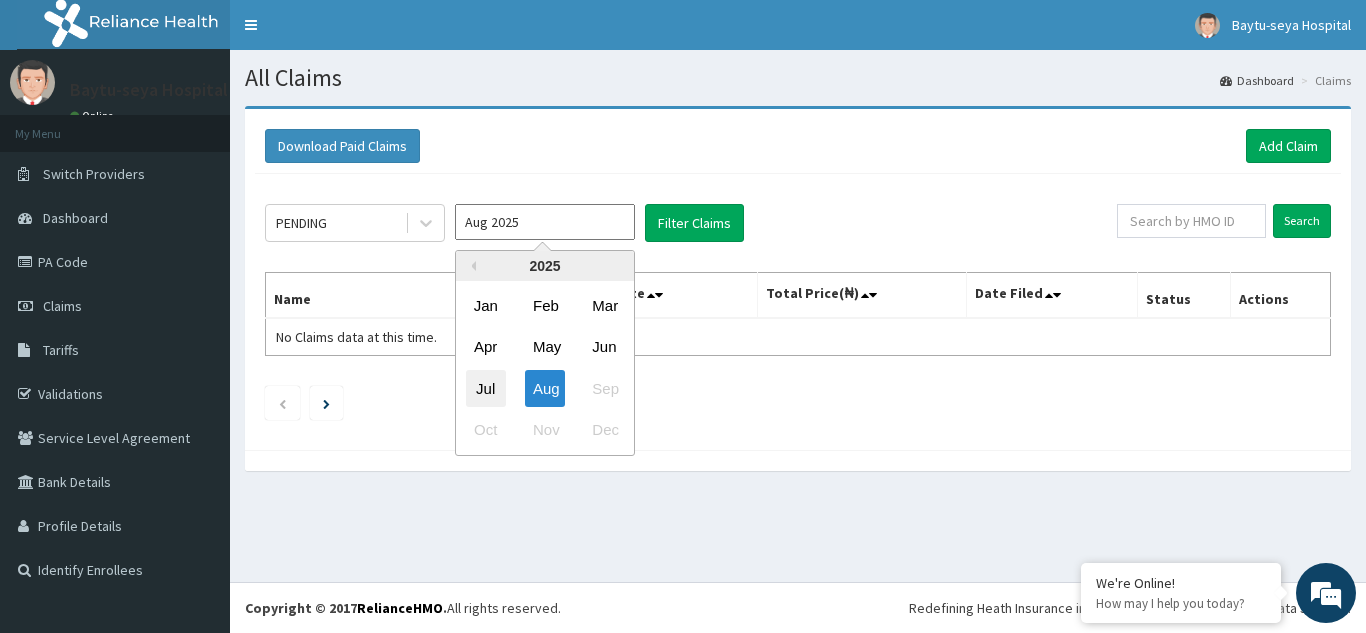 click on "Jul" at bounding box center [486, 388] 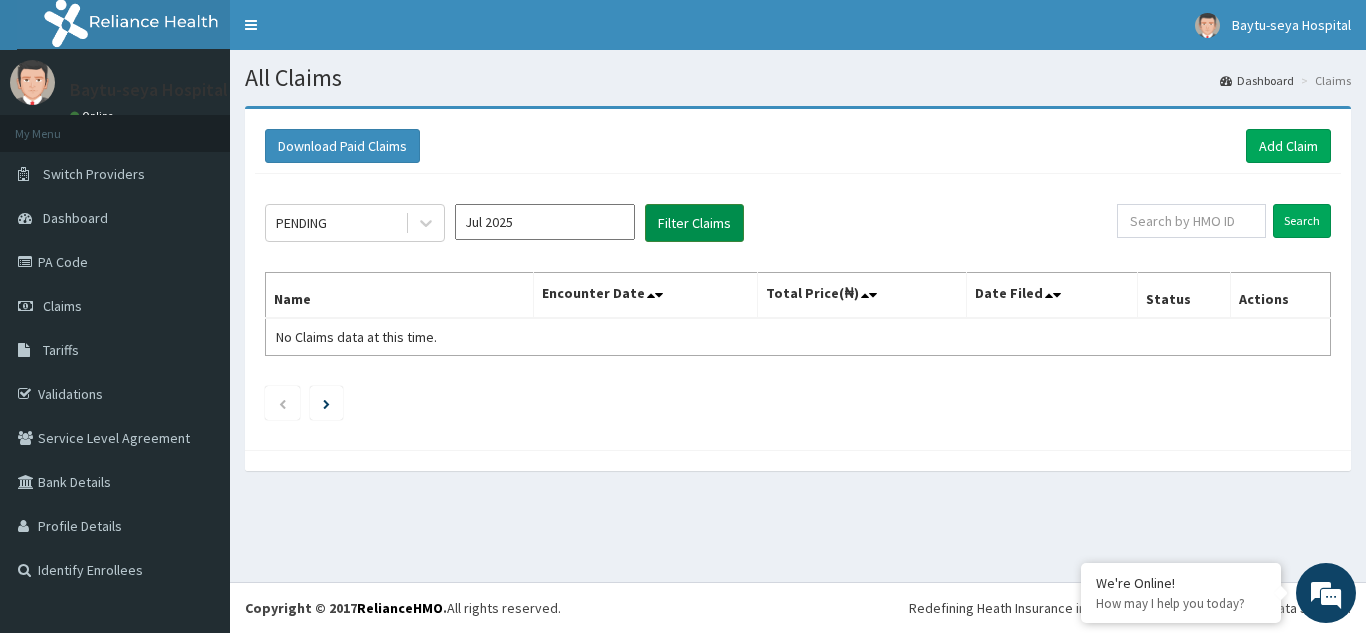 click on "Filter Claims" at bounding box center [694, 223] 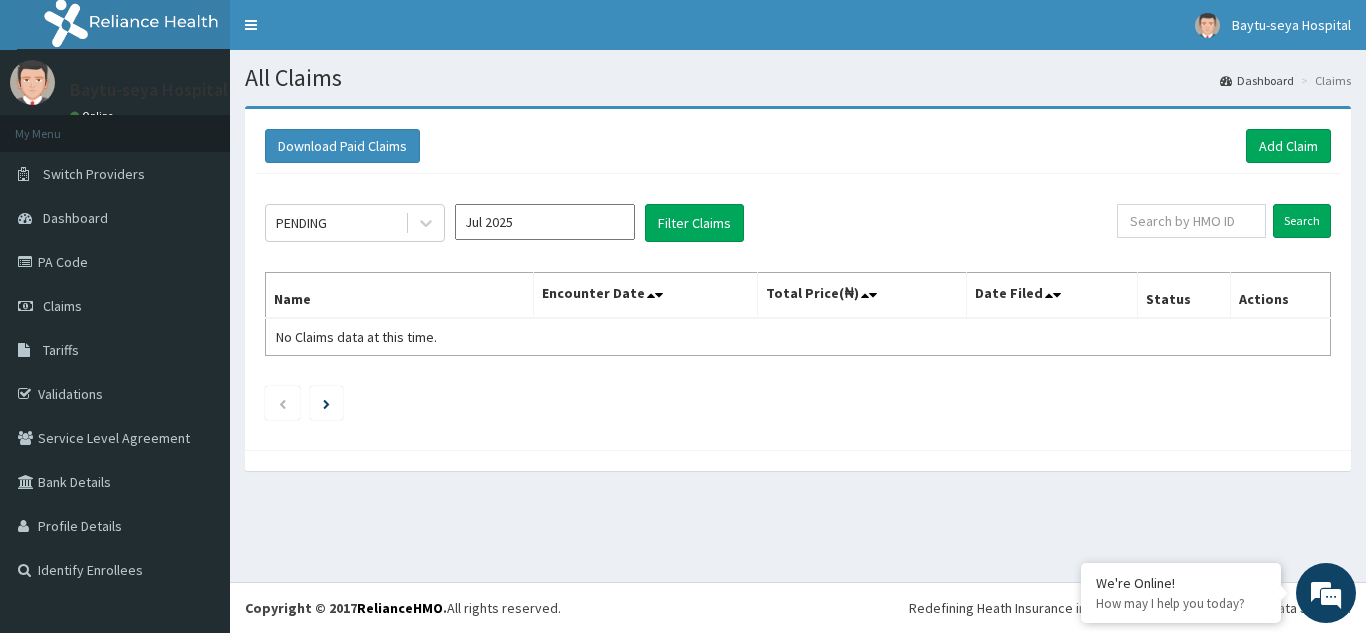 click on "Jul 2025" at bounding box center [545, 222] 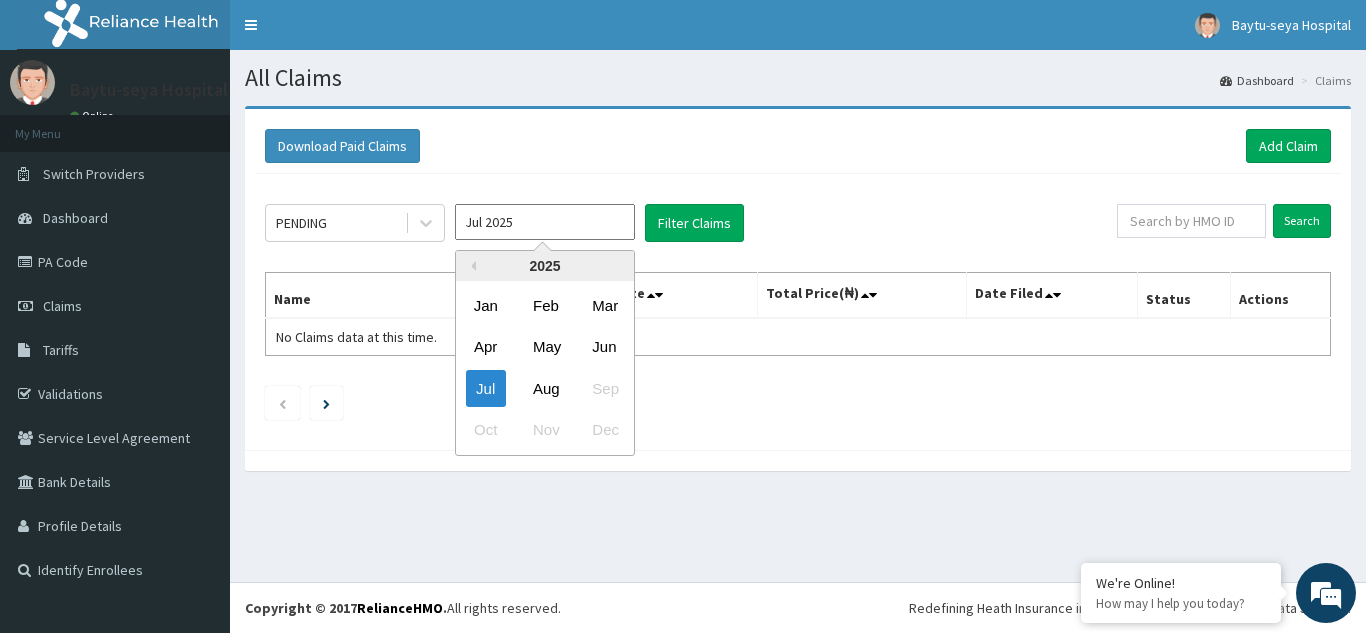 click on "Jul 2025" at bounding box center [545, 222] 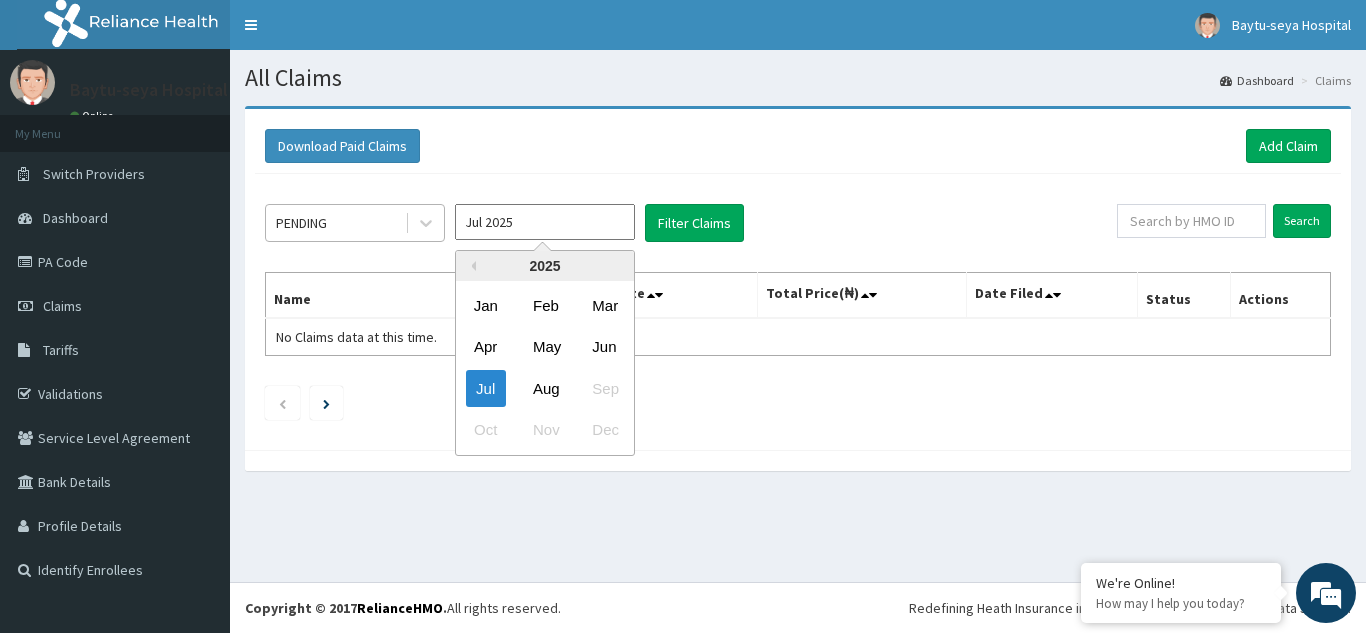 click on "PENDING" at bounding box center [335, 223] 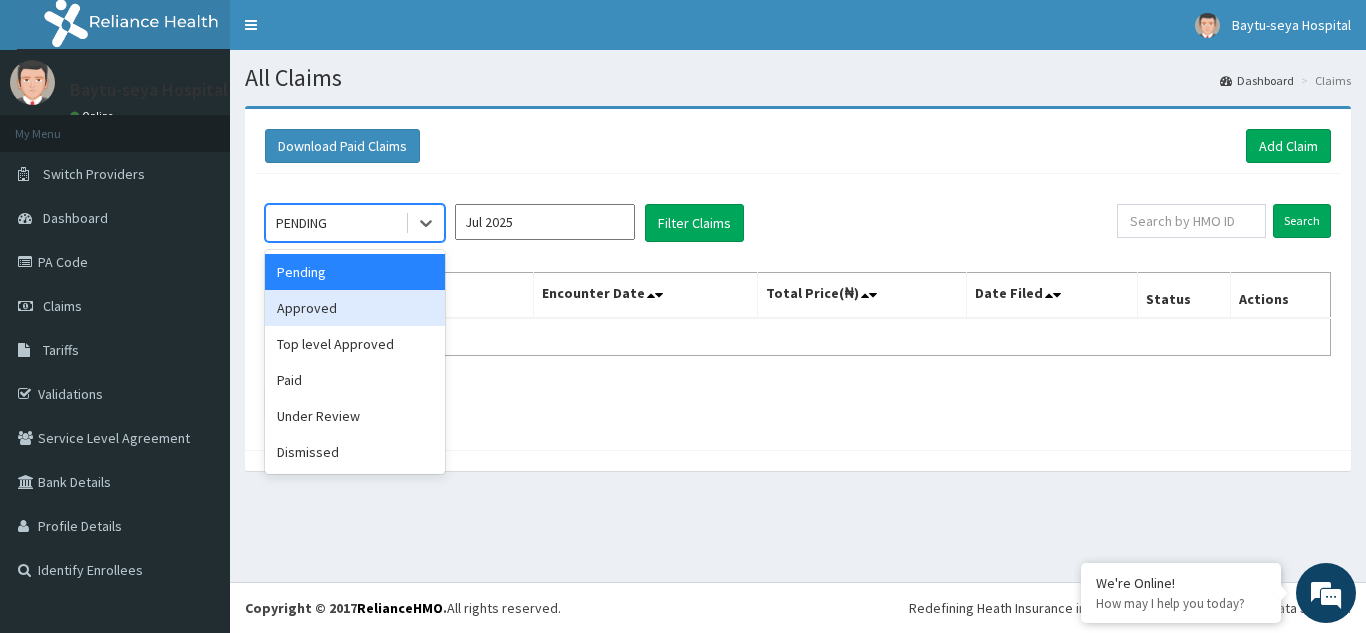 click on "Approved" at bounding box center (355, 308) 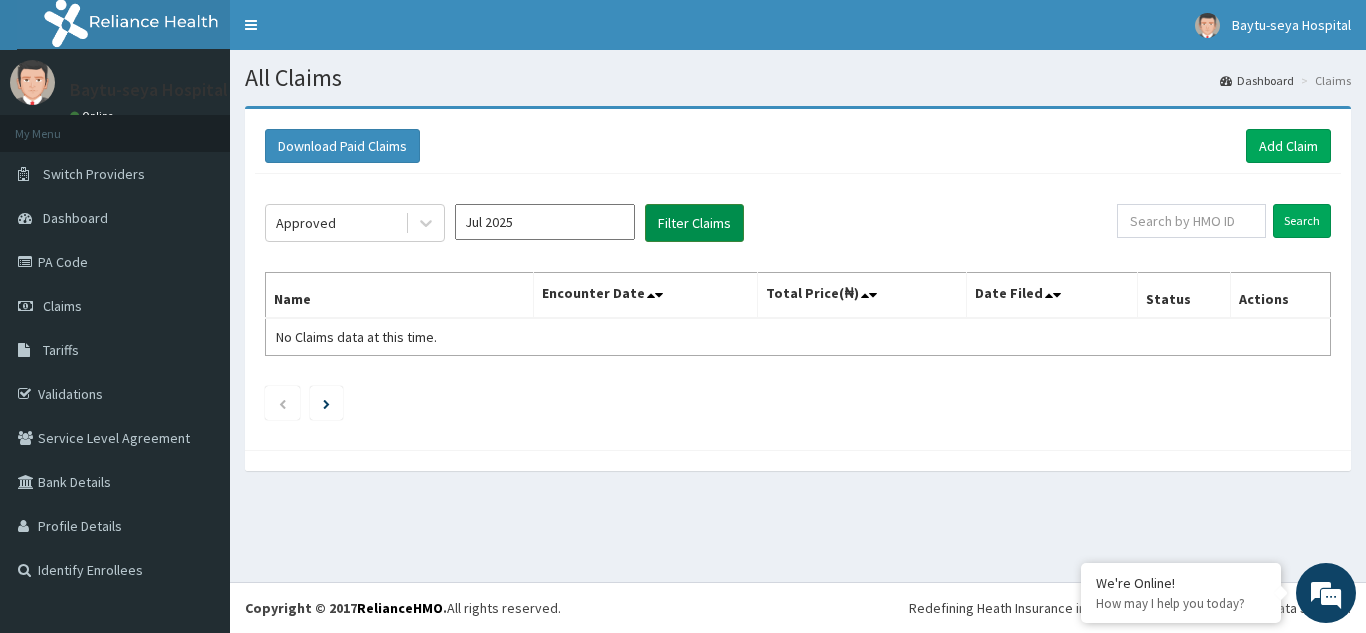click on "Filter Claims" at bounding box center (694, 223) 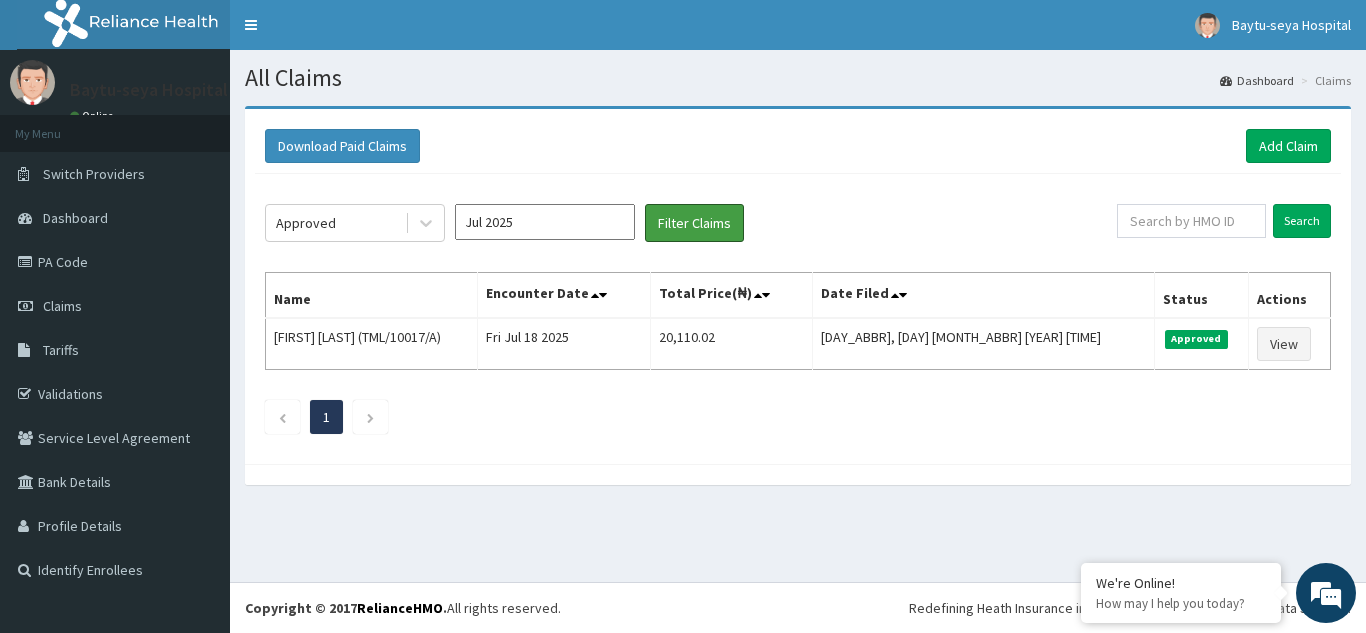 scroll, scrollTop: 0, scrollLeft: 0, axis: both 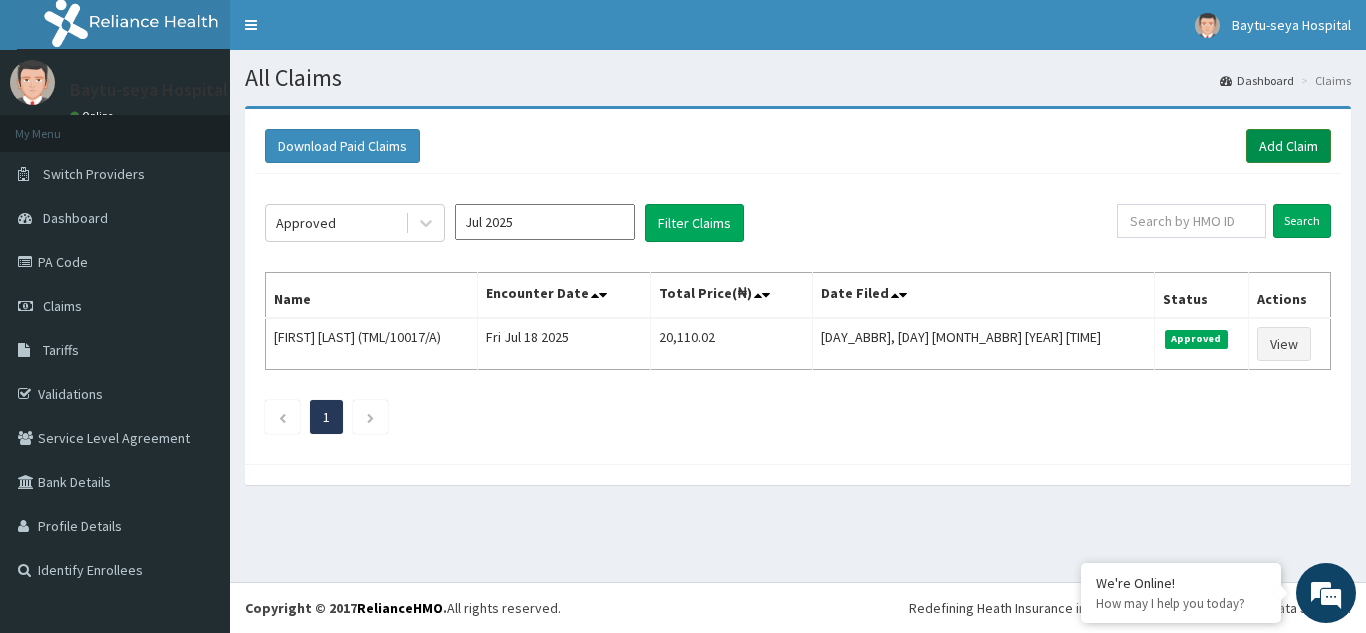 click on "Add Claim" at bounding box center (1288, 146) 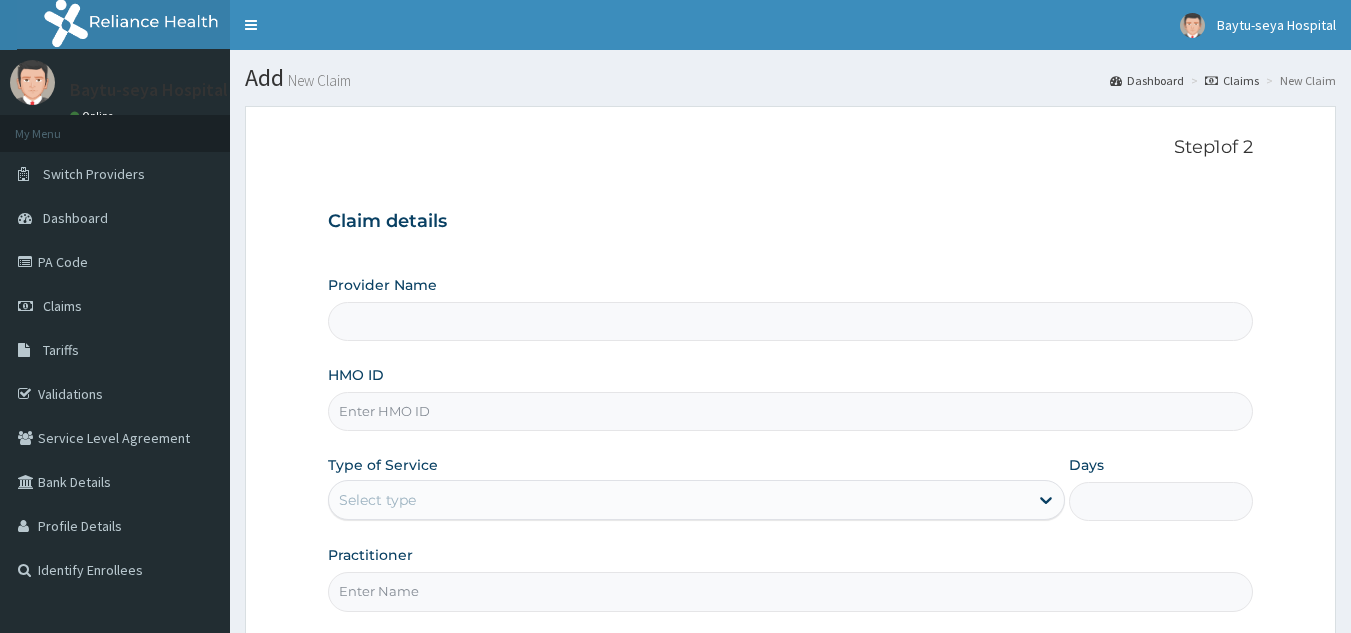 scroll, scrollTop: 0, scrollLeft: 0, axis: both 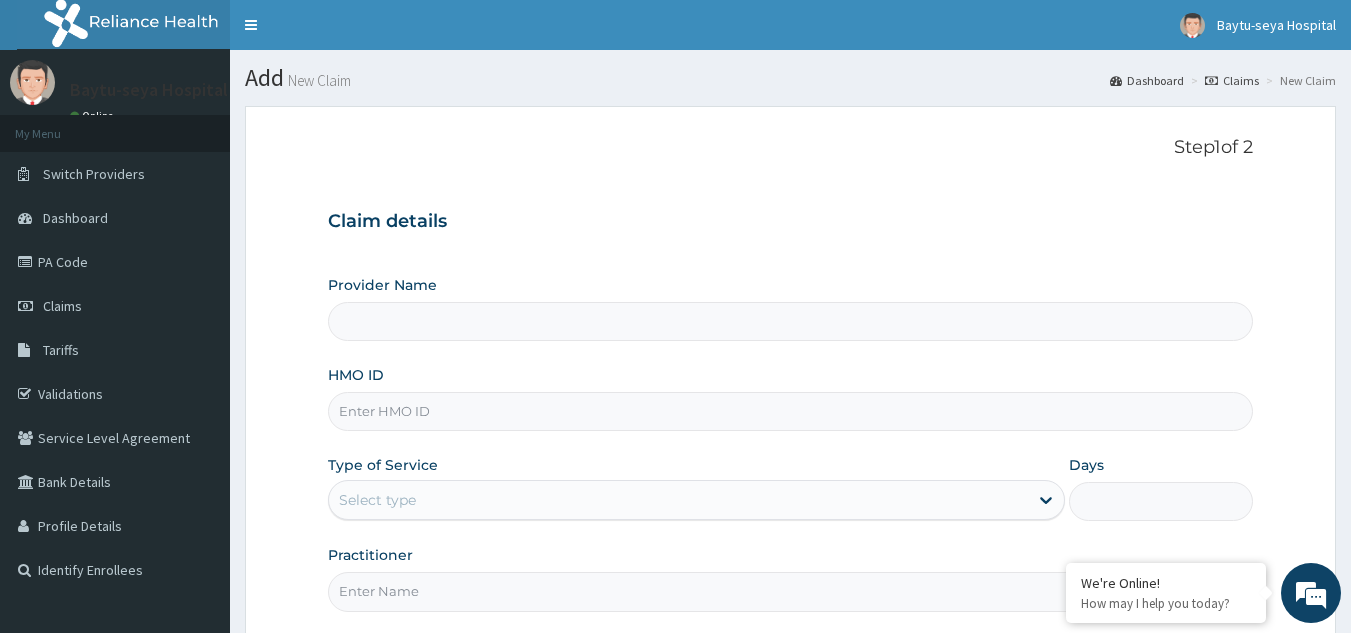 click on "HMO ID" at bounding box center (791, 398) 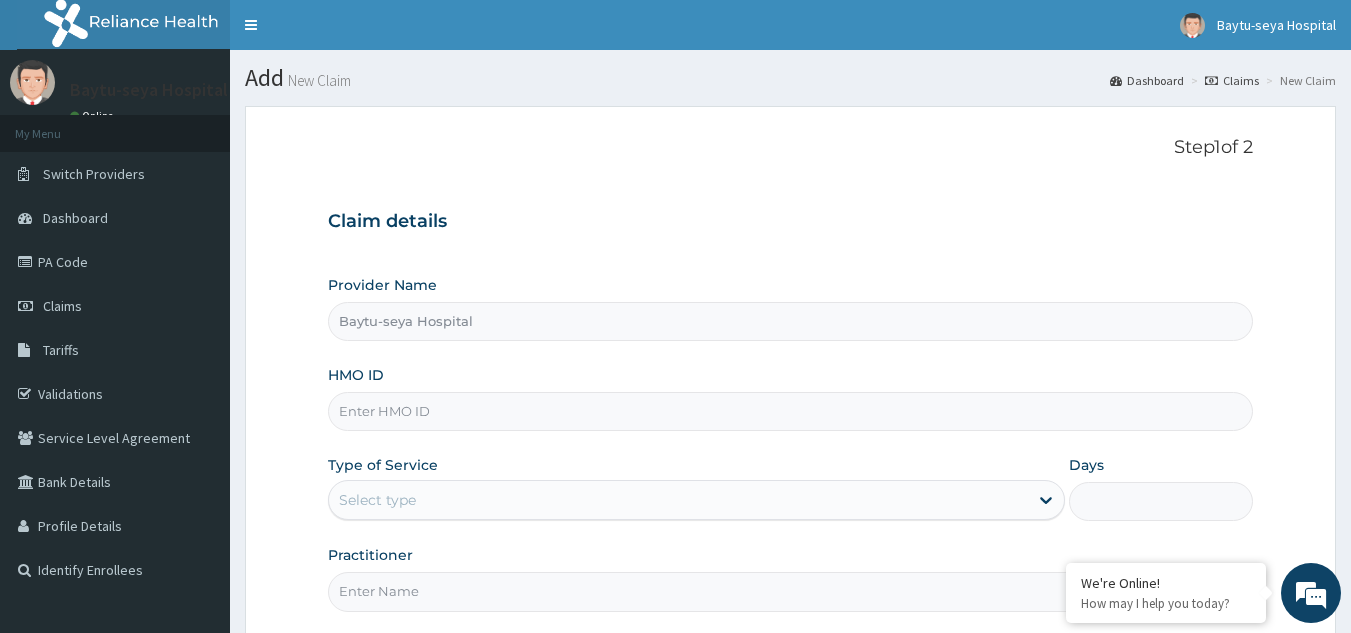 click on "HMO ID" at bounding box center (791, 411) 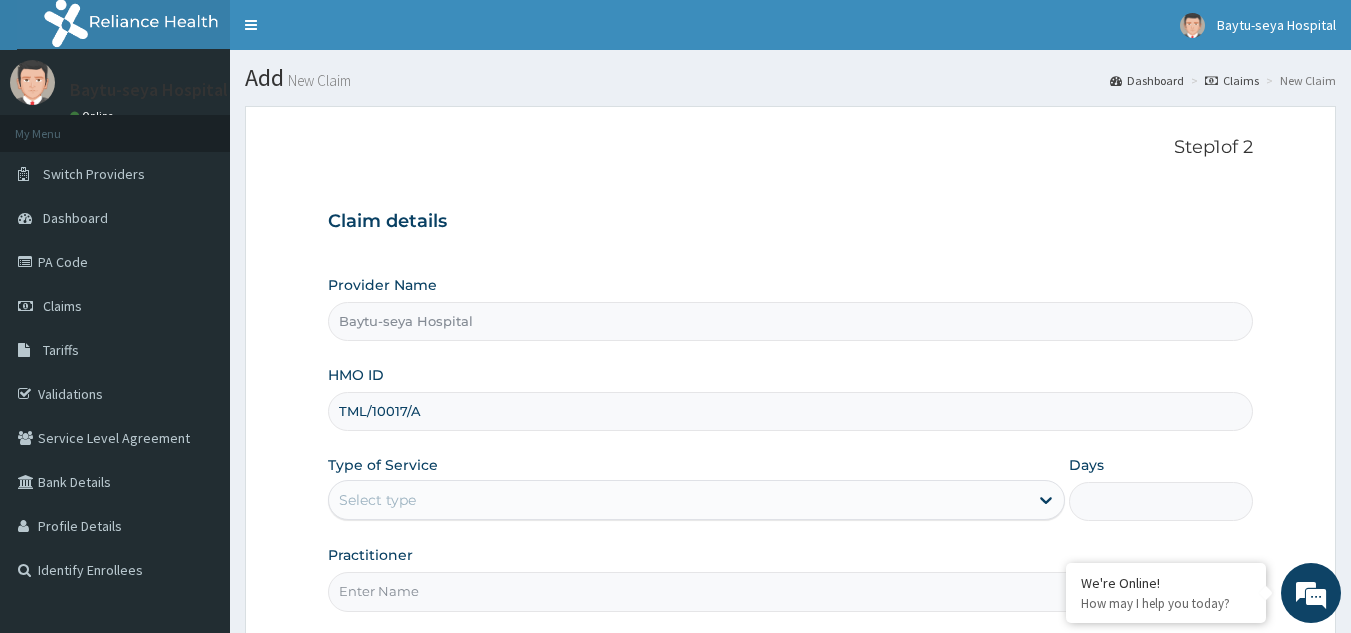 type on "TML/10017/A" 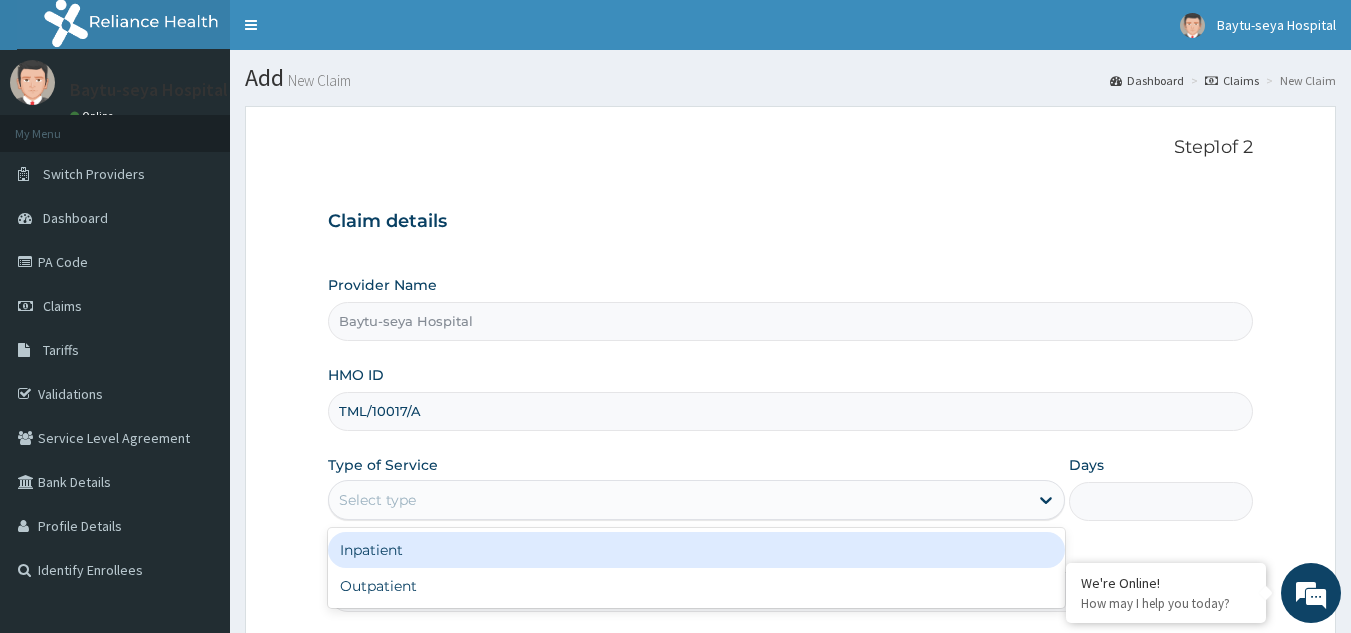 click on "Select type" at bounding box center (678, 500) 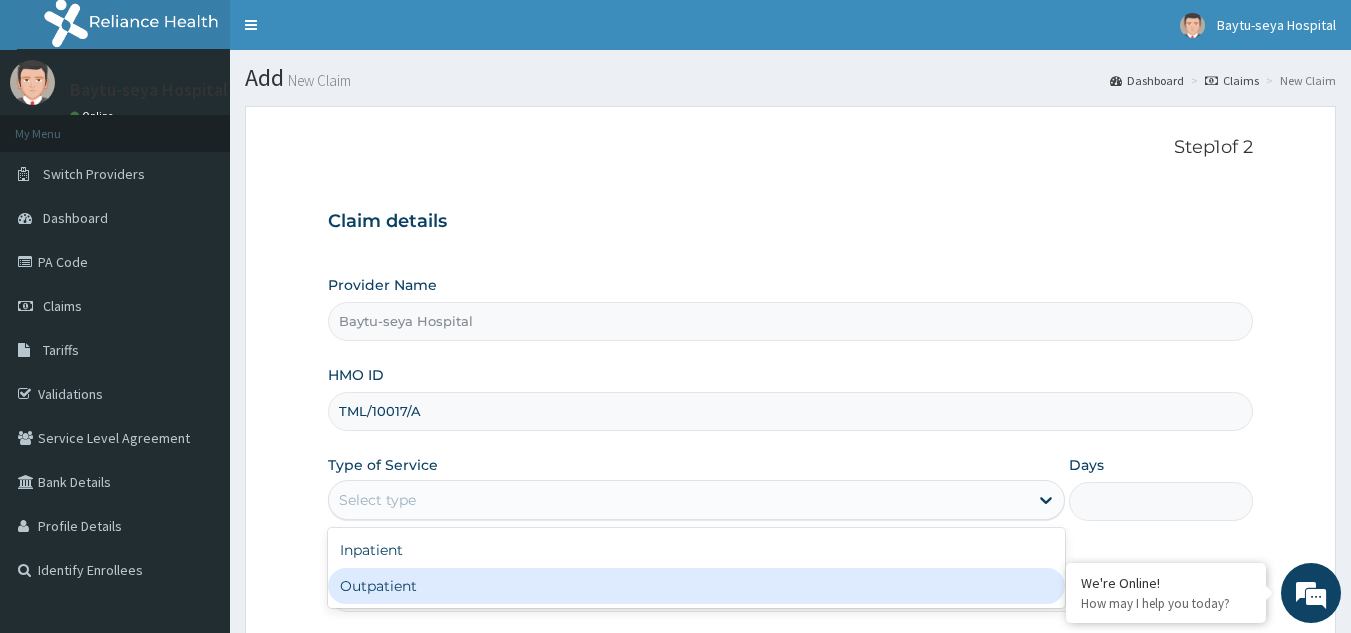 click on "Outpatient" at bounding box center [696, 586] 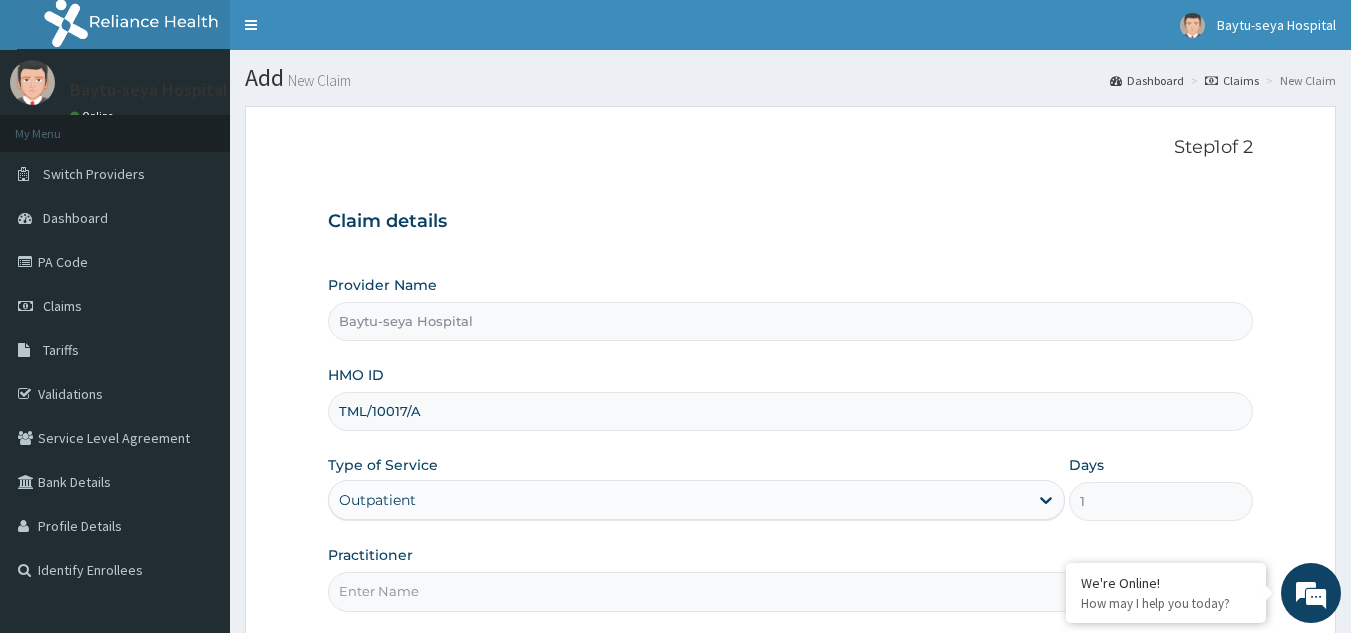 scroll, scrollTop: 189, scrollLeft: 0, axis: vertical 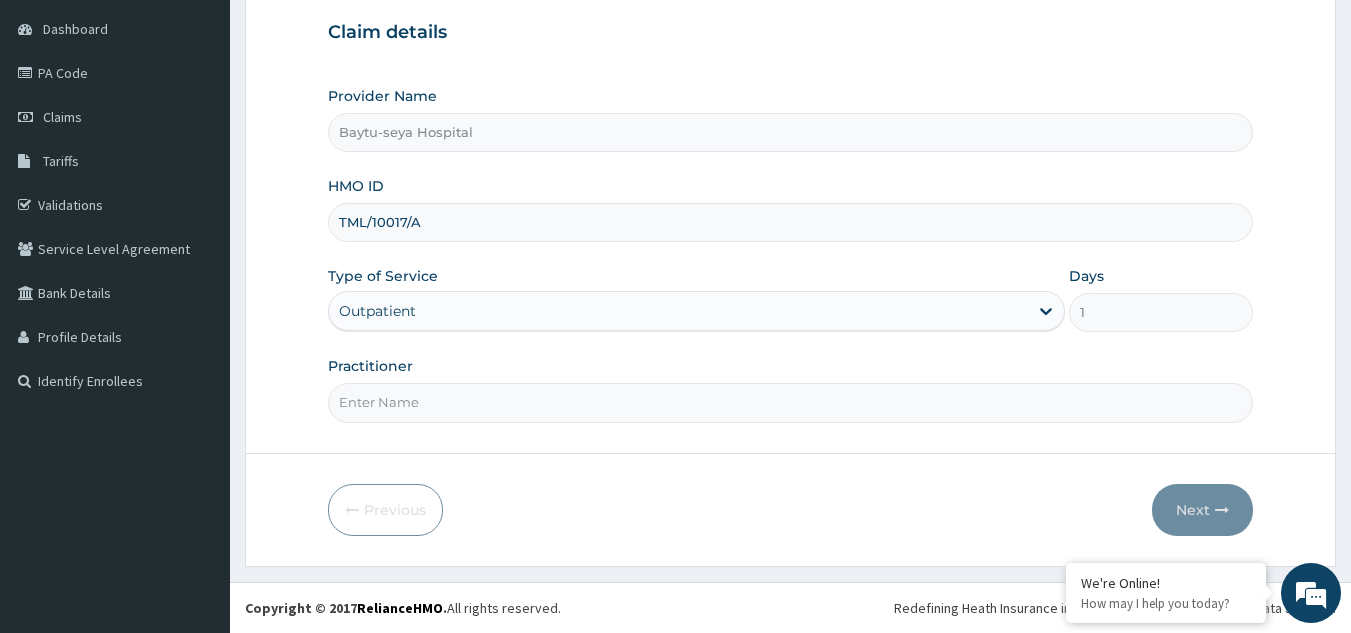 click on "Practitioner" at bounding box center (791, 402) 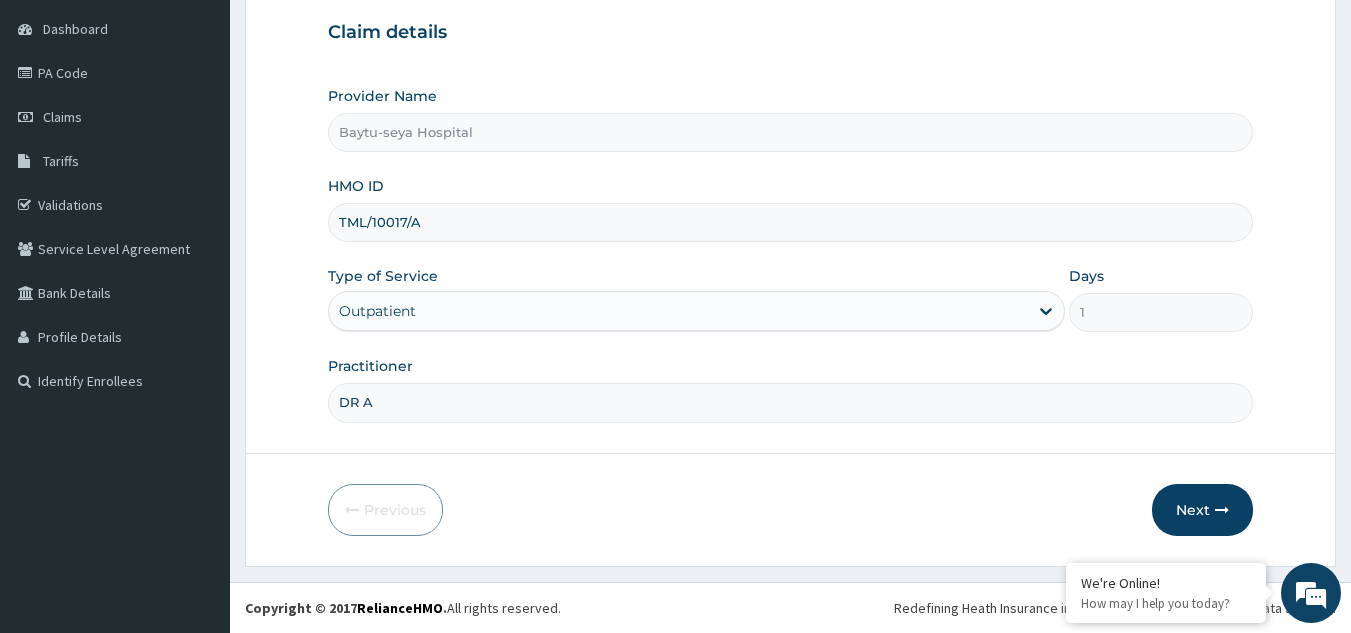 scroll, scrollTop: 0, scrollLeft: 0, axis: both 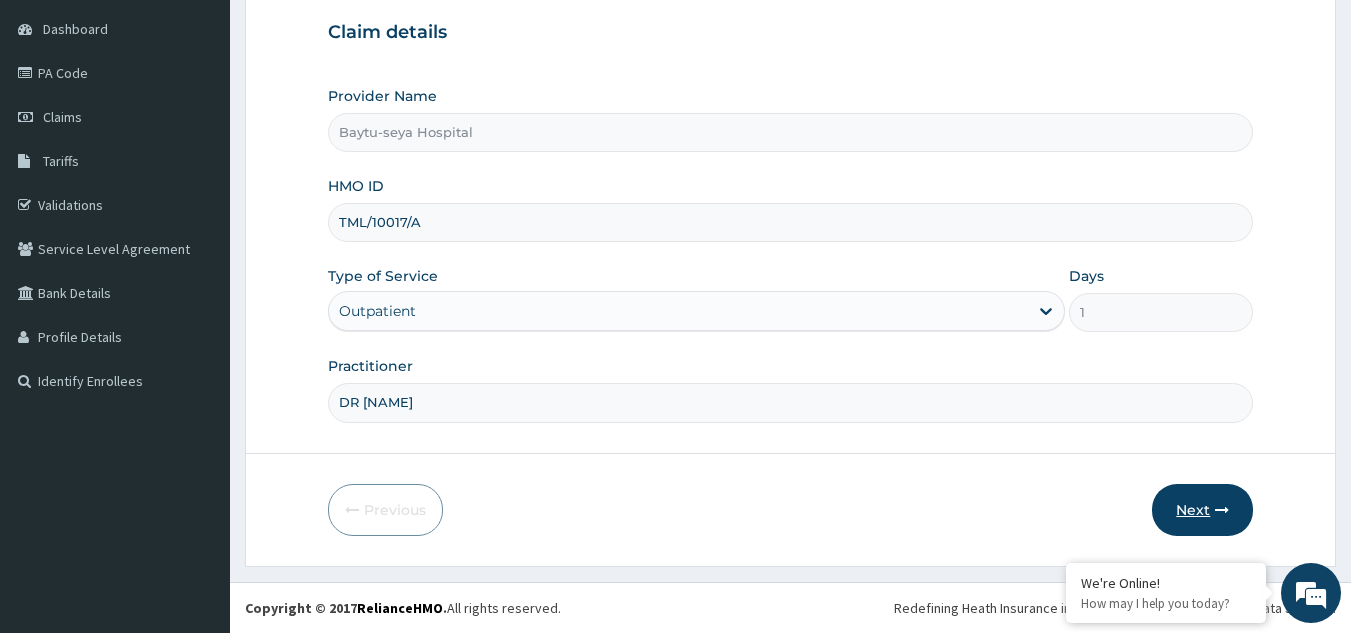 type on "DR [NAME]" 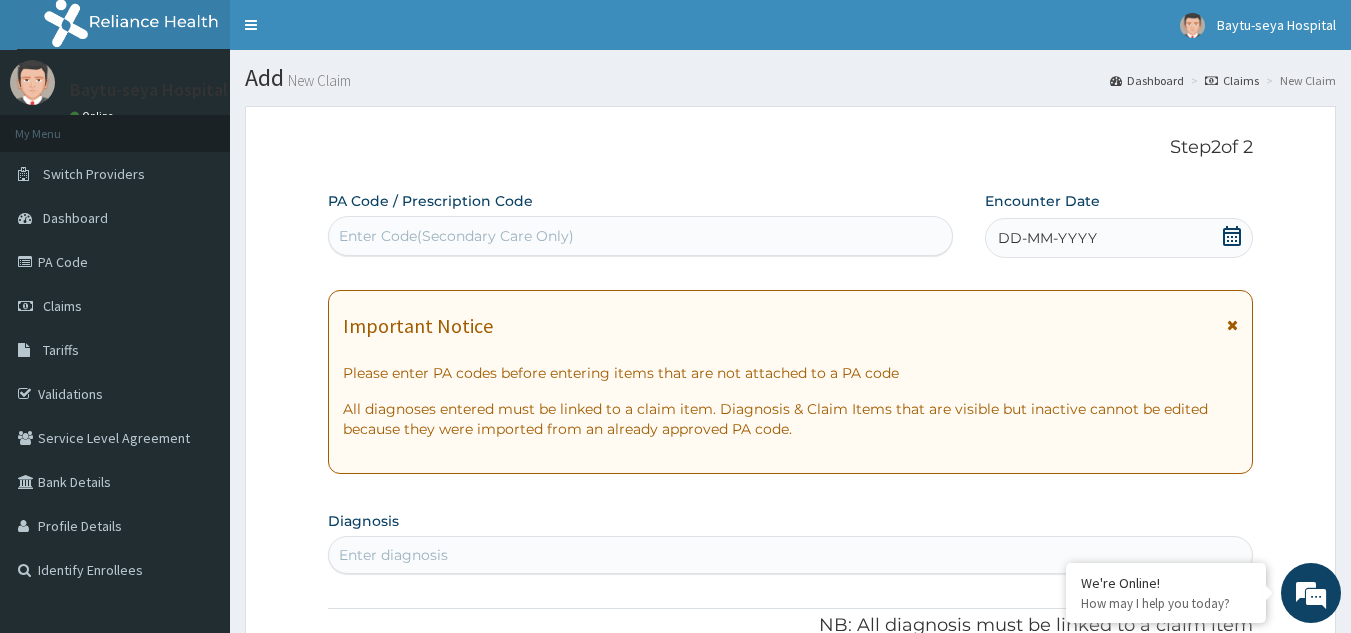 scroll, scrollTop: 100, scrollLeft: 0, axis: vertical 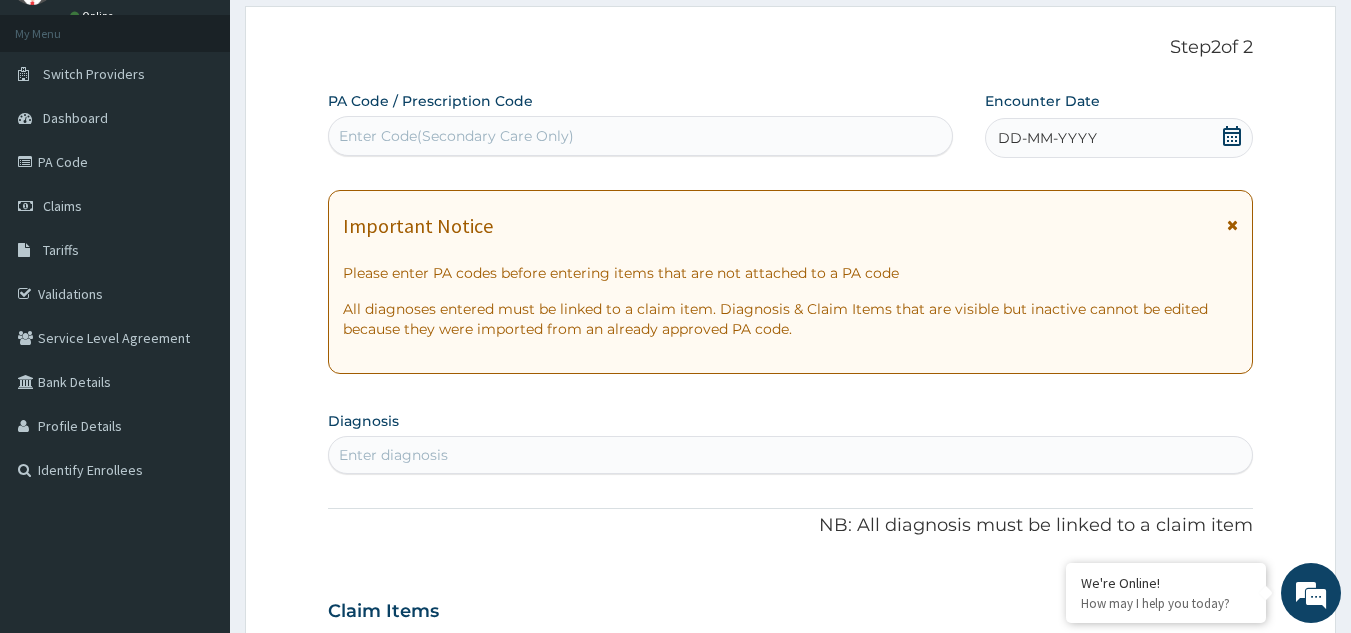 drag, startPoint x: 1244, startPoint y: 116, endPoint x: 1252, endPoint y: 109, distance: 10.630146 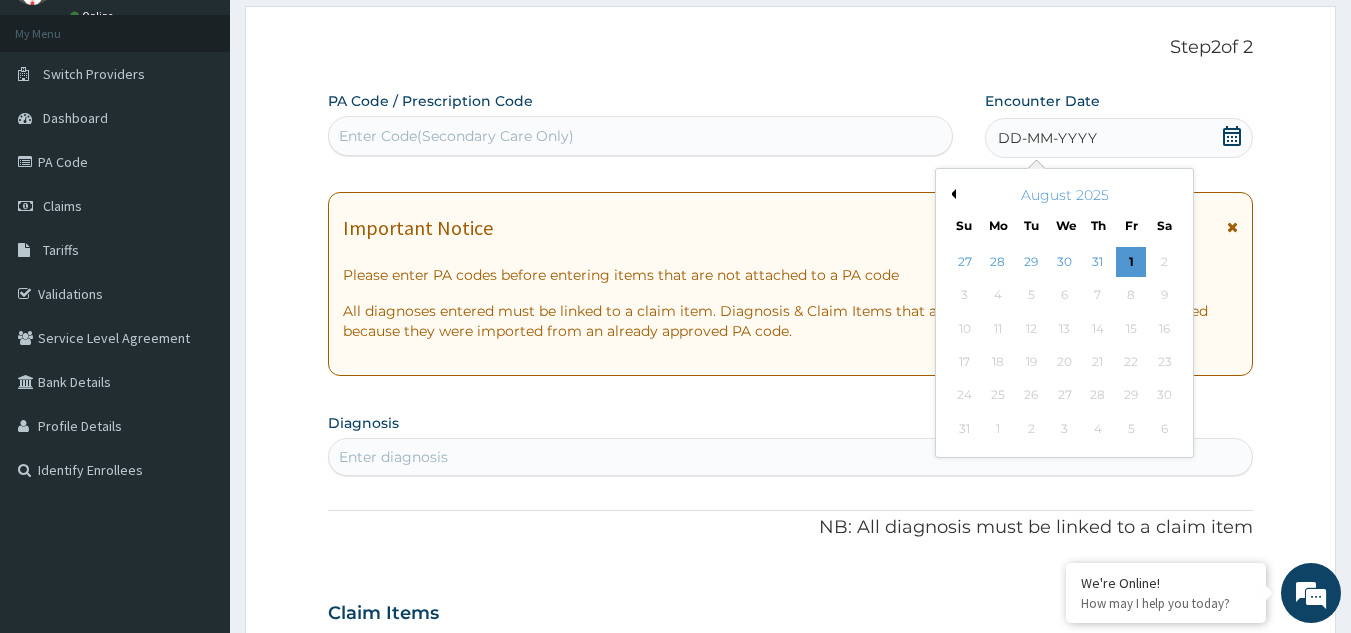 click on "Previous Month" at bounding box center (951, 194) 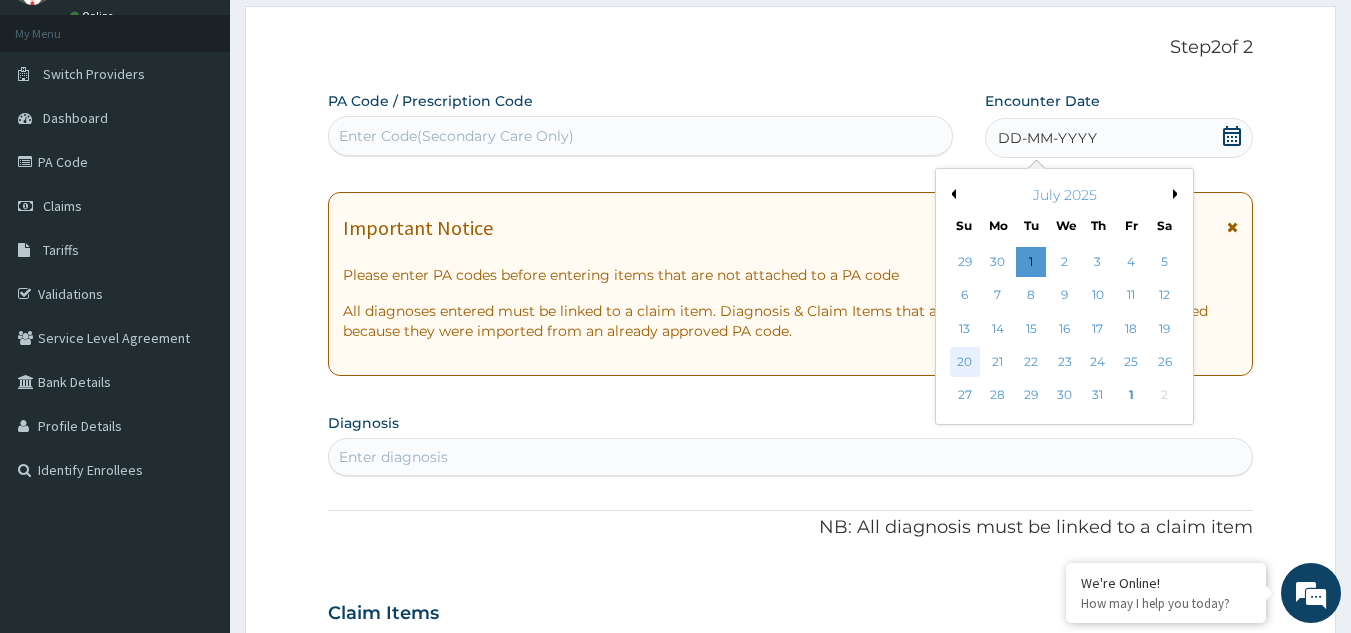 click on "20" at bounding box center [965, 362] 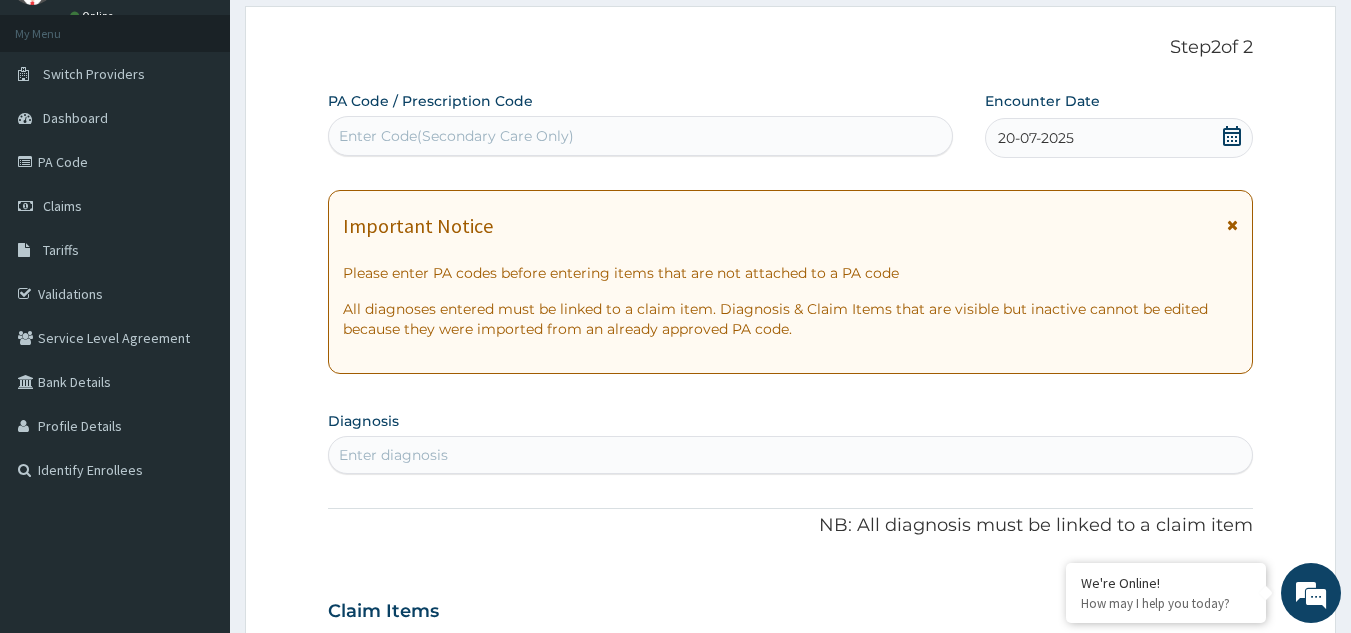 scroll, scrollTop: 200, scrollLeft: 0, axis: vertical 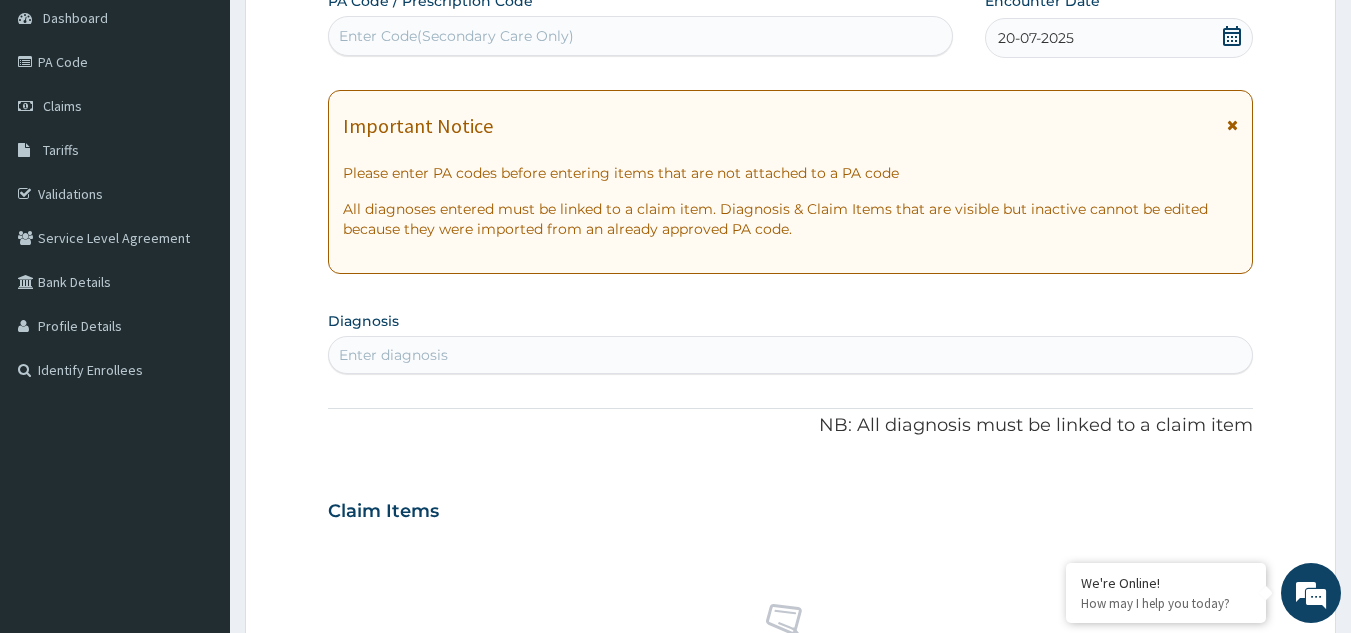 click on "Enter diagnosis" at bounding box center [791, 355] 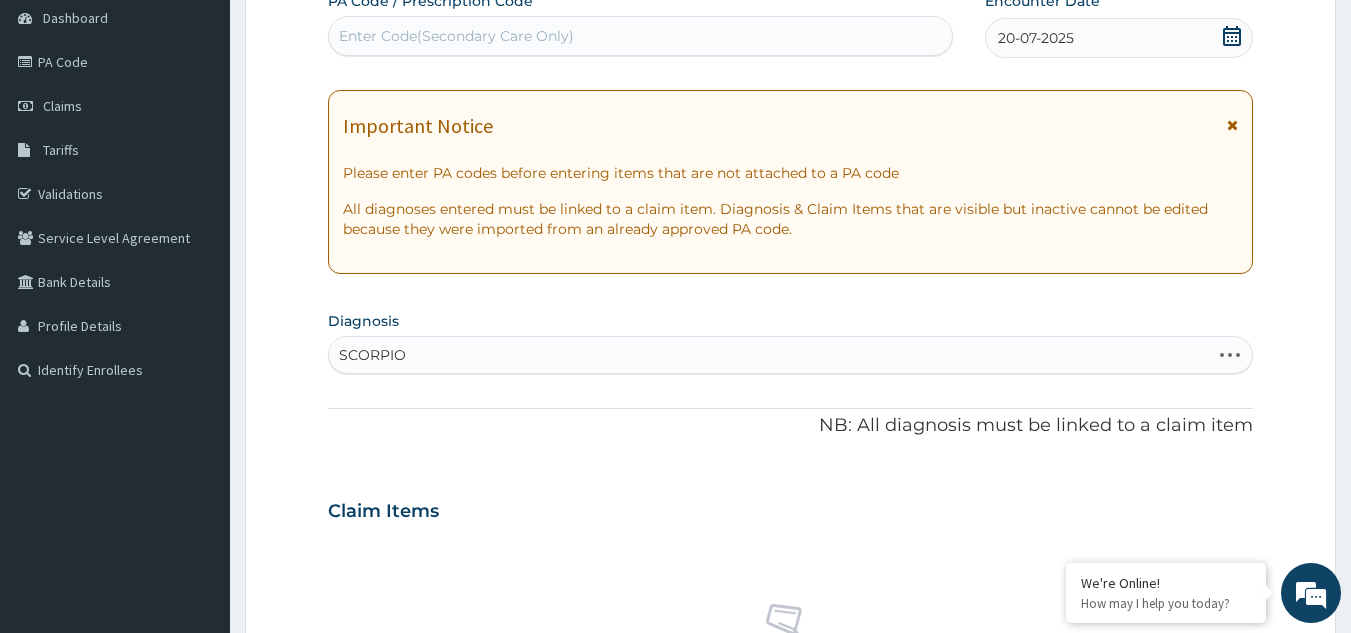 type on "SCORPION" 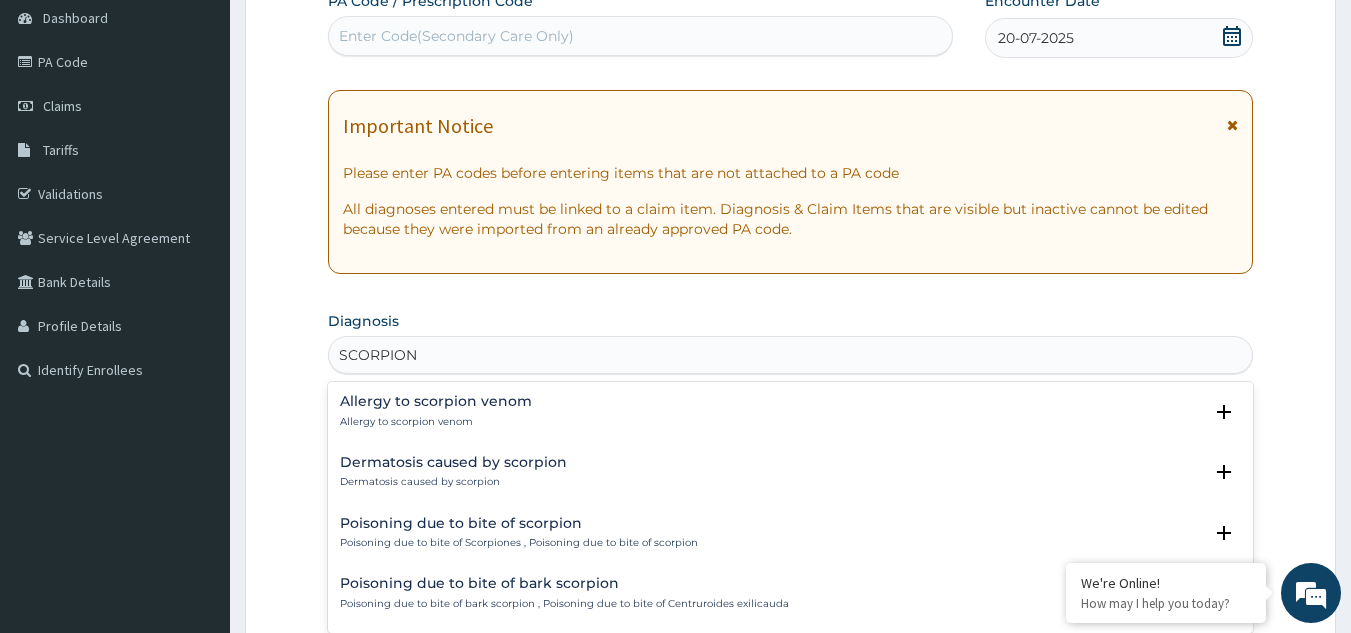 scroll, scrollTop: 300, scrollLeft: 0, axis: vertical 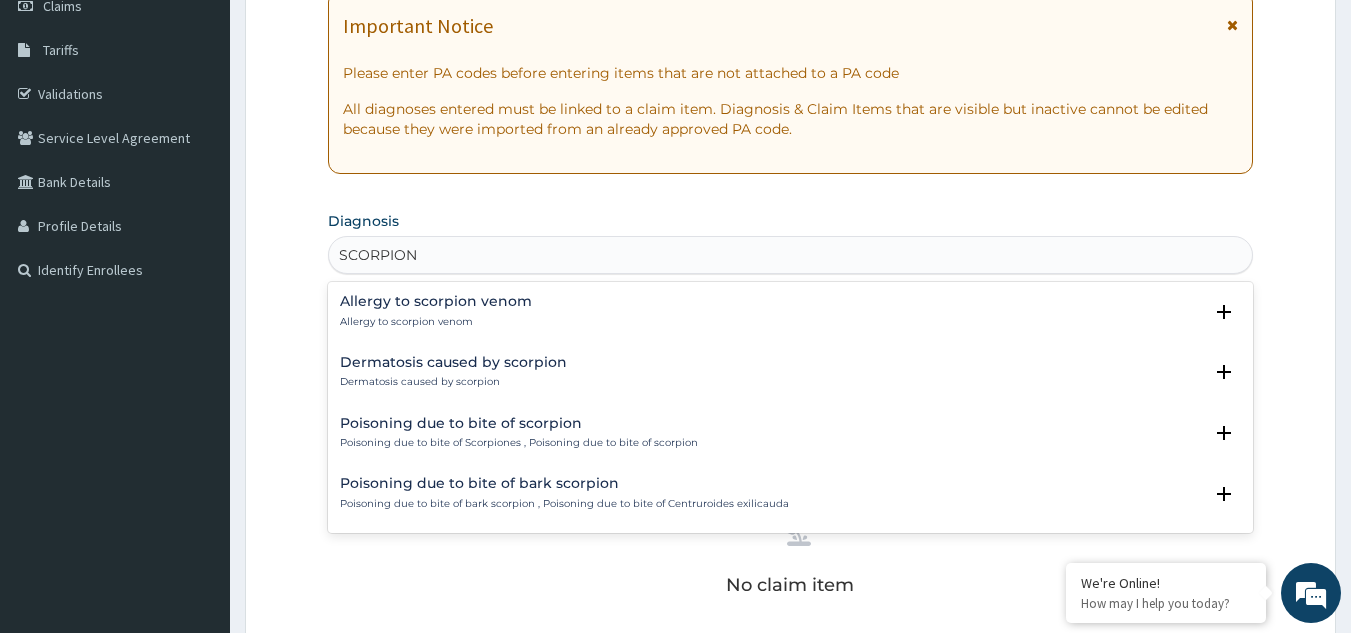 click on "Poisoning due to bite of scorpion" at bounding box center [519, 423] 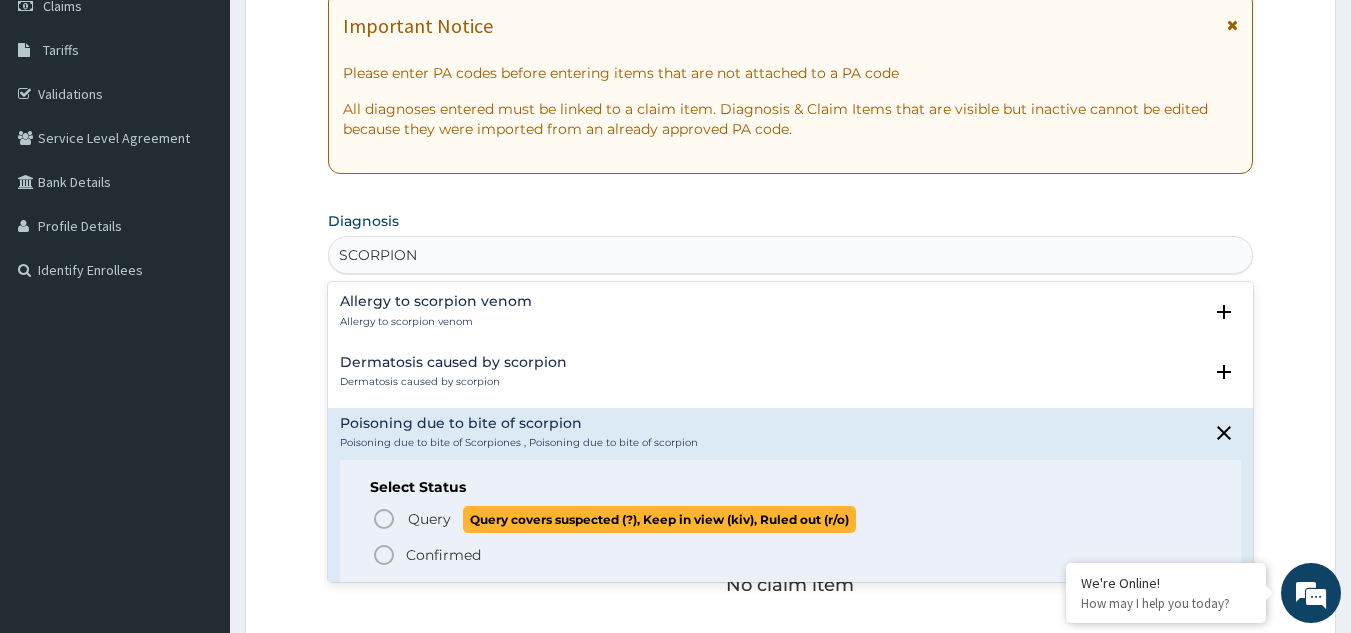 click on "Query" at bounding box center (429, 519) 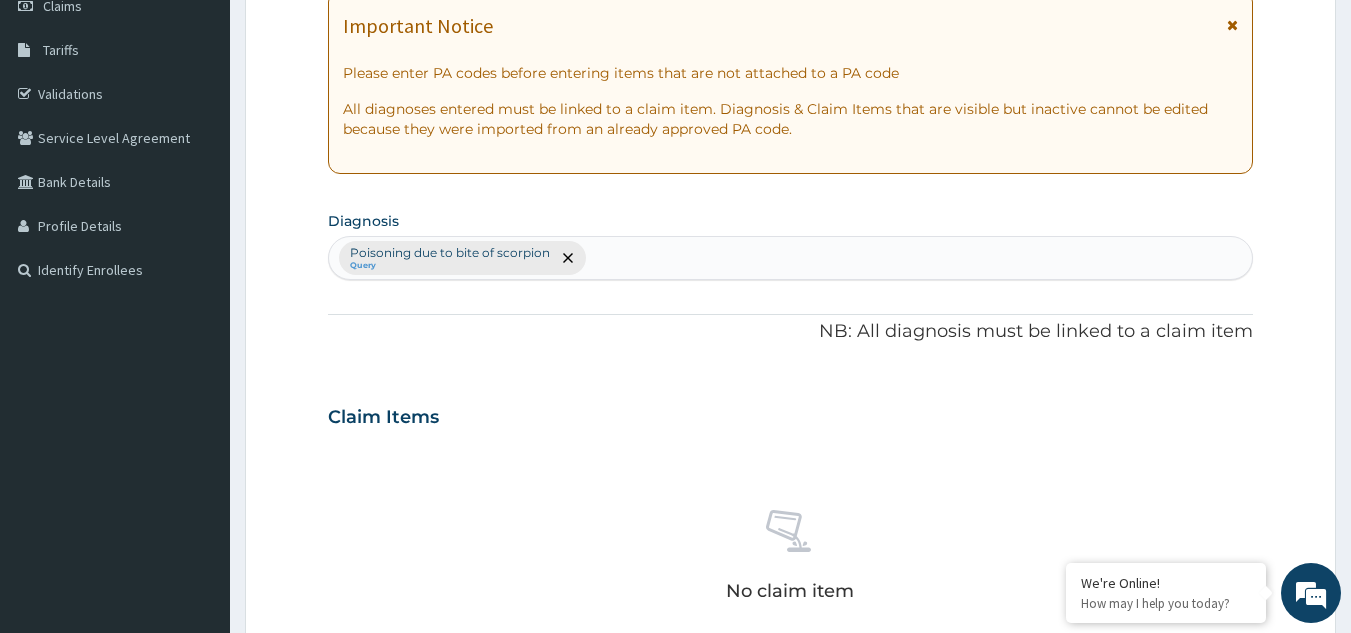 scroll, scrollTop: 600, scrollLeft: 0, axis: vertical 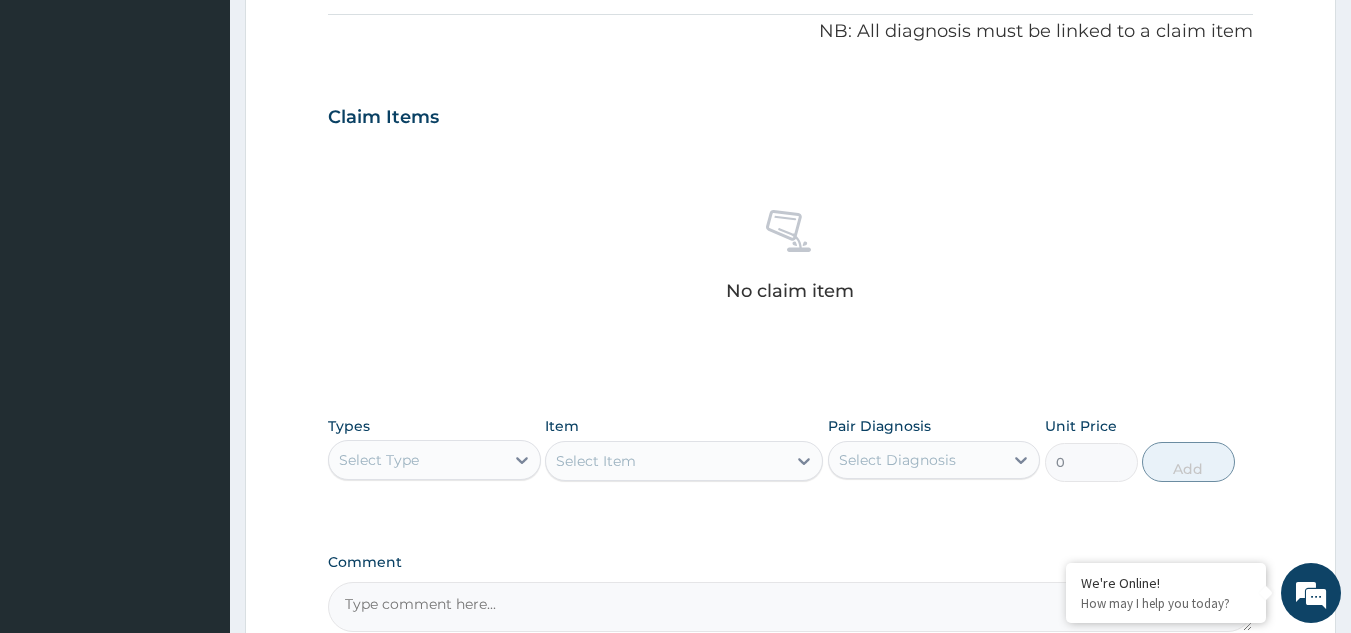 click on "Select Type" at bounding box center [416, 460] 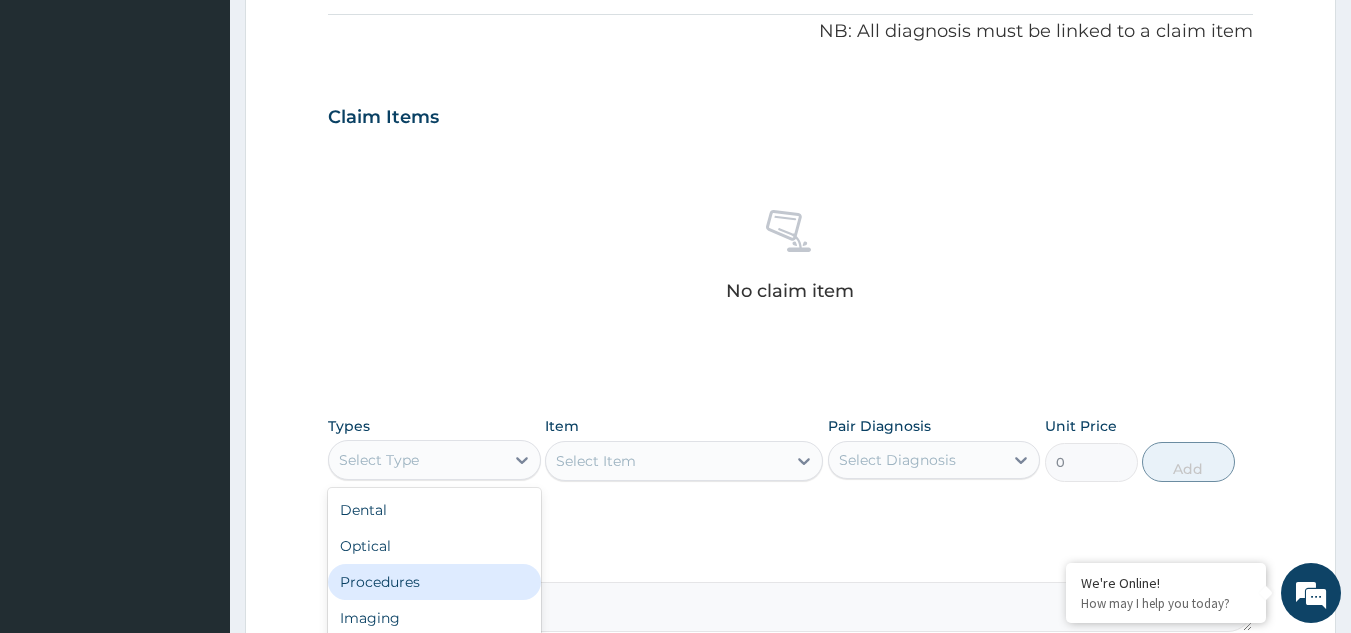 drag, startPoint x: 430, startPoint y: 573, endPoint x: 698, endPoint y: 453, distance: 293.63922 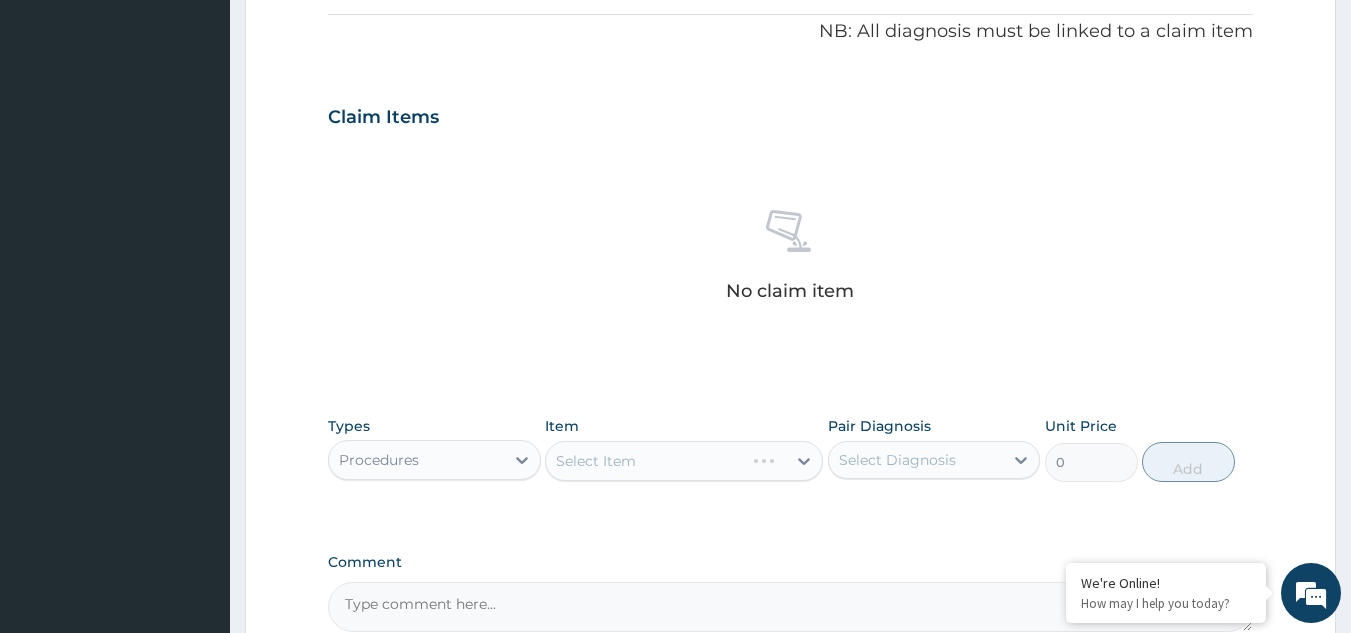 click on "Select Item" at bounding box center [684, 461] 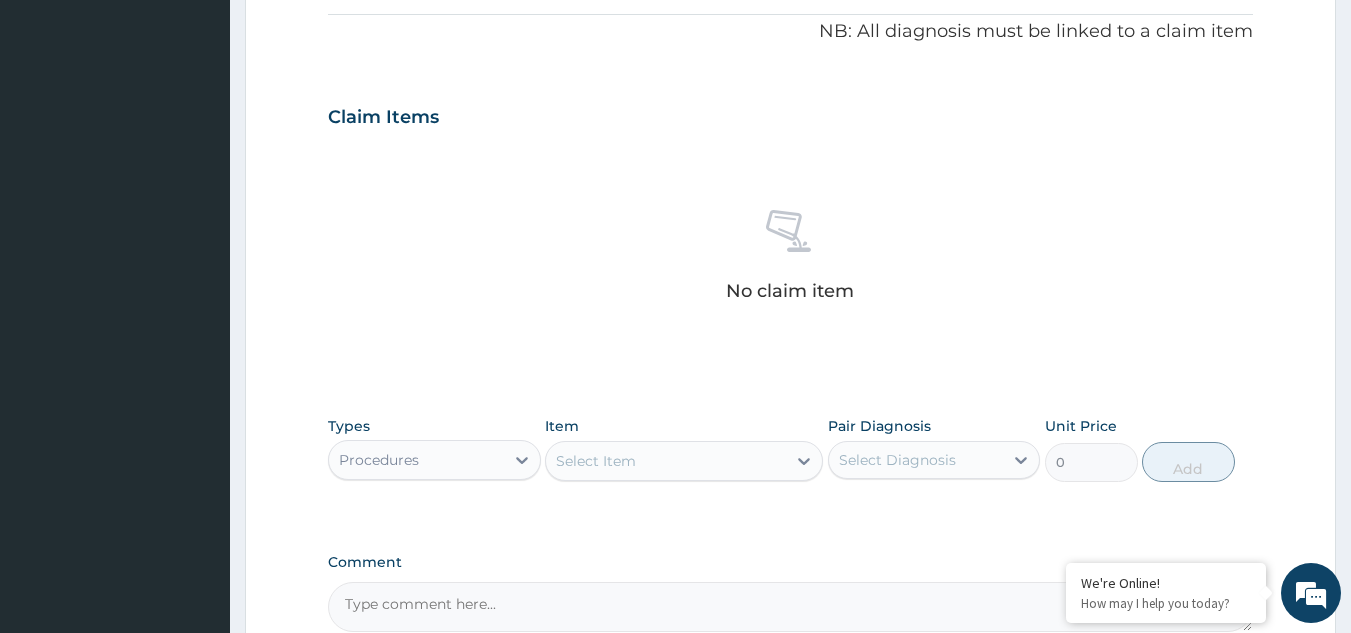 click on "Select Item" at bounding box center [666, 461] 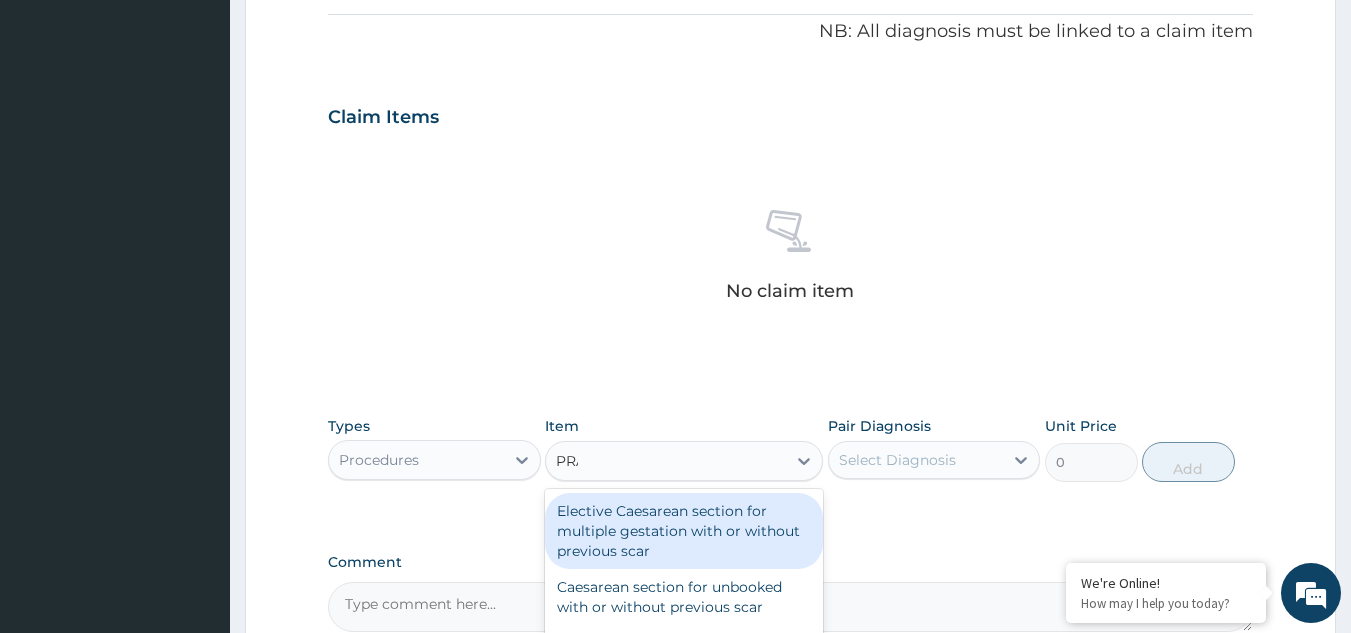 type on "PRAC" 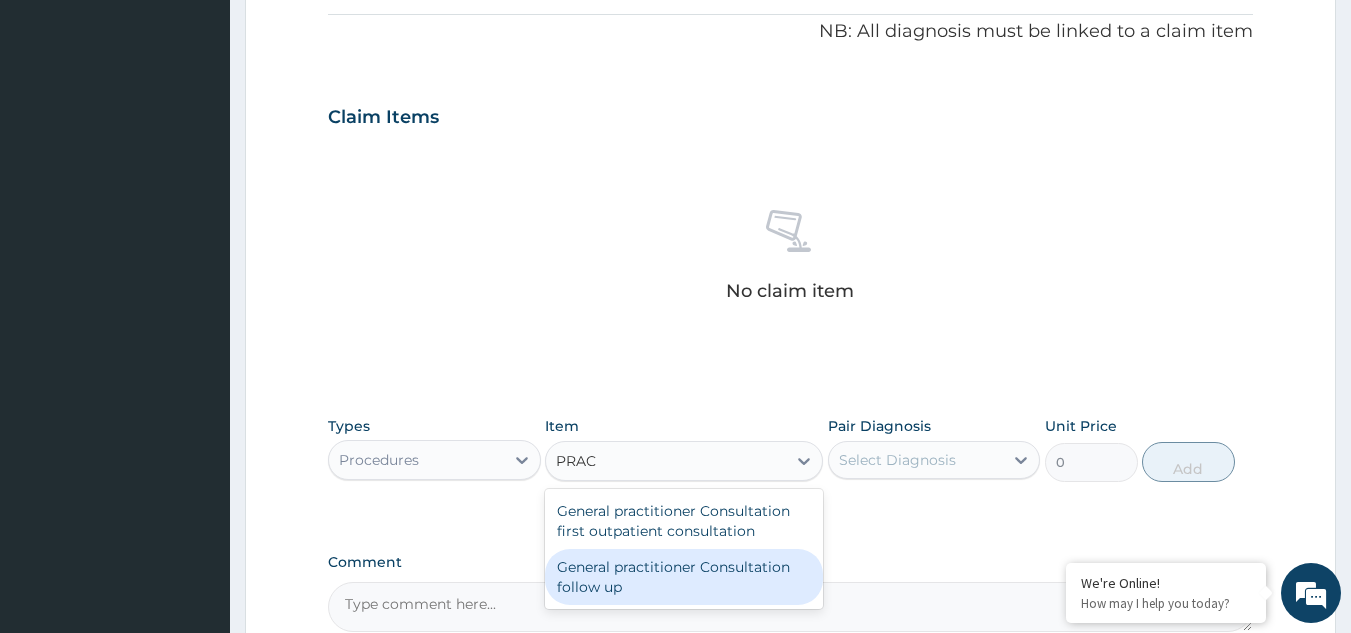 click on "General practitioner Consultation follow up" at bounding box center (684, 577) 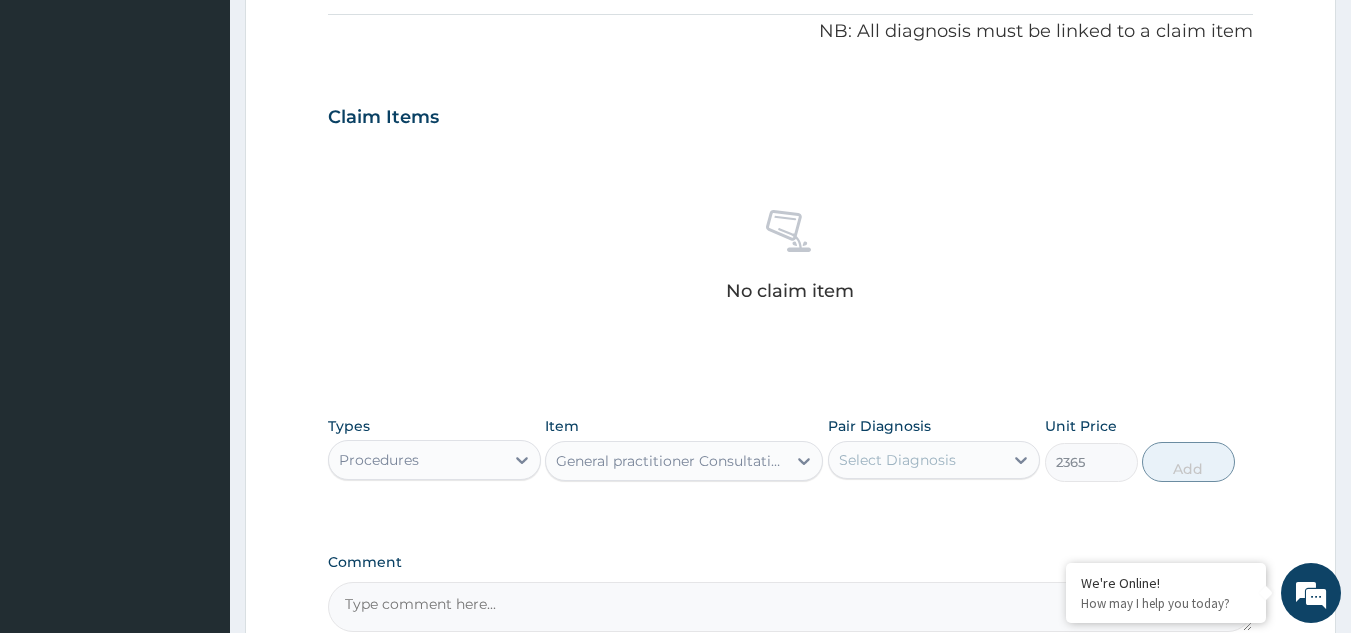 click on "Select Diagnosis" at bounding box center (916, 460) 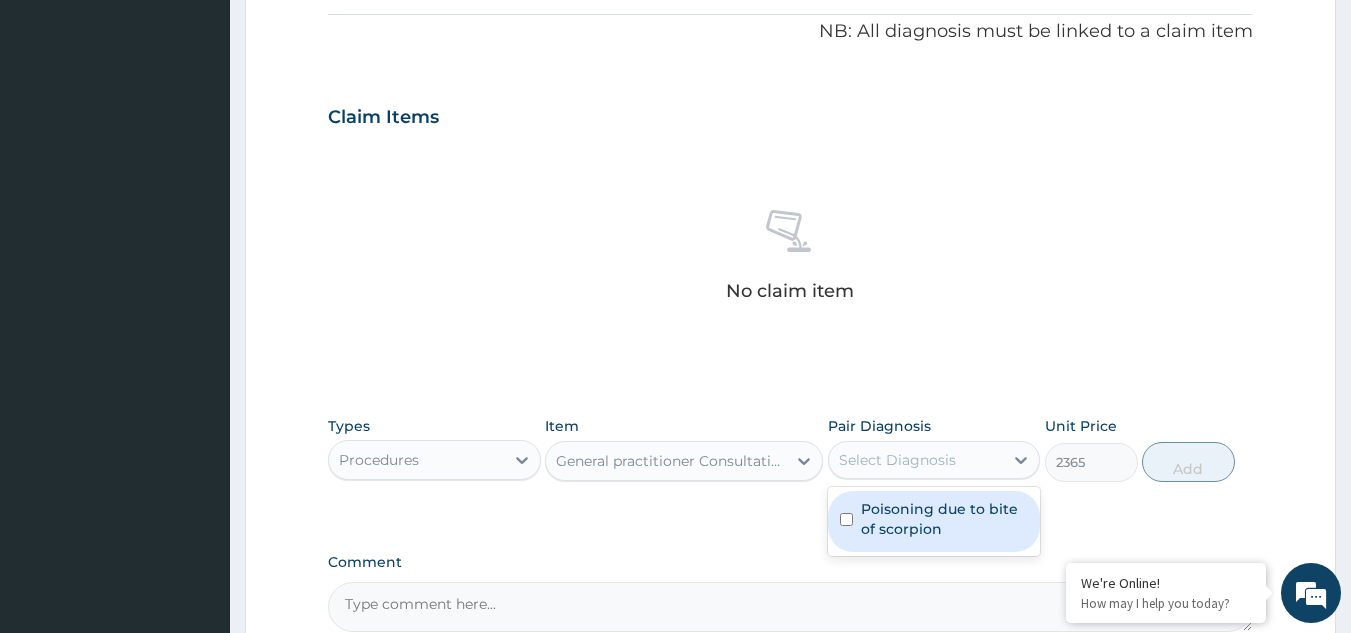 click on "Poisoning due to bite of scorpion" at bounding box center [945, 519] 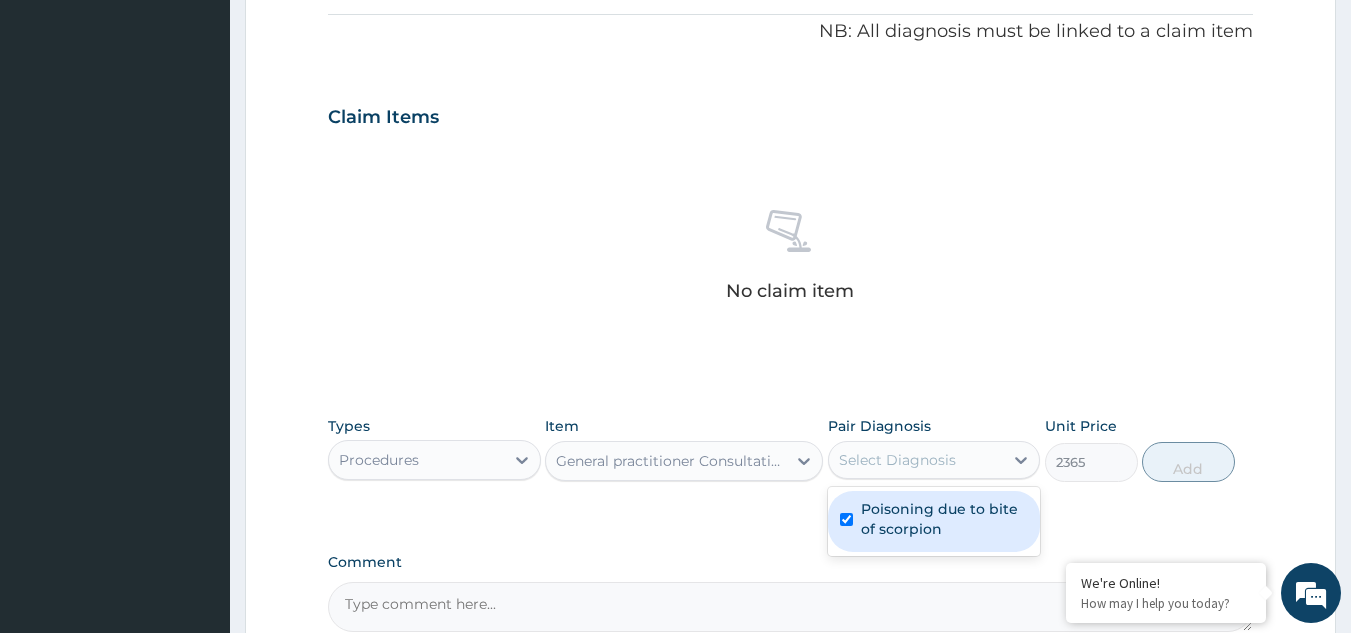 checkbox on "true" 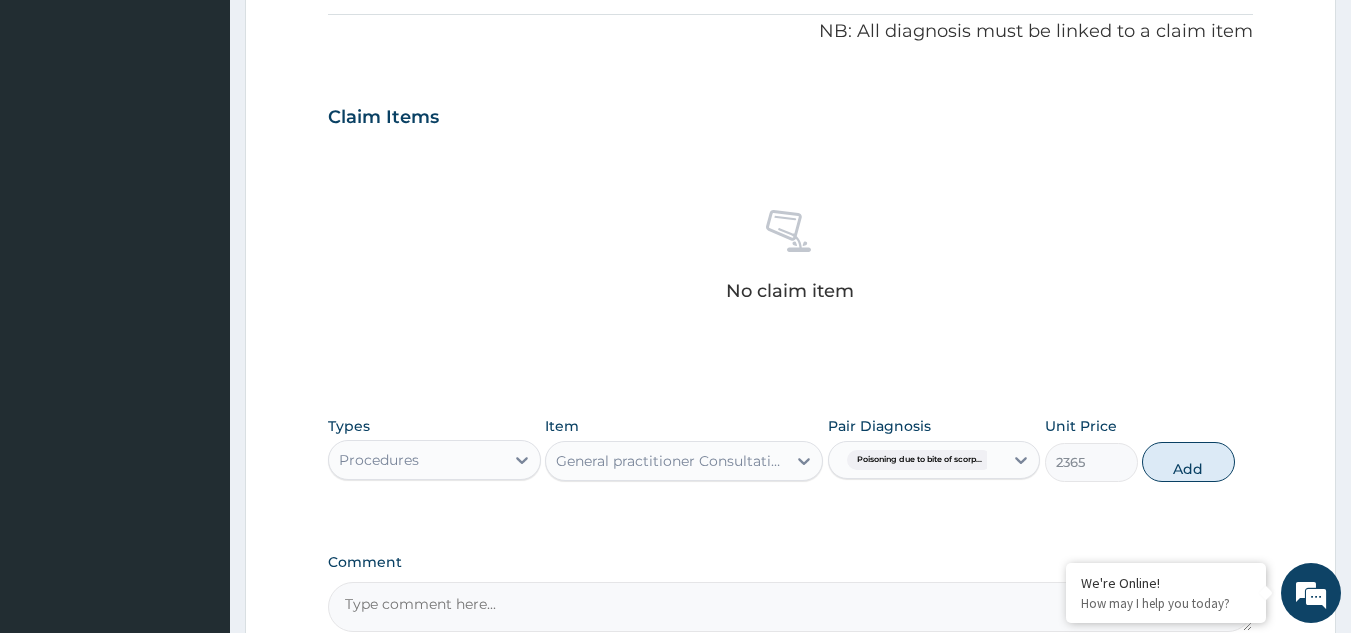drag, startPoint x: 1181, startPoint y: 471, endPoint x: 1145, endPoint y: 481, distance: 37.363083 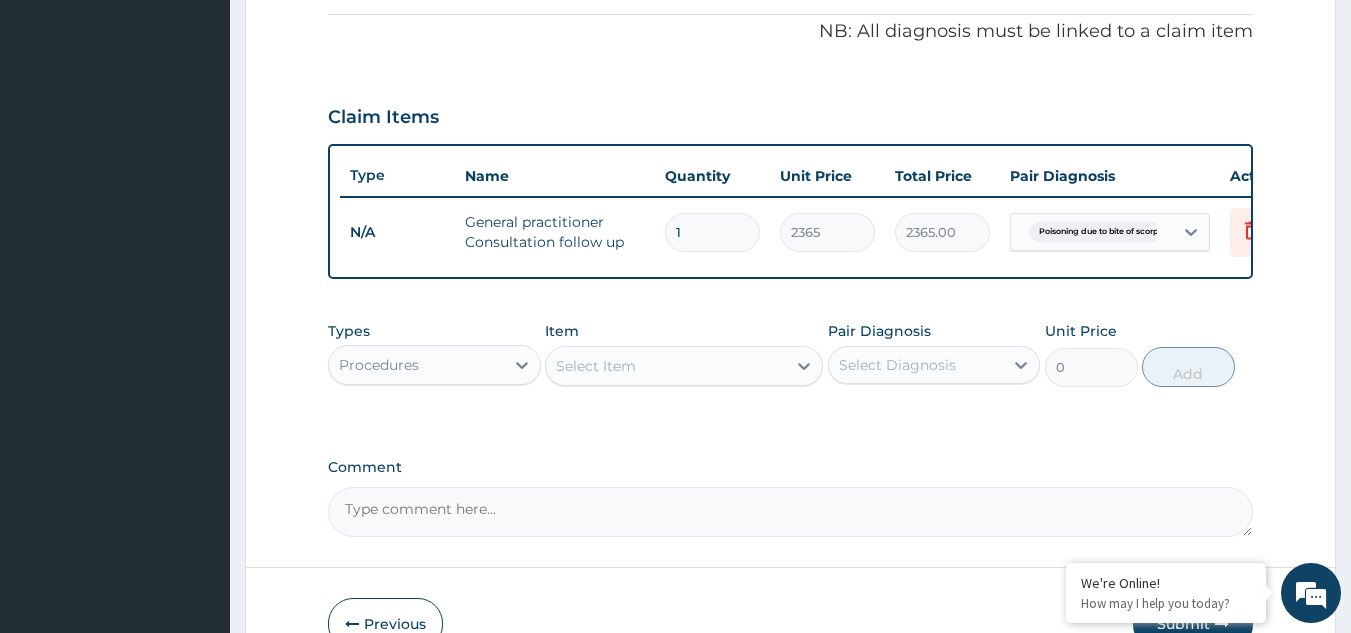 scroll, scrollTop: 700, scrollLeft: 0, axis: vertical 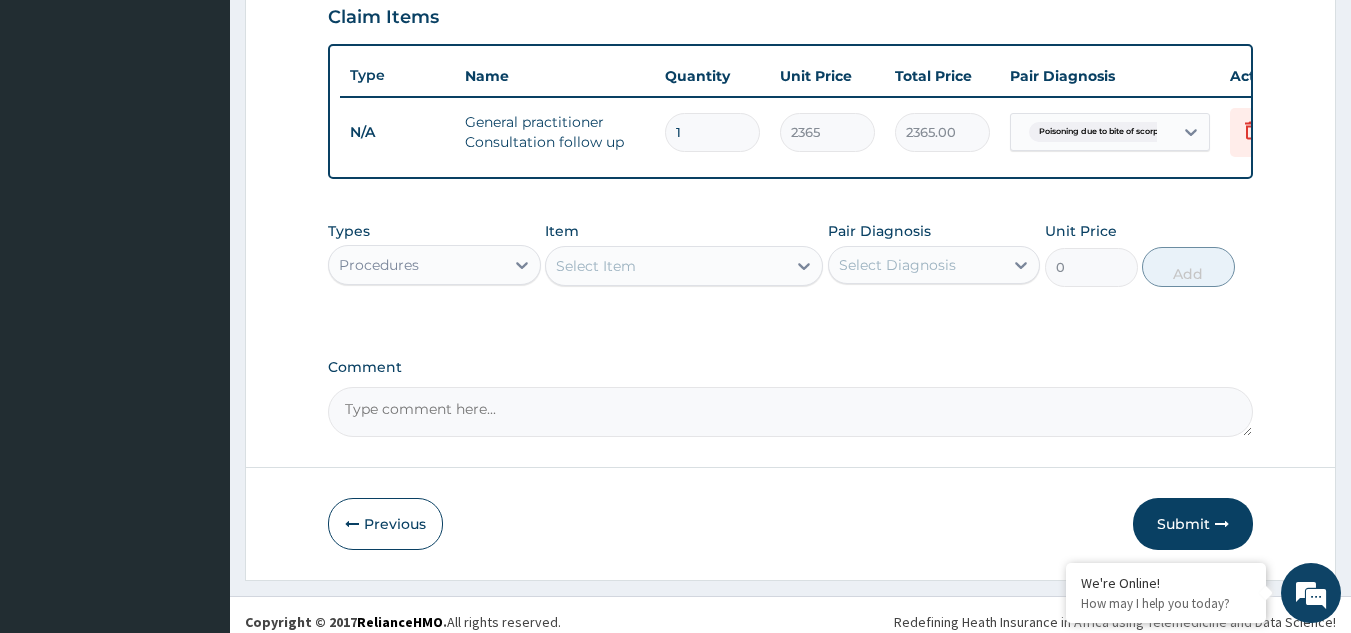 click on "Procedures" at bounding box center [434, 265] 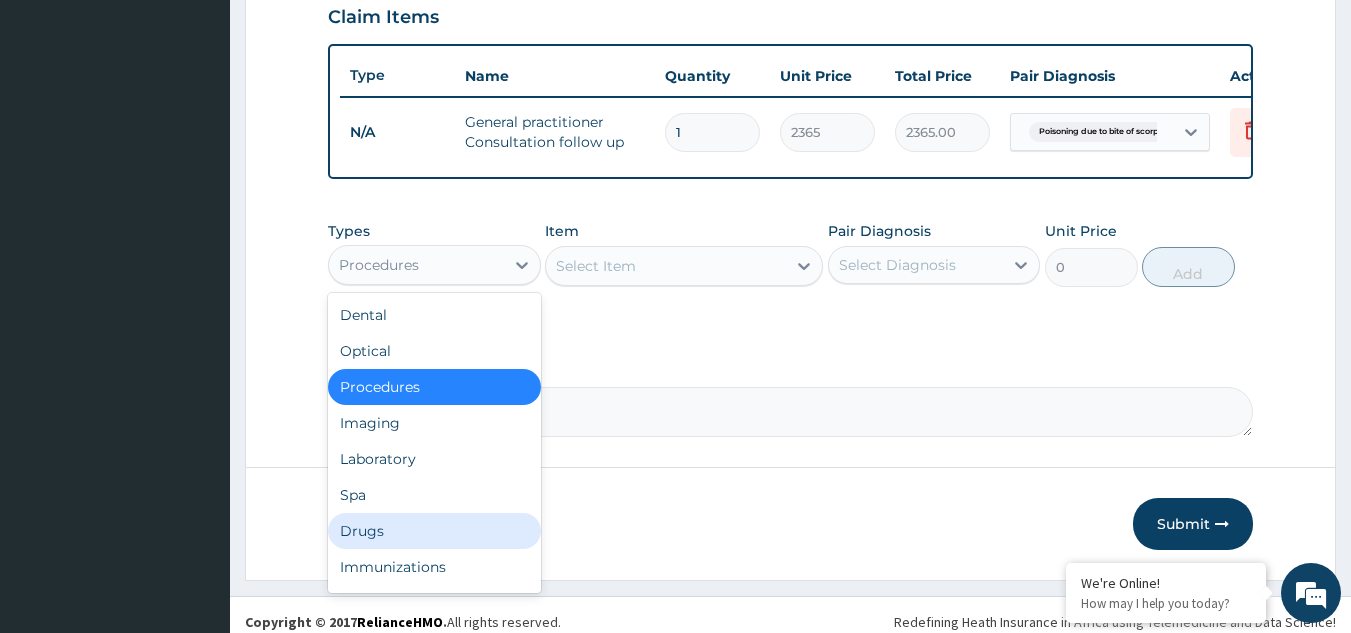 click on "Drugs" at bounding box center [434, 531] 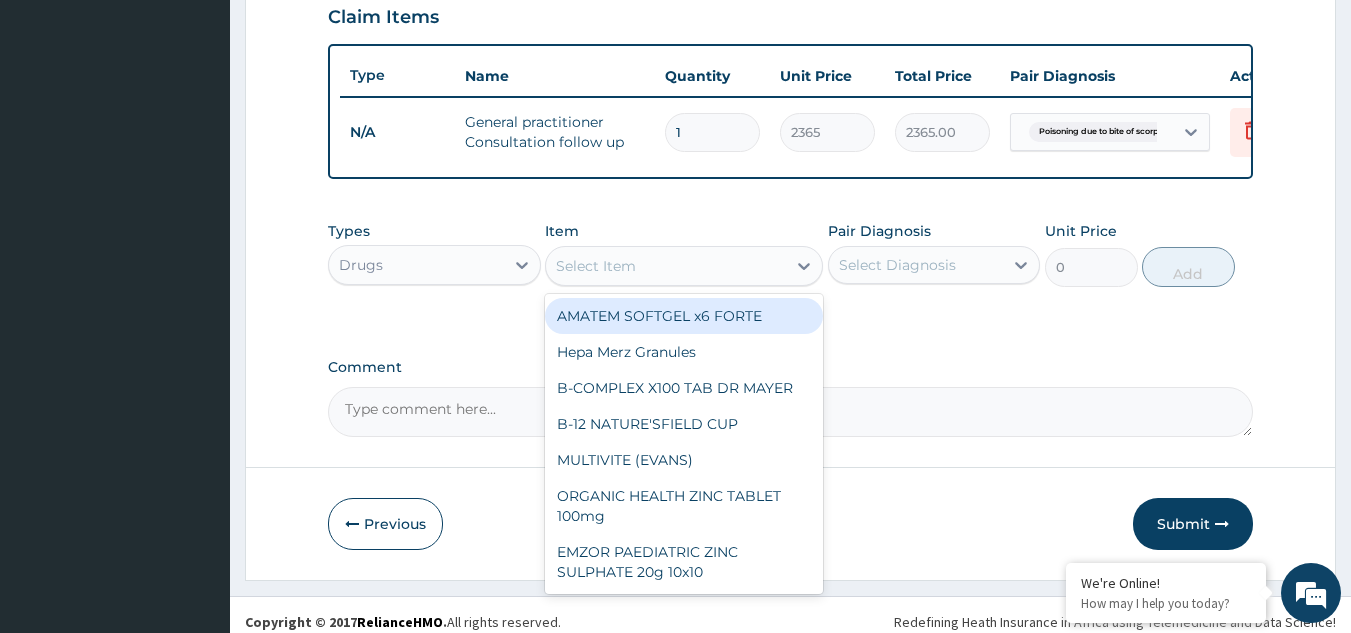 click on "Select Item" at bounding box center [596, 266] 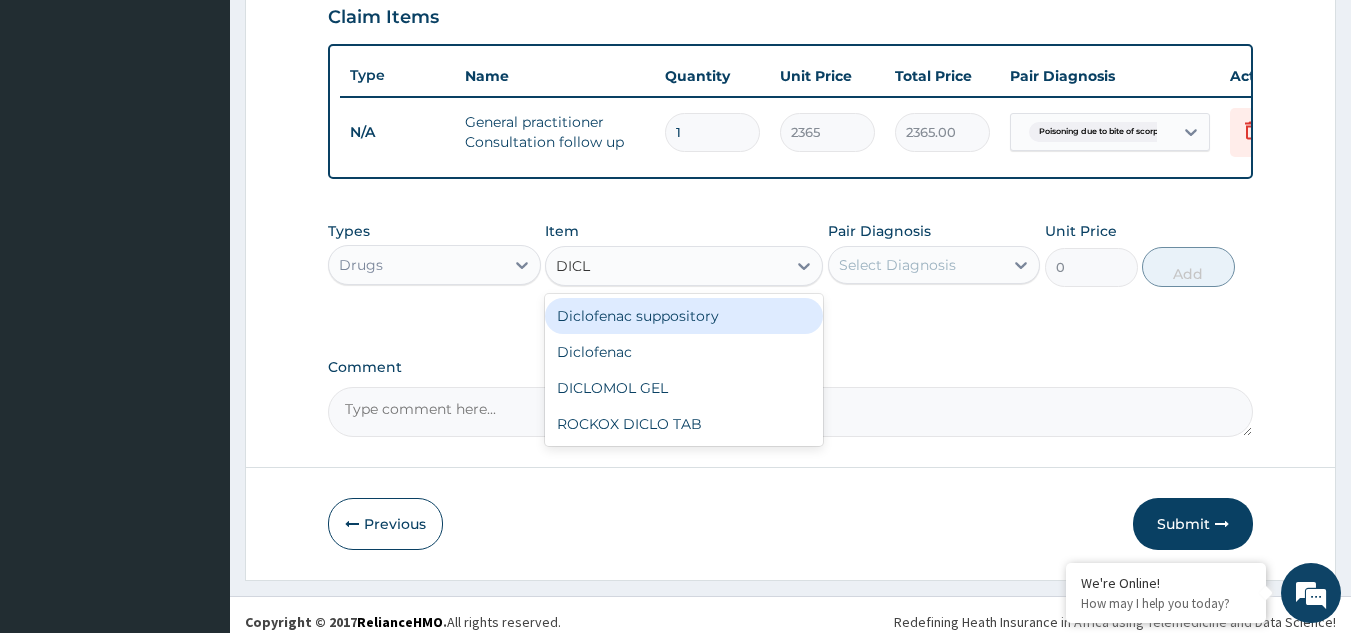 type on "DICLO" 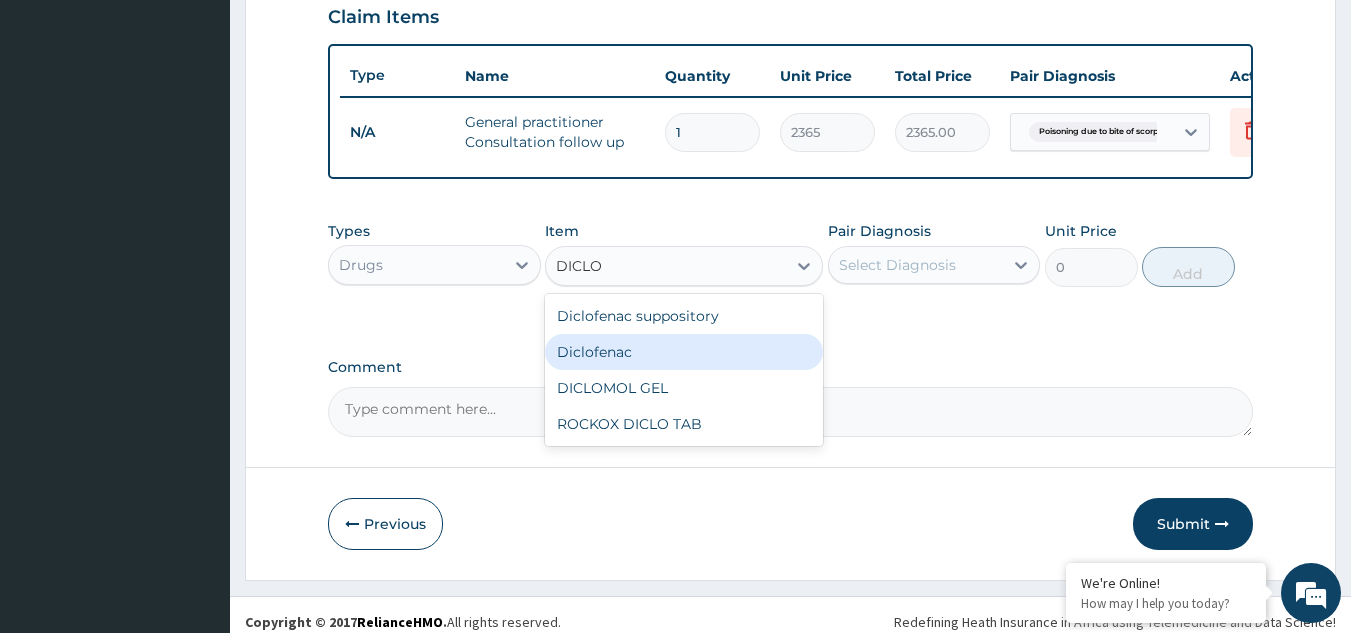 click on "Diclofenac" at bounding box center (684, 352) 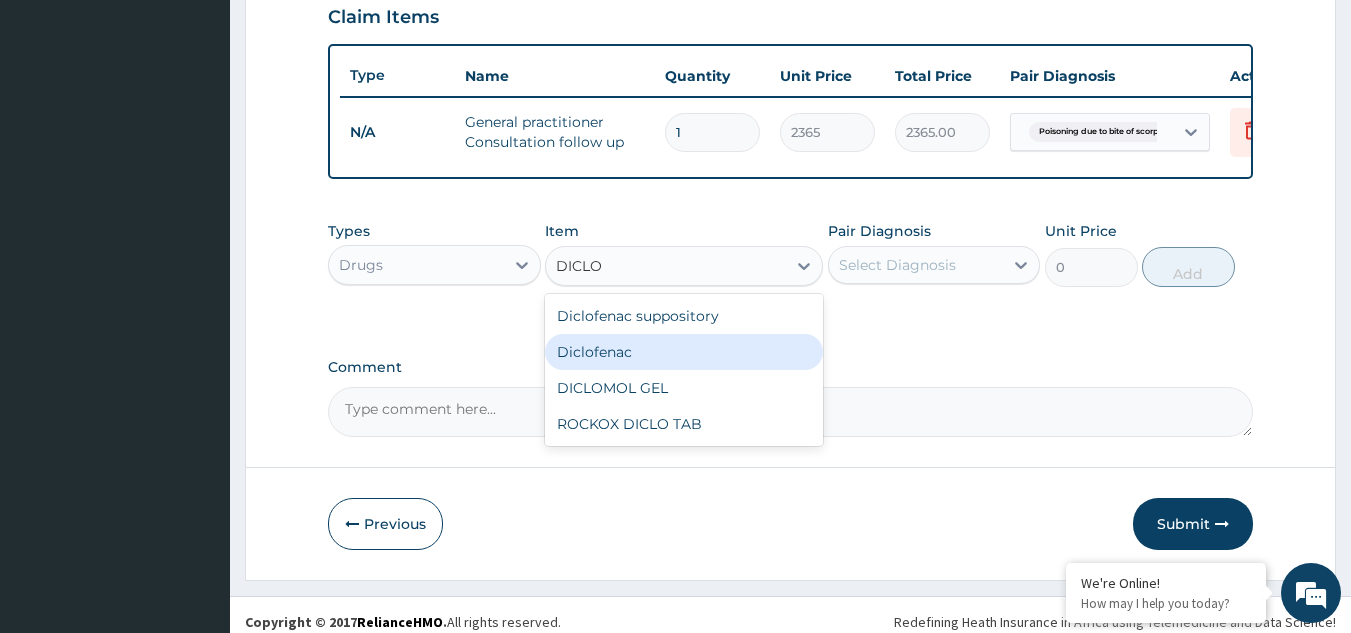type 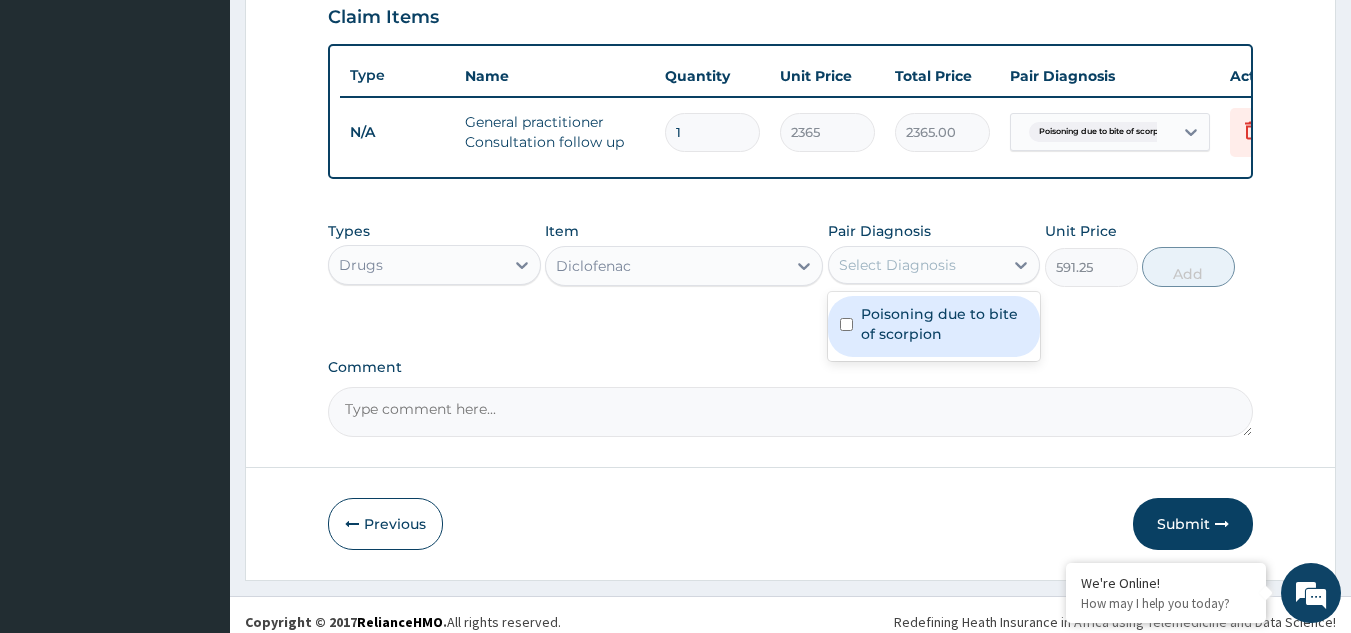 click on "Select Diagnosis" at bounding box center (916, 265) 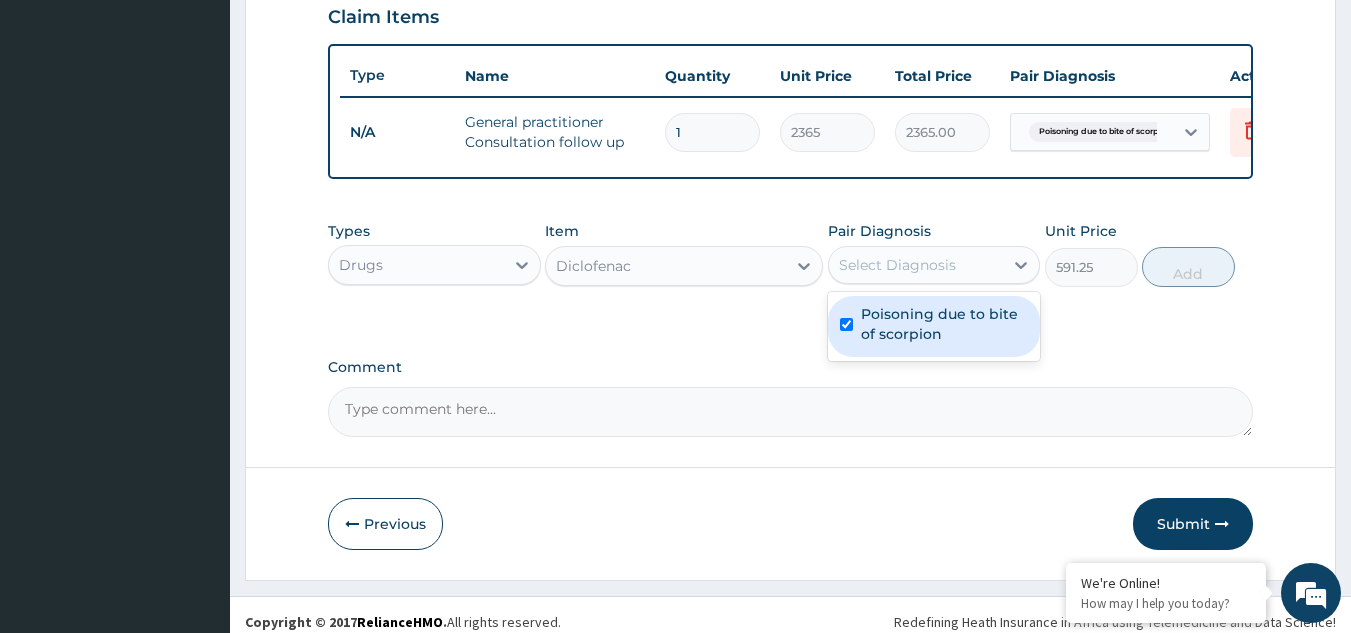 checkbox on "true" 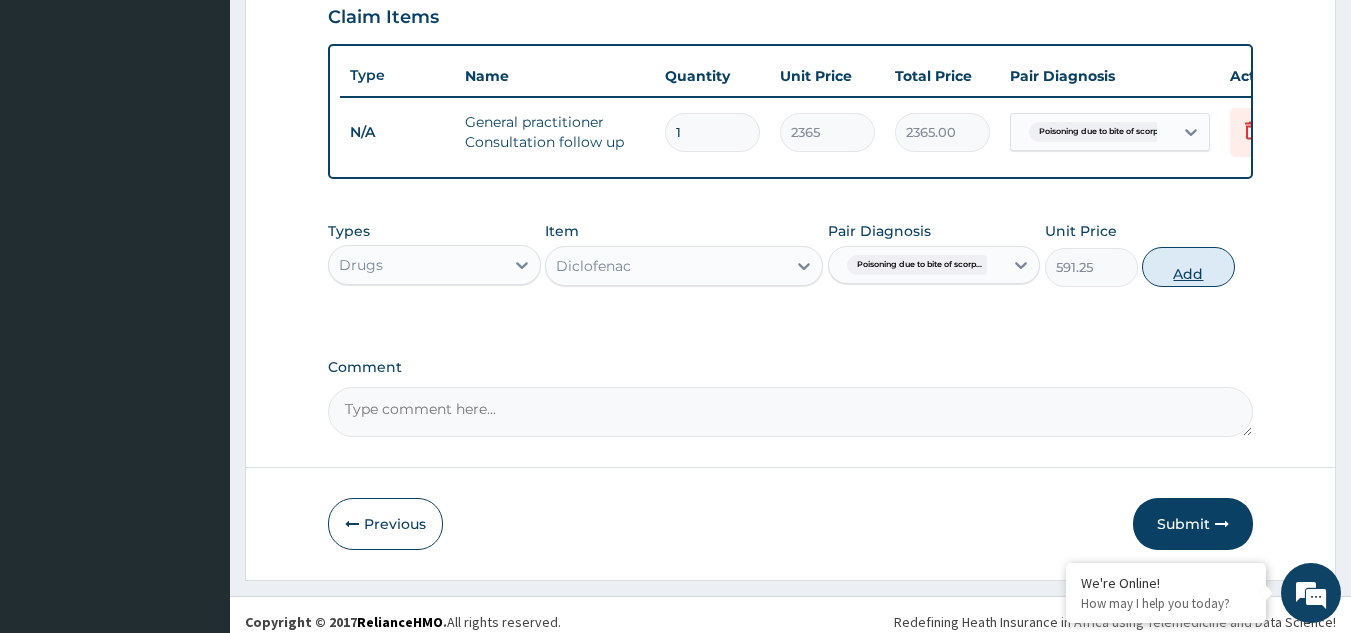 click on "Add" at bounding box center (1188, 267) 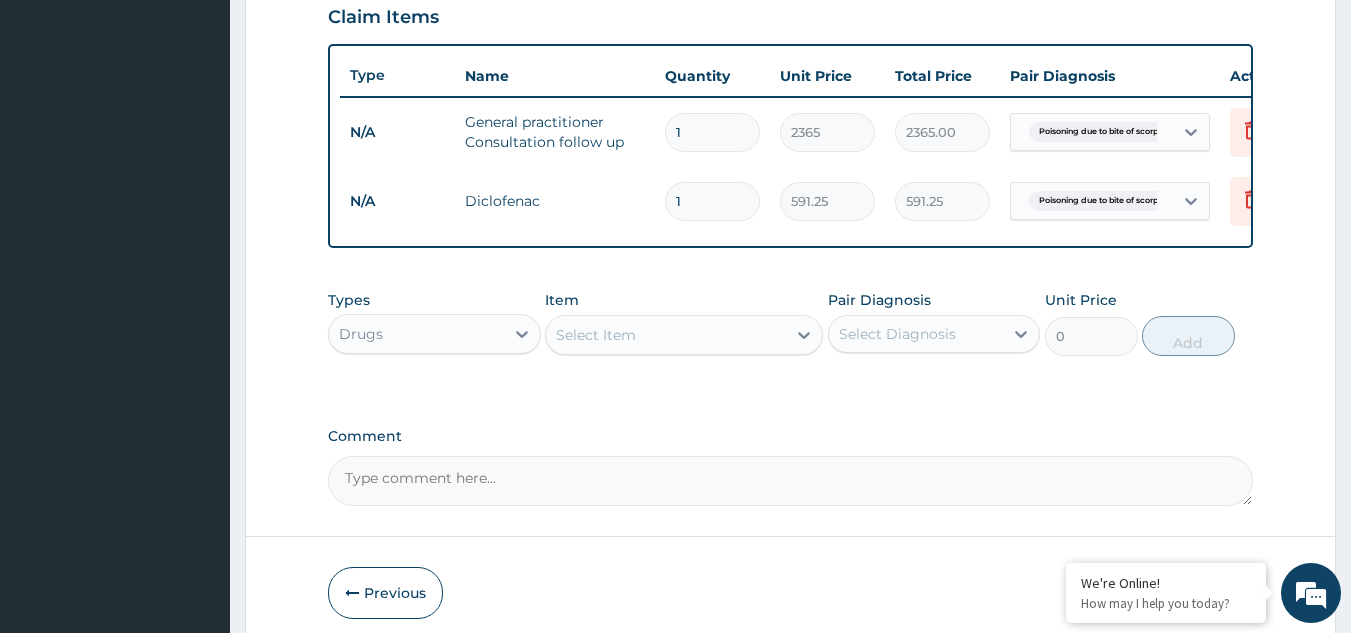 click on "Select Item" at bounding box center [596, 335] 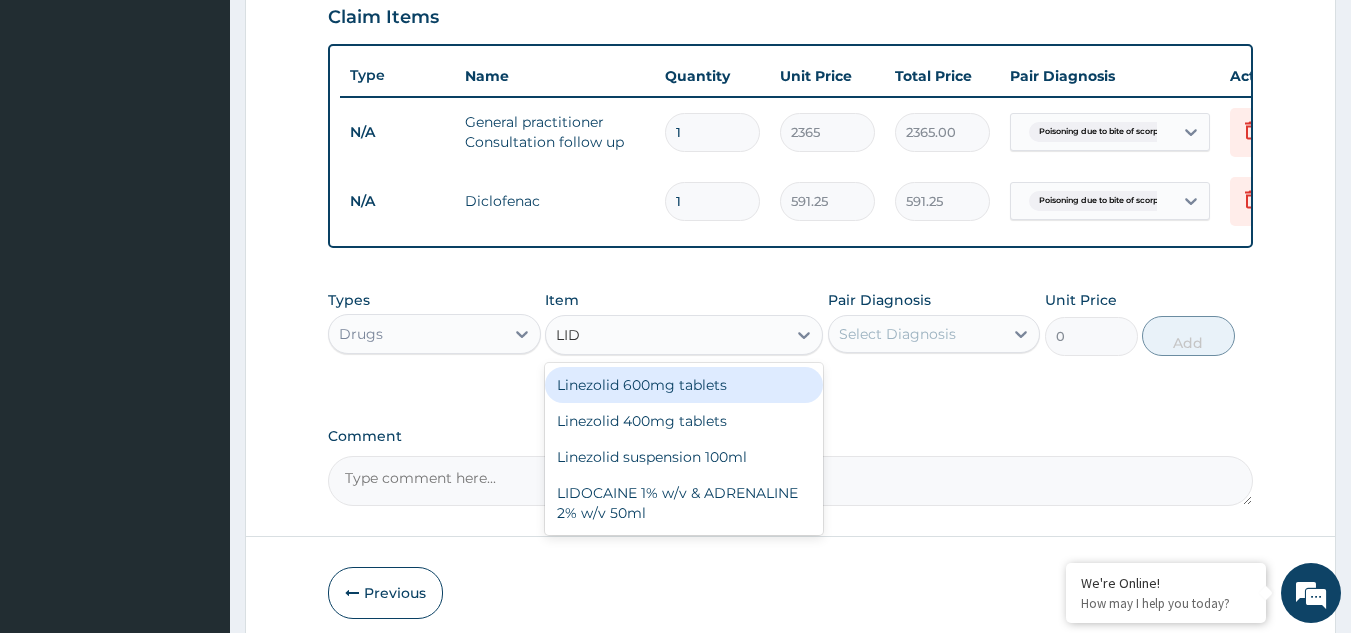 type on "LIDO" 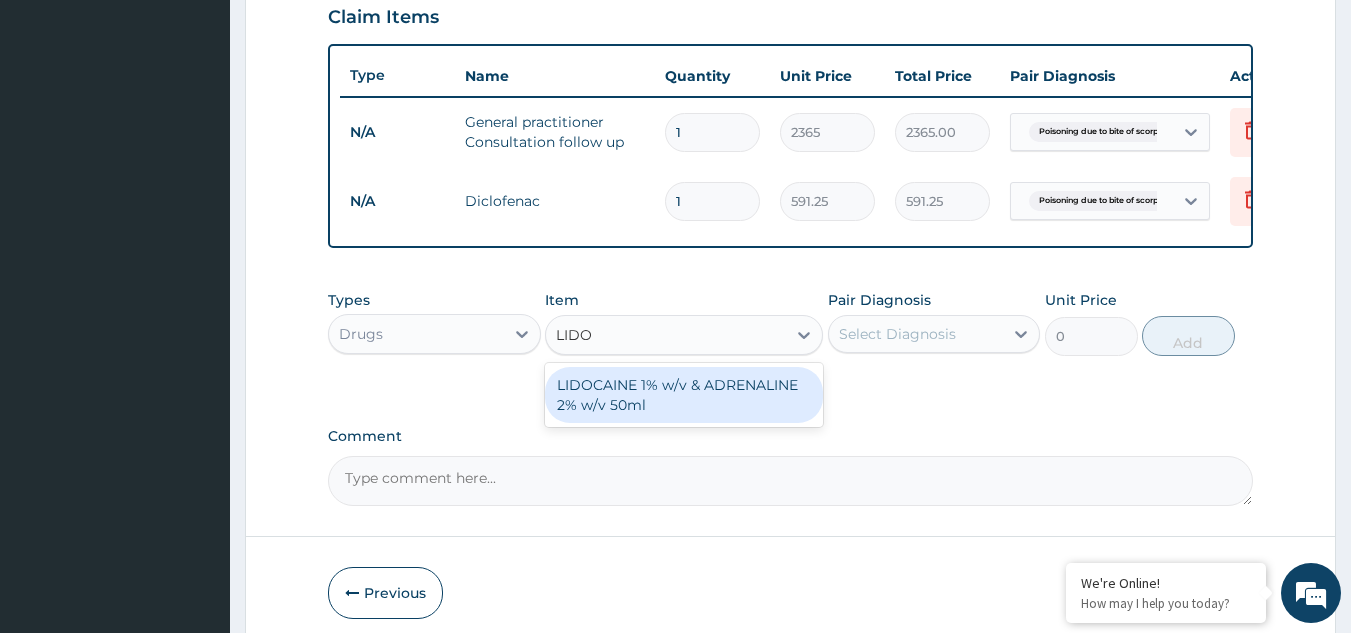 click on "LIDOCAINE 1% w/v & ADRENALINE 2% w/v 50ml" at bounding box center (684, 395) 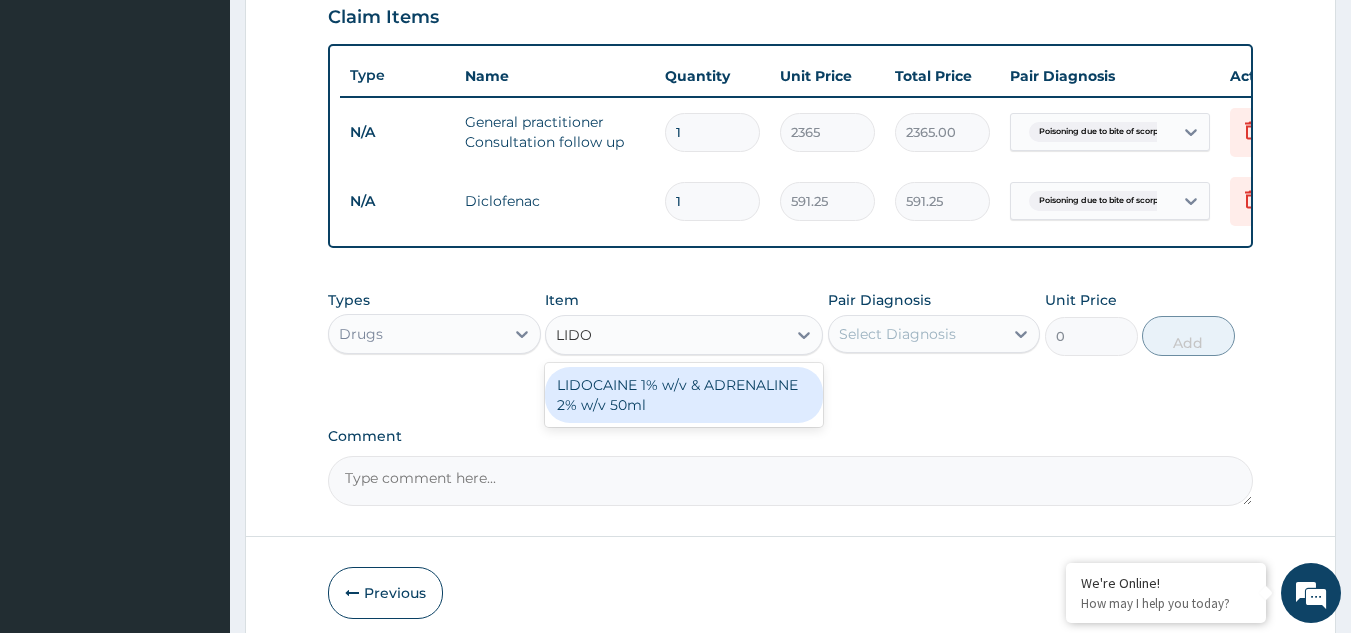 type 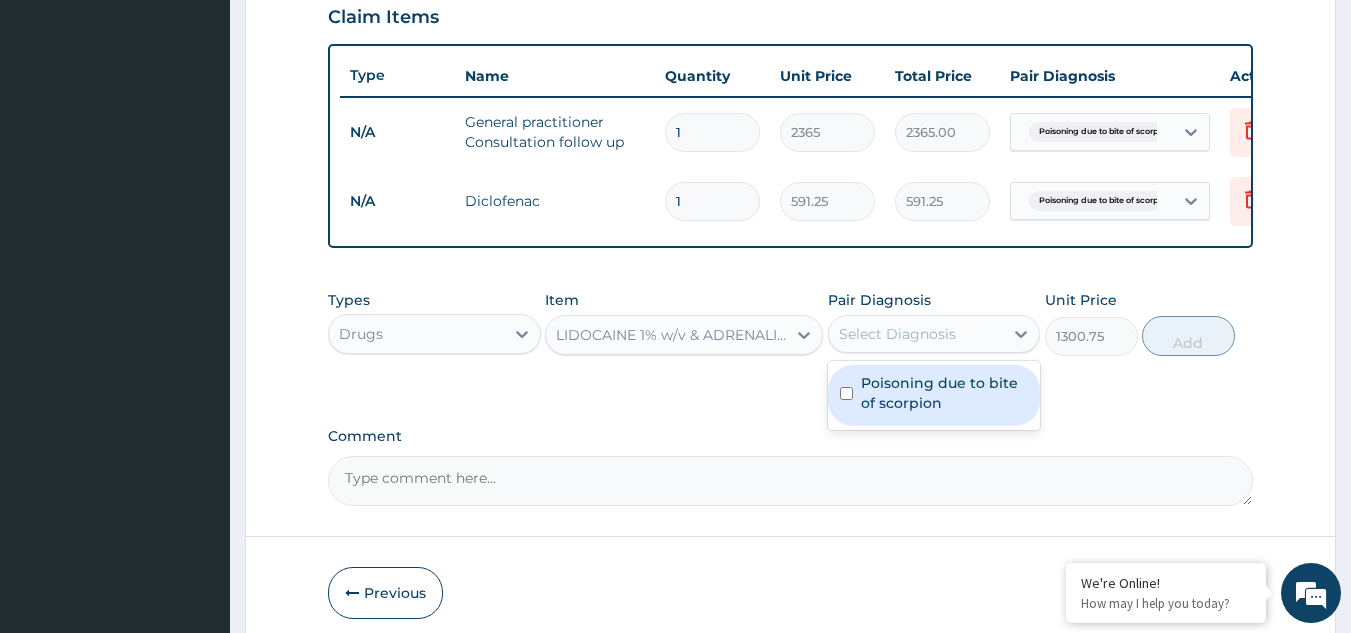 click on "Select Diagnosis" at bounding box center [916, 334] 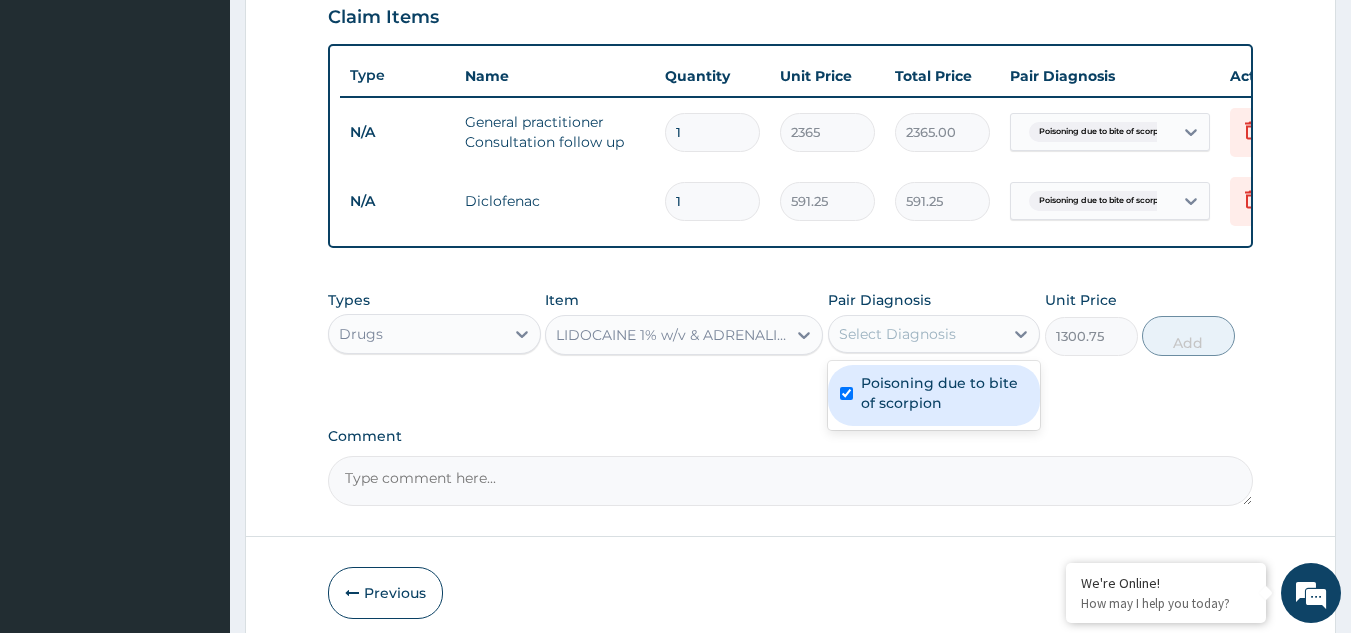 checkbox on "true" 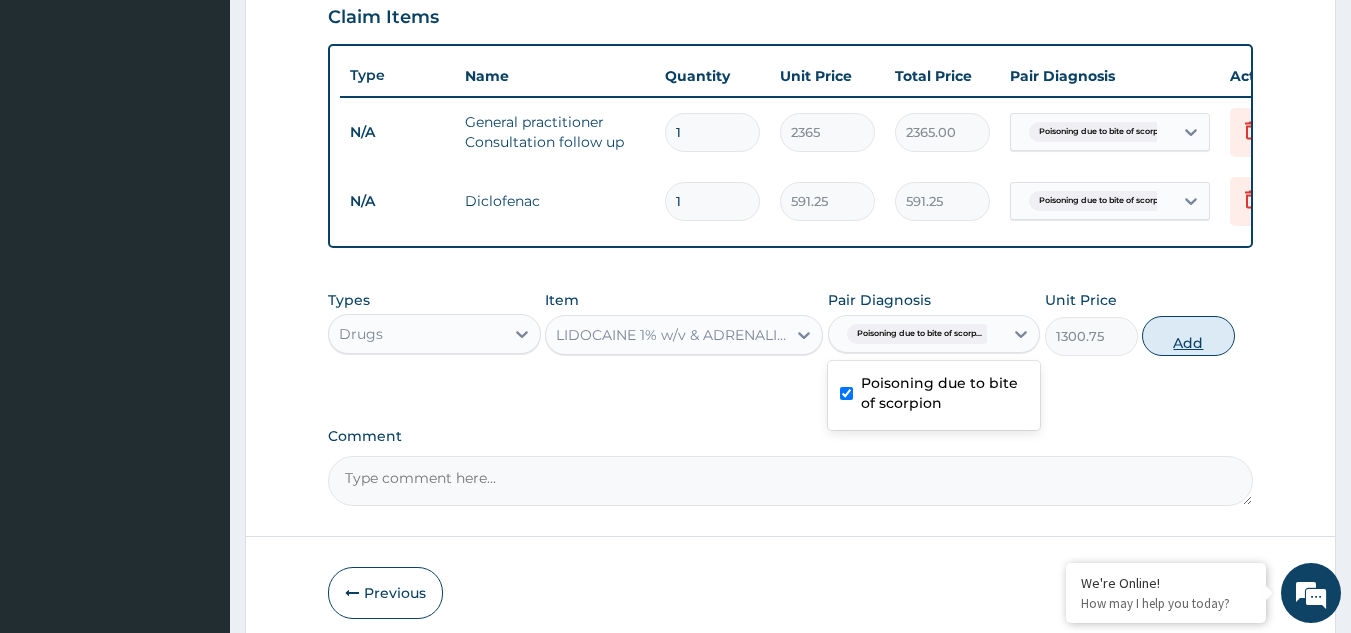 click on "Add" at bounding box center (1188, 336) 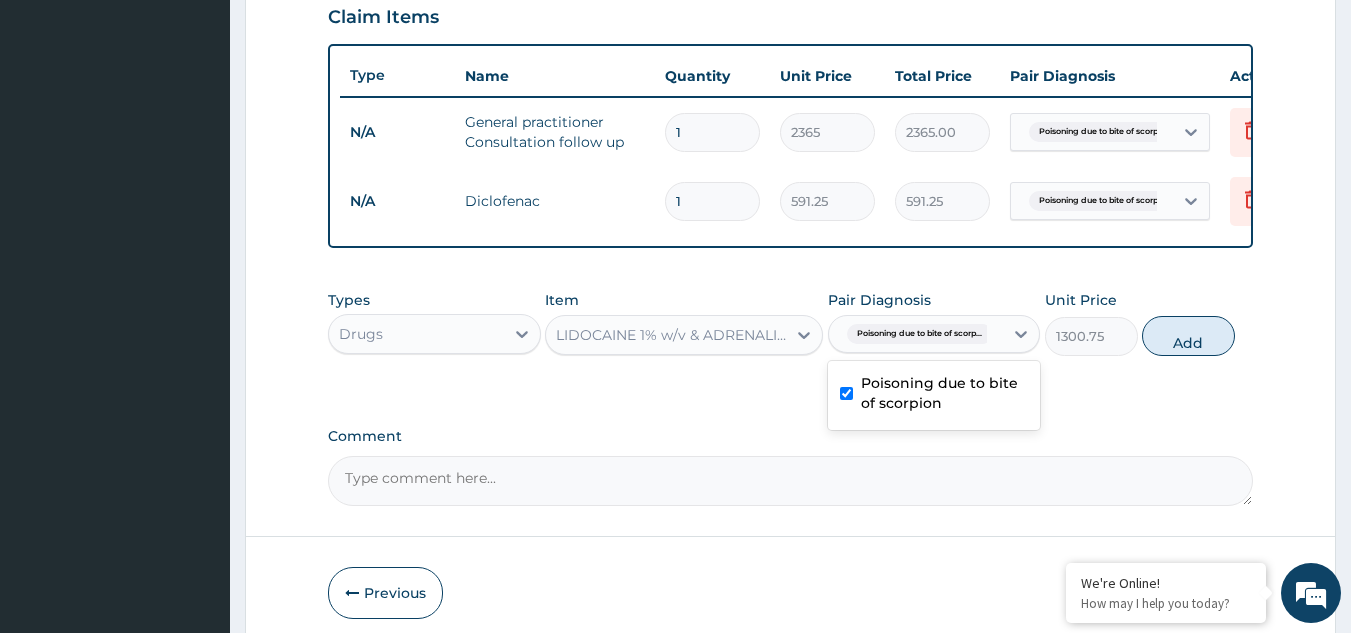 type on "0" 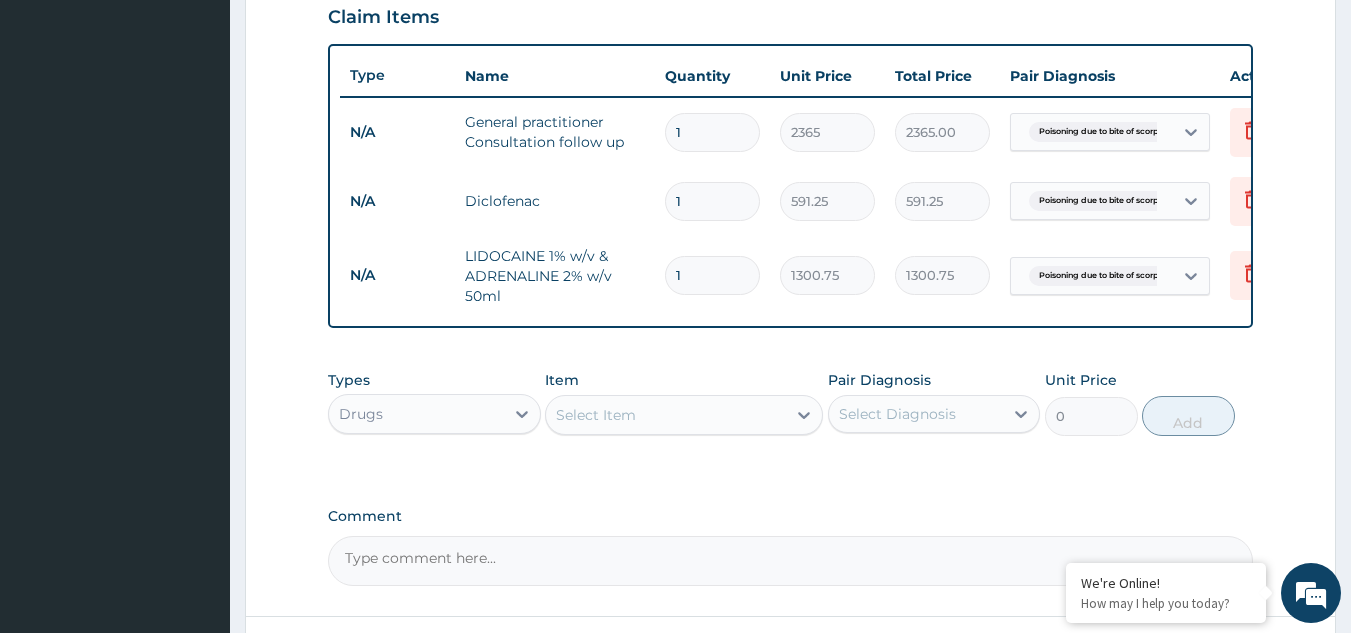 click on "Select Item" at bounding box center [596, 415] 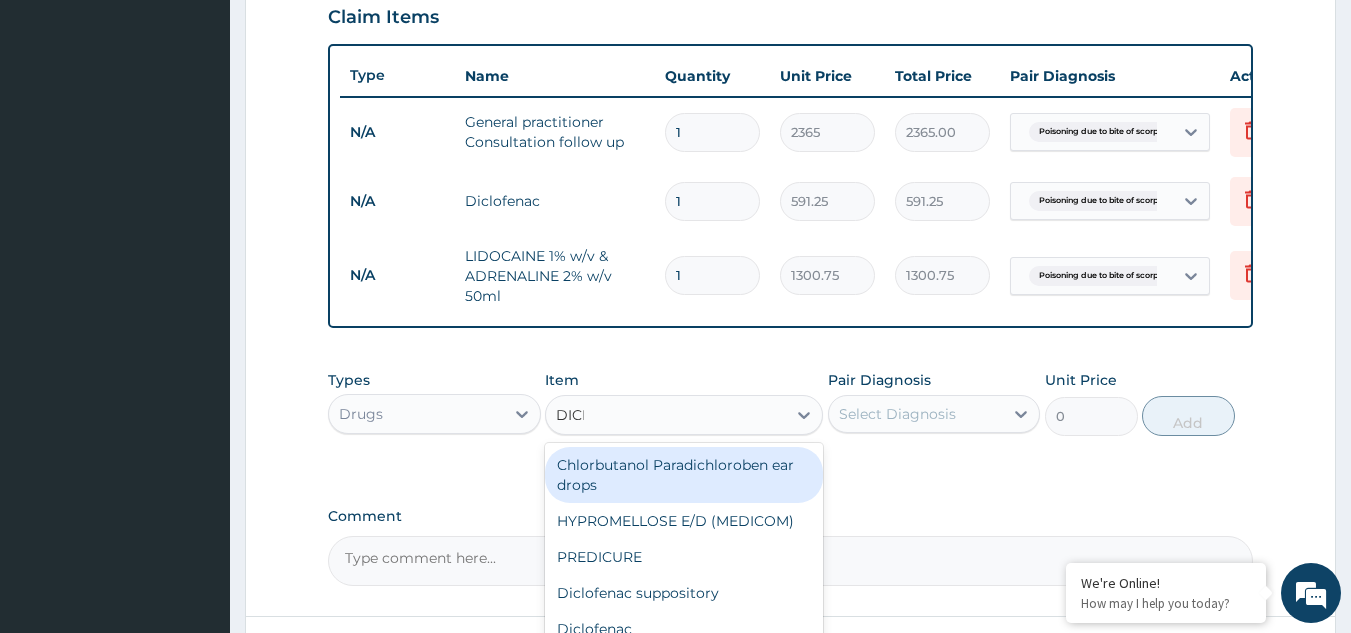 type on "DICLO" 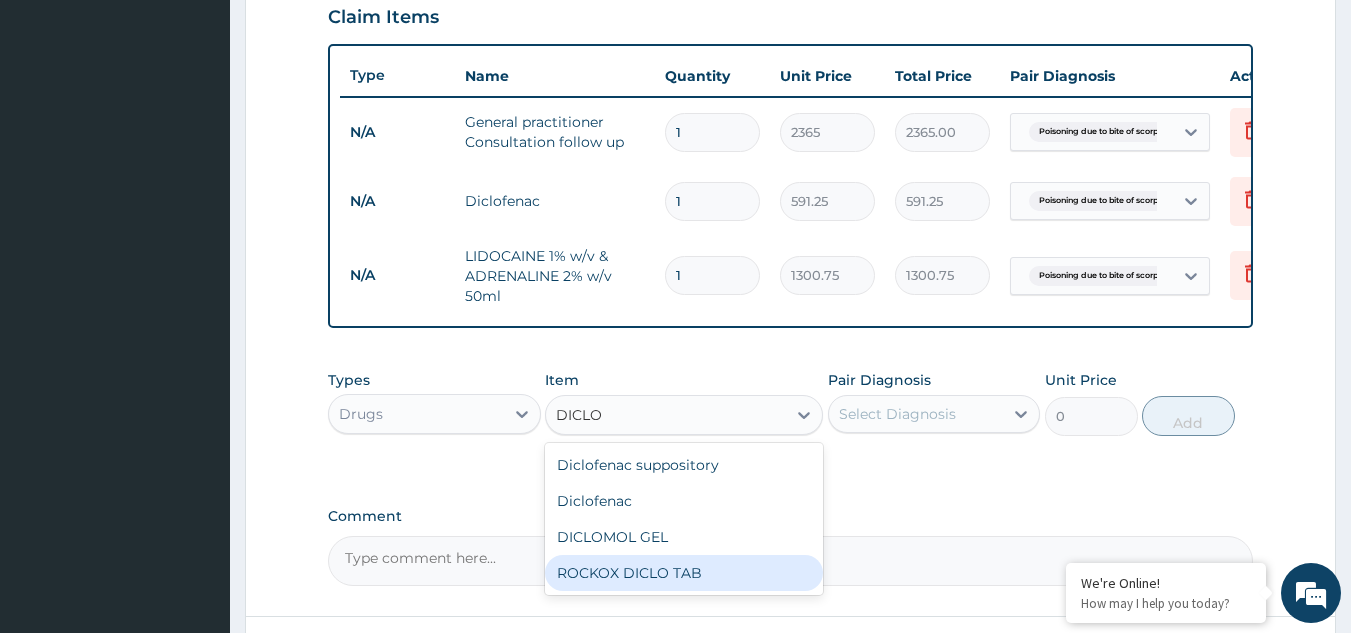 click on "ROCKOX DICLO TAB" at bounding box center (684, 573) 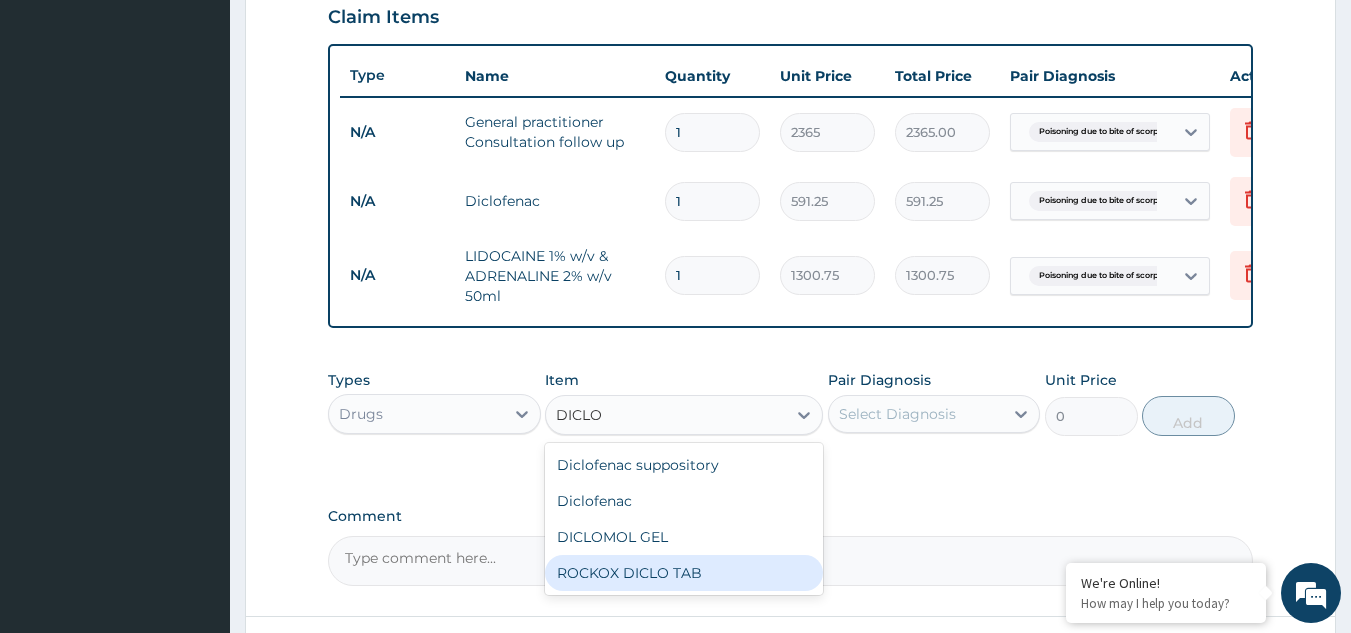 type 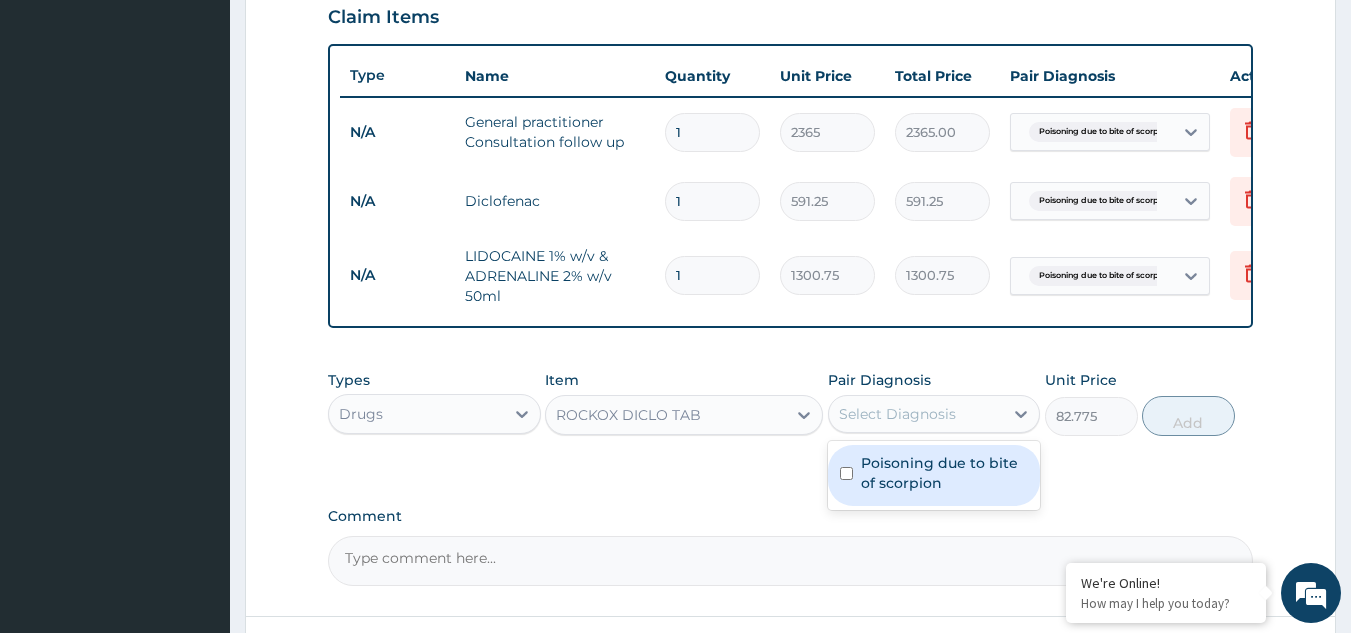click on "Select Diagnosis" at bounding box center (916, 414) 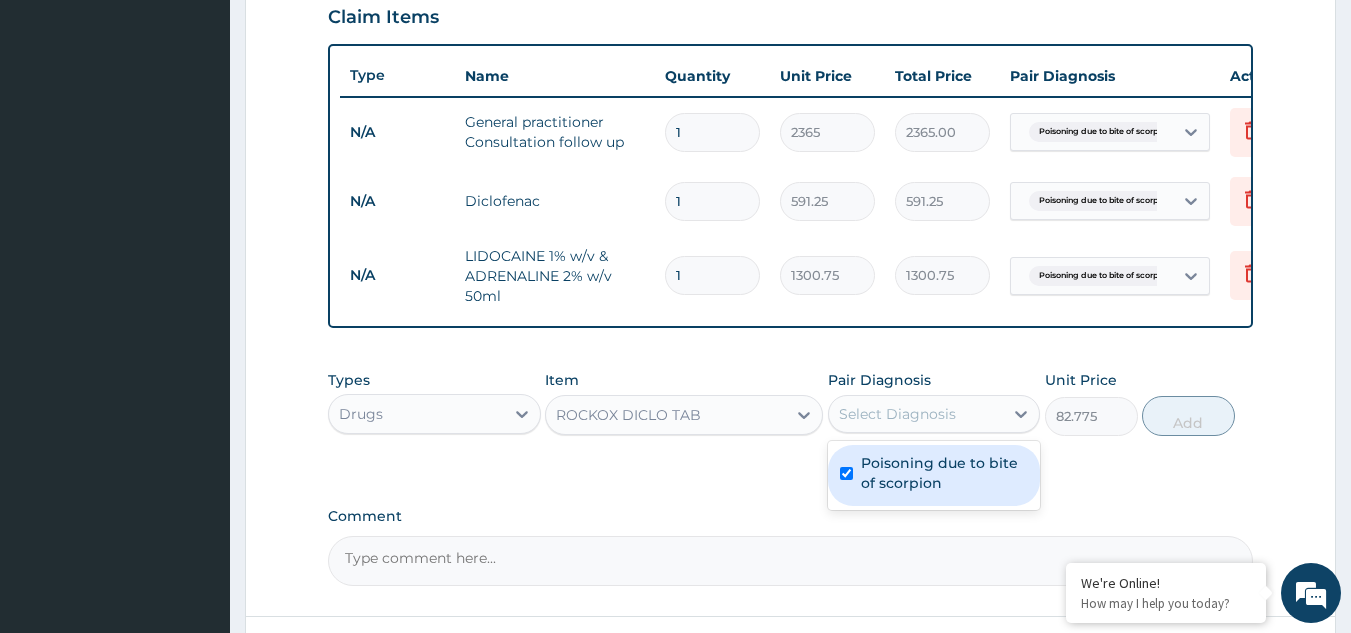 checkbox on "true" 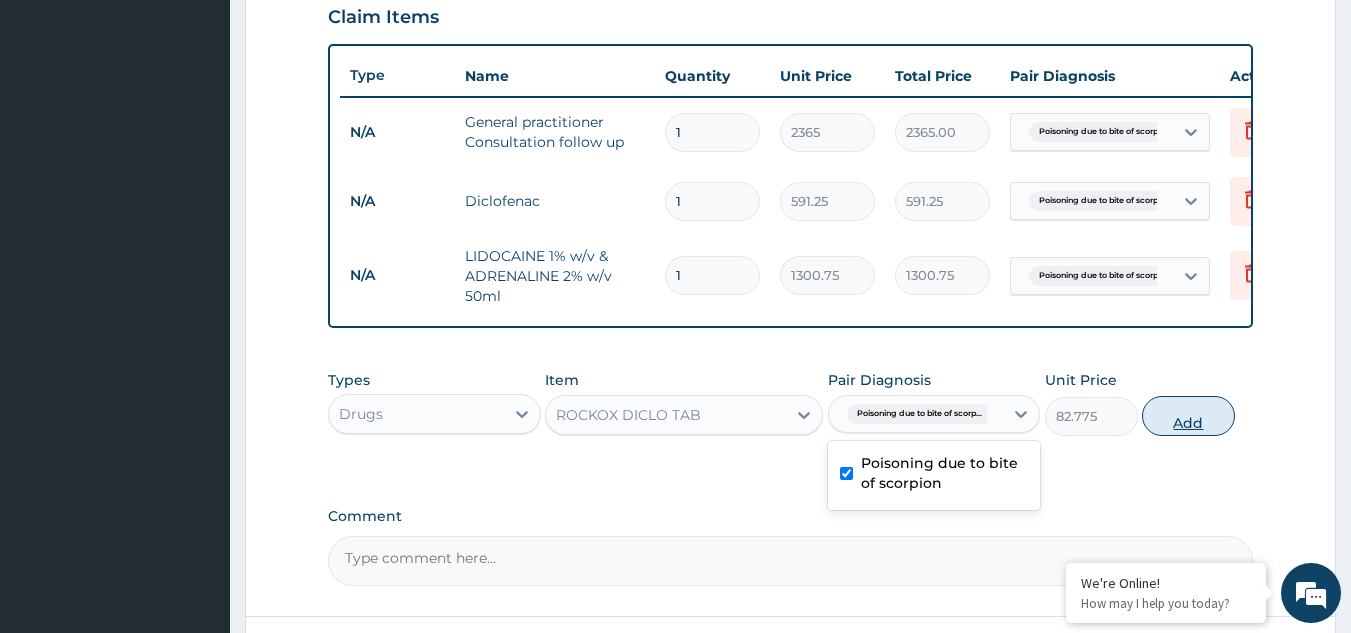 click on "Add" at bounding box center (1188, 416) 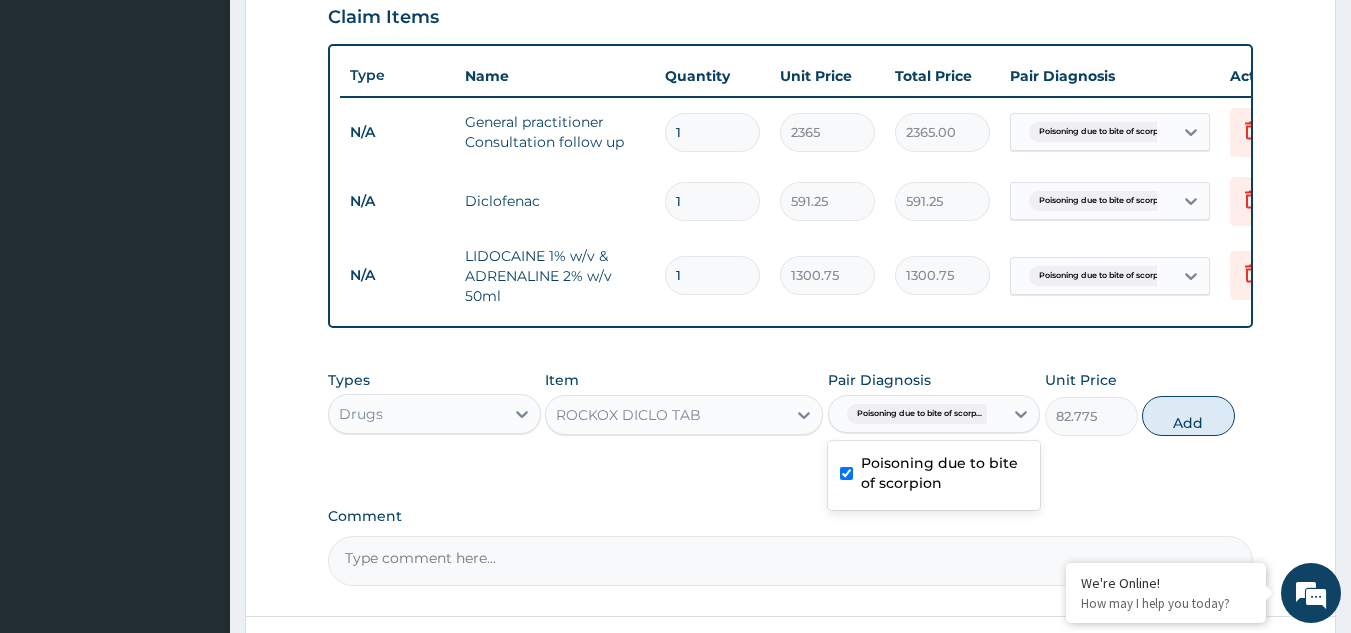 type on "0" 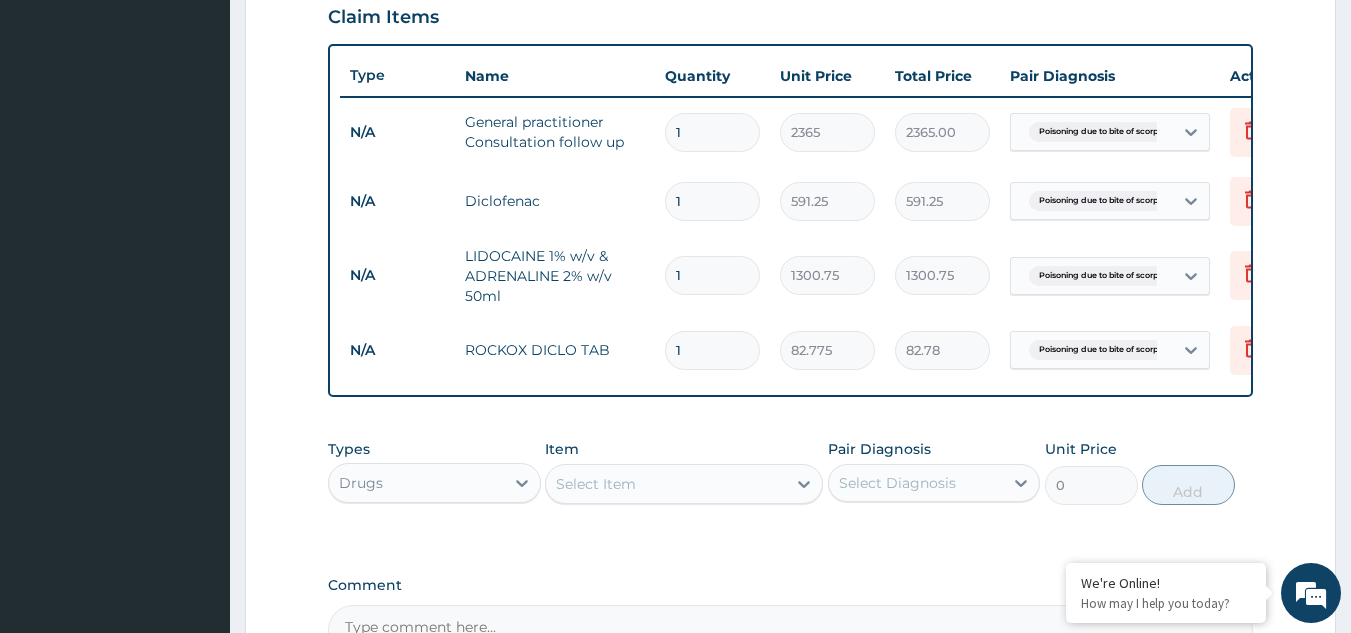 type on "10" 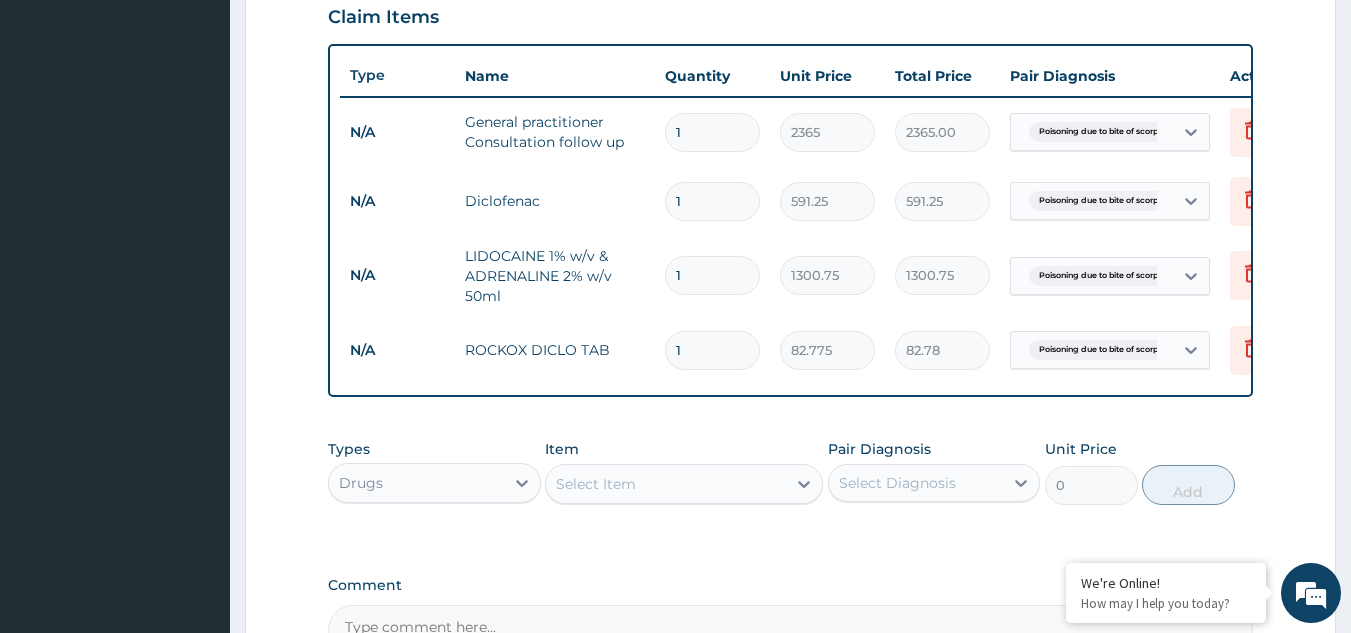 type on "827.75" 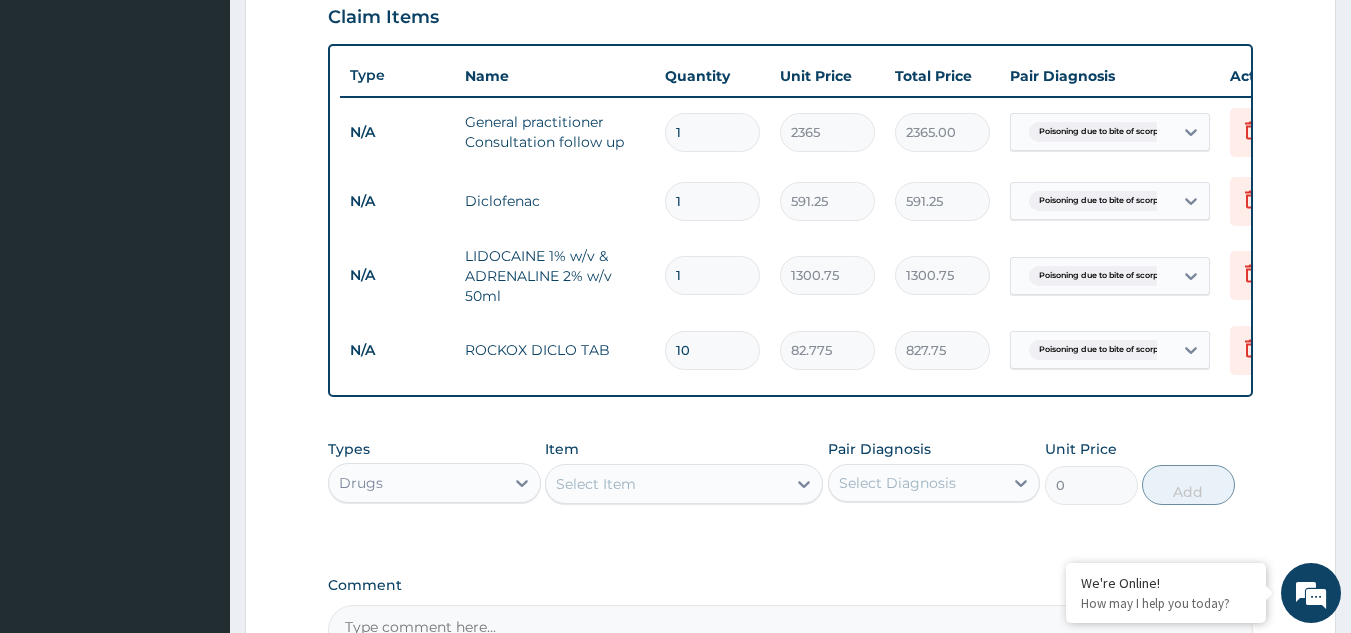 type on "10" 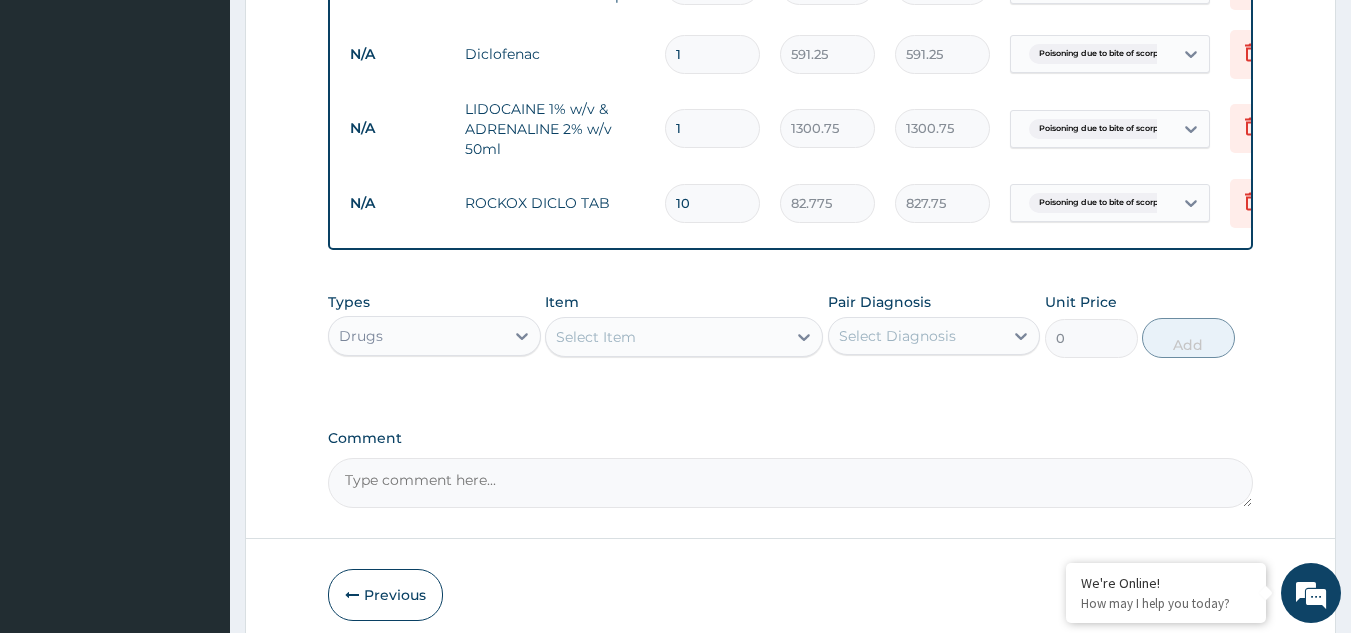 scroll, scrollTop: 947, scrollLeft: 0, axis: vertical 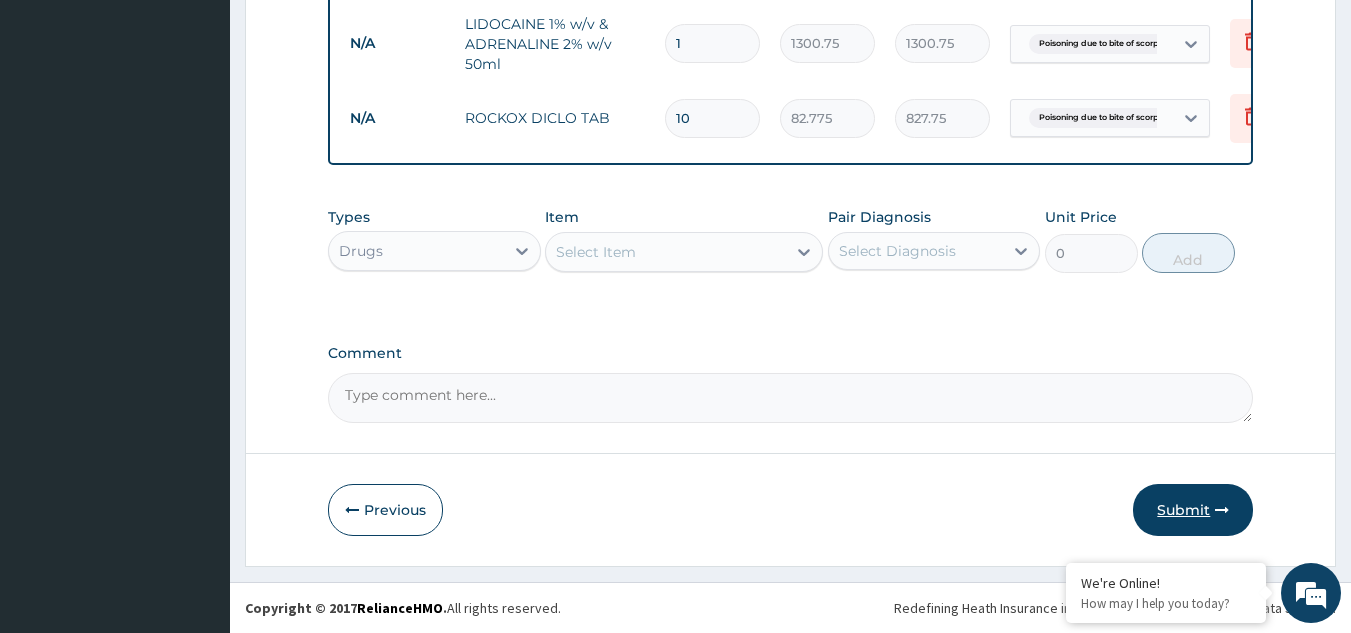 click on "Submit" at bounding box center (1193, 510) 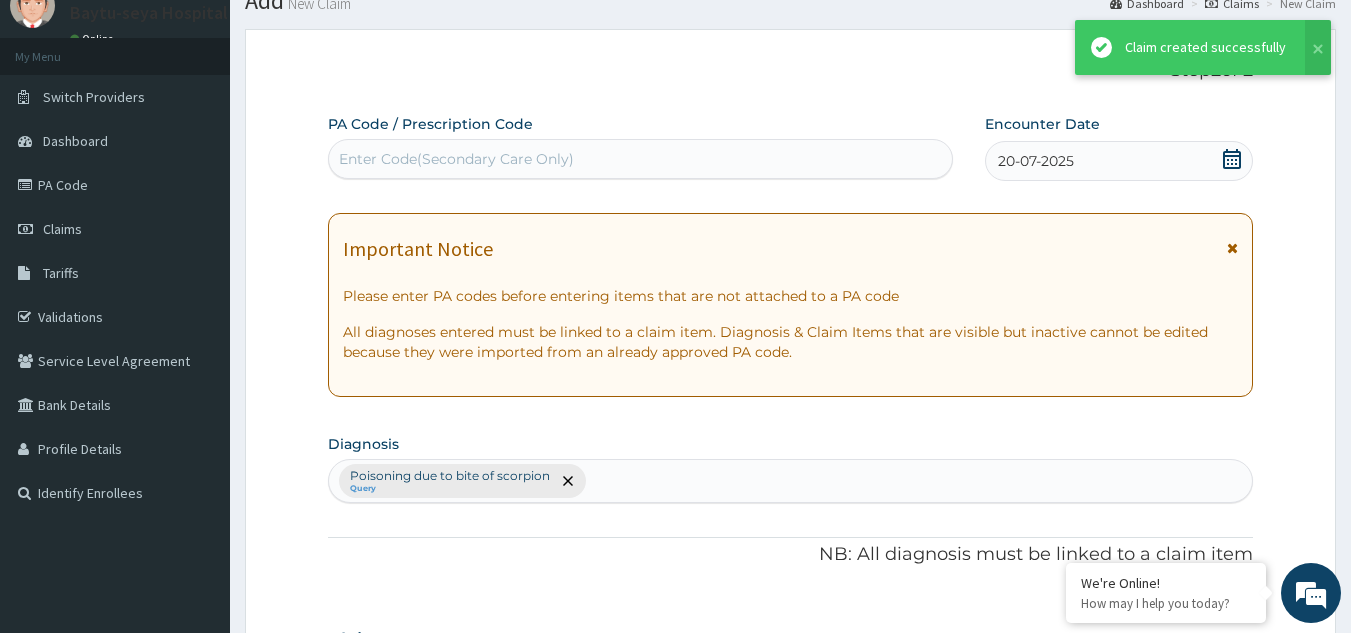 scroll, scrollTop: 947, scrollLeft: 0, axis: vertical 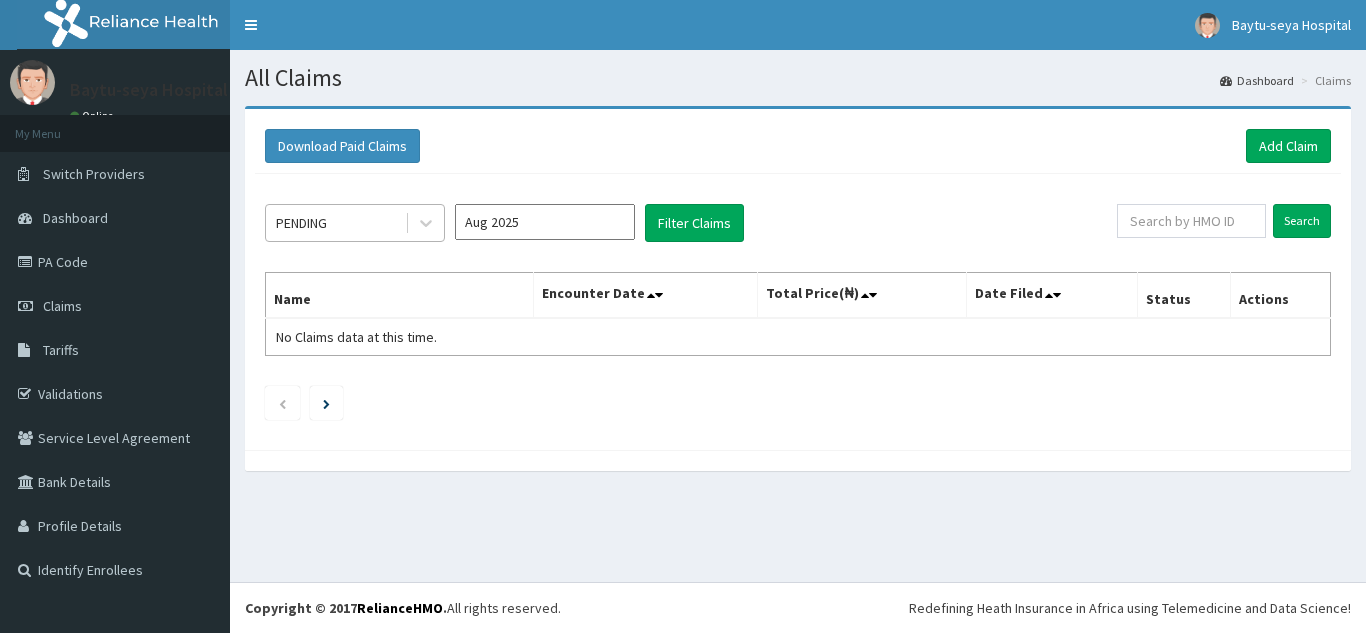 click on "PENDING" at bounding box center [335, 223] 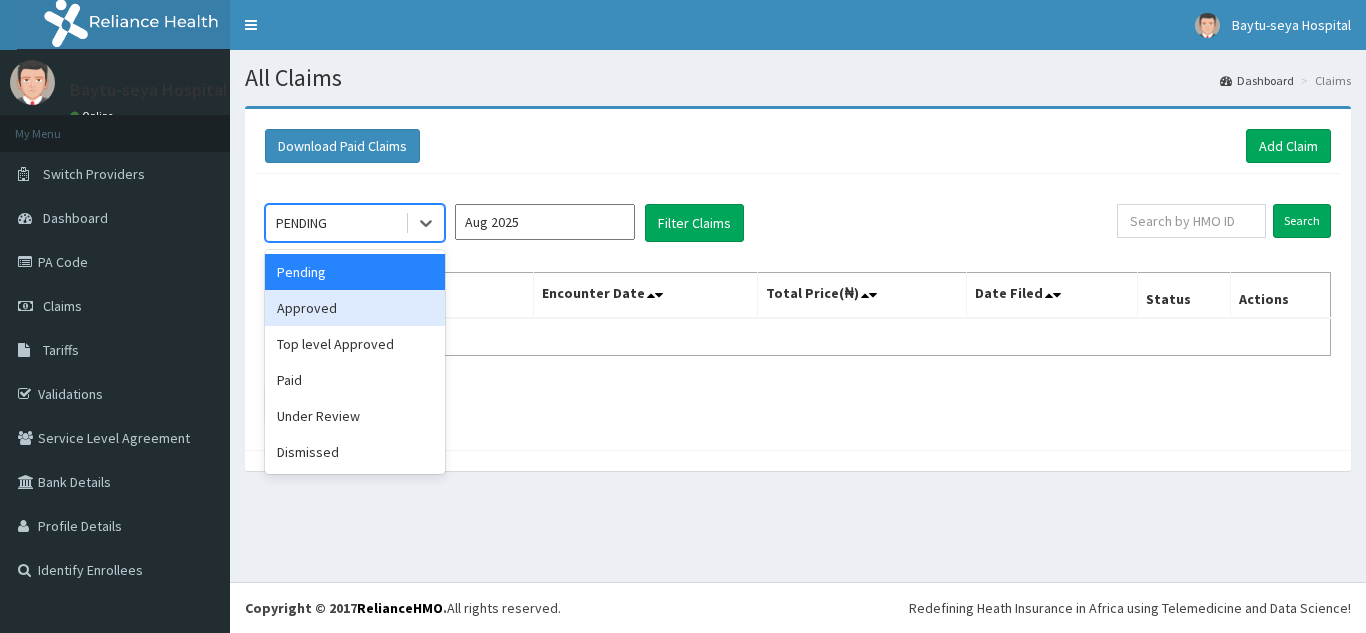 drag, startPoint x: 382, startPoint y: 290, endPoint x: 377, endPoint y: 300, distance: 11.18034 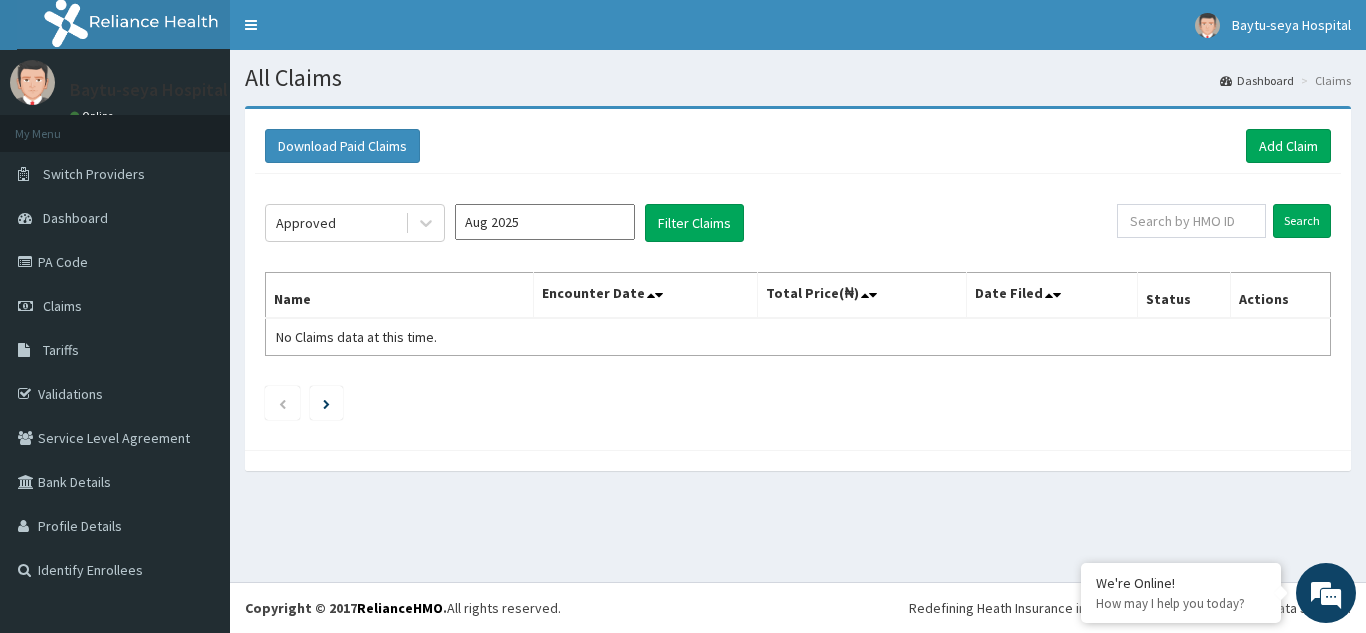 click on "Approved Aug 2025 Filter Claims Search Name Encounter Date Total Price(₦) Date Filed Status Actions No Claims data at this time." 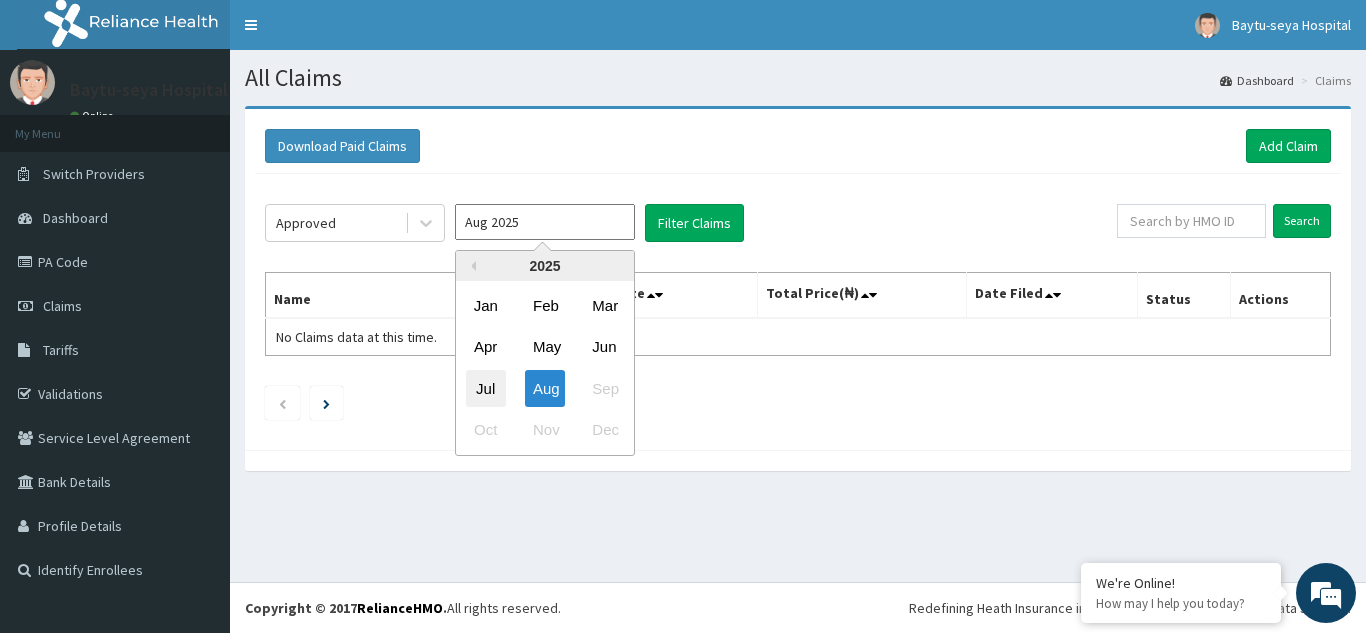 click on "Jul" at bounding box center [486, 388] 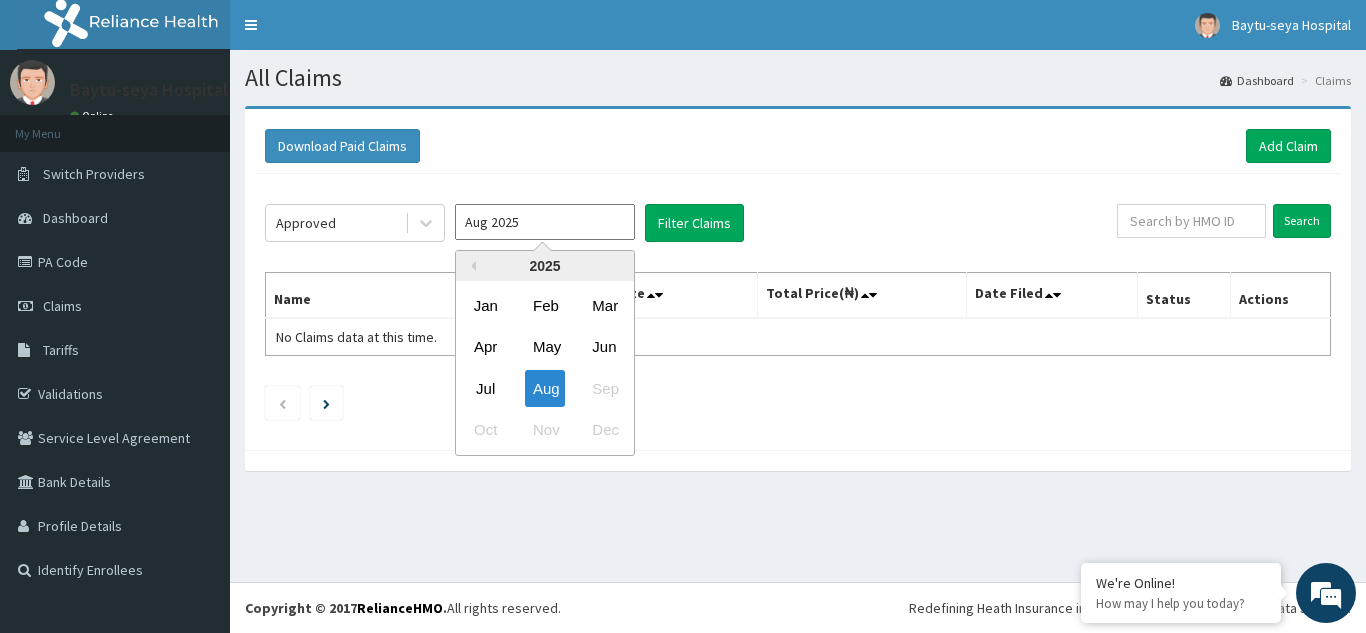 type on "Jul 2025" 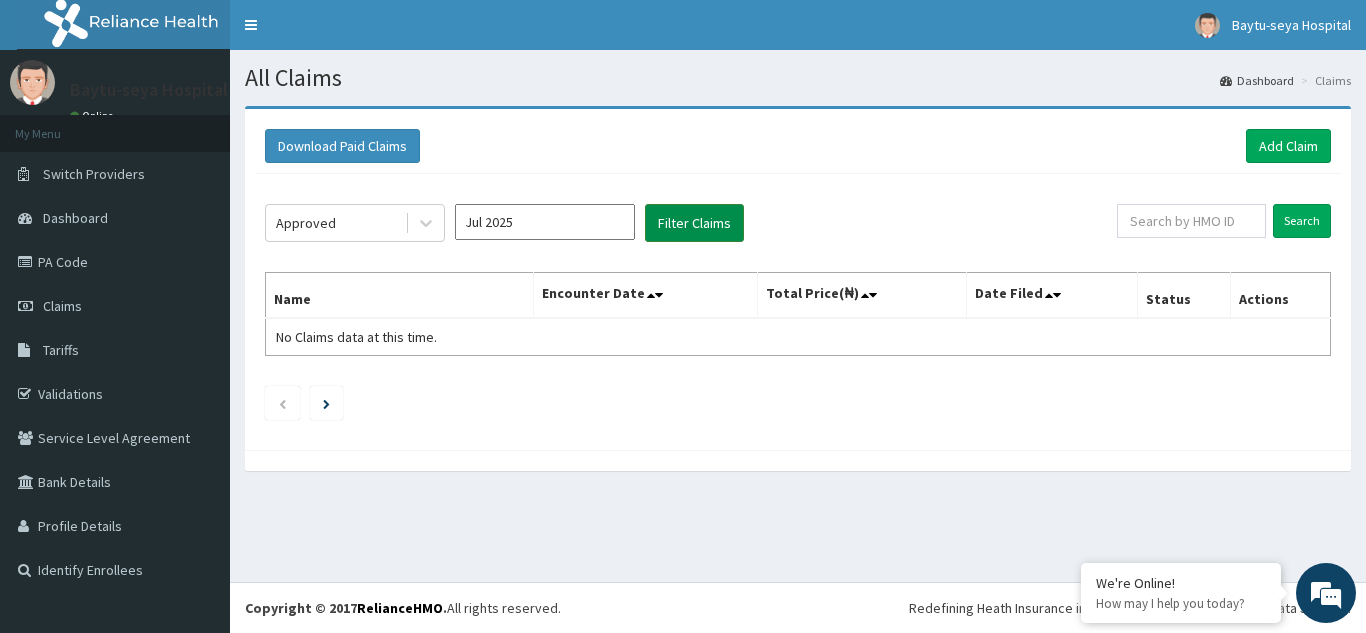 click on "Filter Claims" at bounding box center [694, 223] 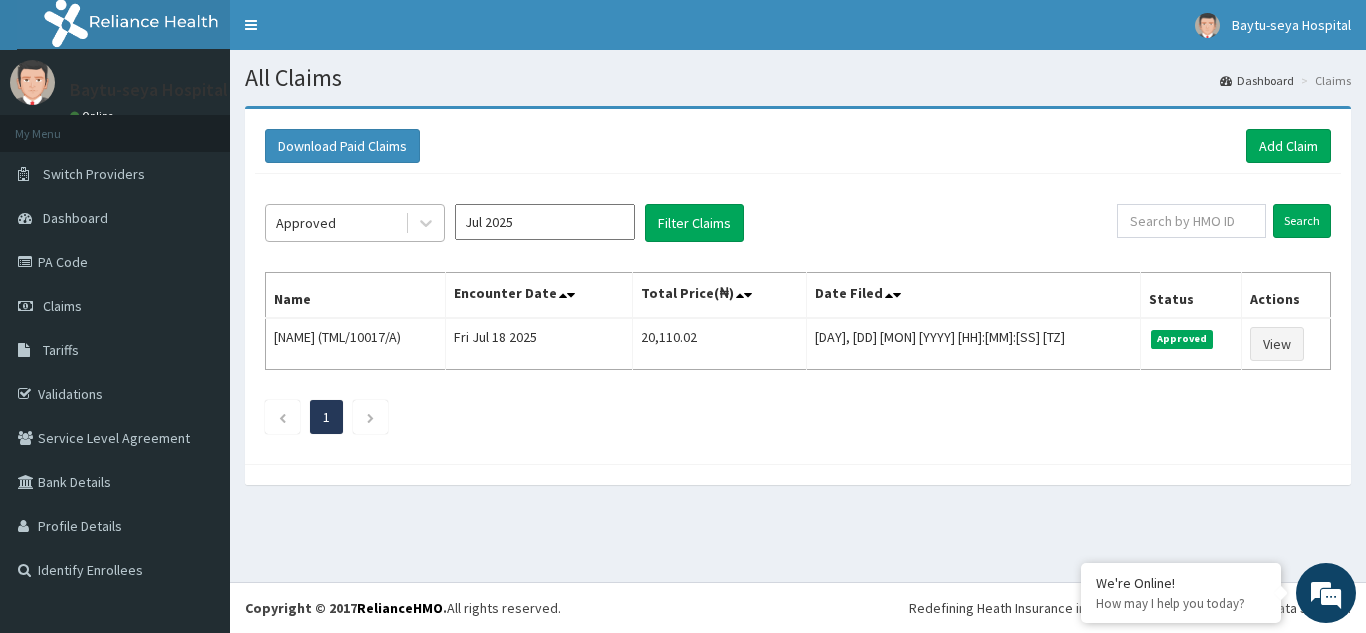 click on "Approved" at bounding box center (335, 223) 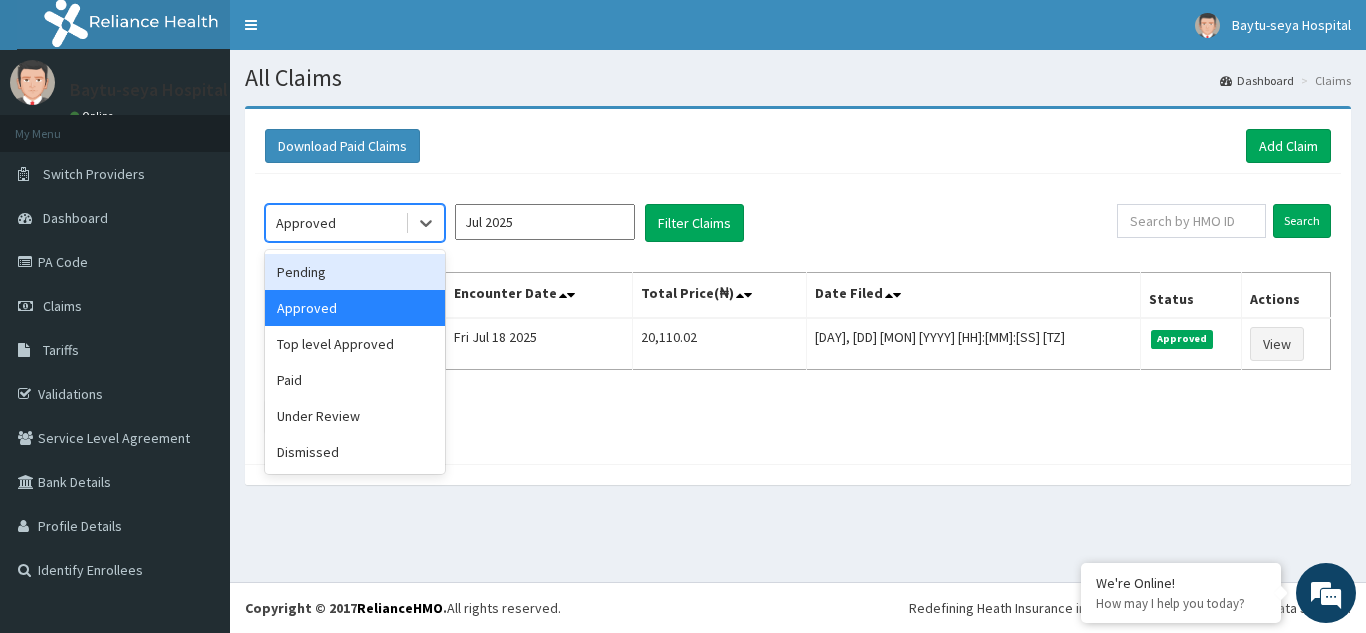 click on "Pending" at bounding box center (355, 272) 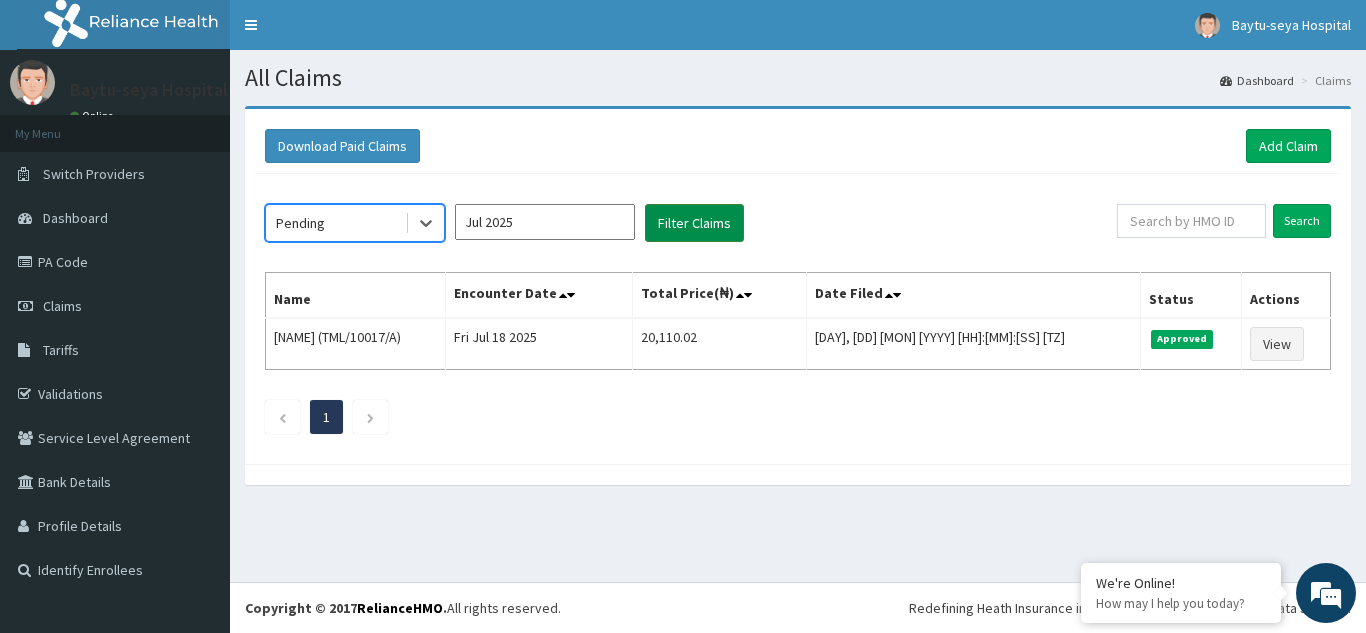 click on "Filter Claims" at bounding box center [694, 223] 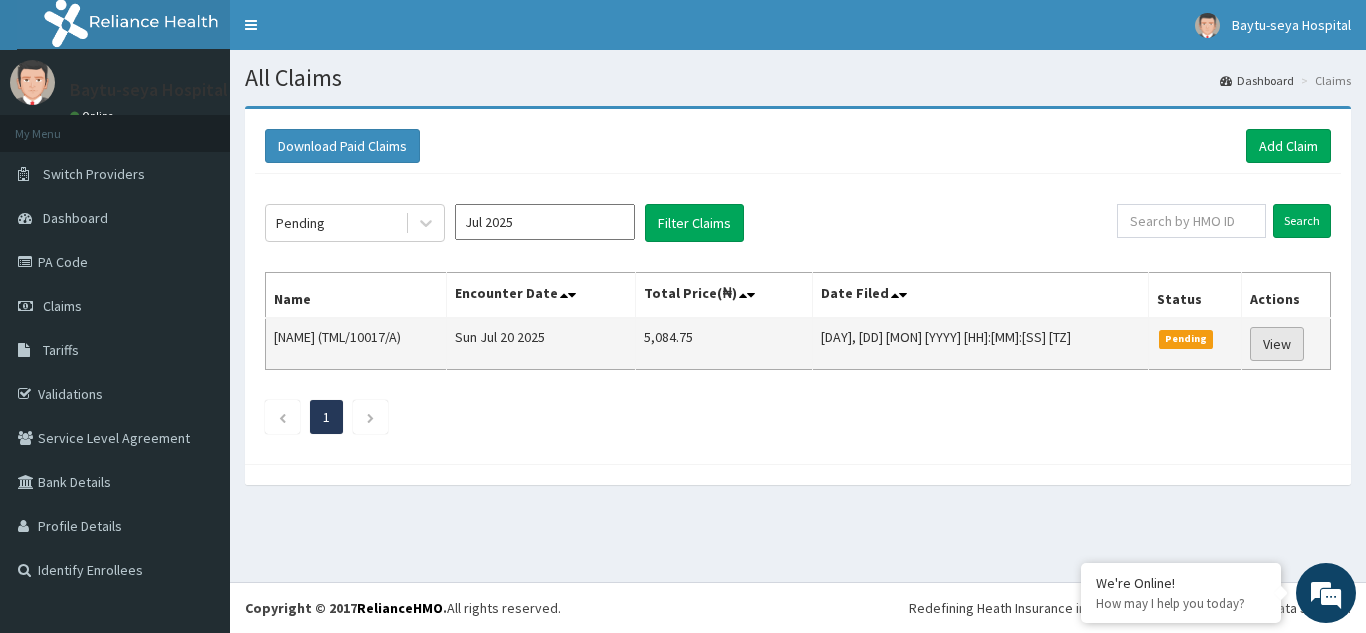 click on "View" at bounding box center [1277, 344] 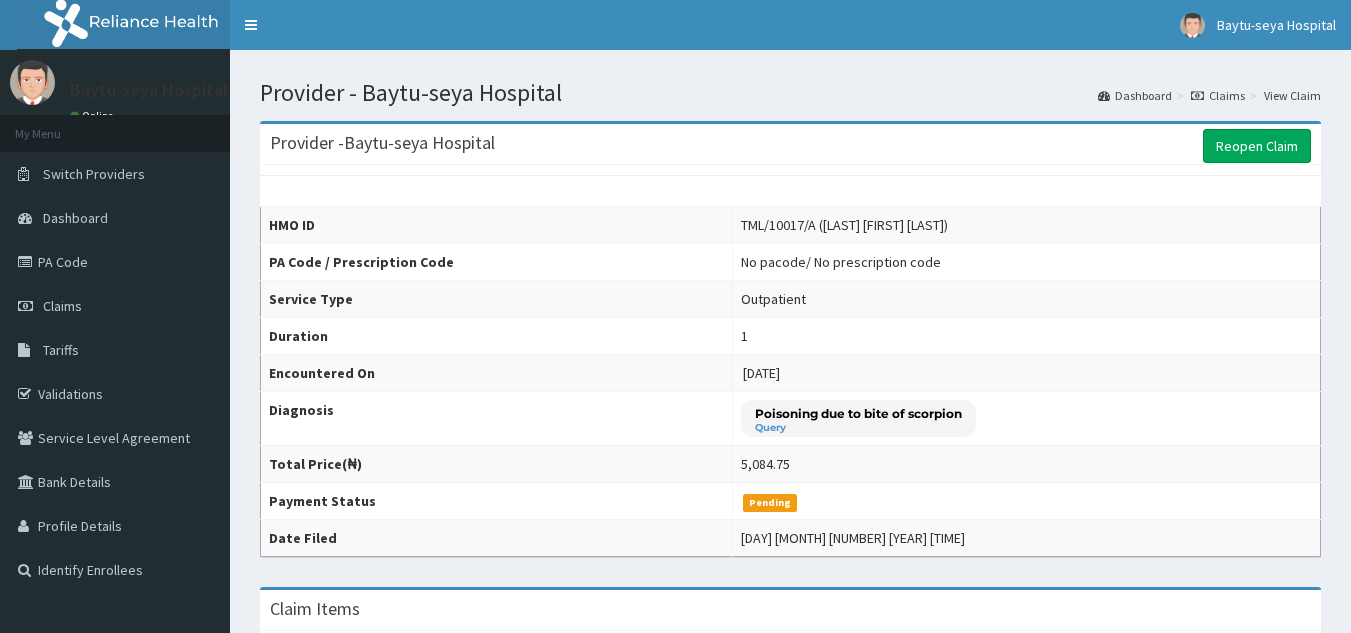 scroll, scrollTop: 0, scrollLeft: 0, axis: both 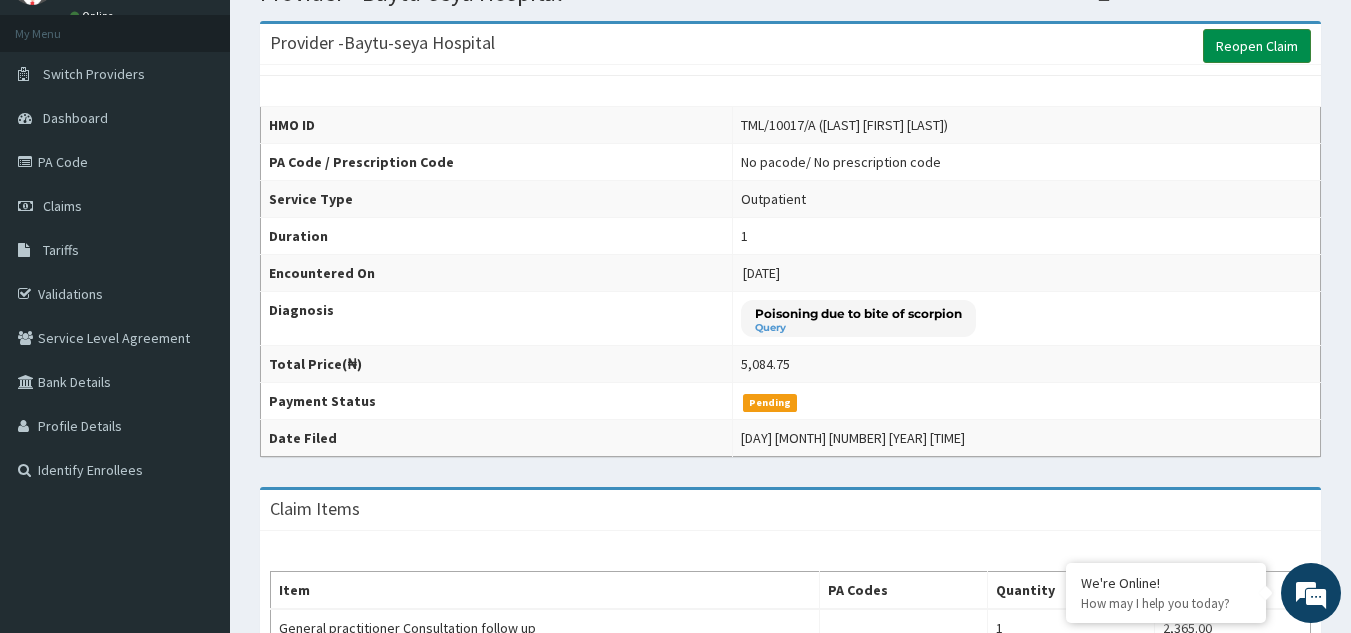 click on "Reopen Claim" at bounding box center (1257, 46) 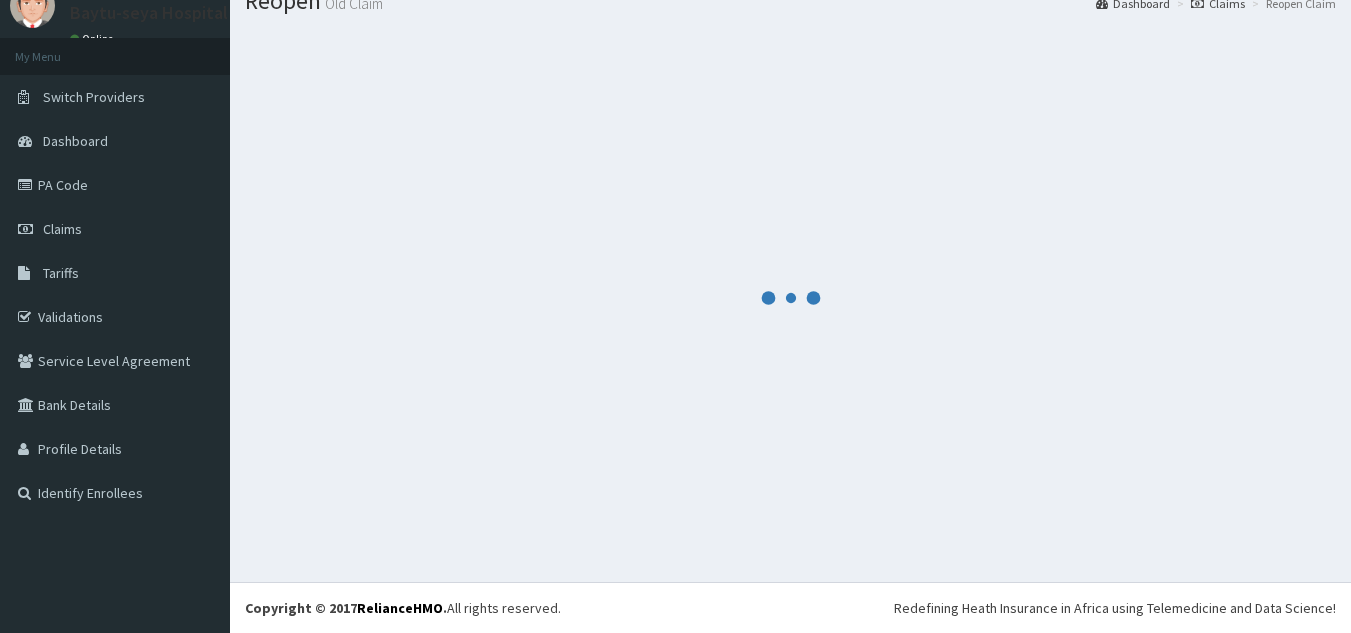 scroll, scrollTop: 0, scrollLeft: 0, axis: both 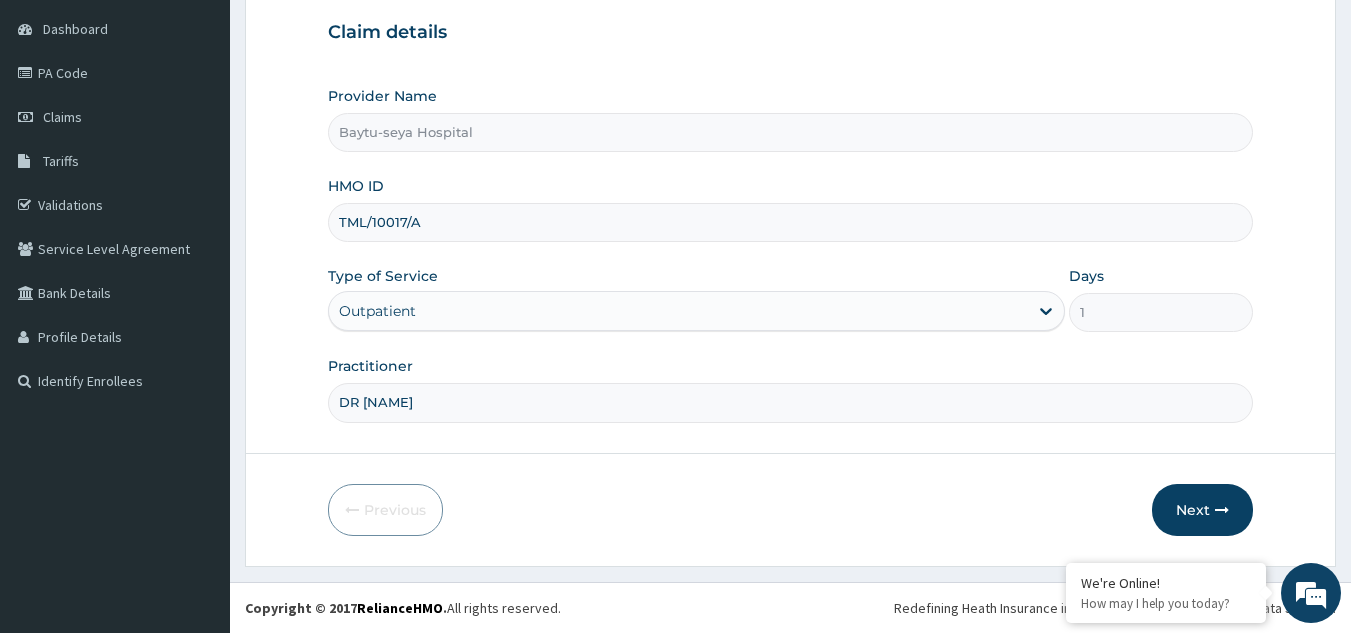 click on "Step  1  of 2 Claim details Provider Name Baytu-seya Hospital HMO ID TML/10017/A Type of Service Outpatient Days 1 Practitioner DR [NAME]     Previous   Next" at bounding box center (790, 242) 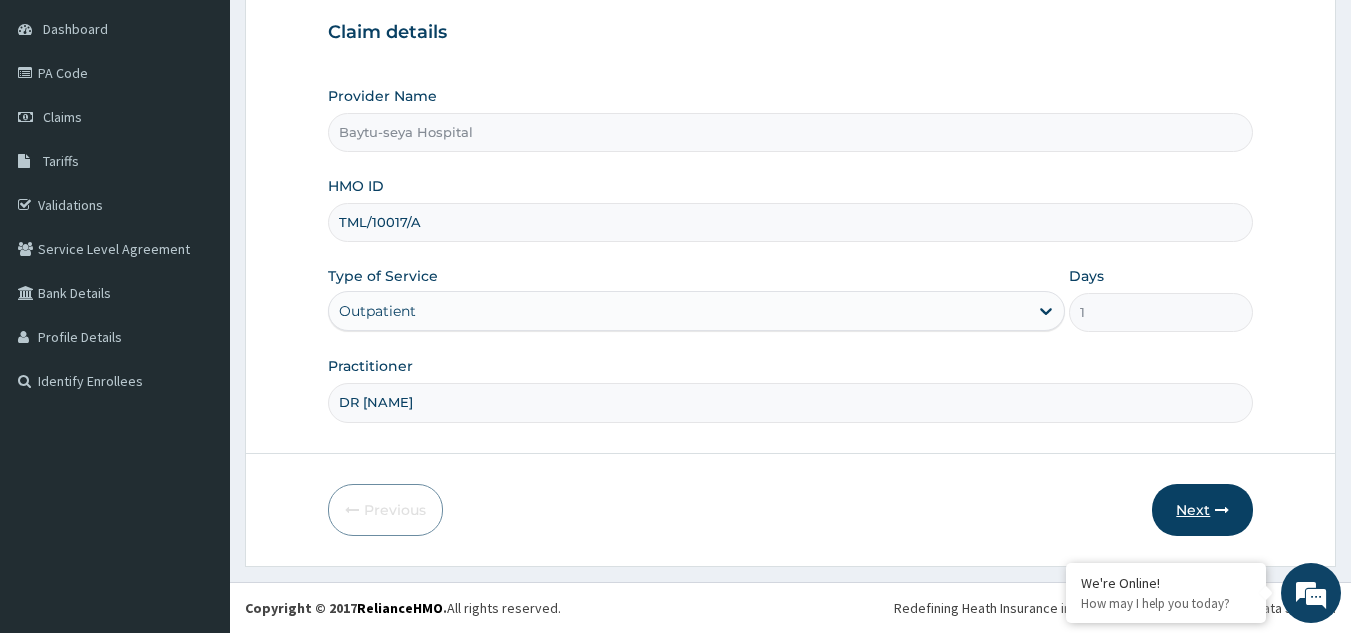 click on "Next" at bounding box center (1202, 510) 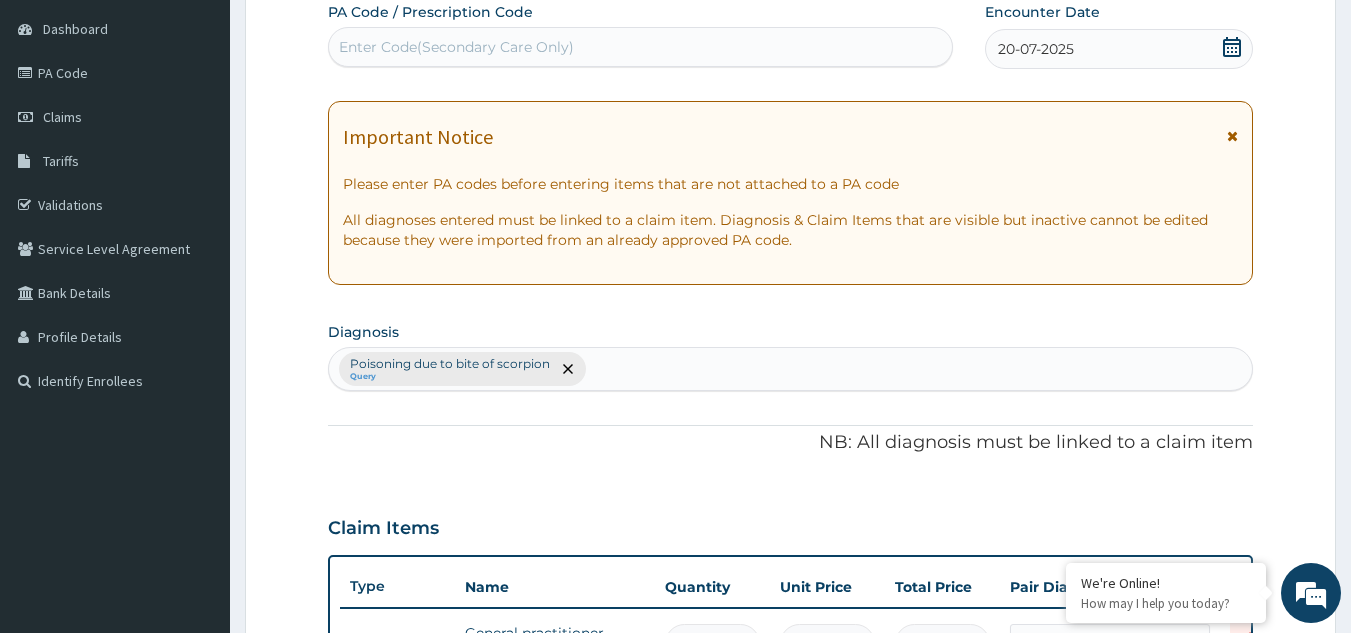 scroll, scrollTop: 589, scrollLeft: 0, axis: vertical 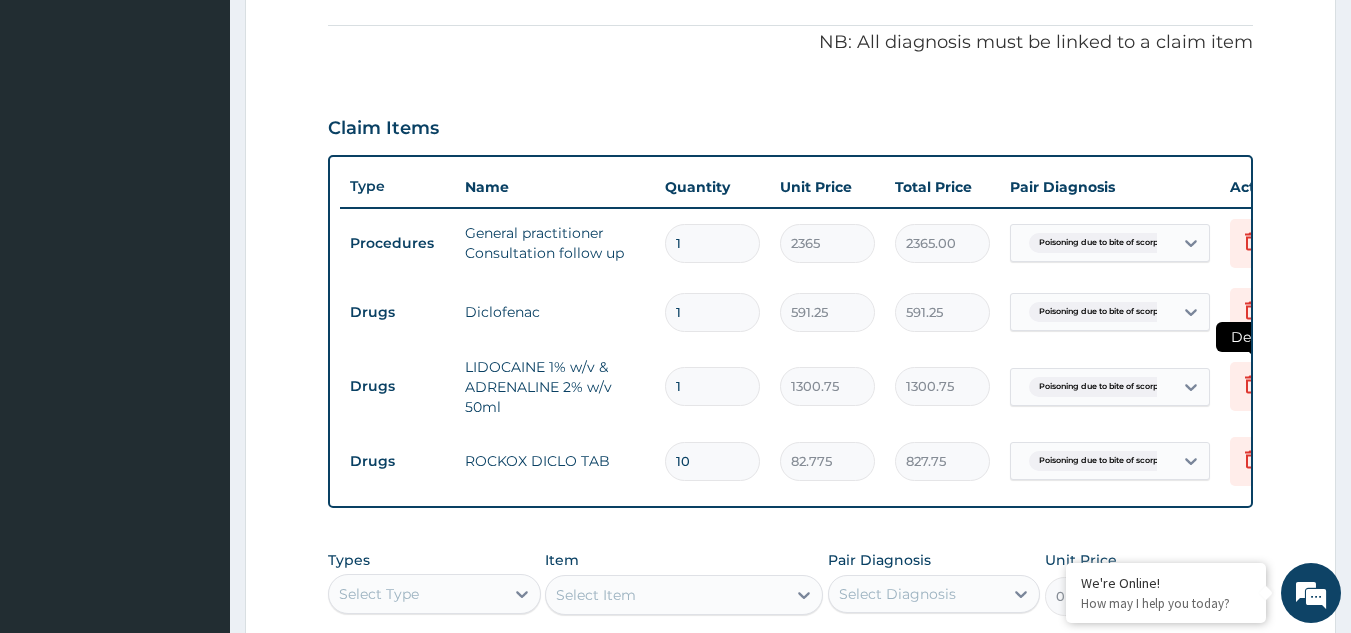 click 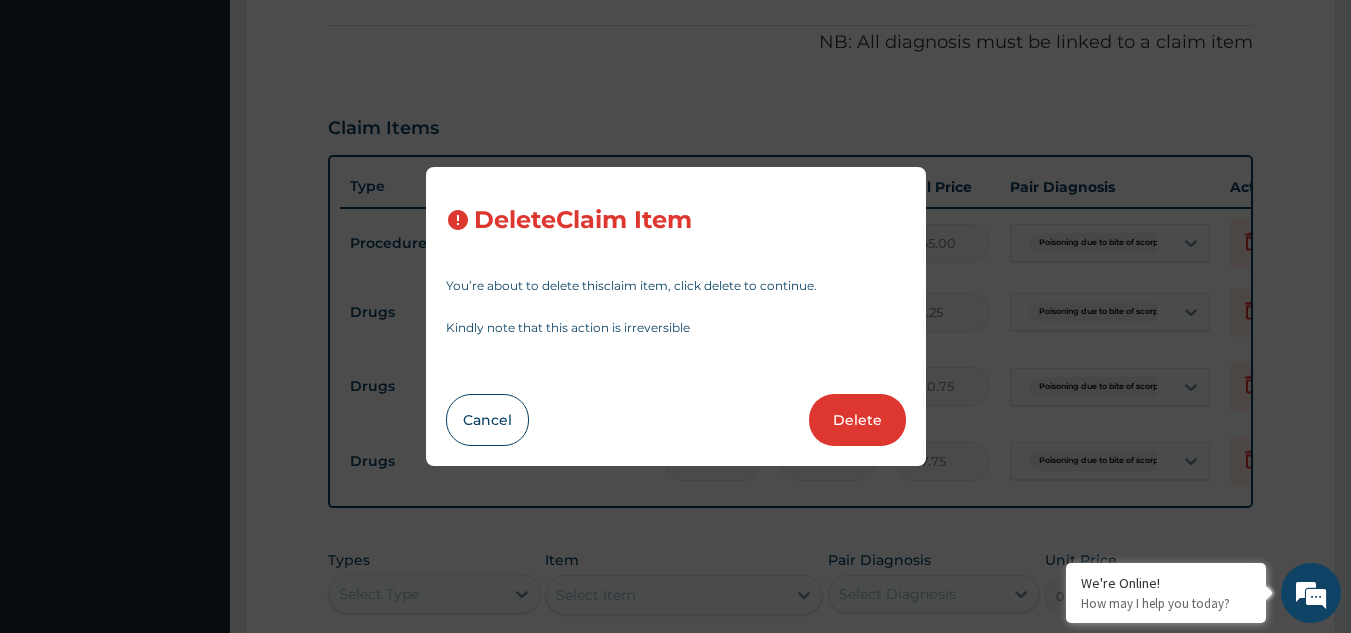 click on "Delete" at bounding box center [857, 420] 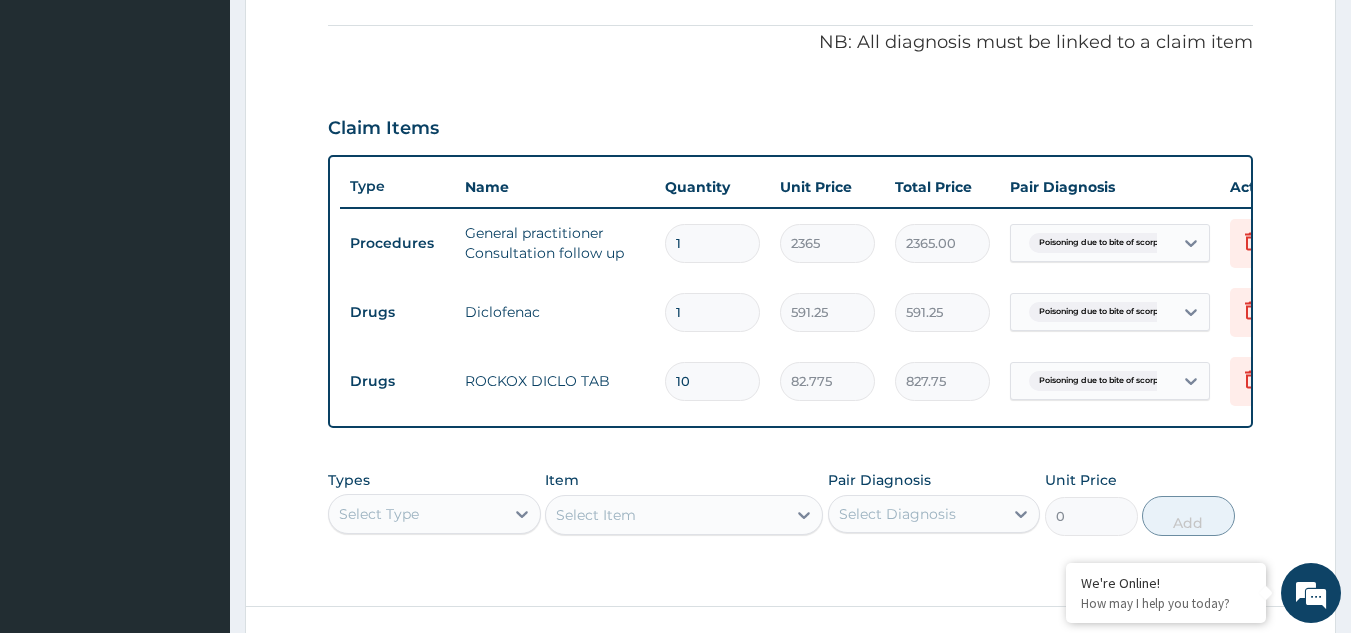 scroll, scrollTop: 0, scrollLeft: 0, axis: both 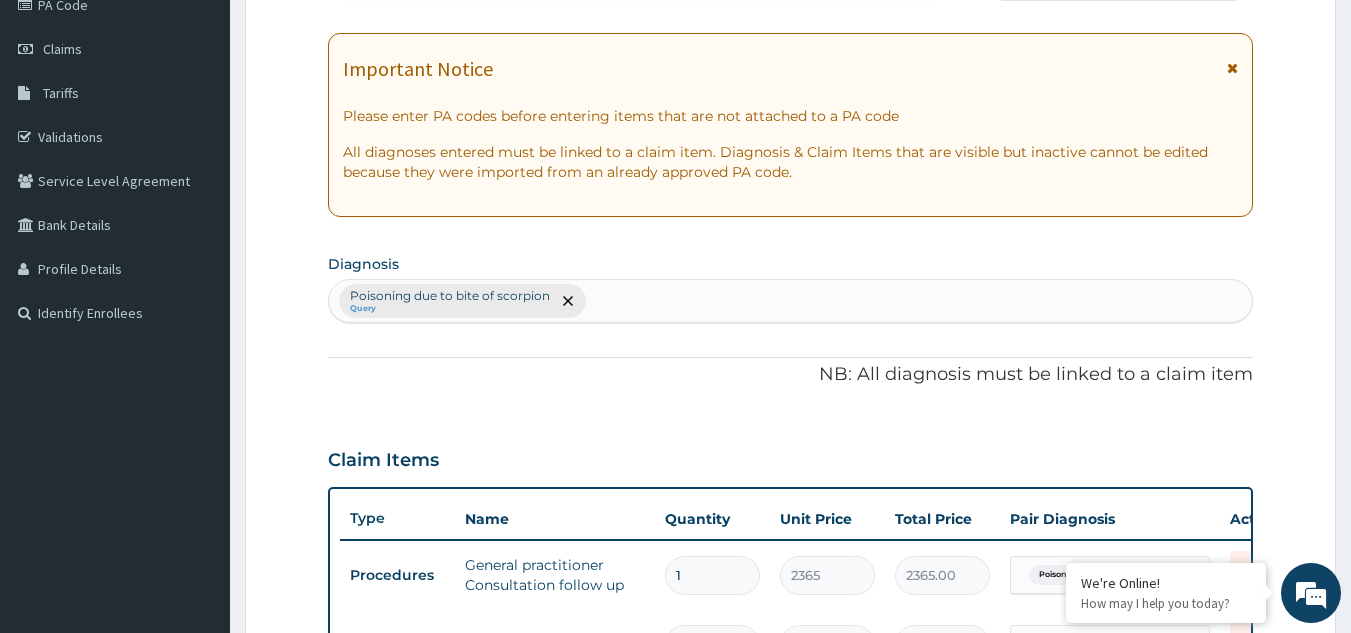 click on "Poisoning due to bite of scorpion Query" at bounding box center (791, 301) 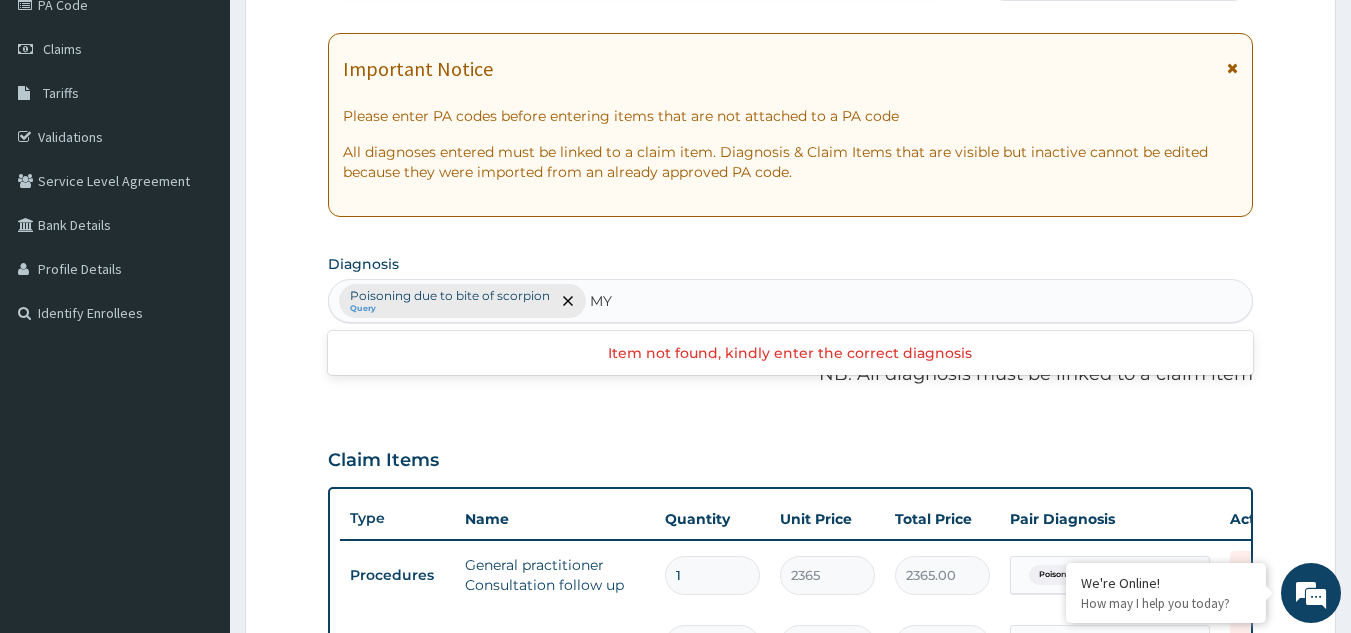 type on "MYA" 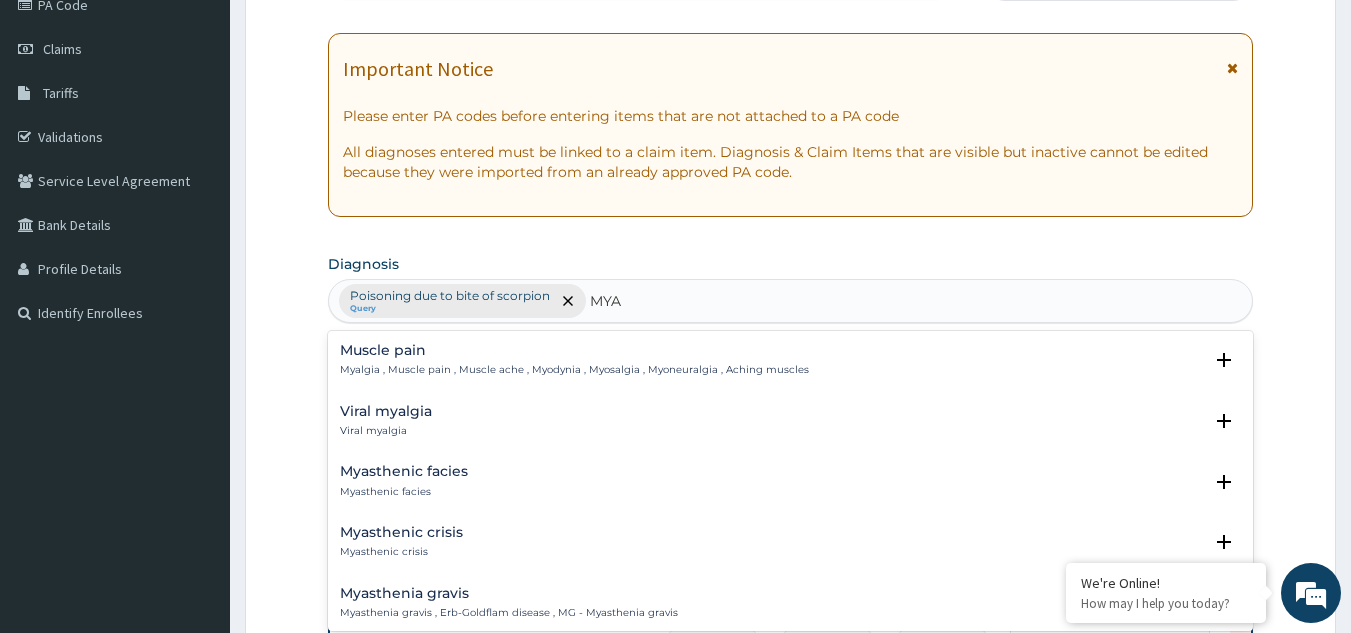 click on "Myalgia , Muscle pain , Muscle ache , Myodynia , Myosalgia , Myoneuralgia , Aching muscles" at bounding box center (574, 370) 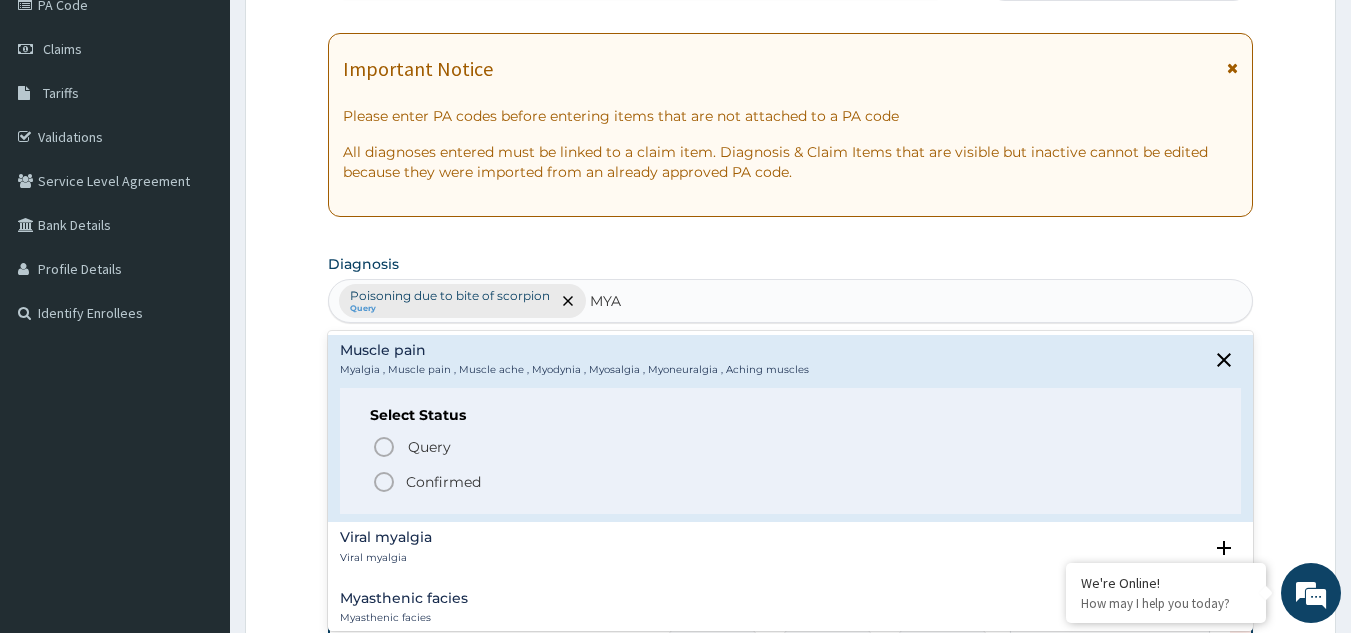 drag, startPoint x: 413, startPoint y: 450, endPoint x: 409, endPoint y: 473, distance: 23.345236 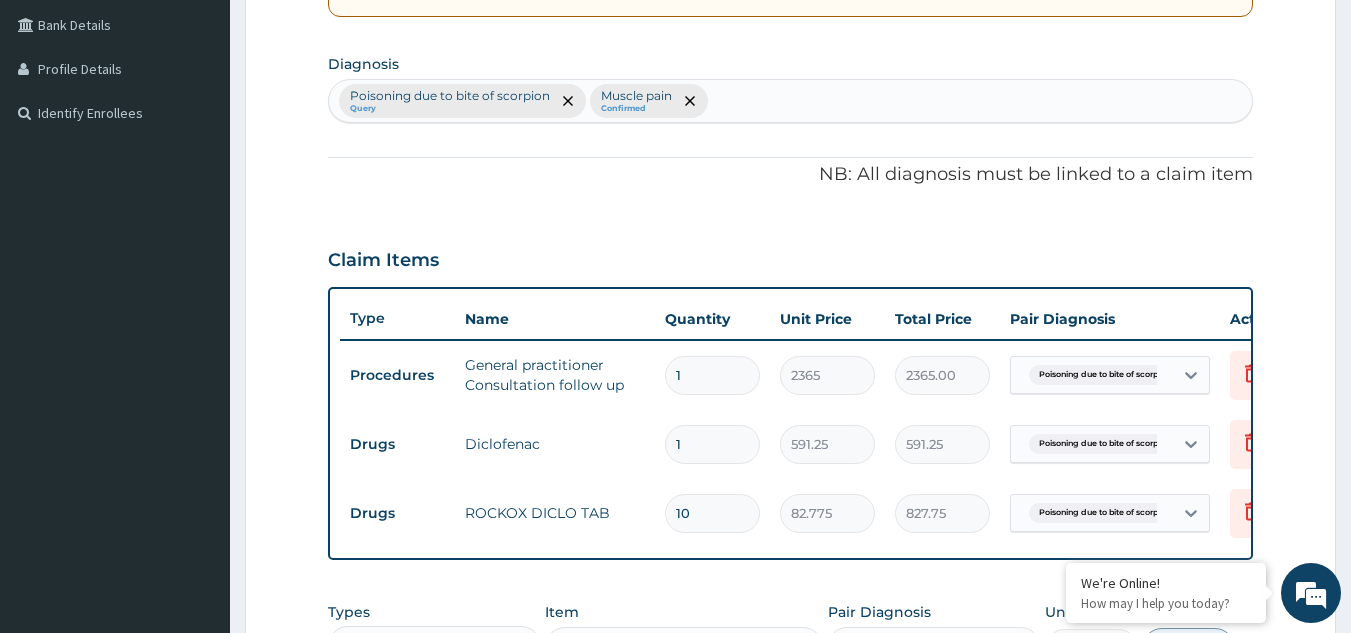 scroll, scrollTop: 757, scrollLeft: 0, axis: vertical 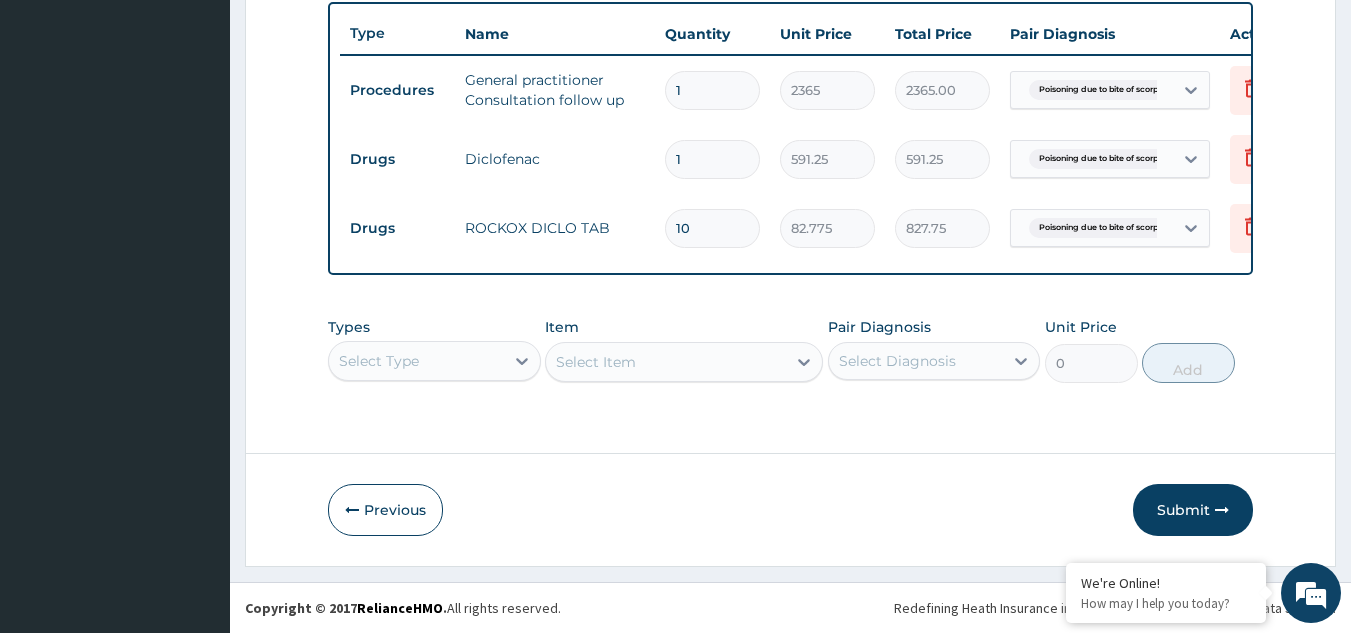 click on "Select Item" at bounding box center [684, 362] 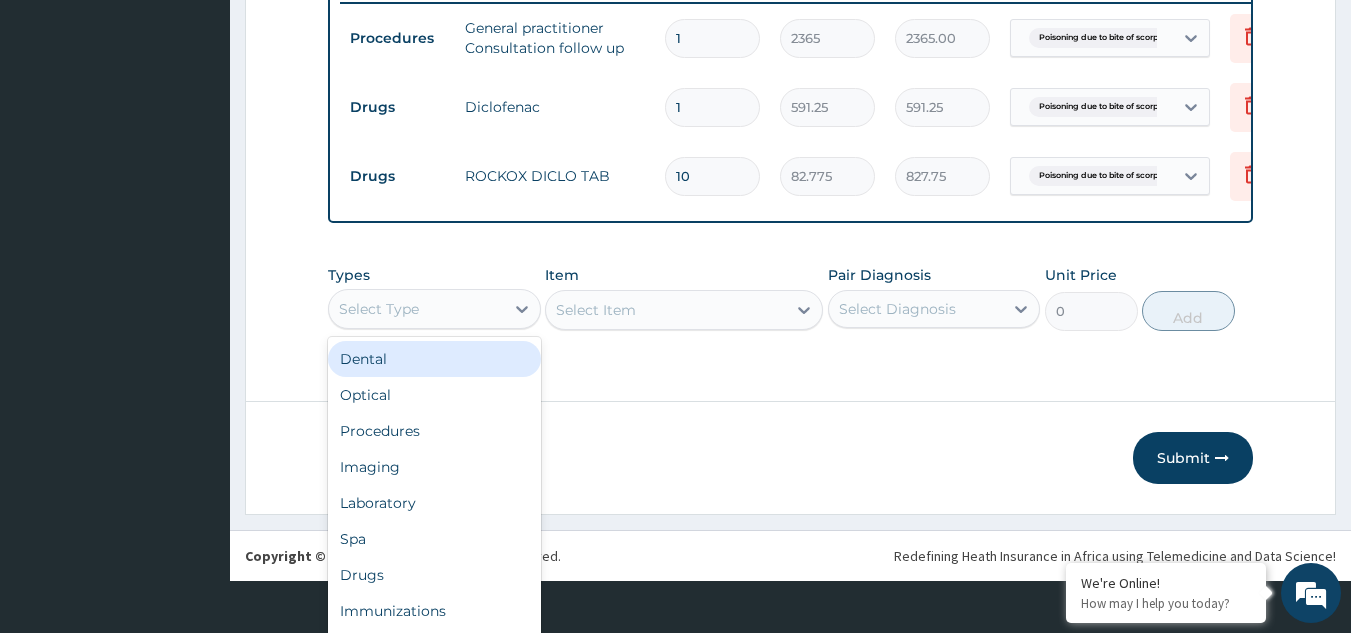 scroll, scrollTop: 56, scrollLeft: 0, axis: vertical 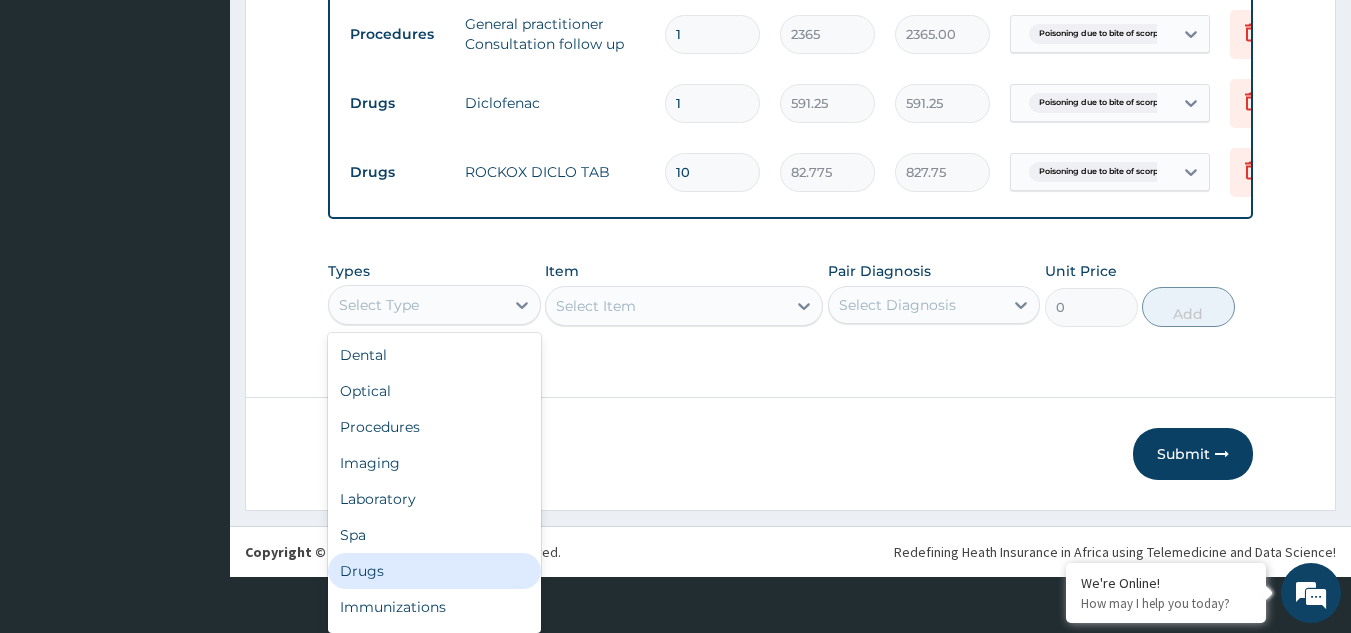 click on "Drugs" at bounding box center [434, 571] 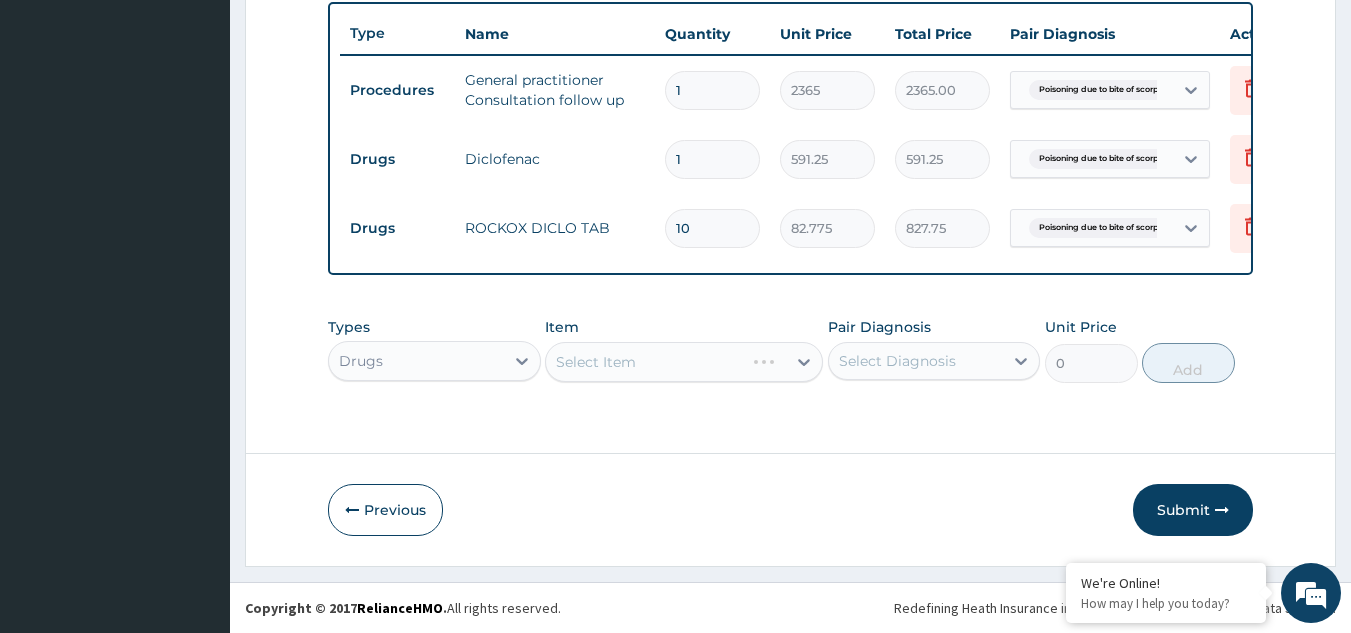 scroll, scrollTop: 0, scrollLeft: 0, axis: both 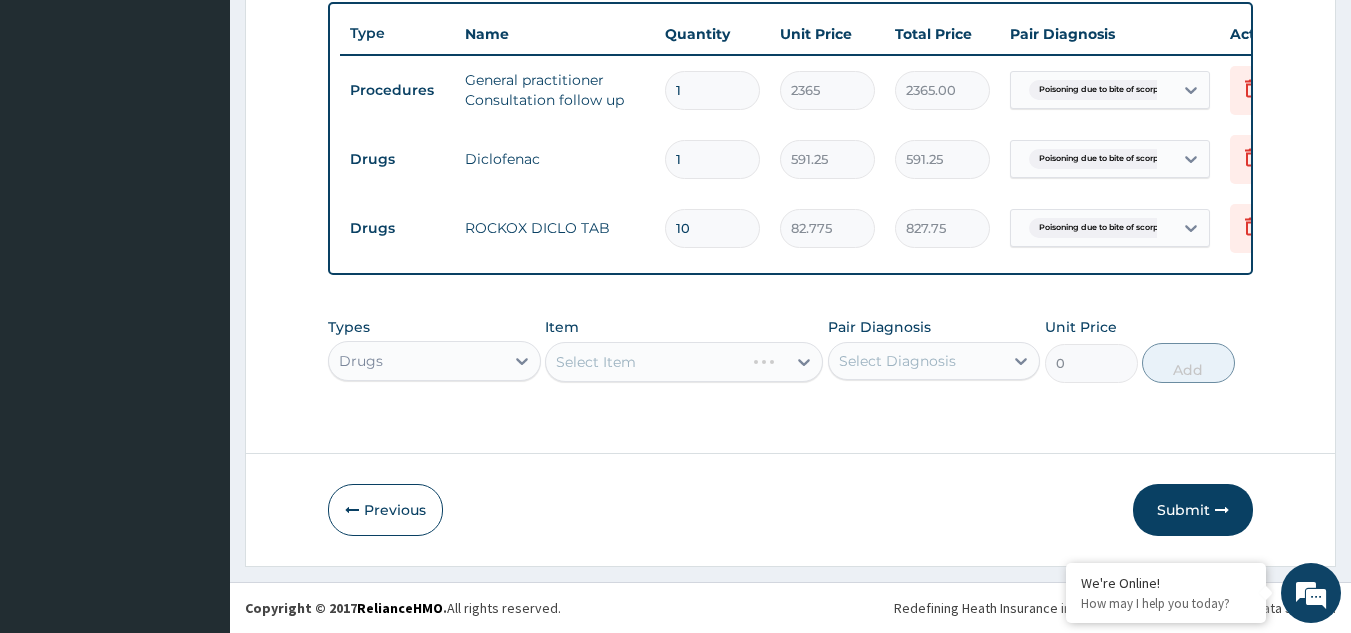 click on "Select Item" at bounding box center [684, 362] 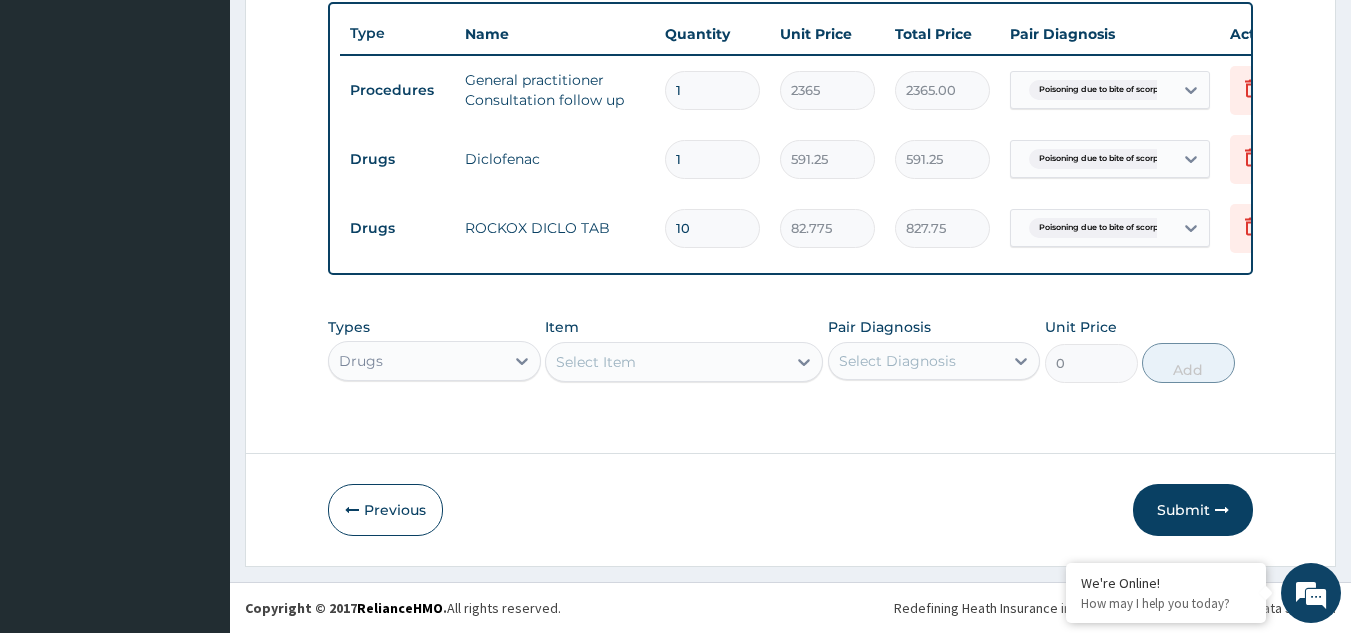click on "Types Drugs Item Select Item Pair Diagnosis Select Diagnosis Unit Price 0 Add" at bounding box center (791, 350) 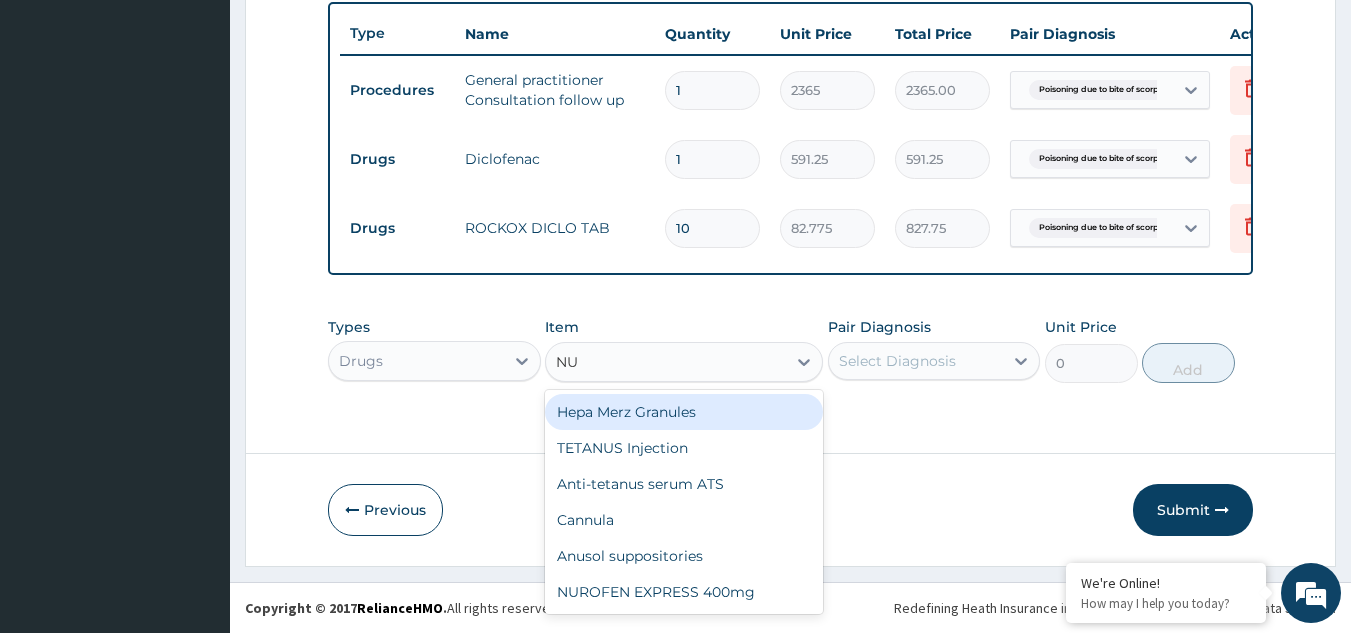 scroll, scrollTop: 0, scrollLeft: 0, axis: both 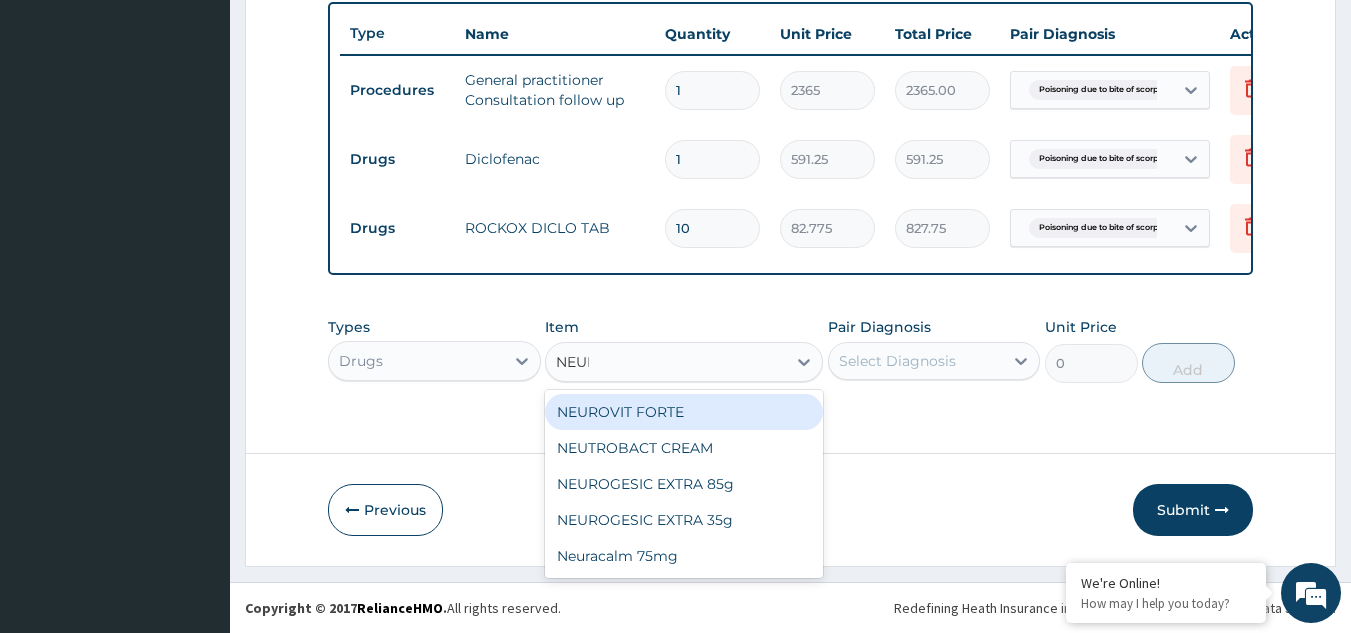 type on "NEURO" 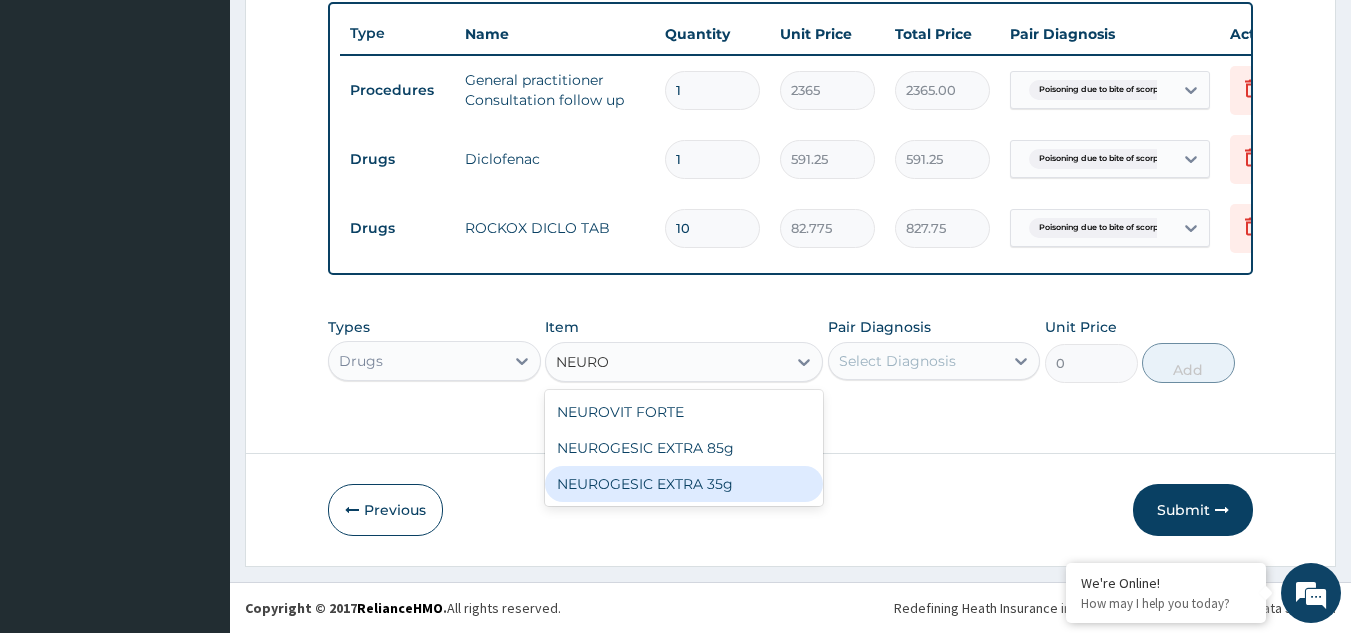 drag, startPoint x: 687, startPoint y: 472, endPoint x: 693, endPoint y: 495, distance: 23.769728 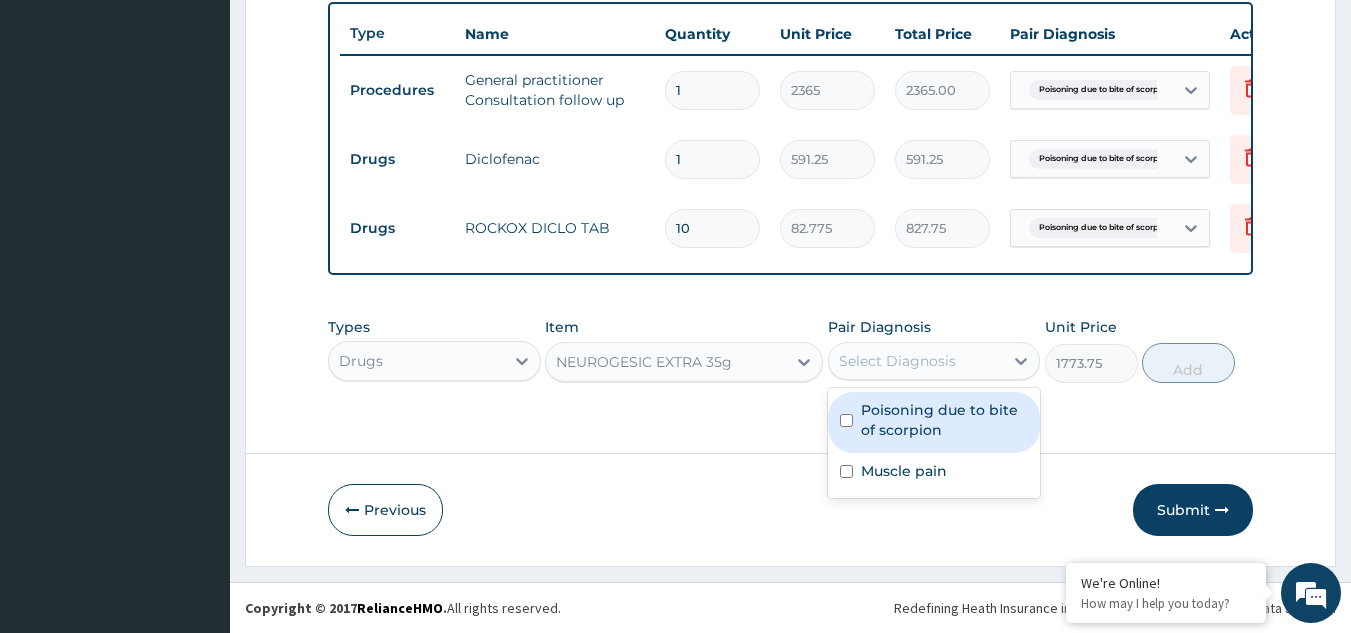 click on "Select Diagnosis" at bounding box center (897, 361) 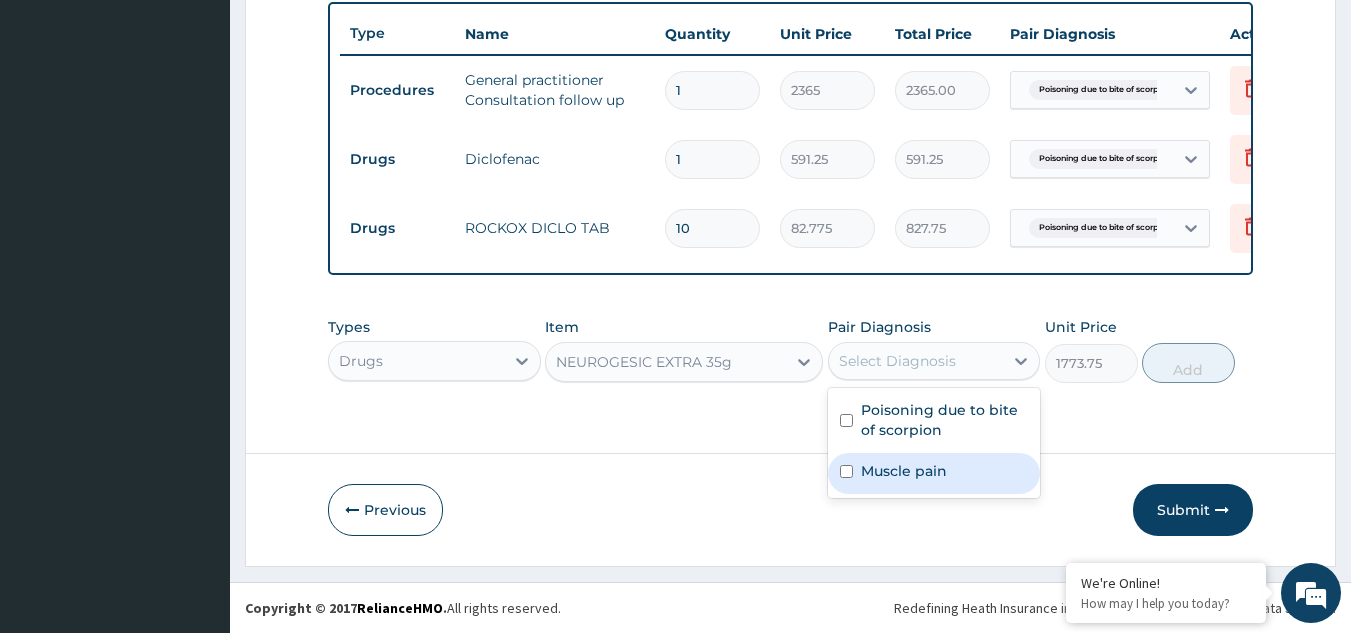 drag, startPoint x: 900, startPoint y: 473, endPoint x: 900, endPoint y: 442, distance: 31 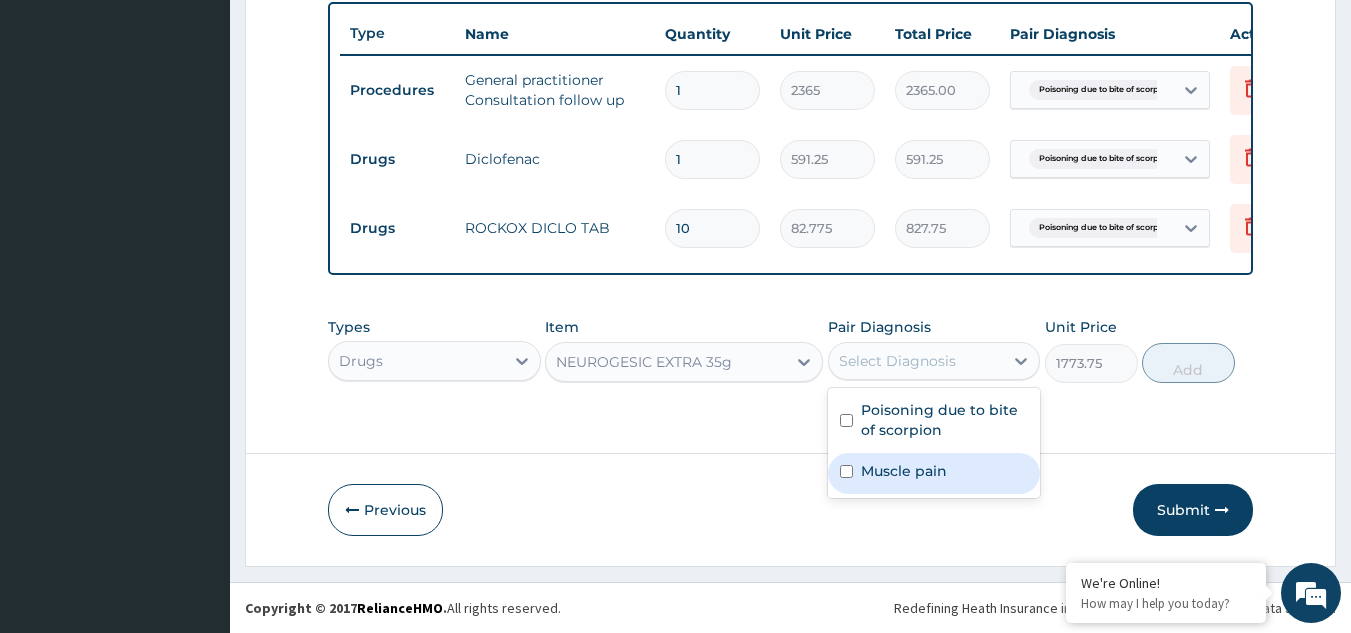click on "Muscle pain" at bounding box center (904, 471) 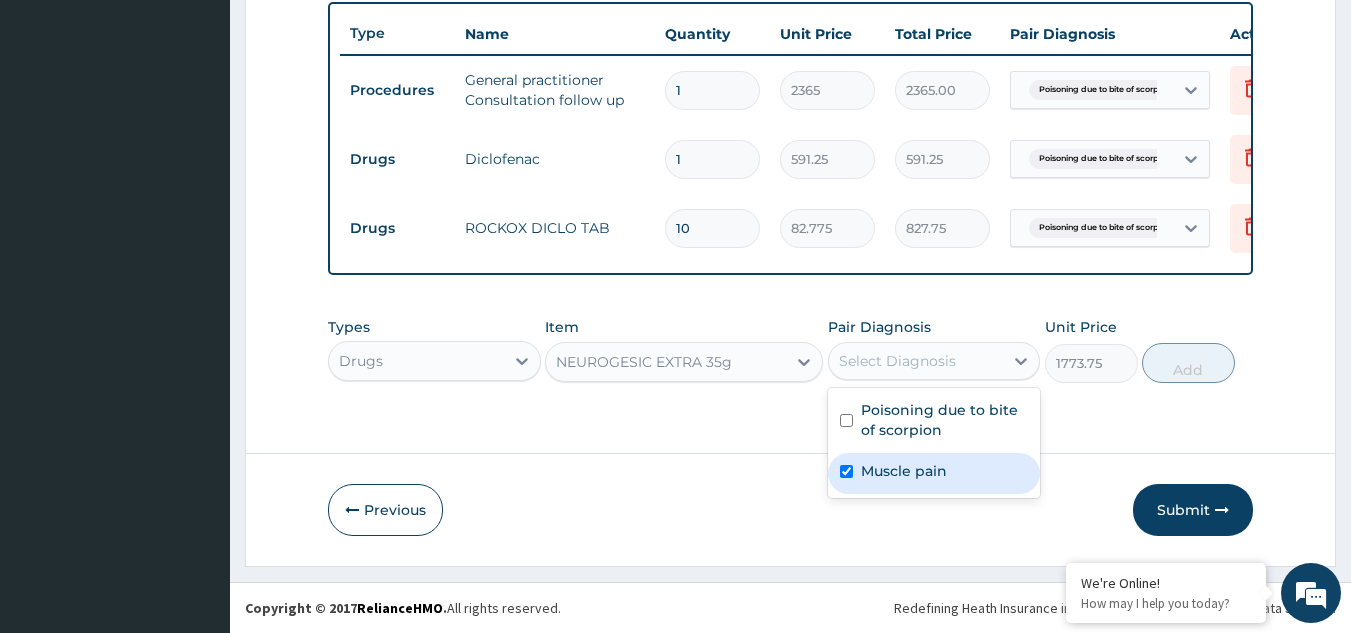 checkbox on "true" 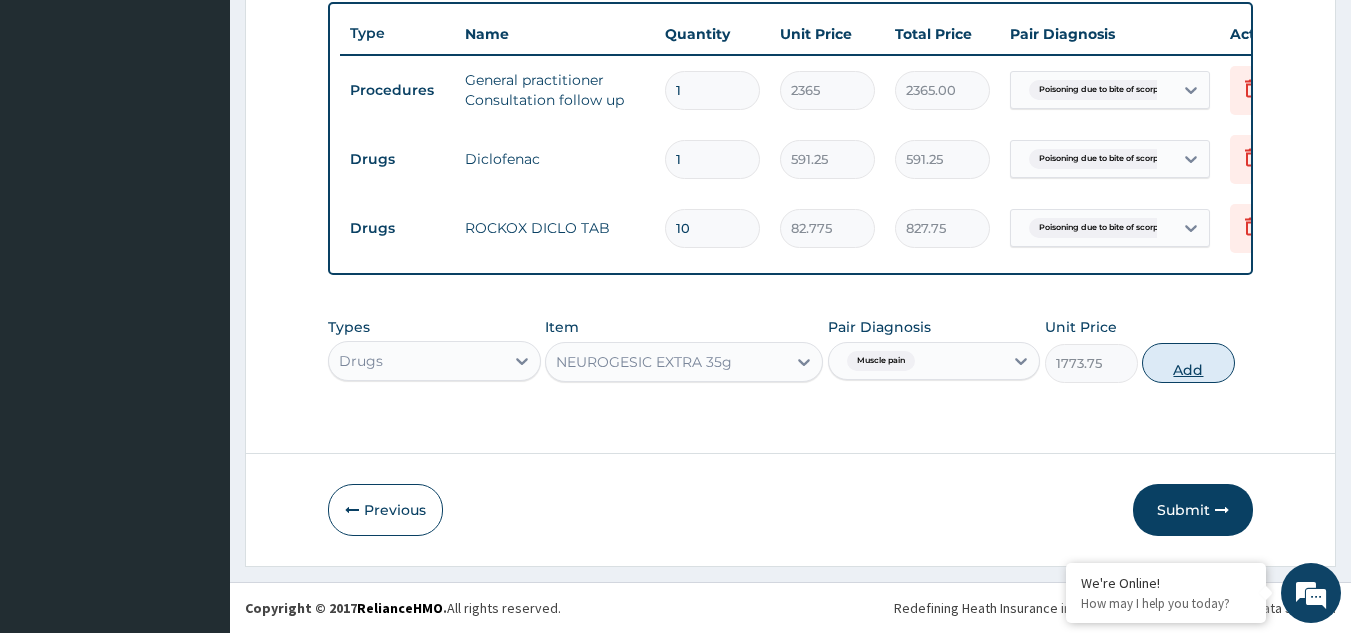 click on "Add" at bounding box center (1188, 363) 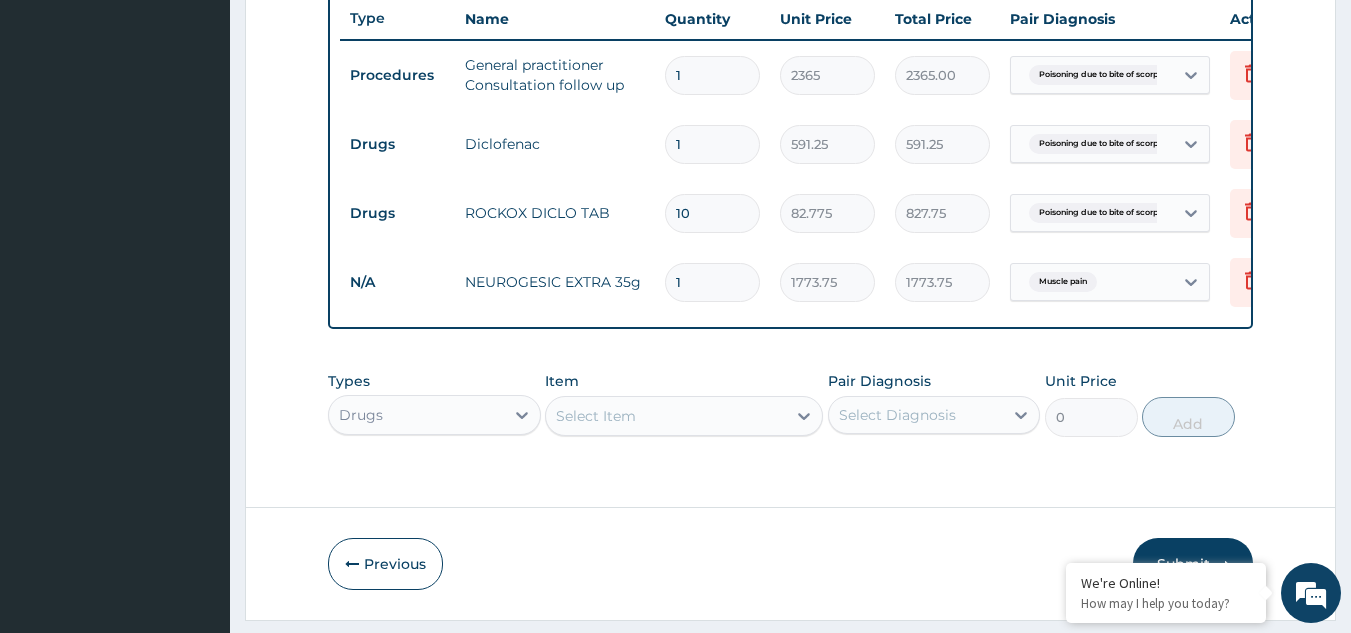 scroll, scrollTop: 826, scrollLeft: 0, axis: vertical 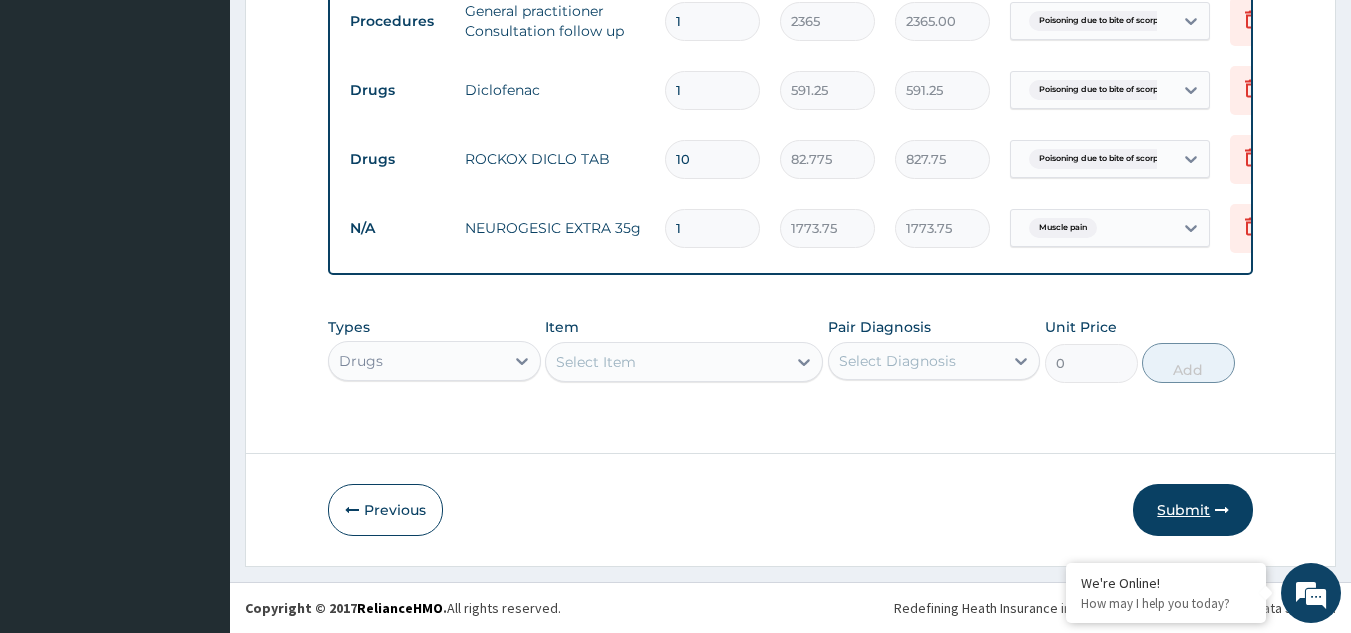 click on "Submit" at bounding box center (1193, 510) 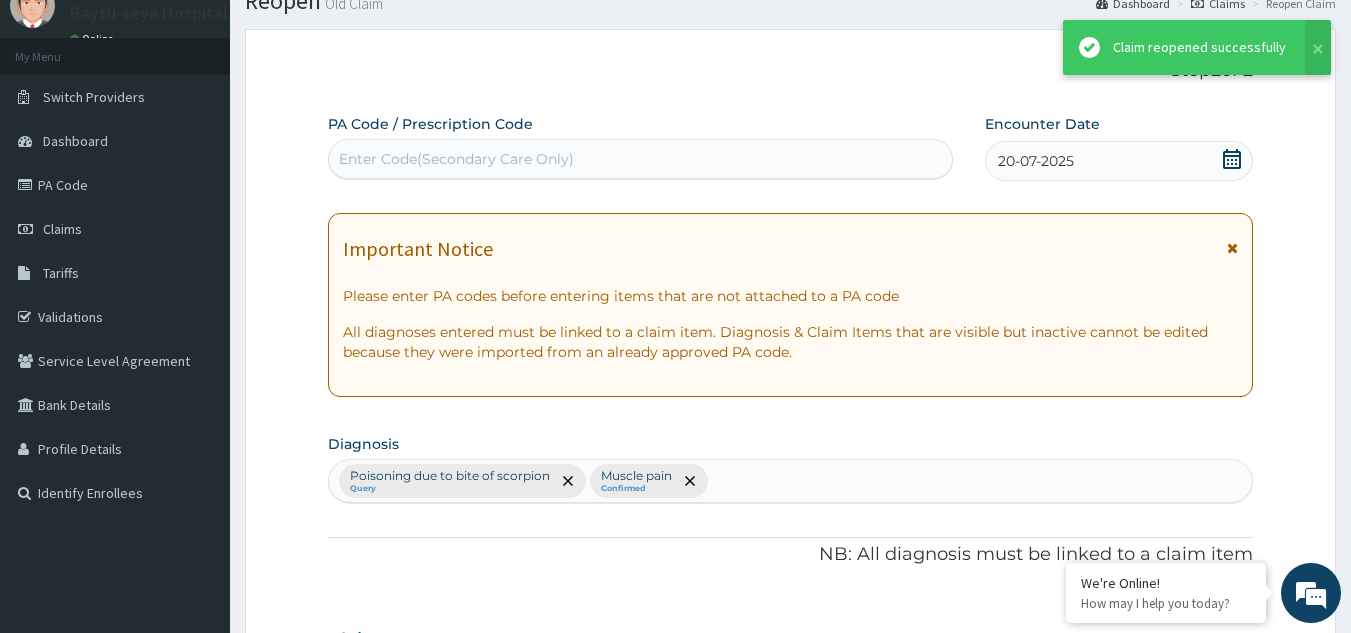 scroll, scrollTop: 826, scrollLeft: 0, axis: vertical 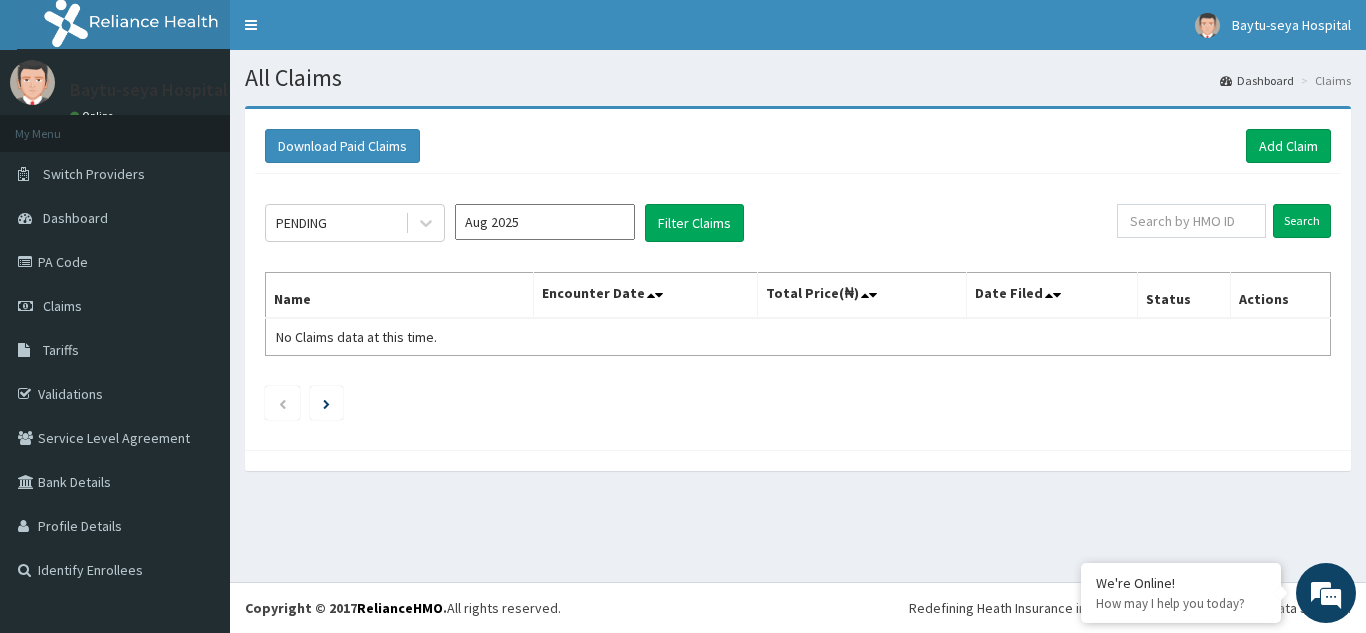 click on "Aug 2025" at bounding box center [545, 222] 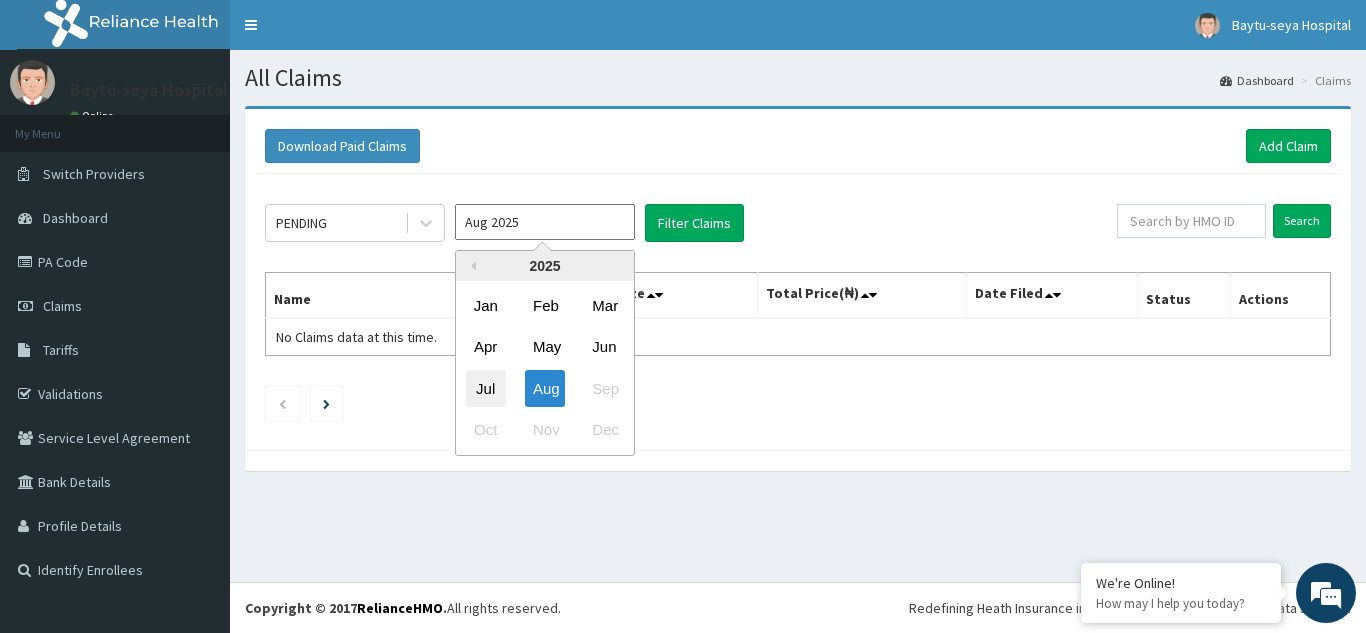 click on "Jul" at bounding box center (486, 388) 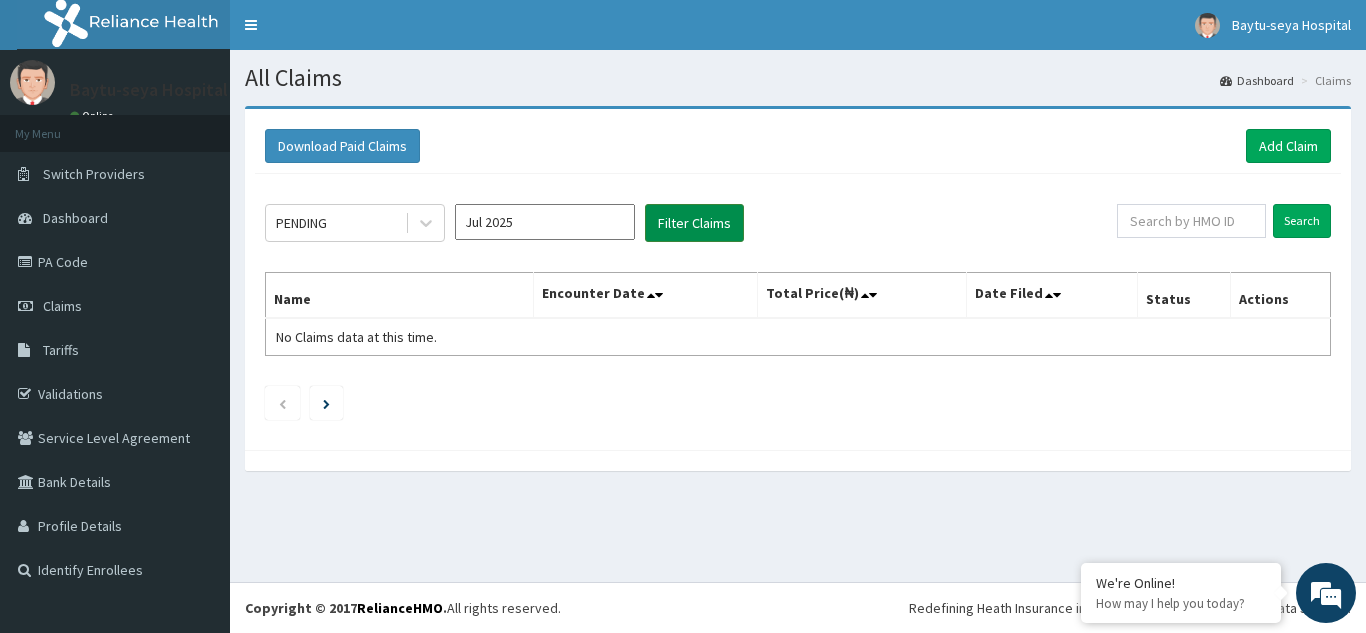 click on "Filter Claims" at bounding box center (694, 223) 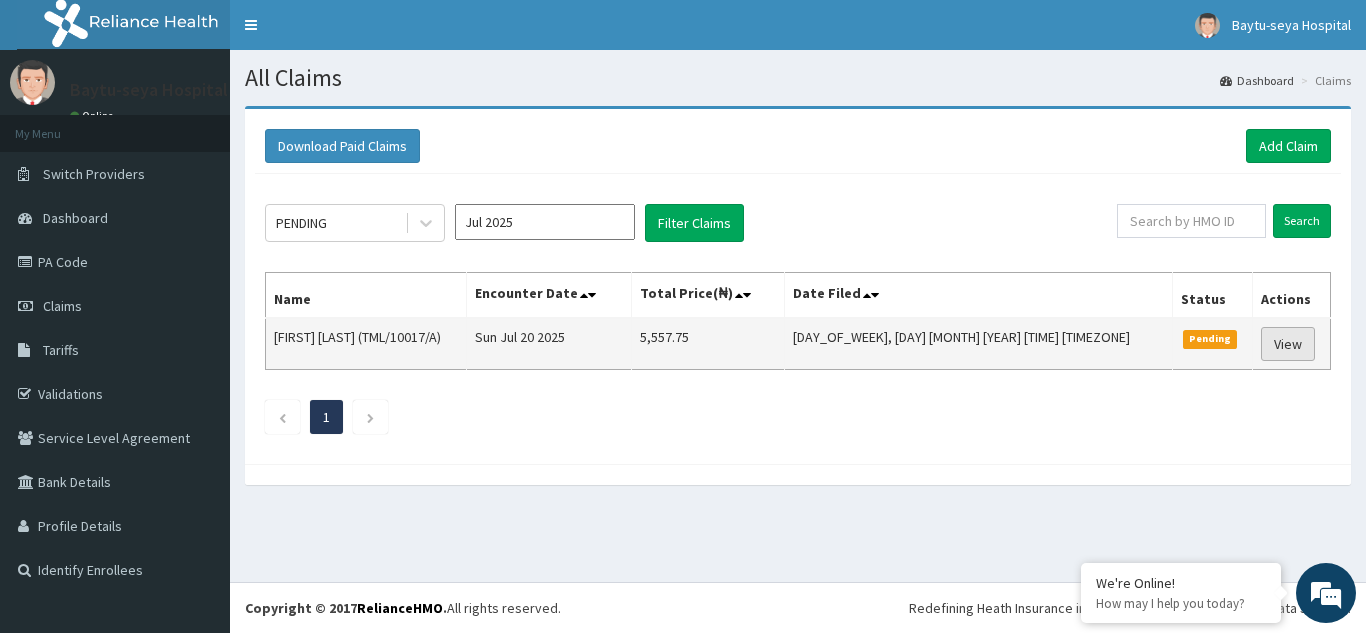 click on "View" at bounding box center (1288, 344) 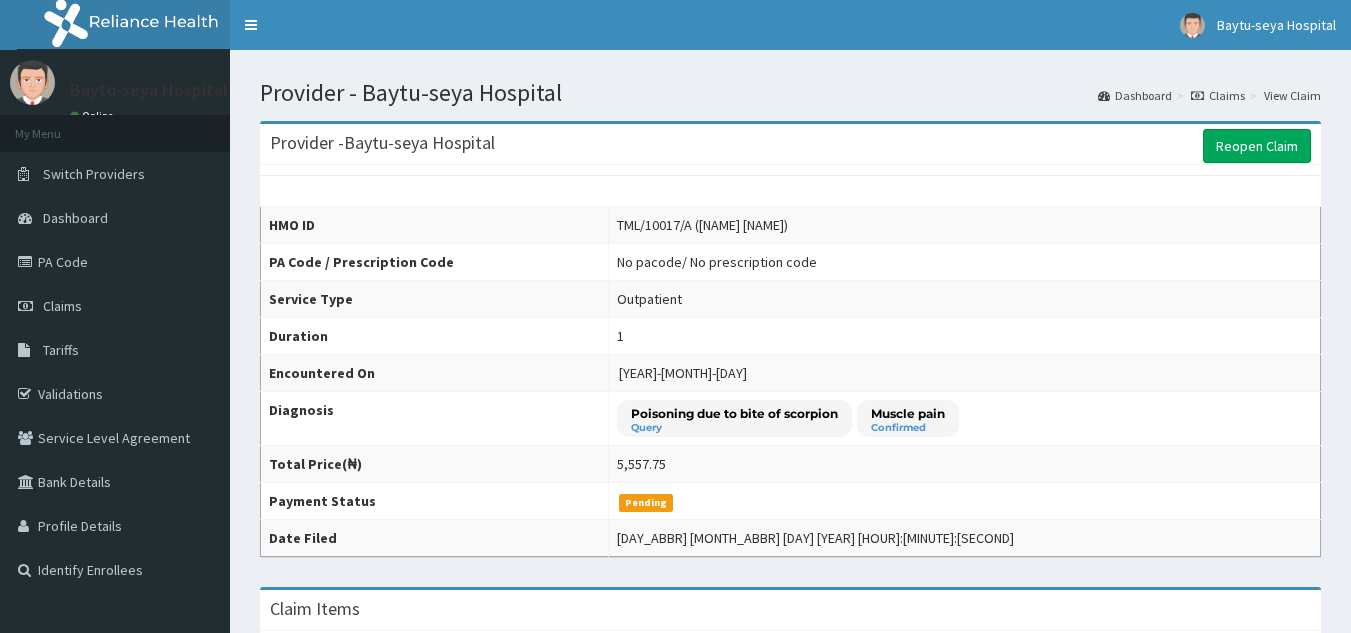 scroll, scrollTop: 0, scrollLeft: 0, axis: both 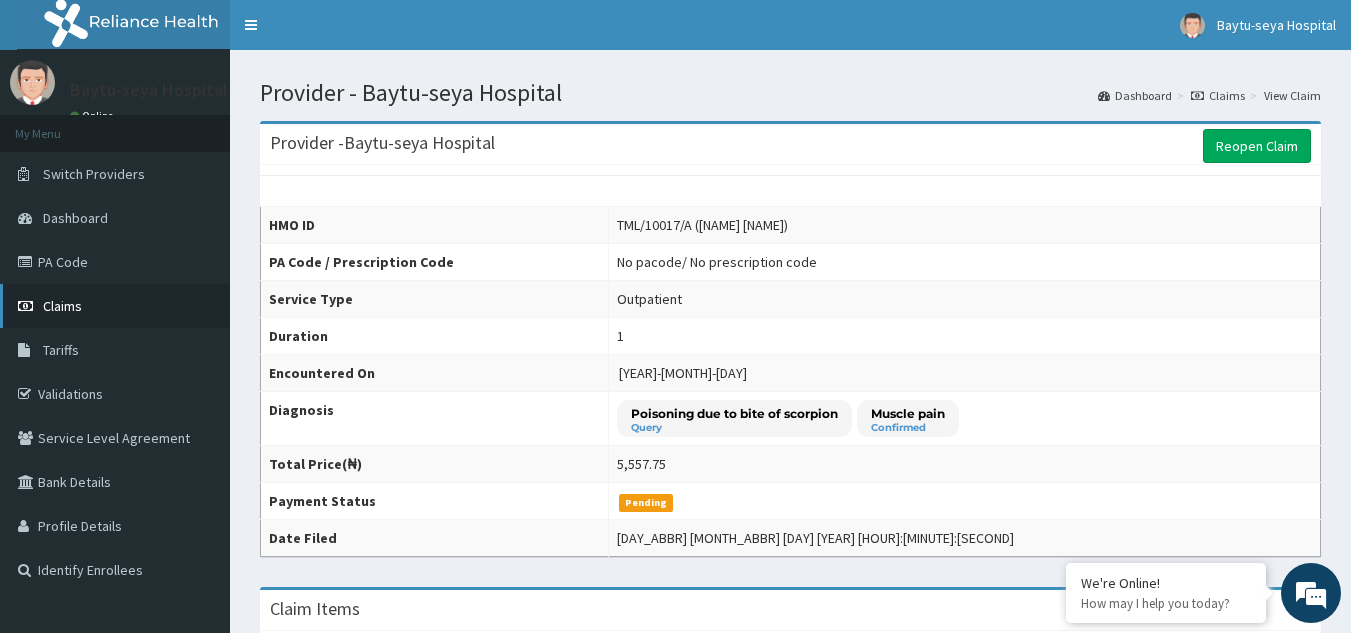 click on "Claims" at bounding box center (62, 306) 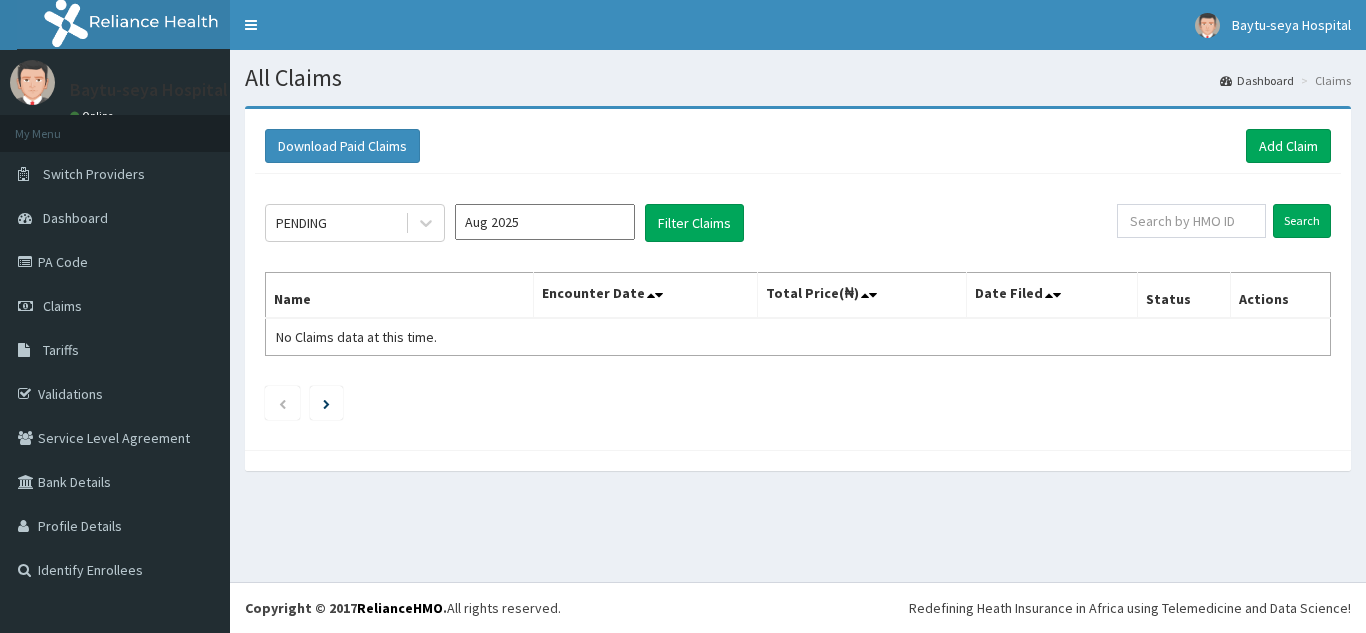 scroll, scrollTop: 0, scrollLeft: 0, axis: both 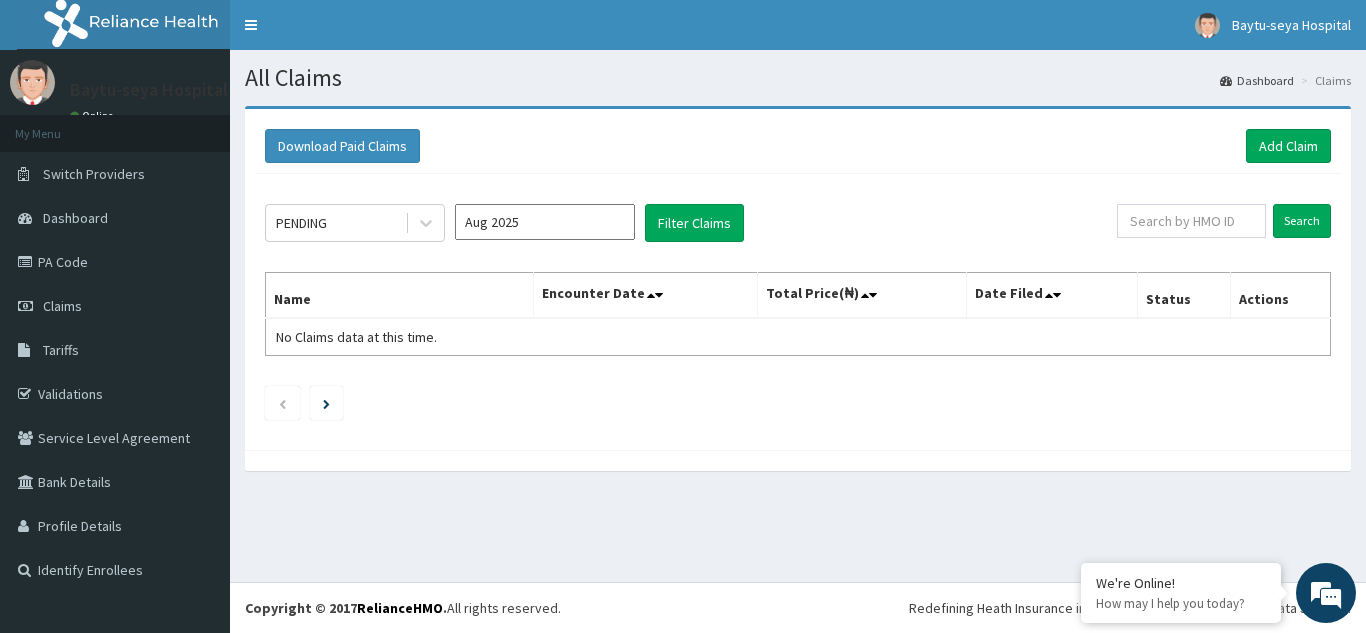 click on "Aug 2025" at bounding box center [545, 222] 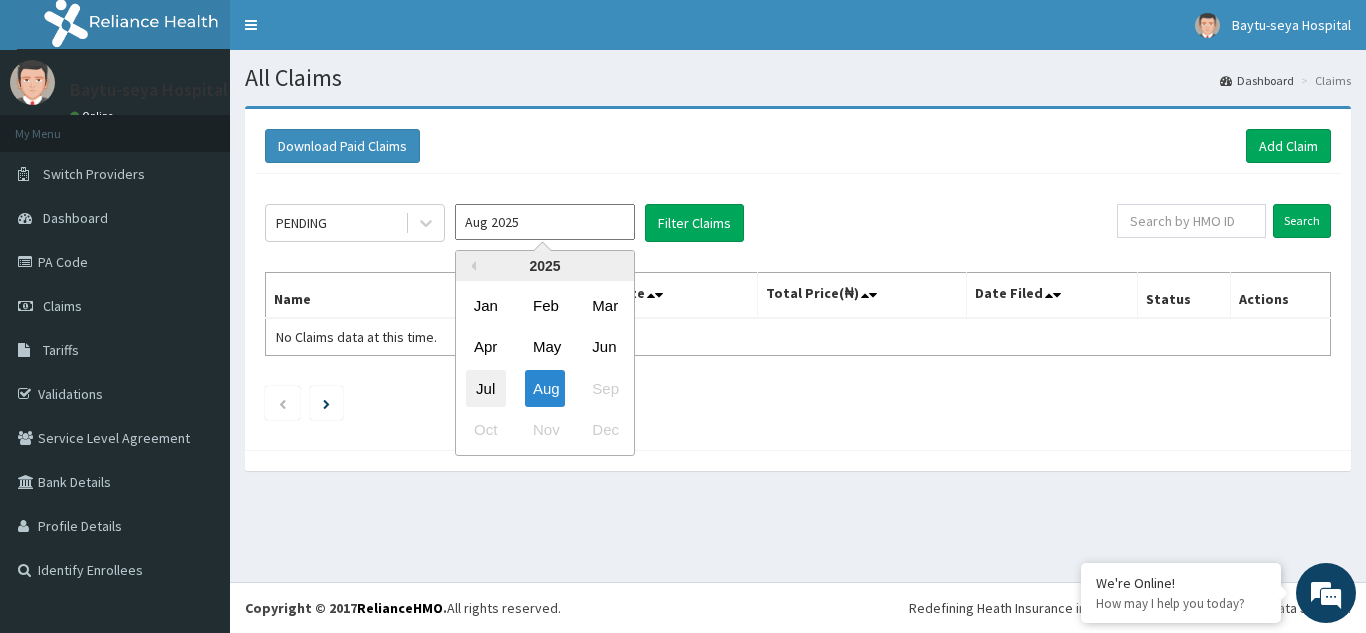 click on "Jul" at bounding box center (486, 388) 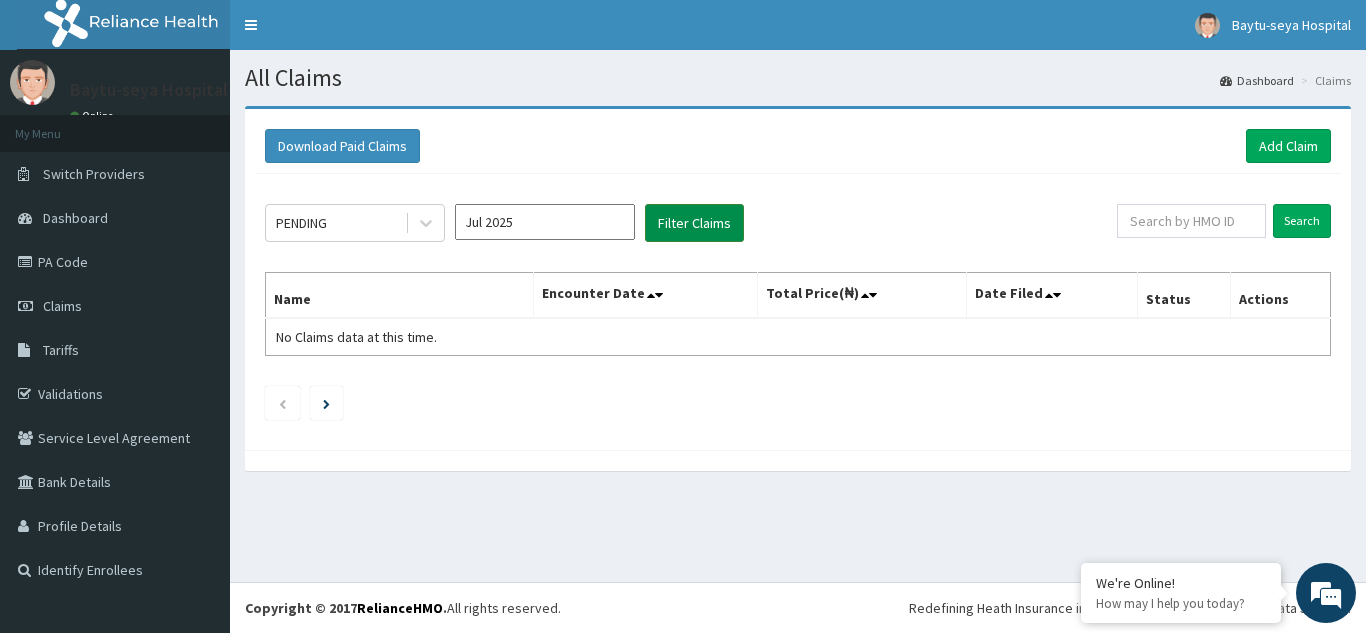 click on "Filter Claims" at bounding box center (694, 223) 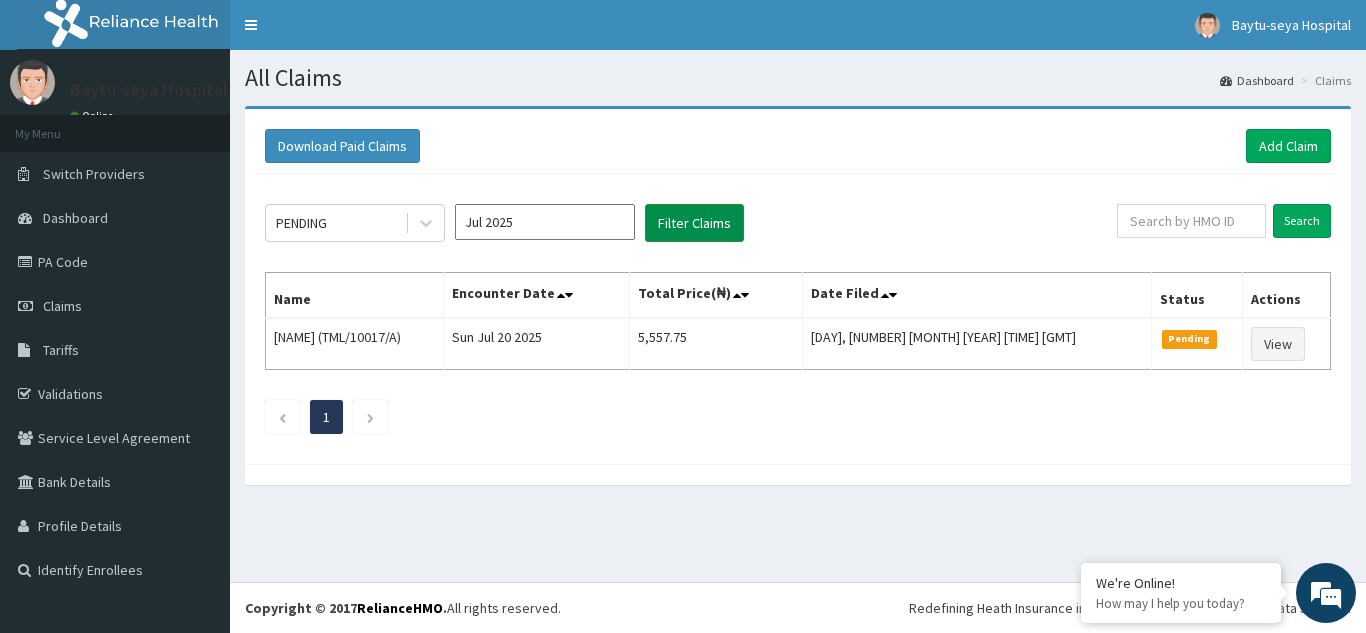 scroll, scrollTop: 0, scrollLeft: 0, axis: both 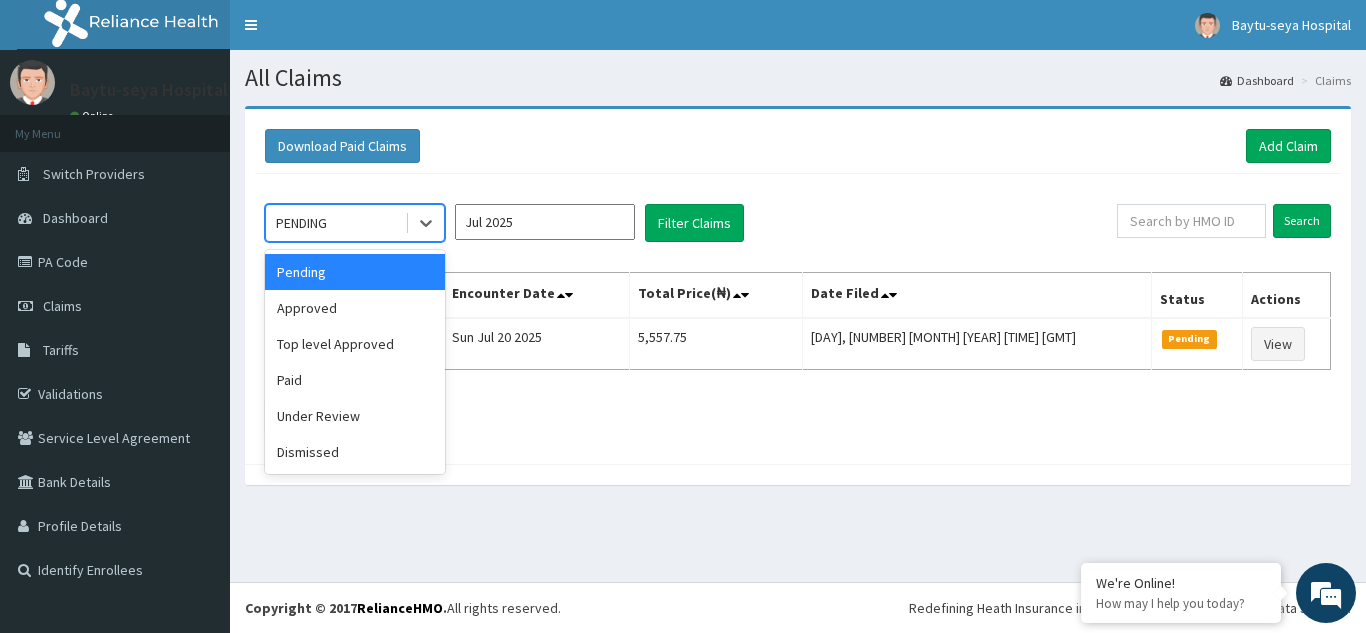 click on "PENDING" at bounding box center (301, 223) 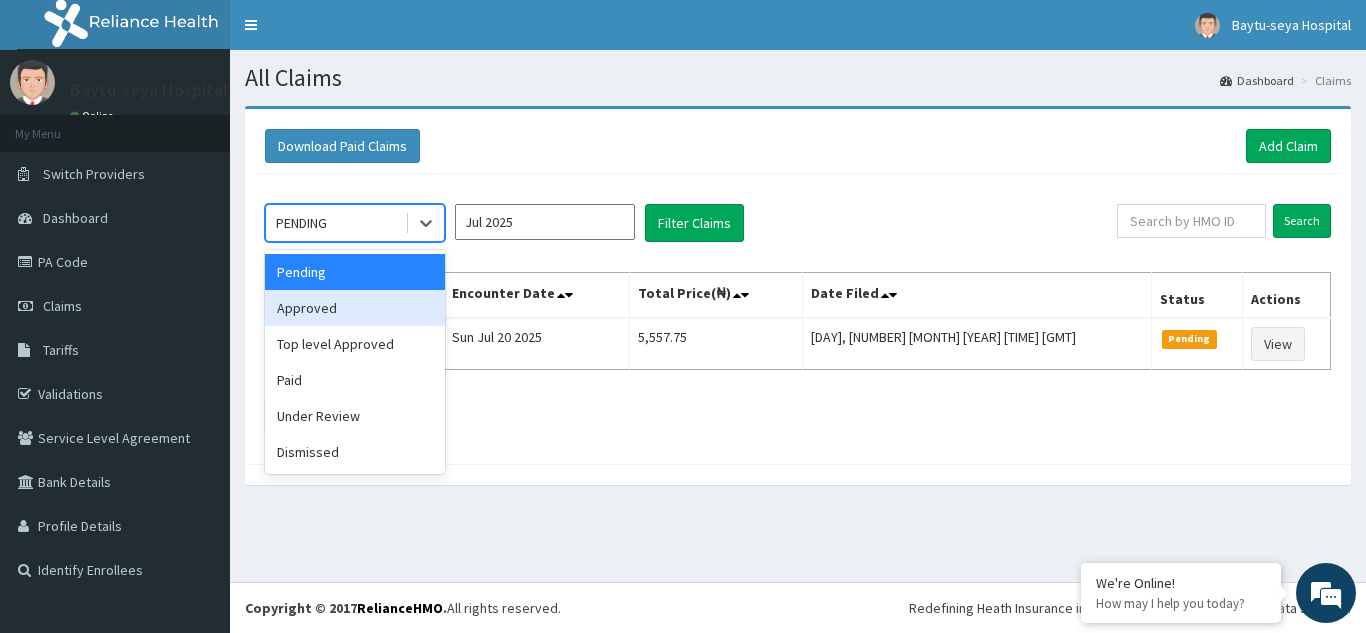 click on "Approved" at bounding box center (355, 308) 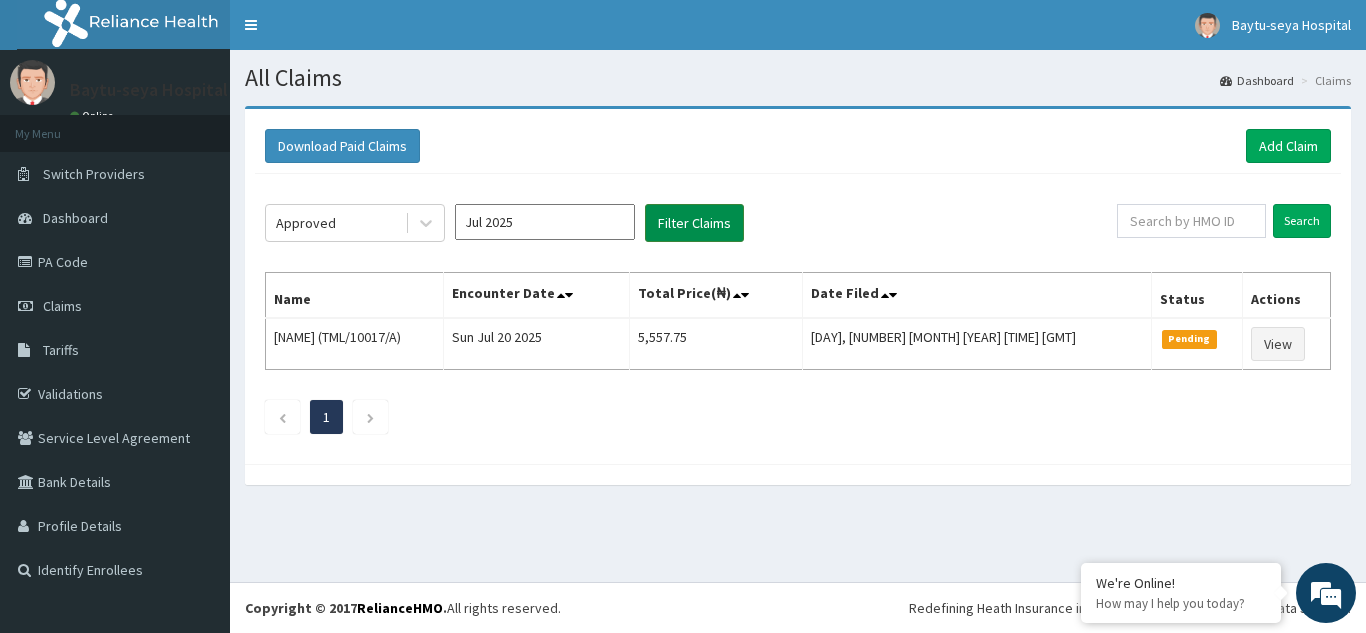 click on "Filter Claims" at bounding box center [694, 223] 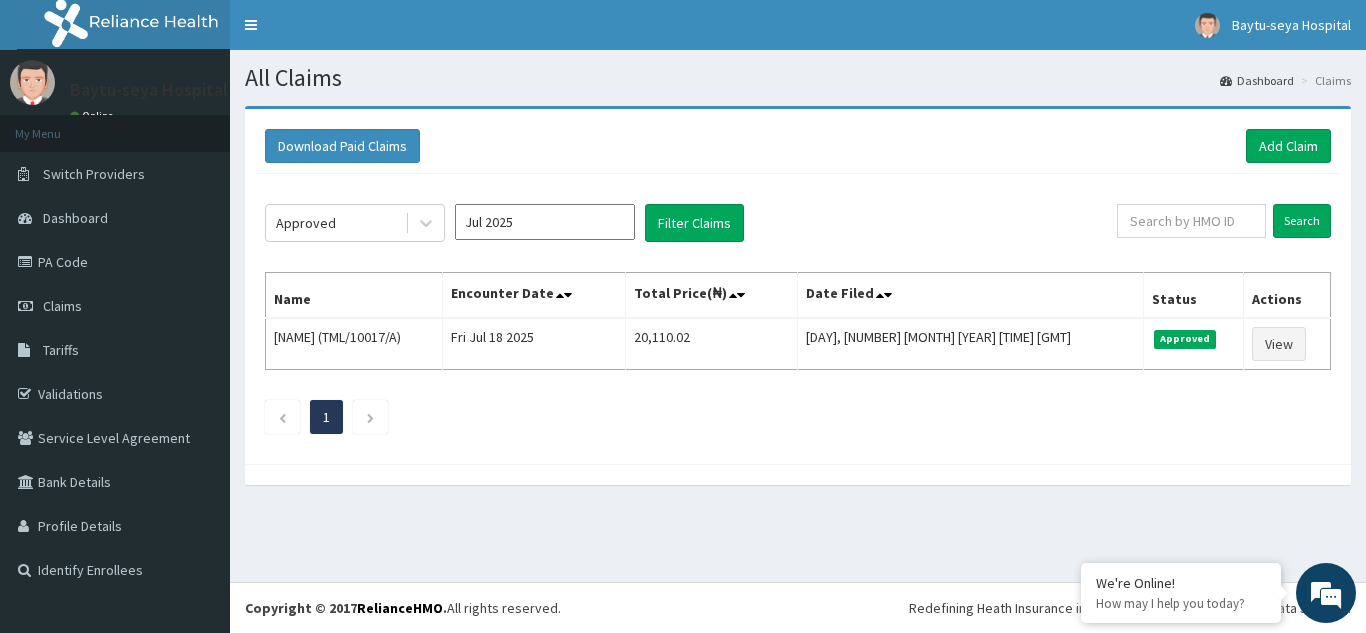 click on "Toggle navigation
Baytu-seya Hospital Baytu-seya Hospital - [EMAIL] Member since  [MONTH] [NUMBER], [YEAR] at [TIME]   Profile Sign out" at bounding box center [798, 25] 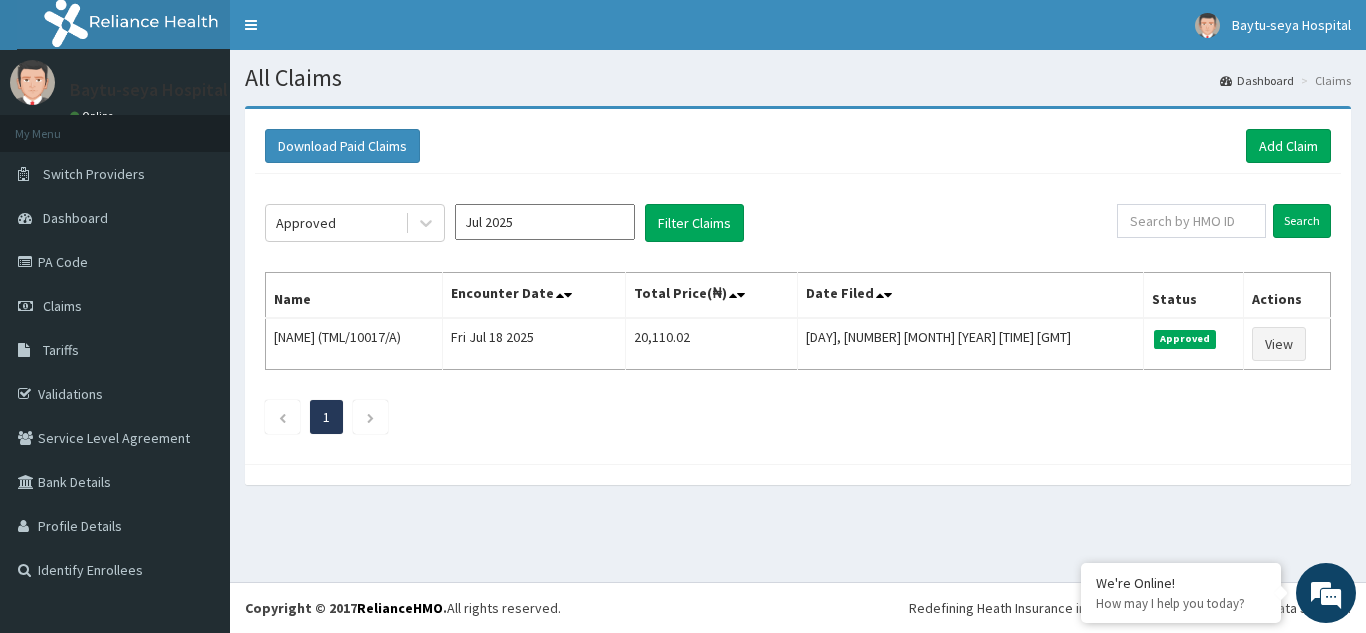 click on "Toggle navigation
Baytu-seya Hospital Baytu-seya Hospital - [EMAIL] Member since  [MONTH] [NUMBER], [YEAR] at [TIME]   Profile Sign out" at bounding box center (798, 25) 